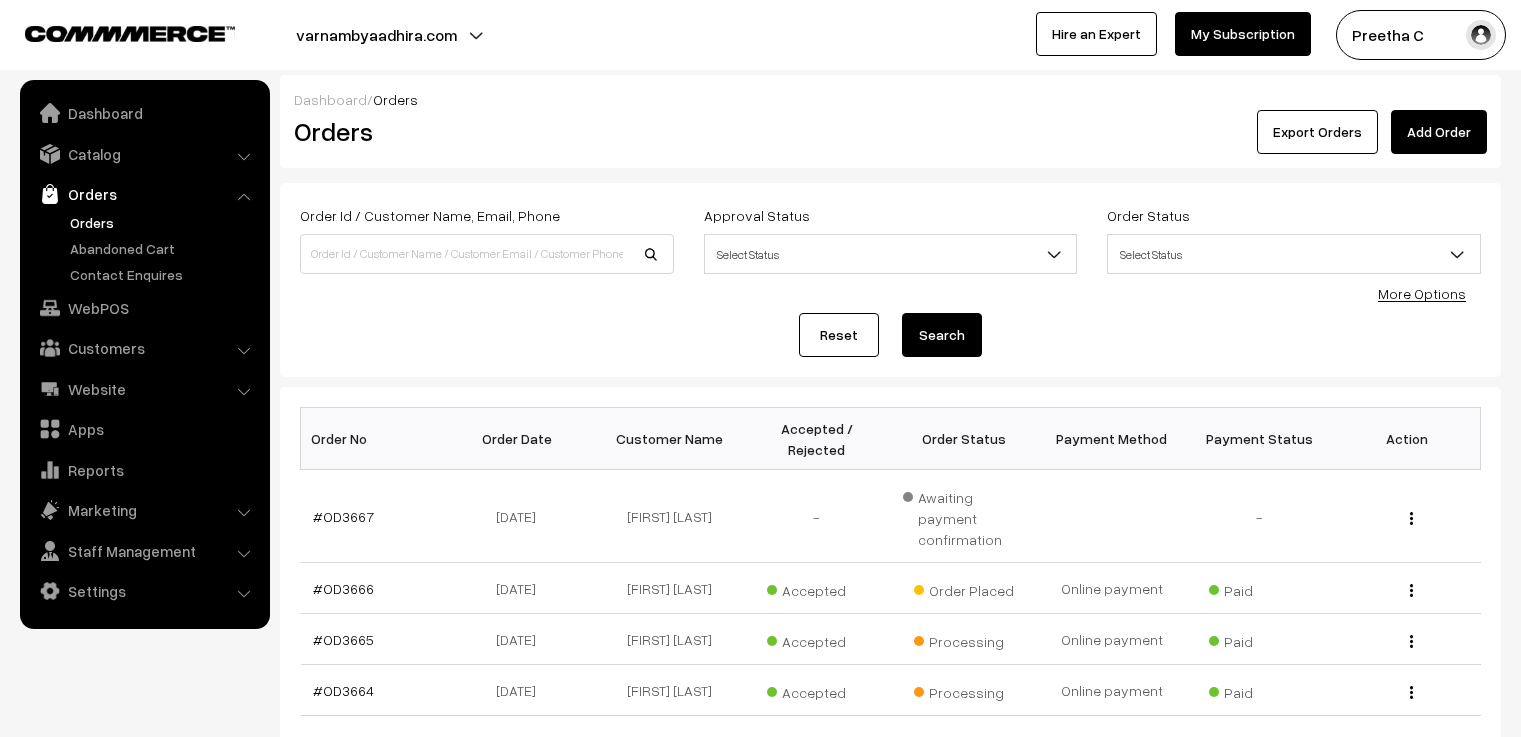 scroll, scrollTop: 0, scrollLeft: 0, axis: both 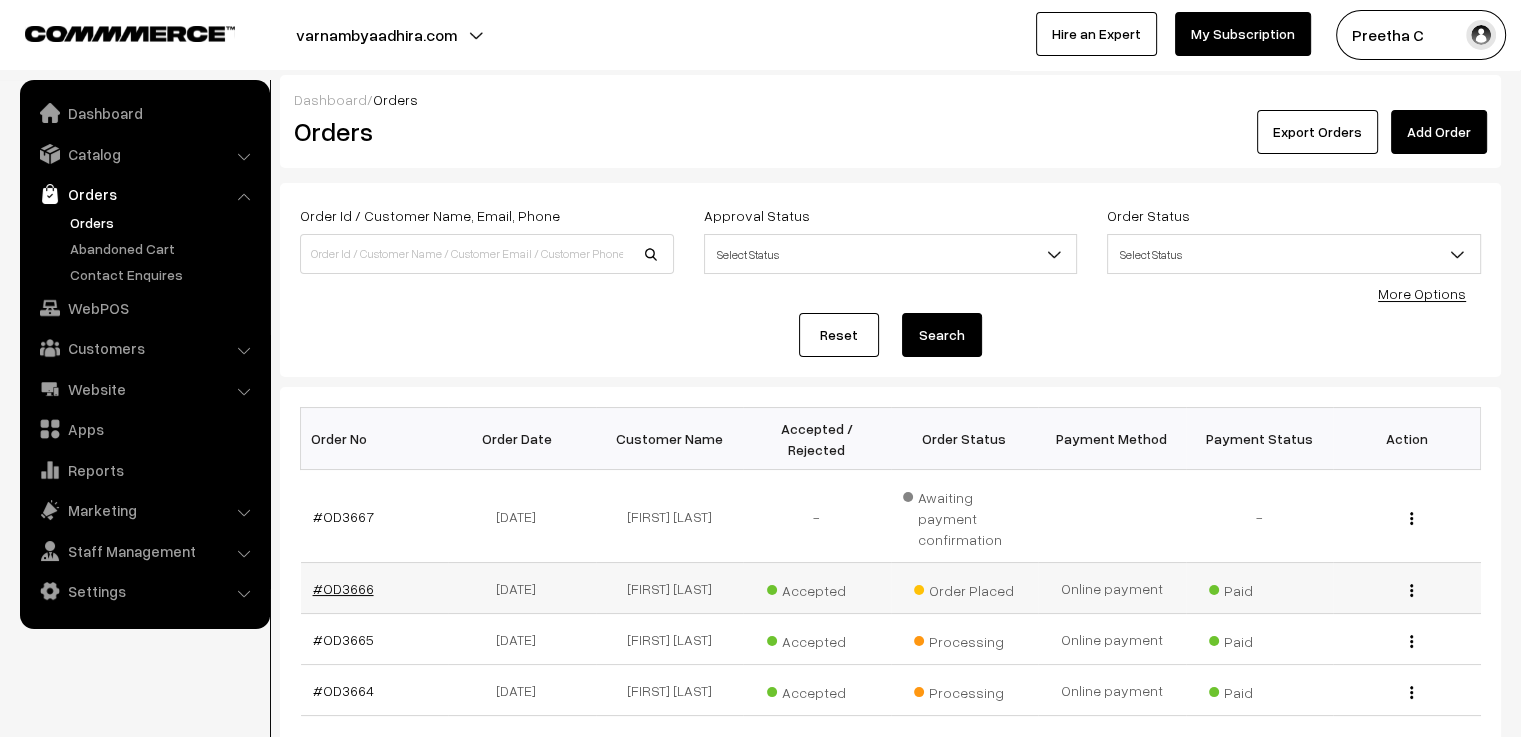 click on "#OD3666" at bounding box center (343, 588) 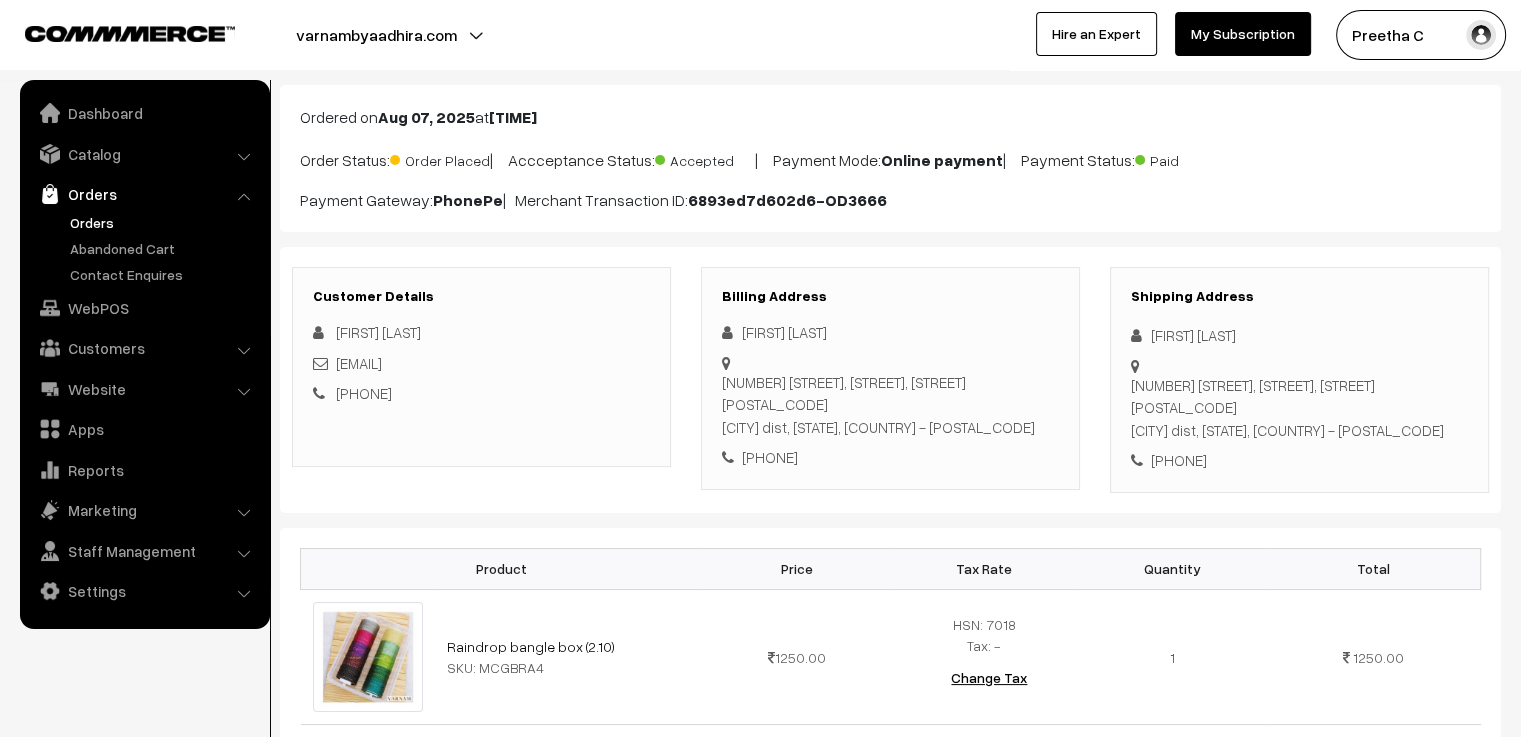 scroll, scrollTop: 0, scrollLeft: 0, axis: both 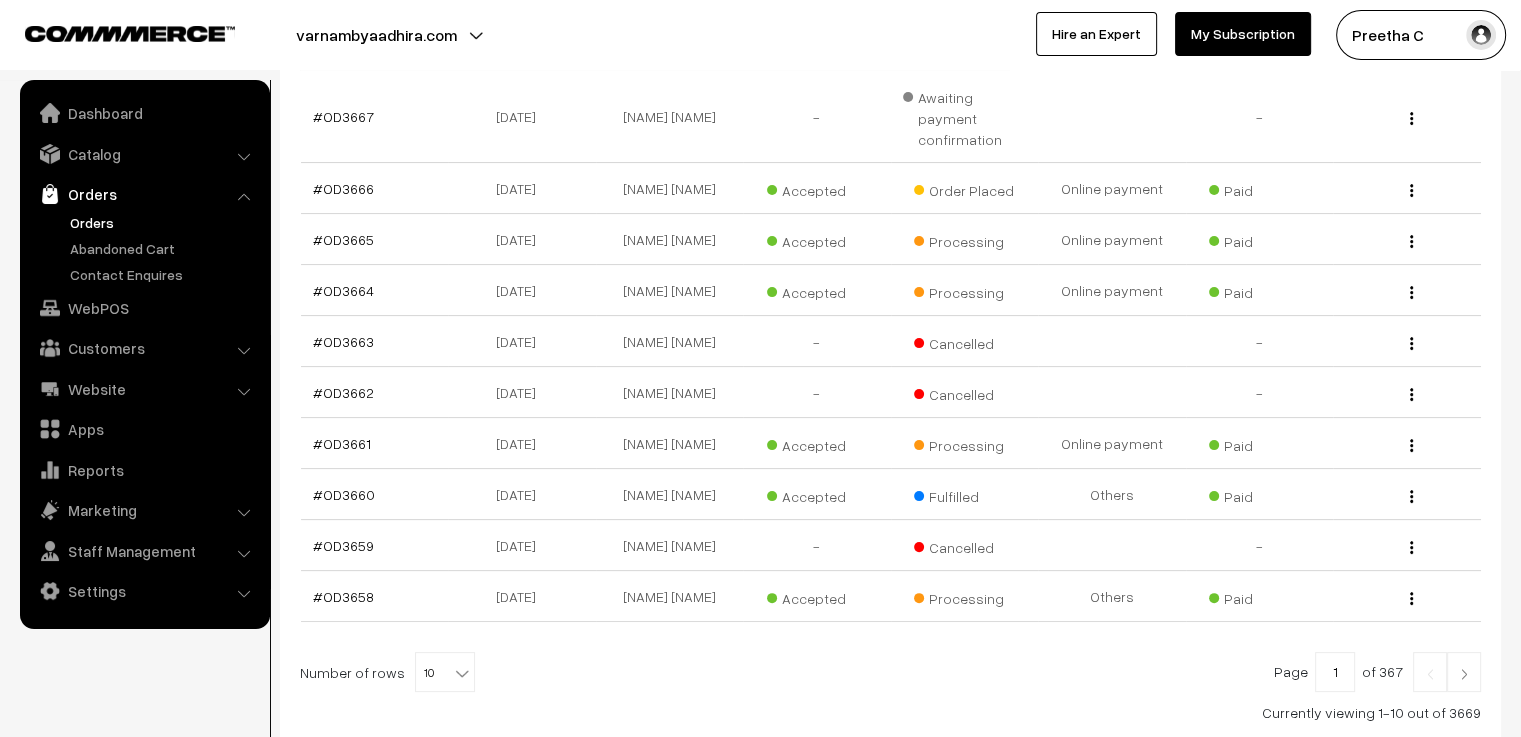 click at bounding box center [1464, 674] 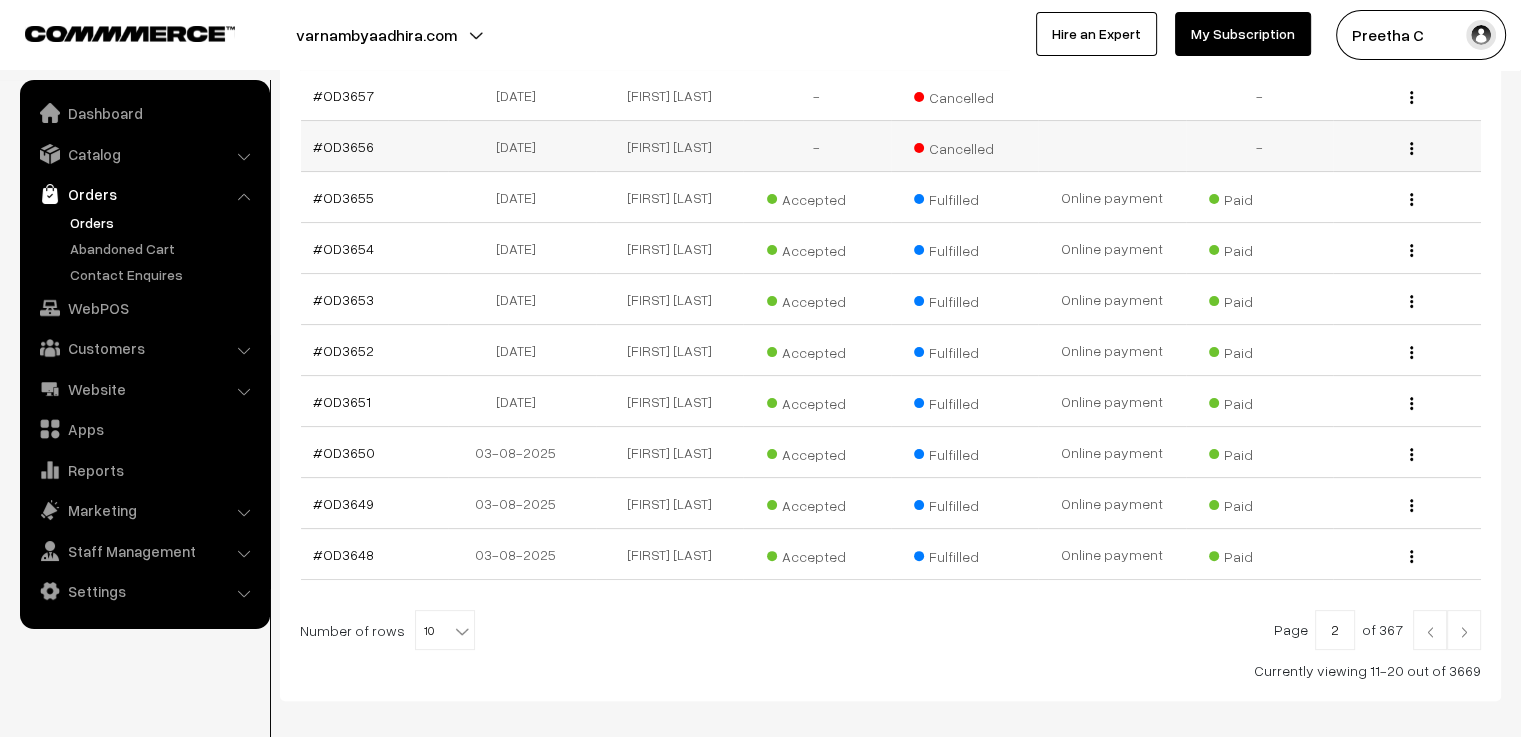scroll, scrollTop: 470, scrollLeft: 0, axis: vertical 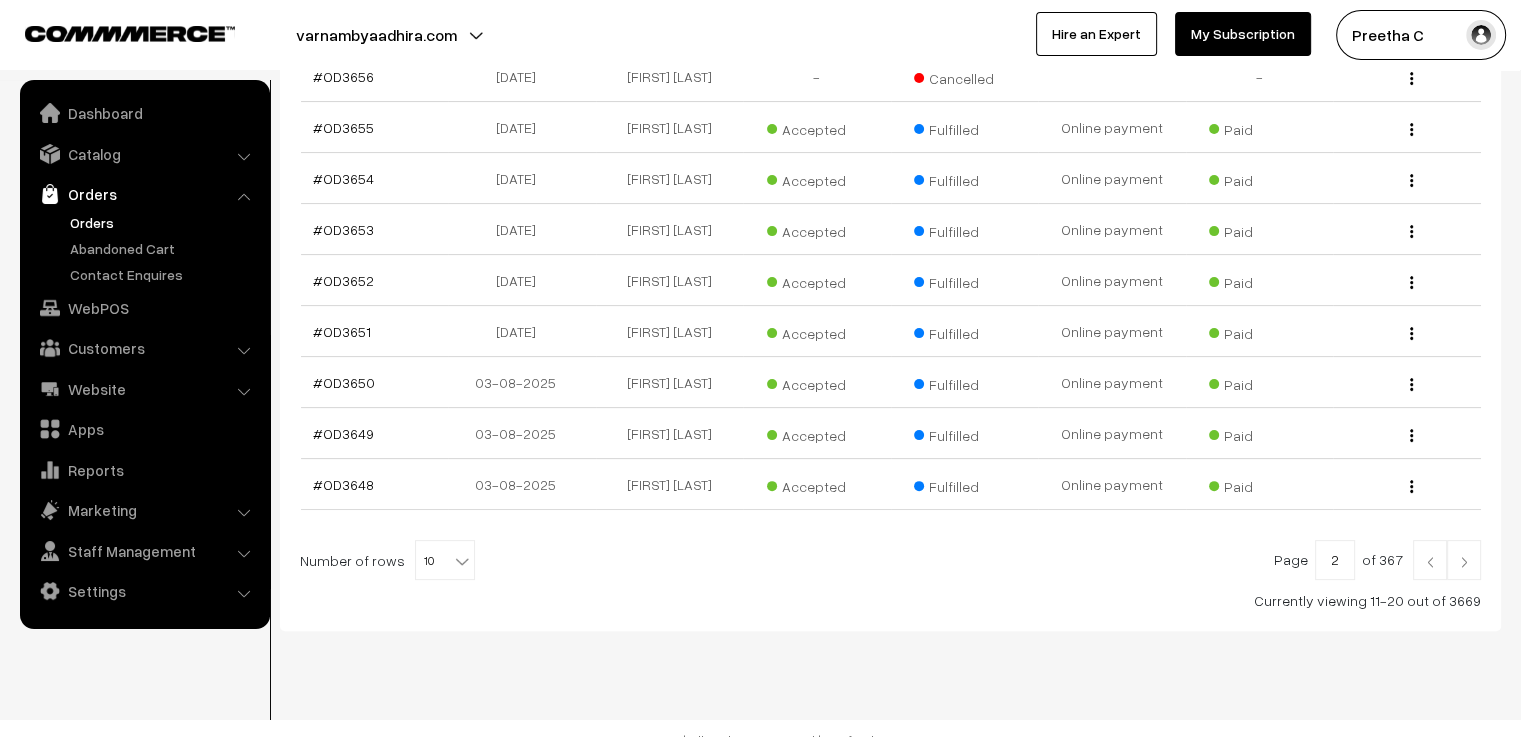click at bounding box center [1464, 562] 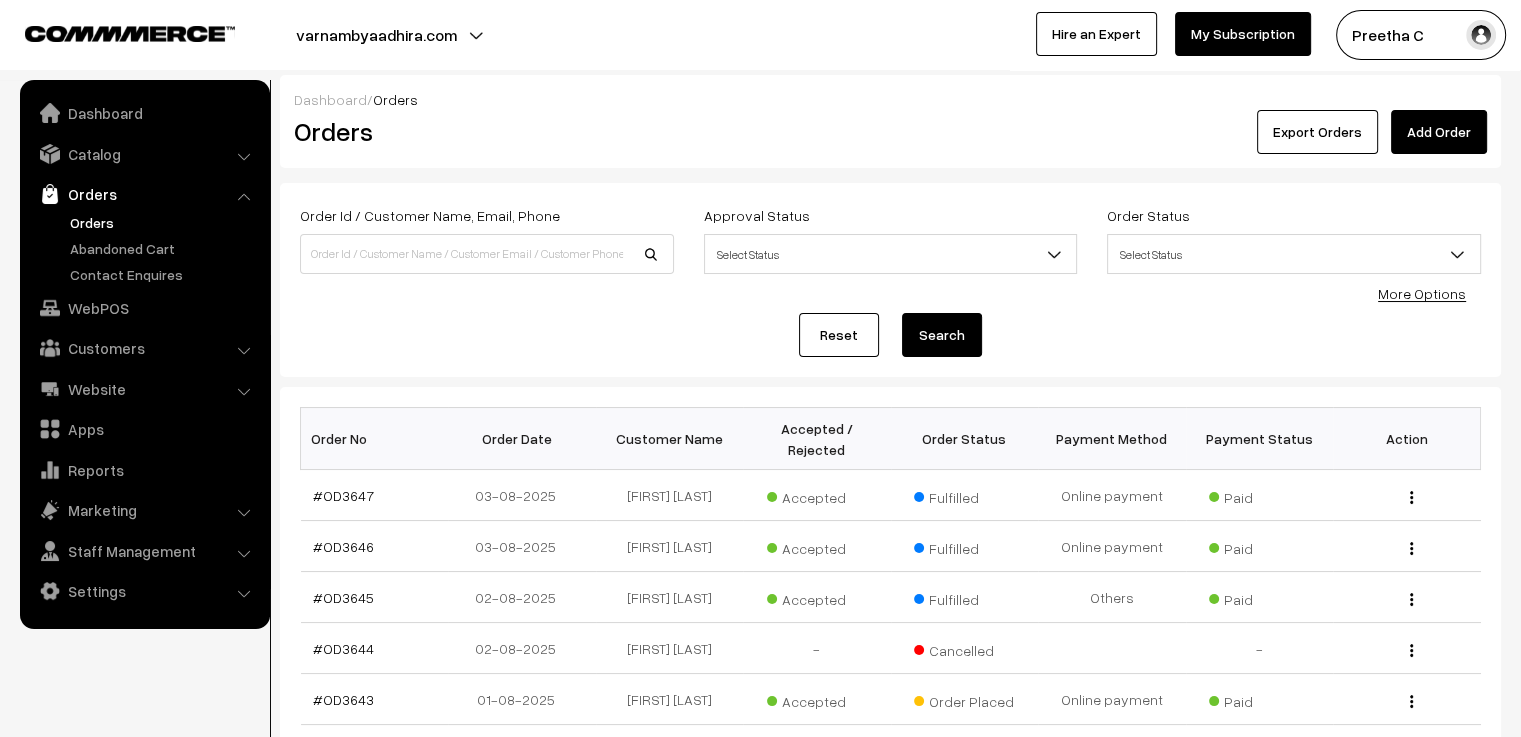scroll, scrollTop: 100, scrollLeft: 0, axis: vertical 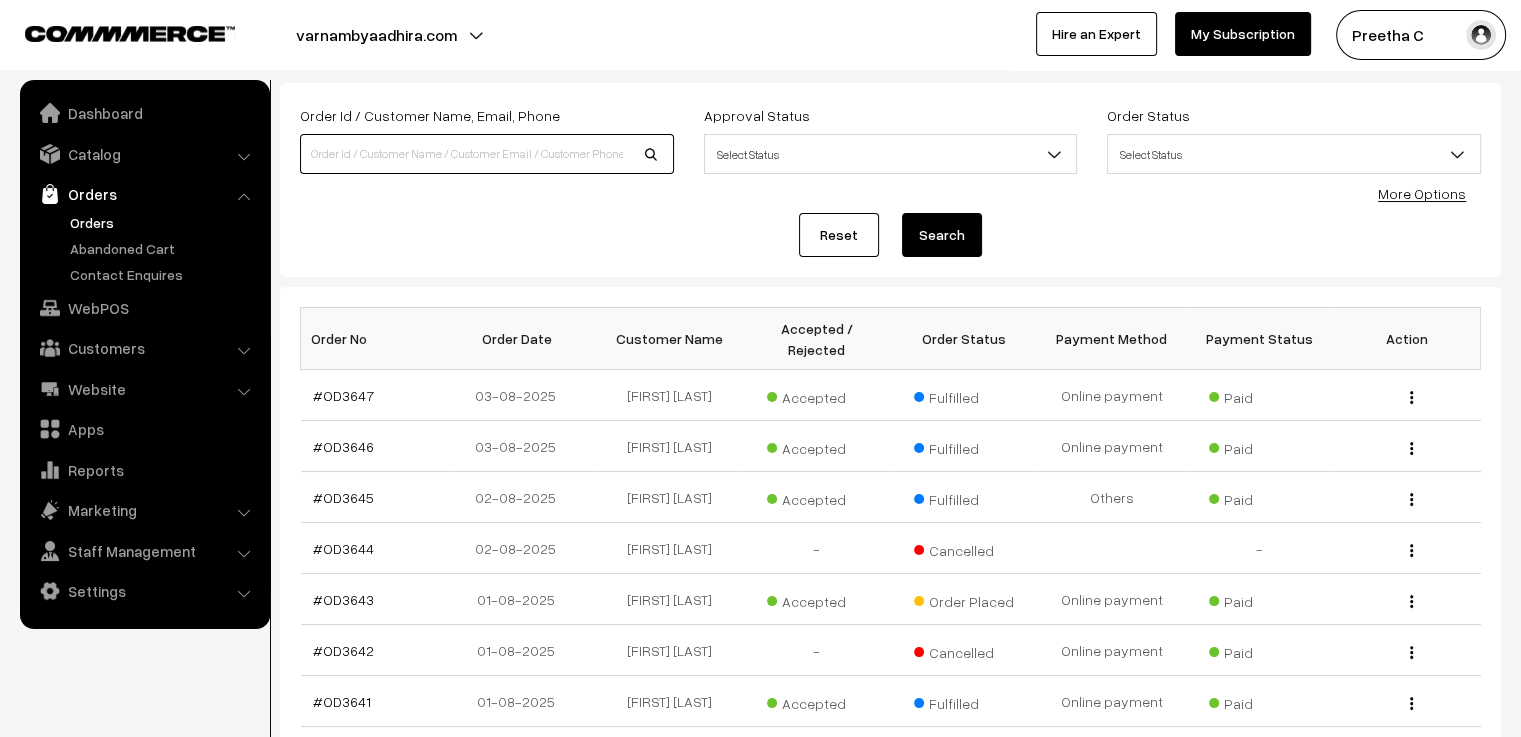click at bounding box center (487, 154) 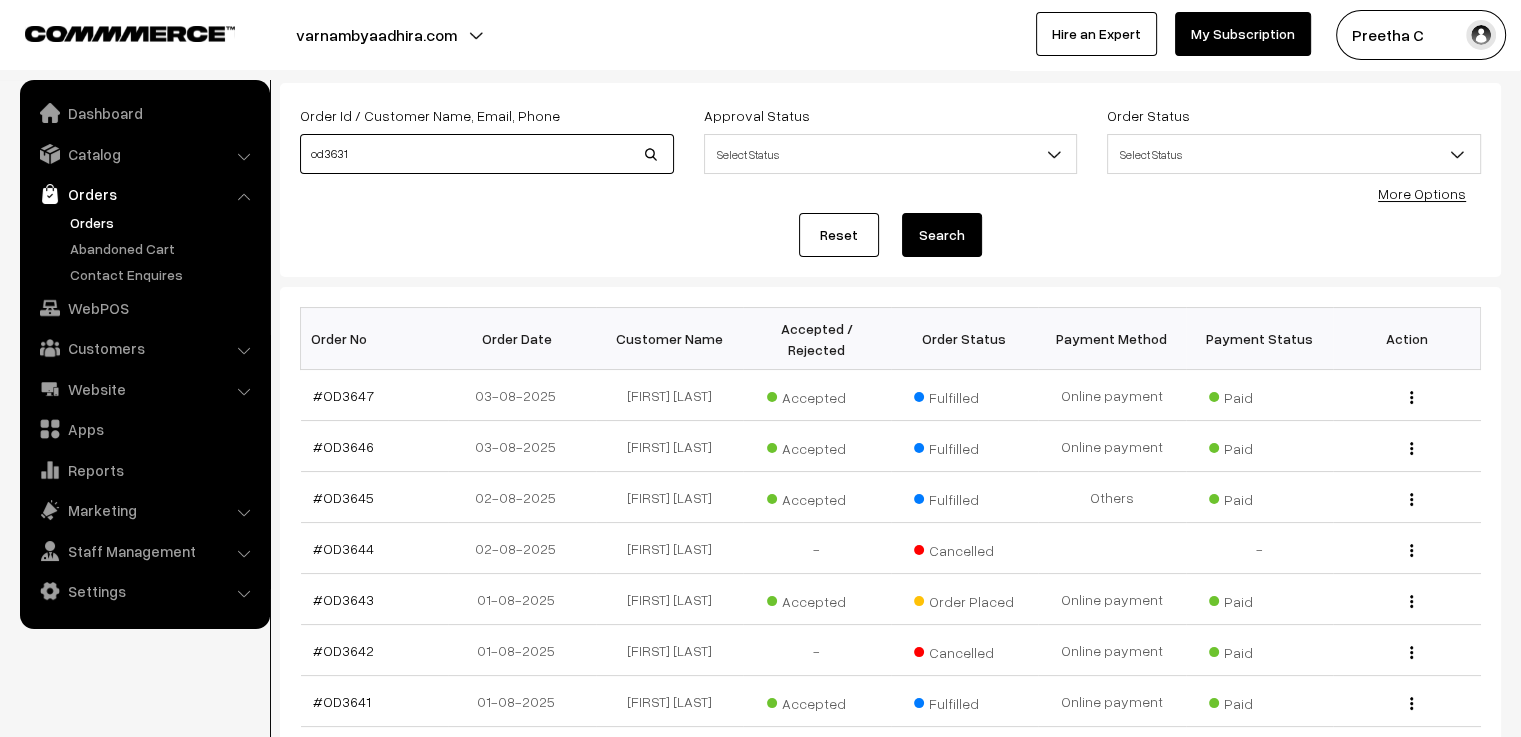 type on "od3631" 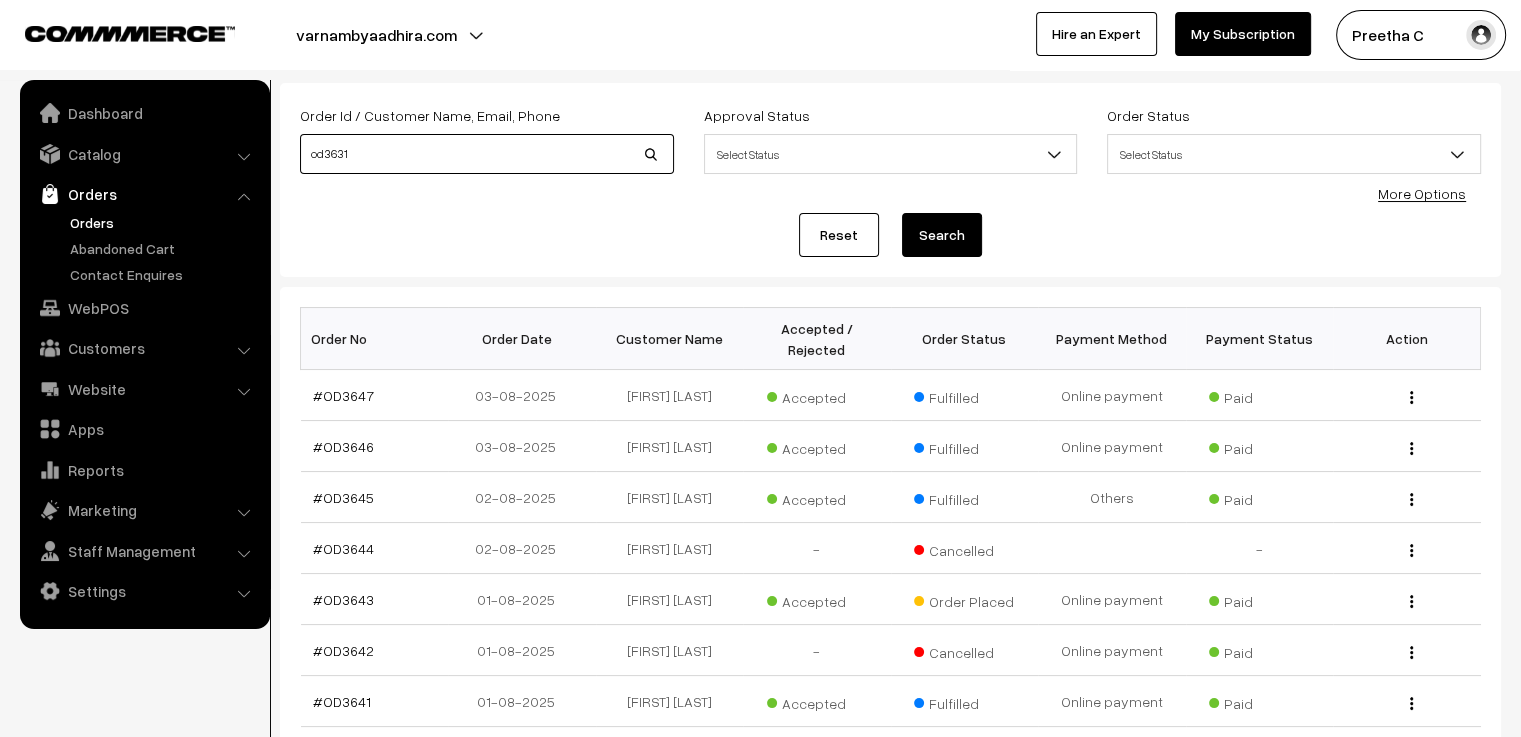 click on "Search" at bounding box center [942, 235] 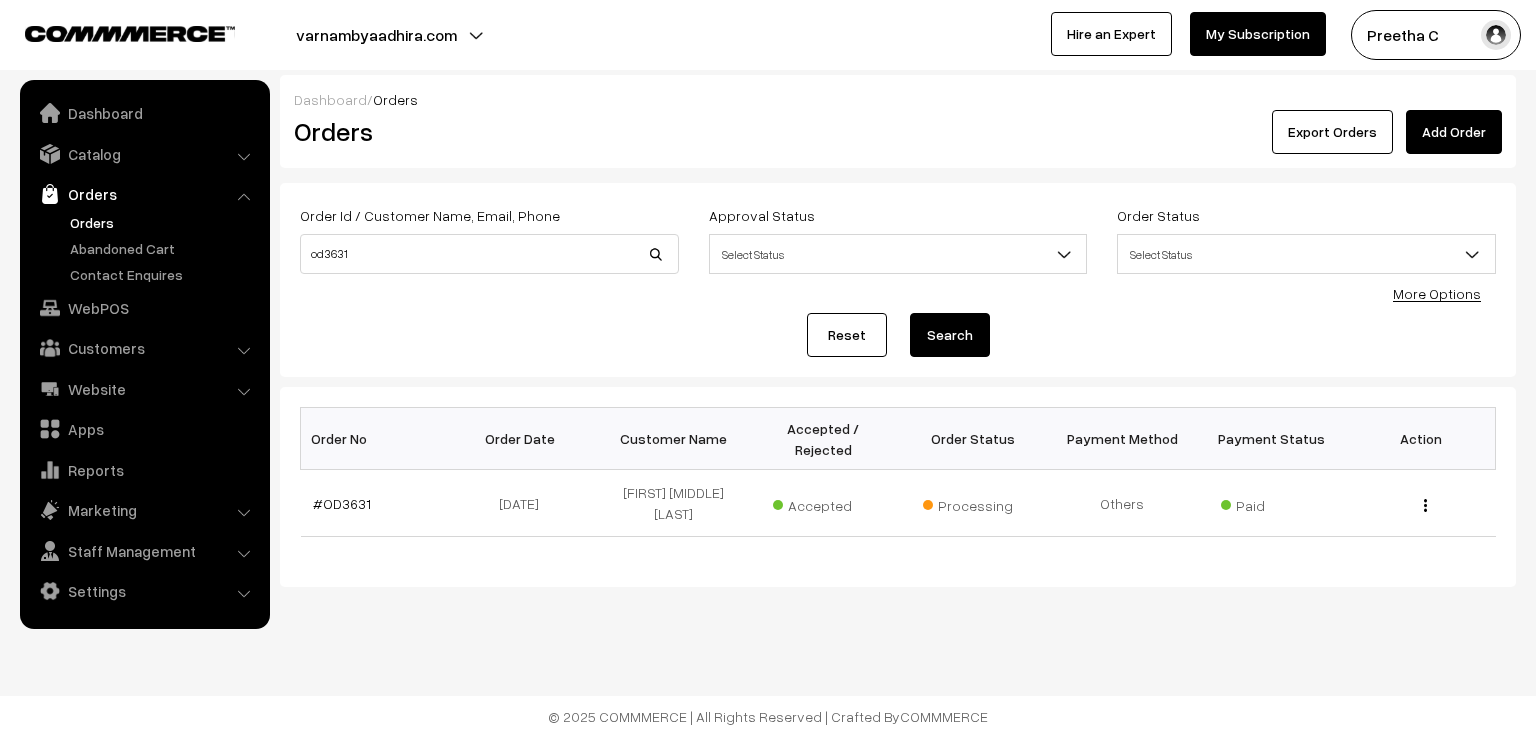 scroll, scrollTop: 0, scrollLeft: 0, axis: both 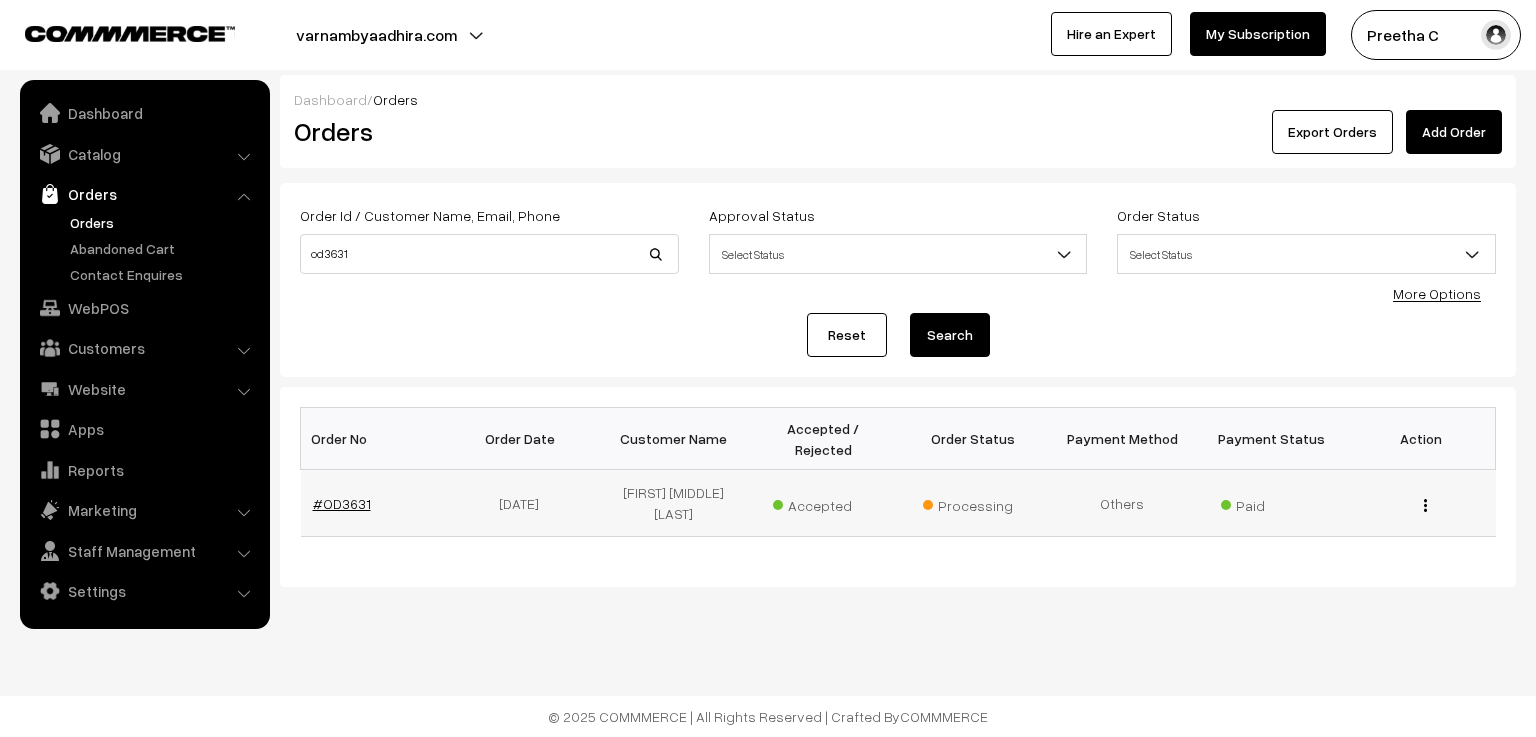 click on "#OD3631" at bounding box center [342, 503] 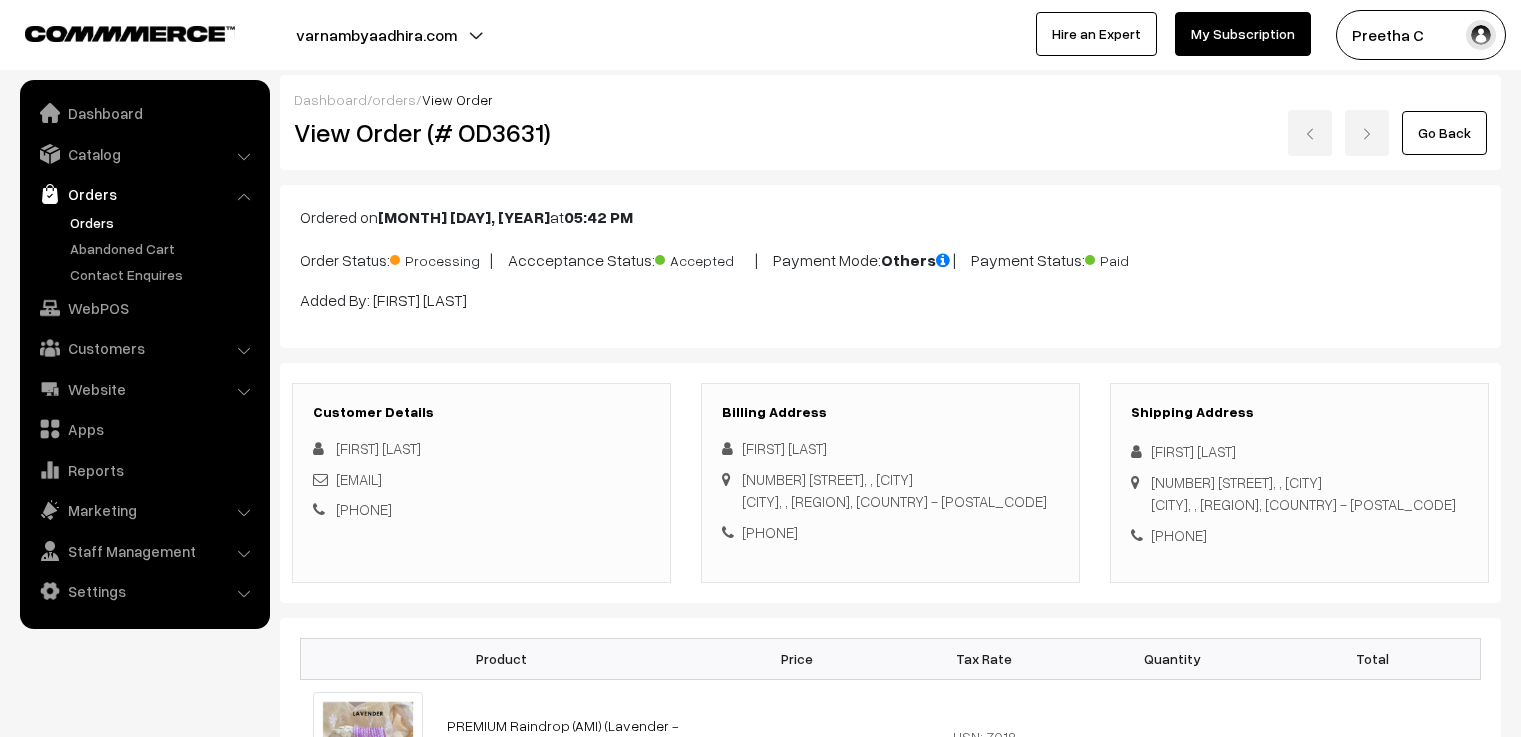 scroll, scrollTop: 0, scrollLeft: 0, axis: both 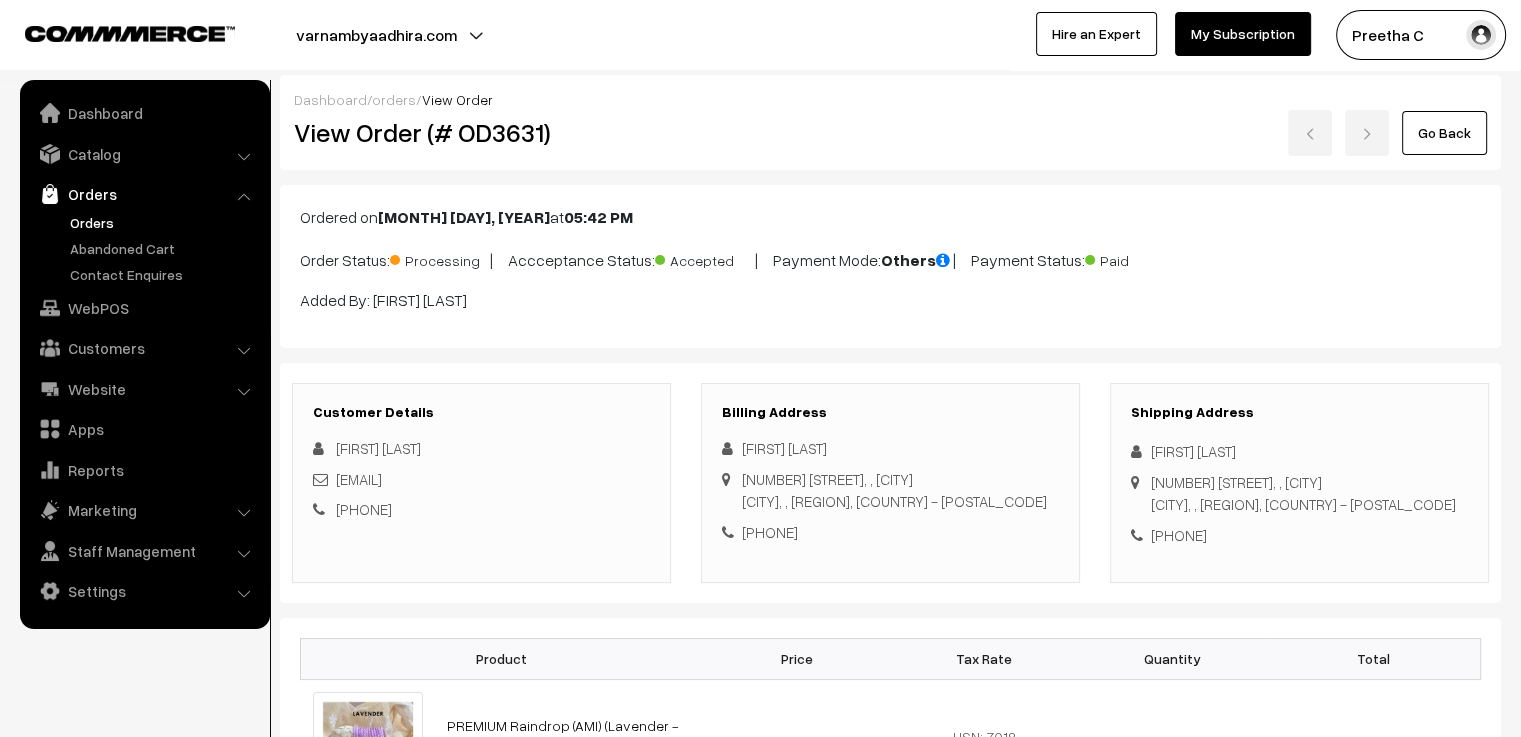 drag, startPoint x: 1292, startPoint y: 548, endPoint x: 1154, endPoint y: 439, distance: 175.85506 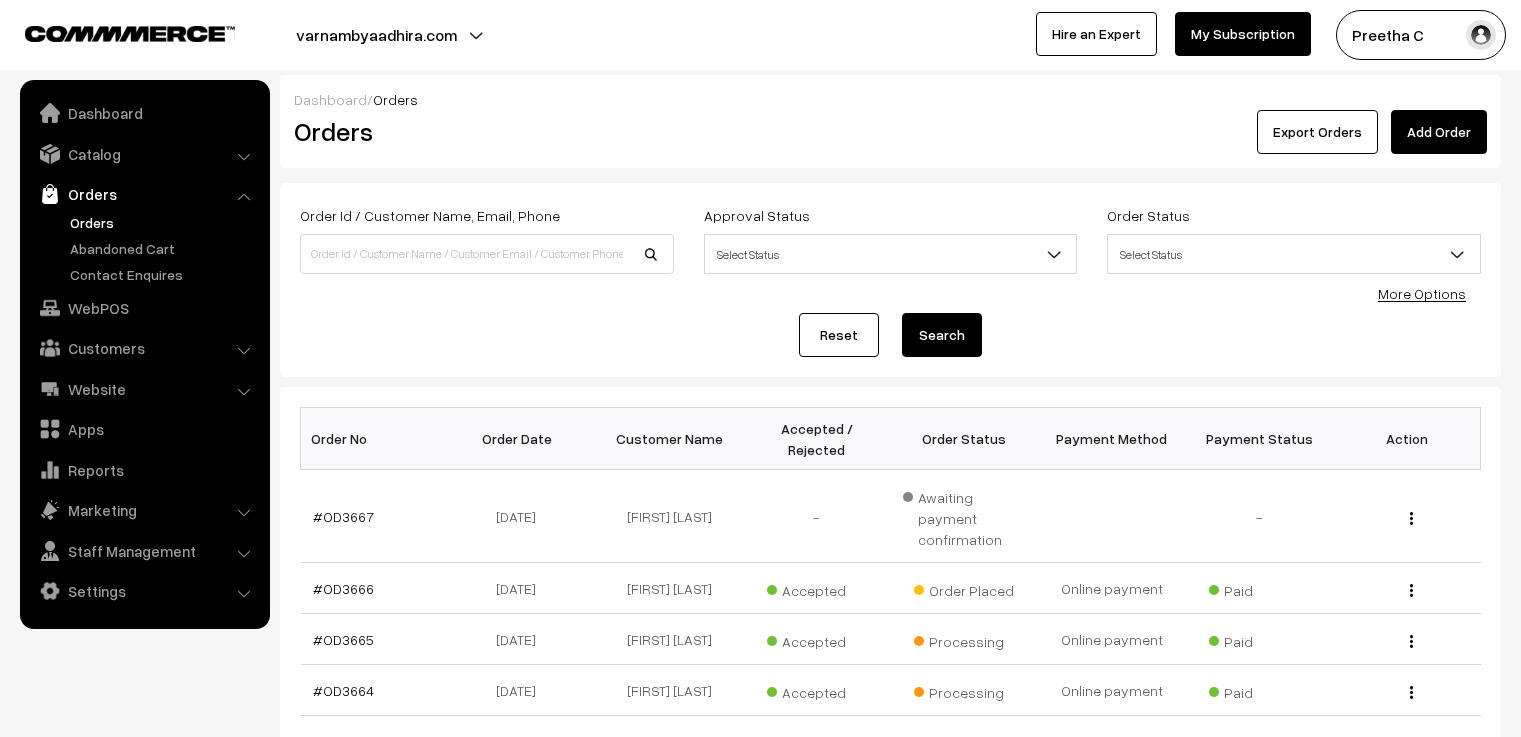 scroll, scrollTop: 0, scrollLeft: 0, axis: both 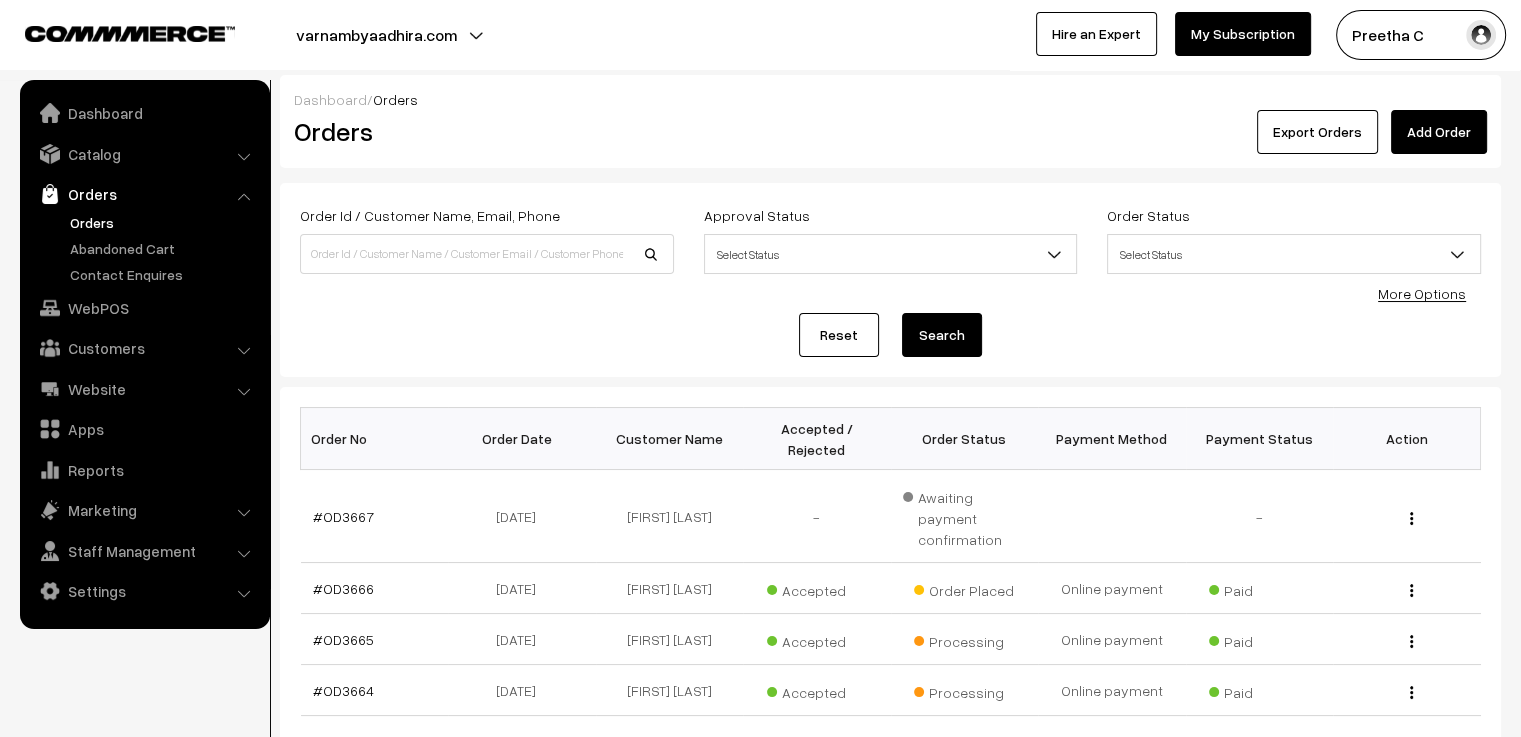 click on "Add Order" at bounding box center (1439, 132) 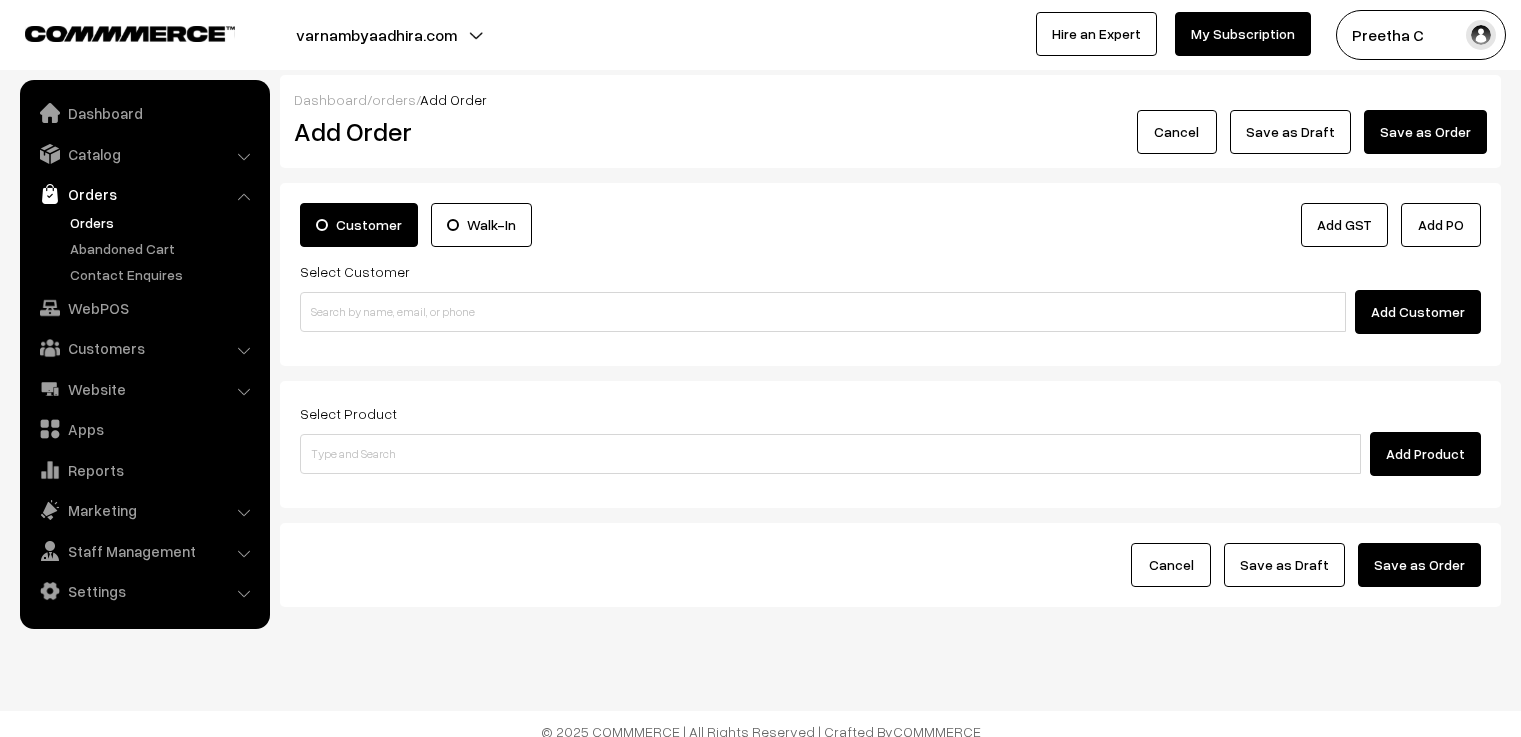 scroll, scrollTop: 0, scrollLeft: 0, axis: both 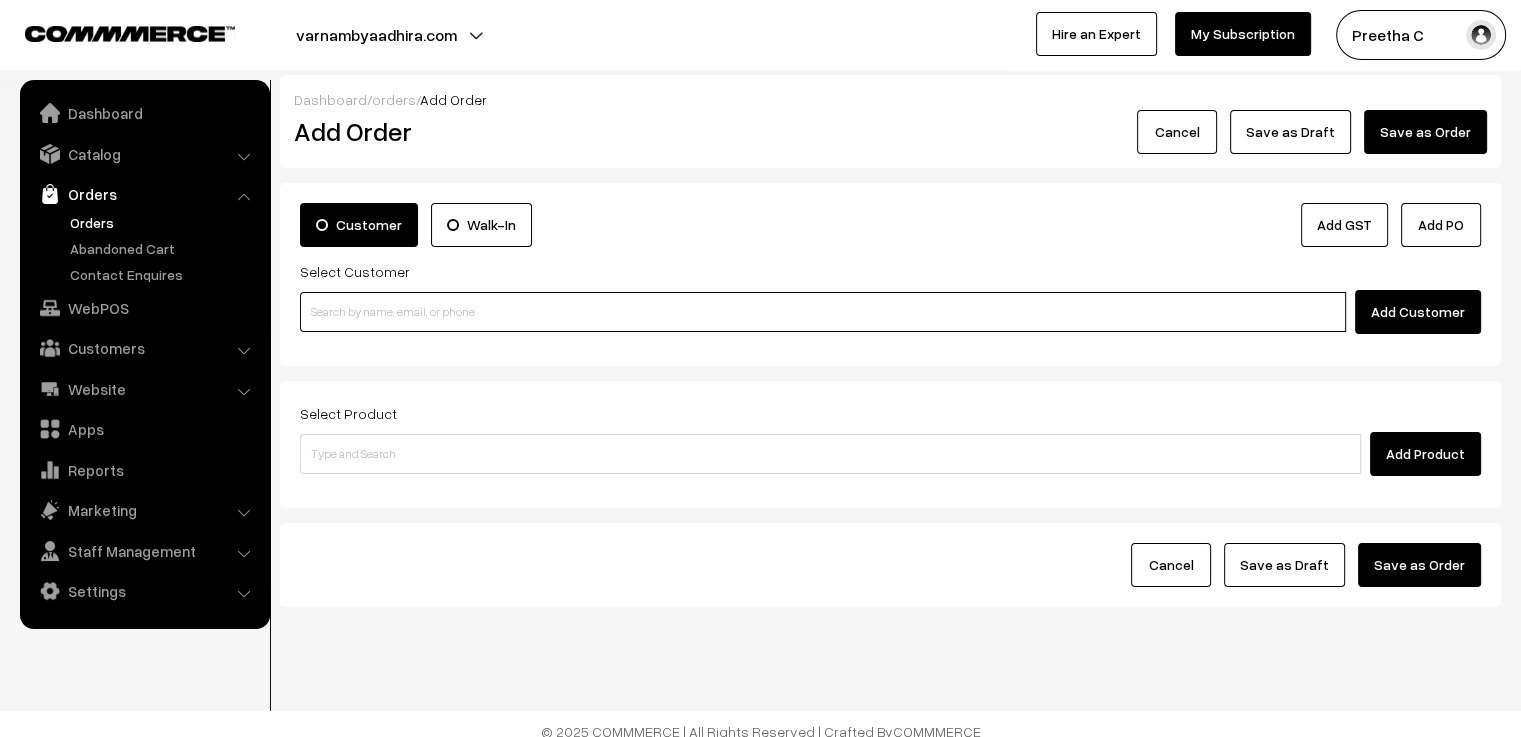 click at bounding box center (823, 312) 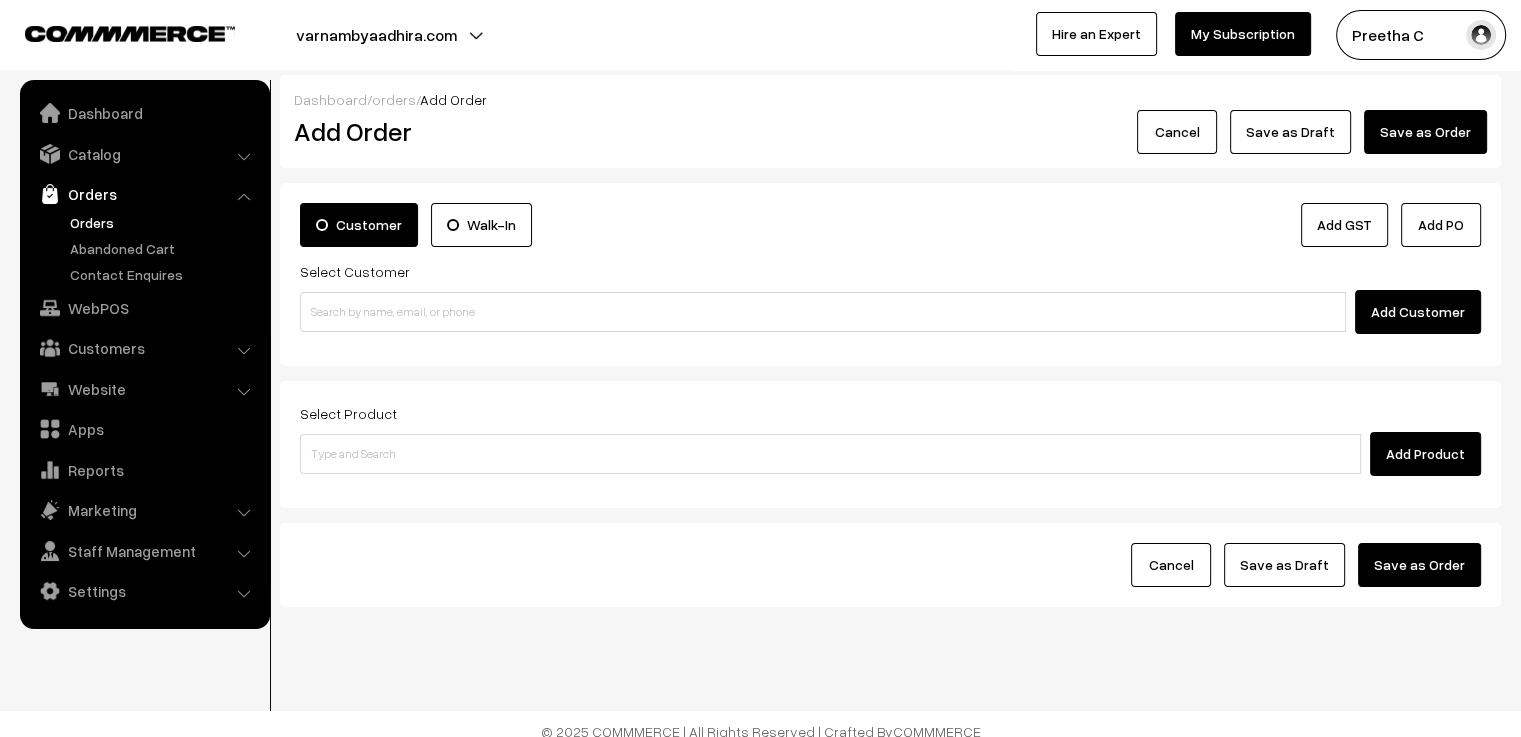 click on "Cancel" at bounding box center [1177, 132] 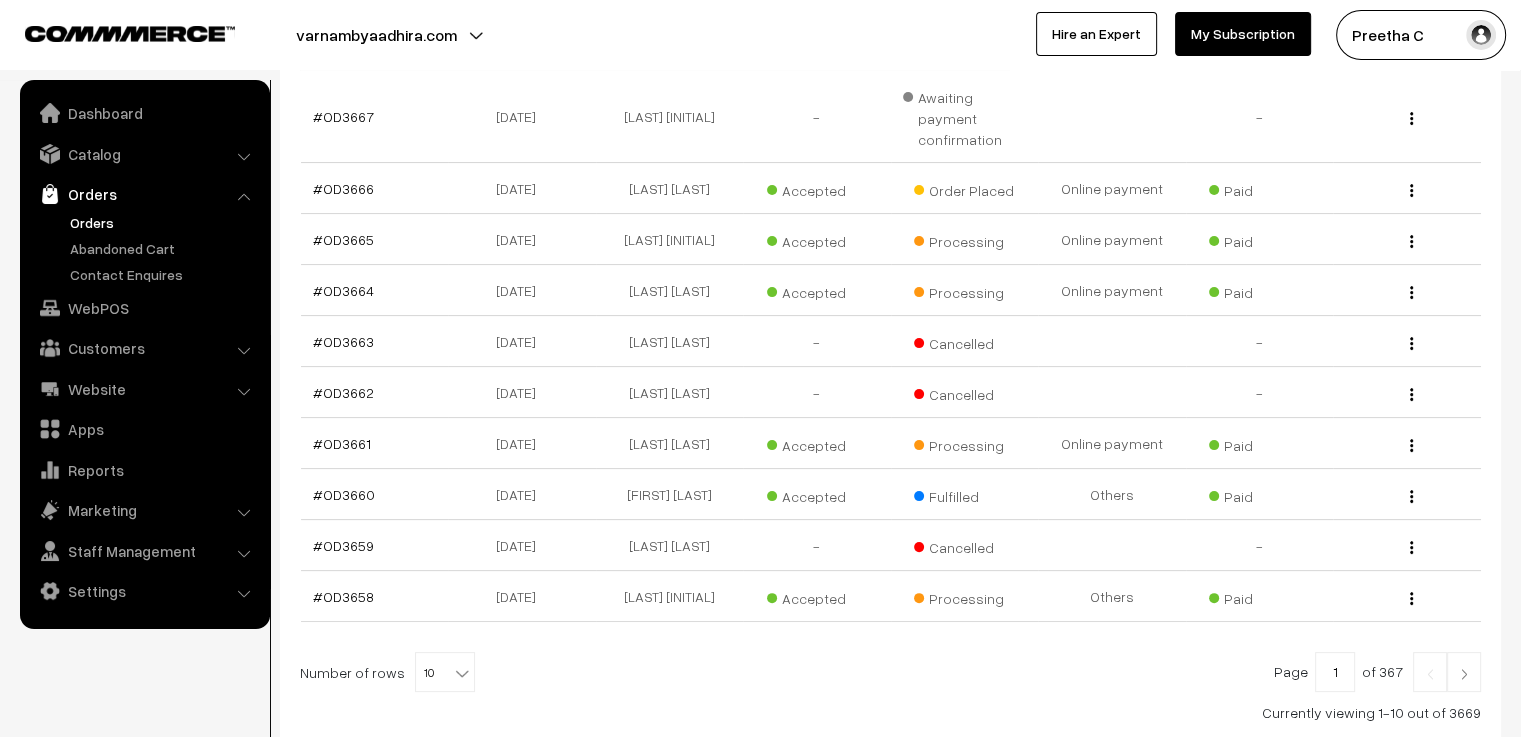 scroll, scrollTop: 0, scrollLeft: 0, axis: both 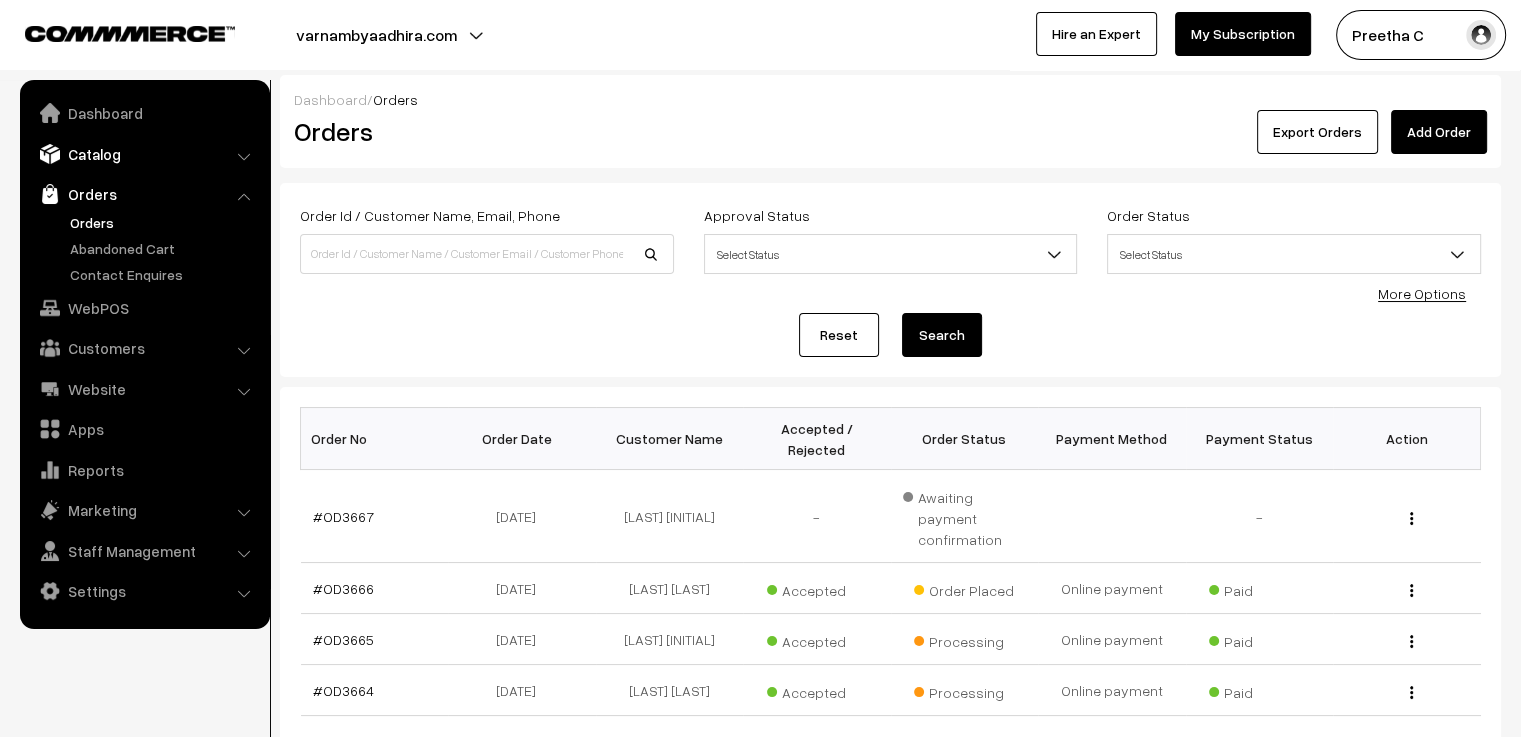 click on "Catalog" at bounding box center [144, 154] 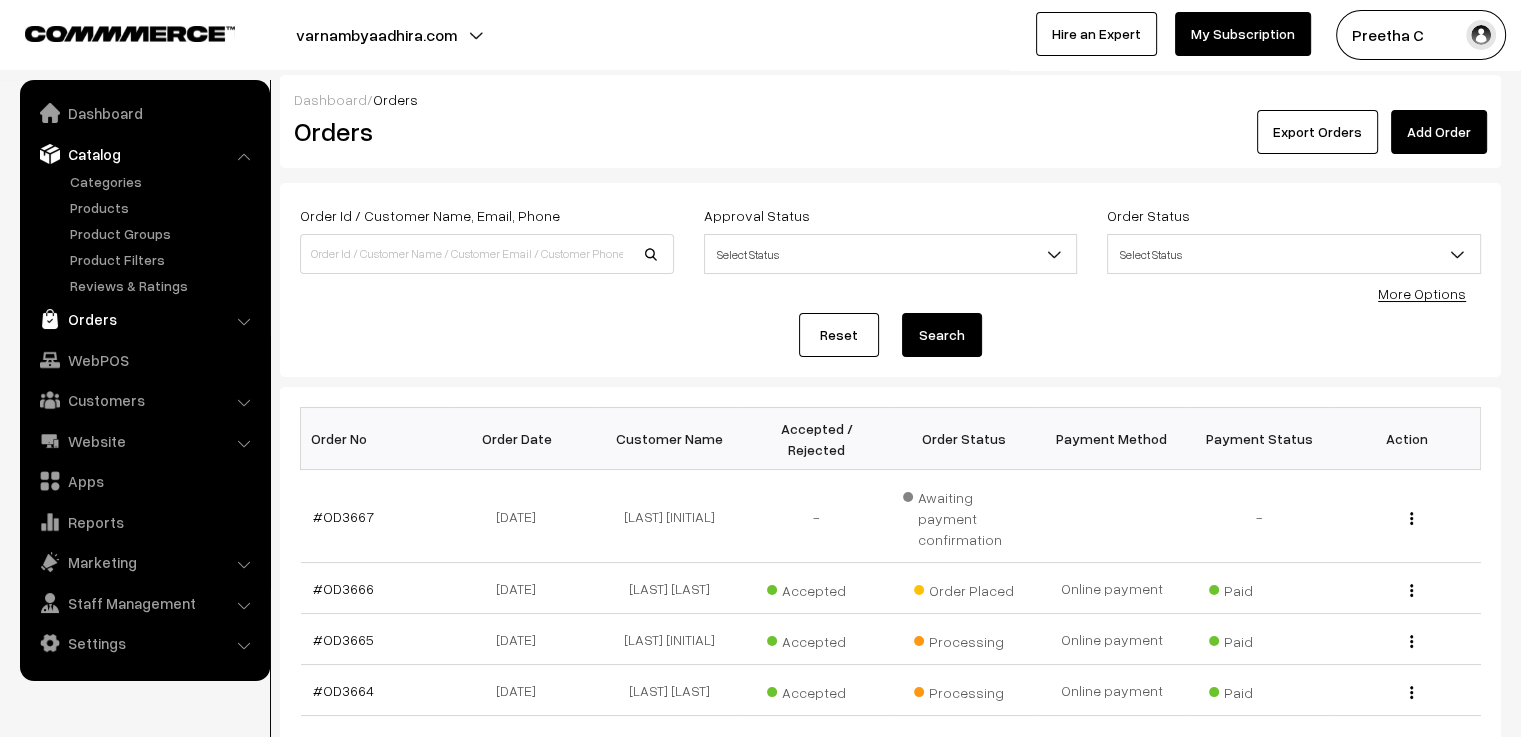 click on "Orders" at bounding box center [144, 319] 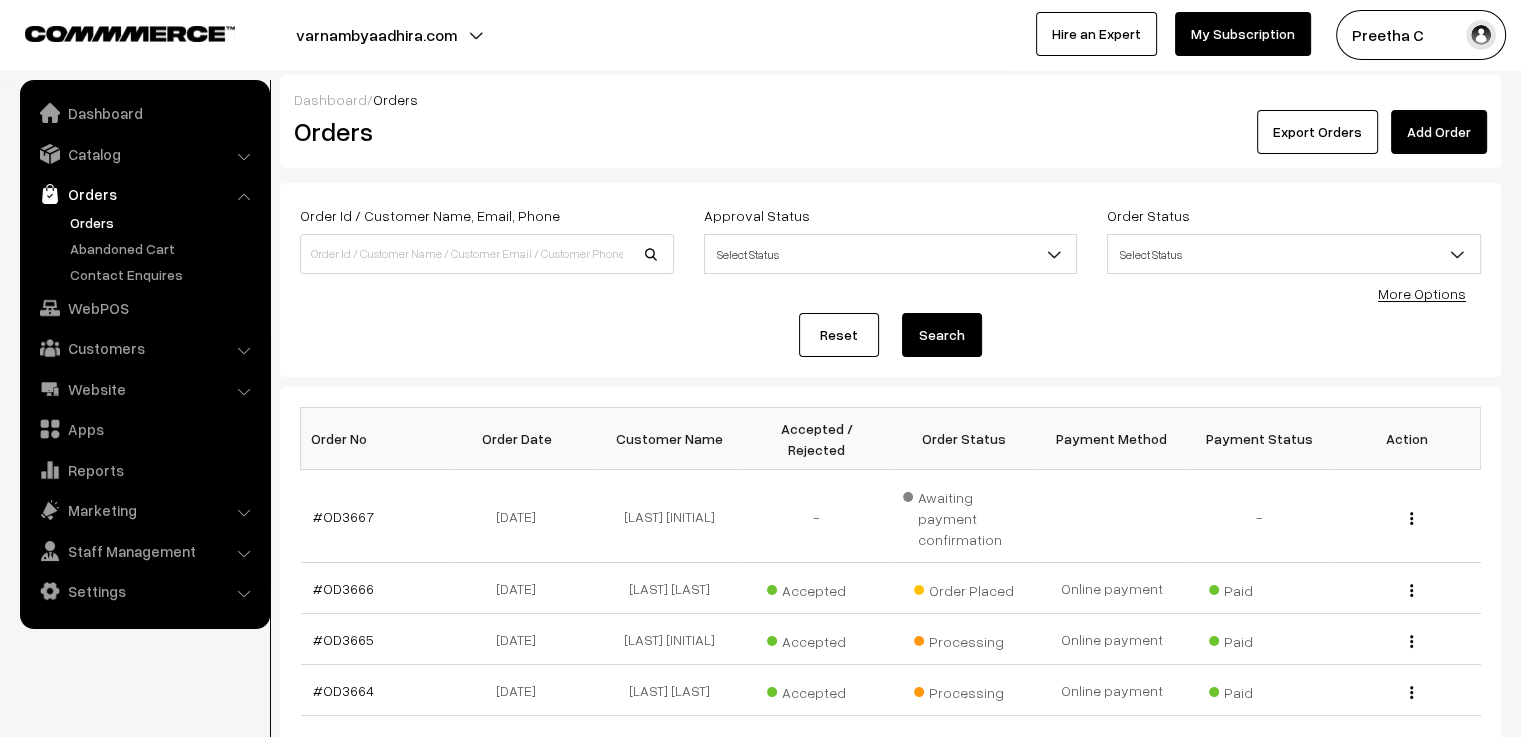 click on "Add Order" at bounding box center [1439, 132] 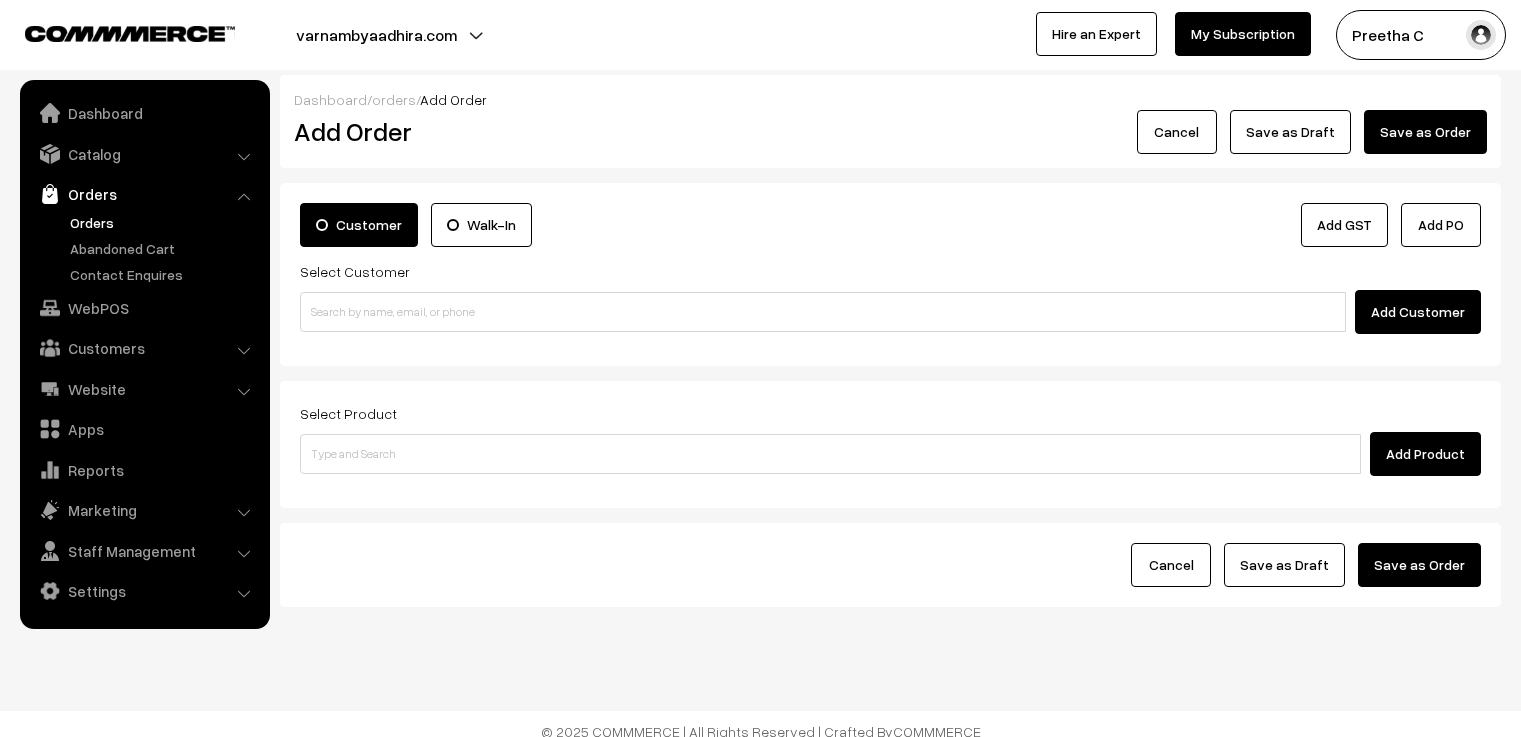 scroll, scrollTop: 0, scrollLeft: 0, axis: both 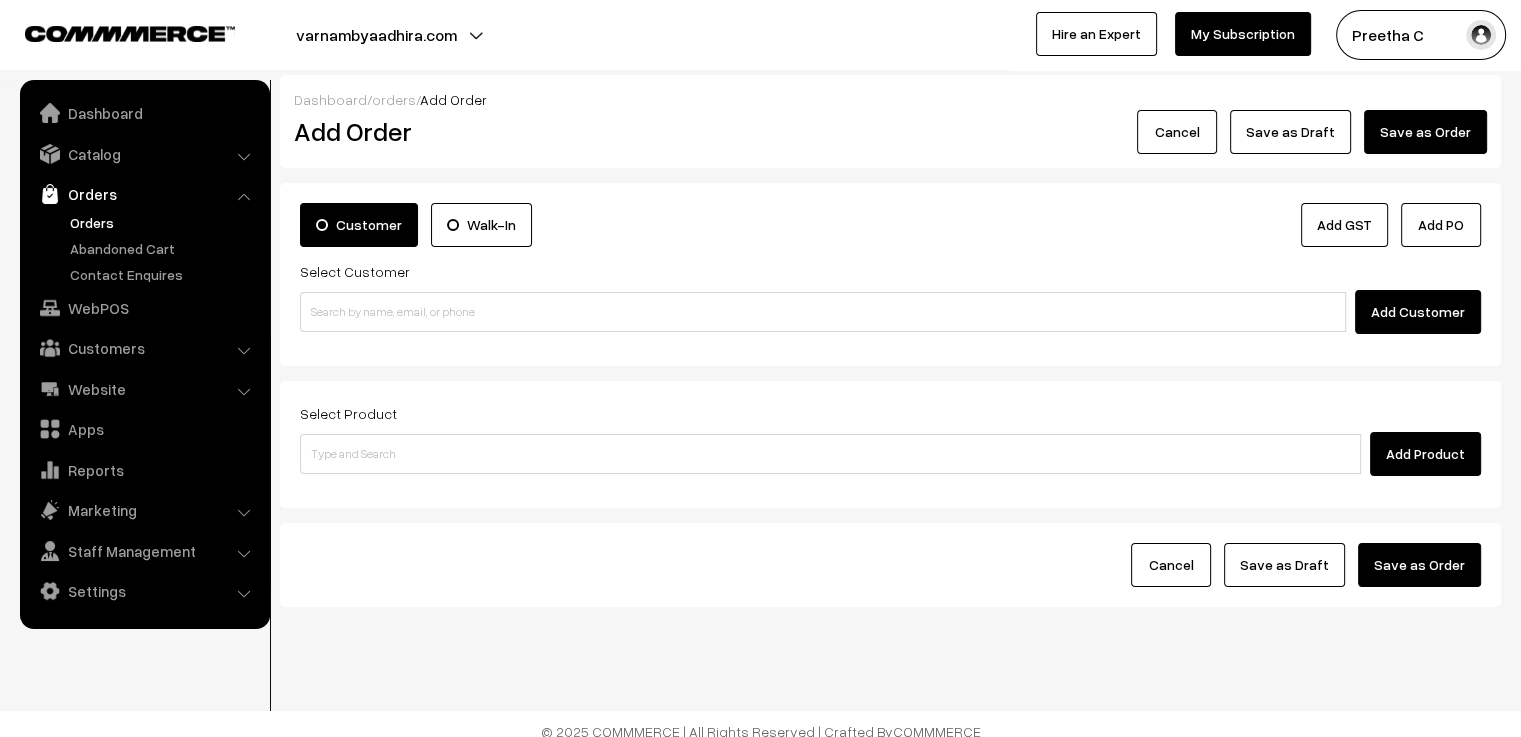 click on "Add Customer" at bounding box center [1418, 312] 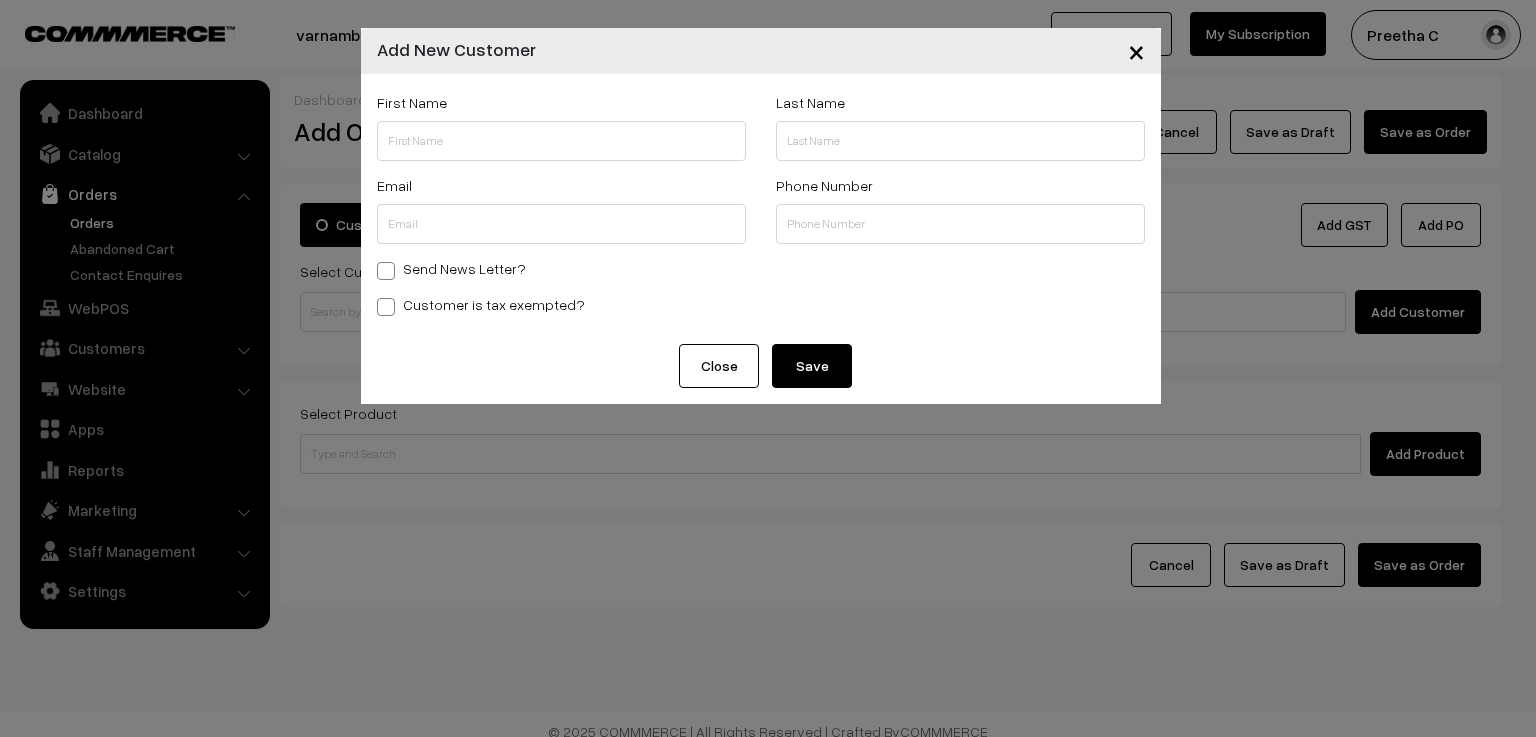 click on "Close" at bounding box center (719, 366) 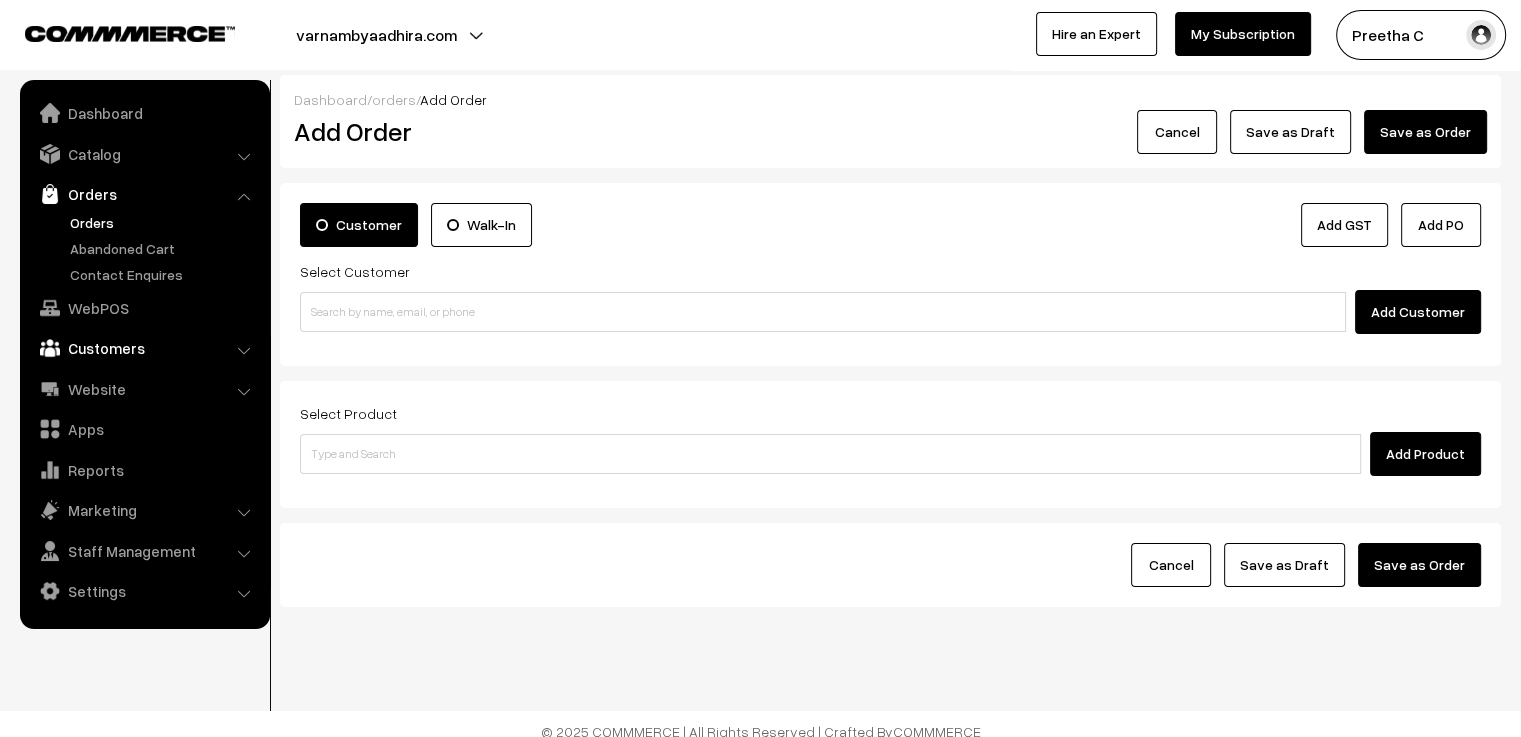 click on "Customers" at bounding box center [144, 348] 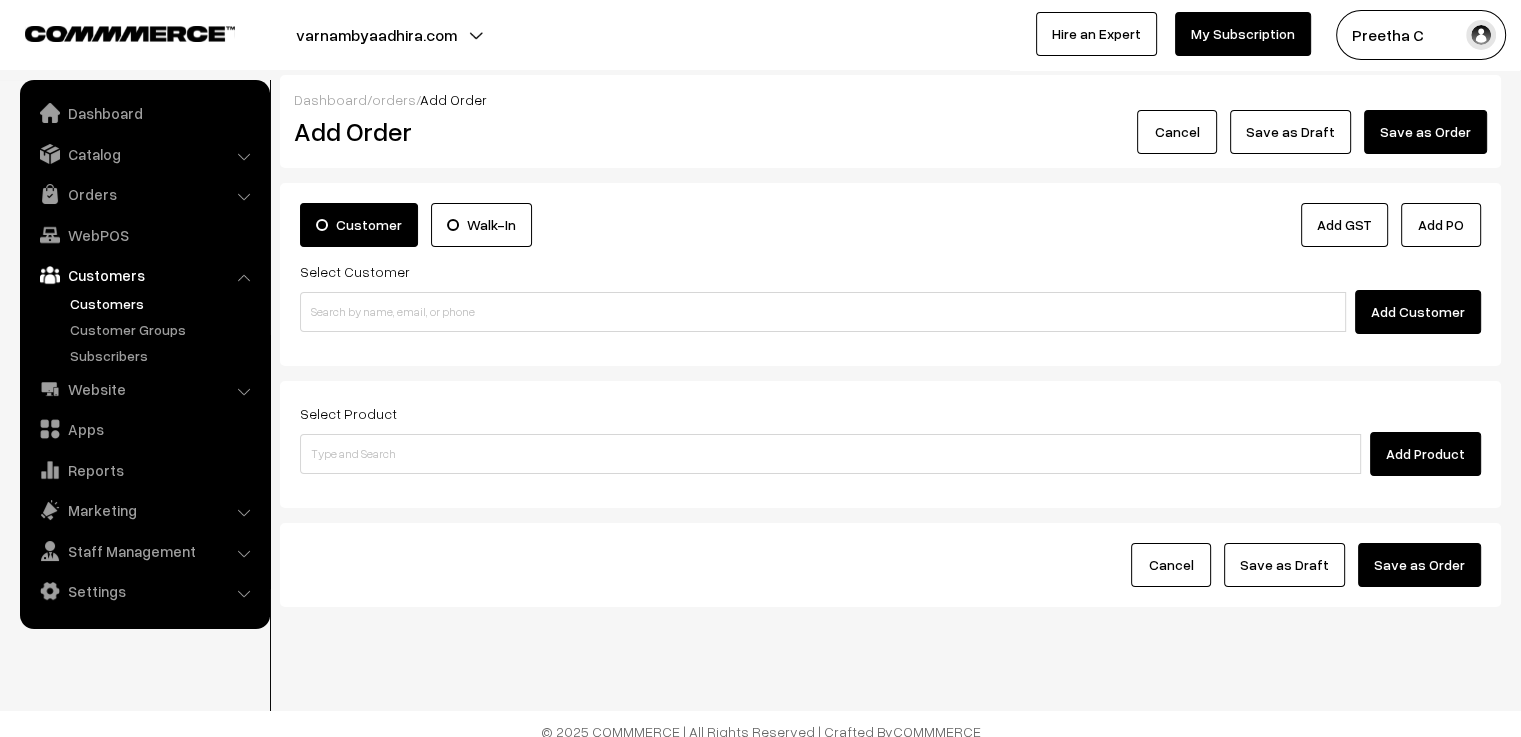 click on "Customers" at bounding box center (164, 303) 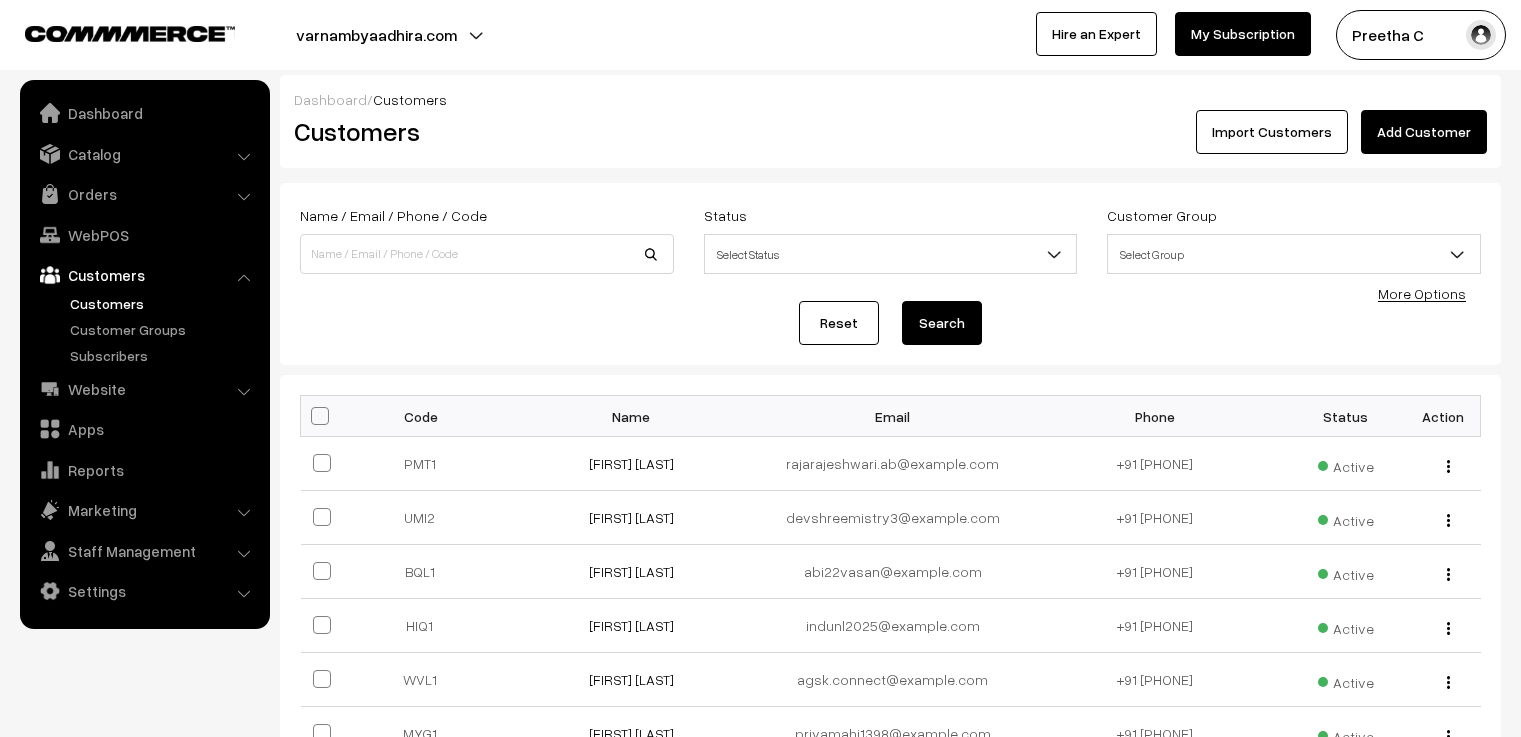 scroll, scrollTop: 0, scrollLeft: 0, axis: both 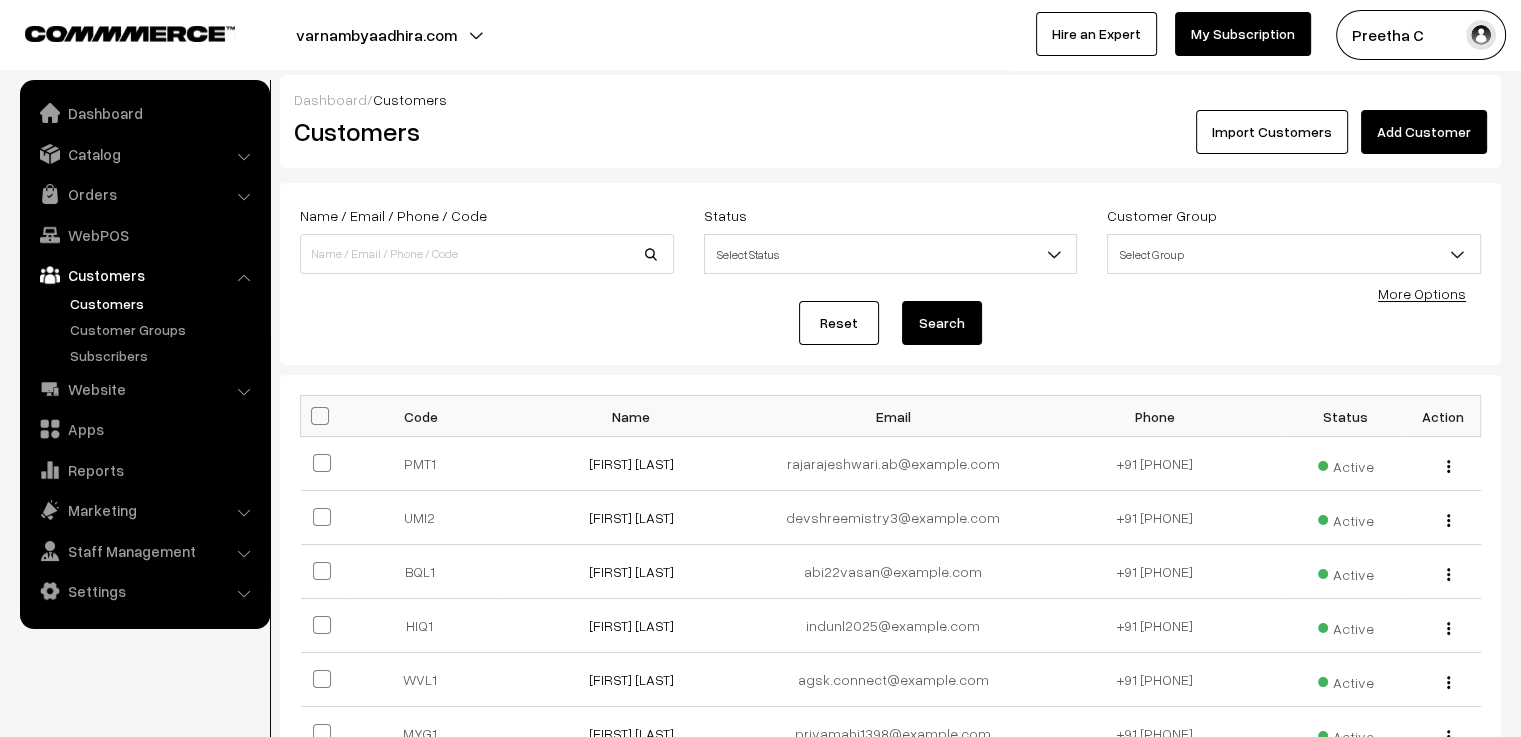 click on "Add Customer" at bounding box center (1424, 132) 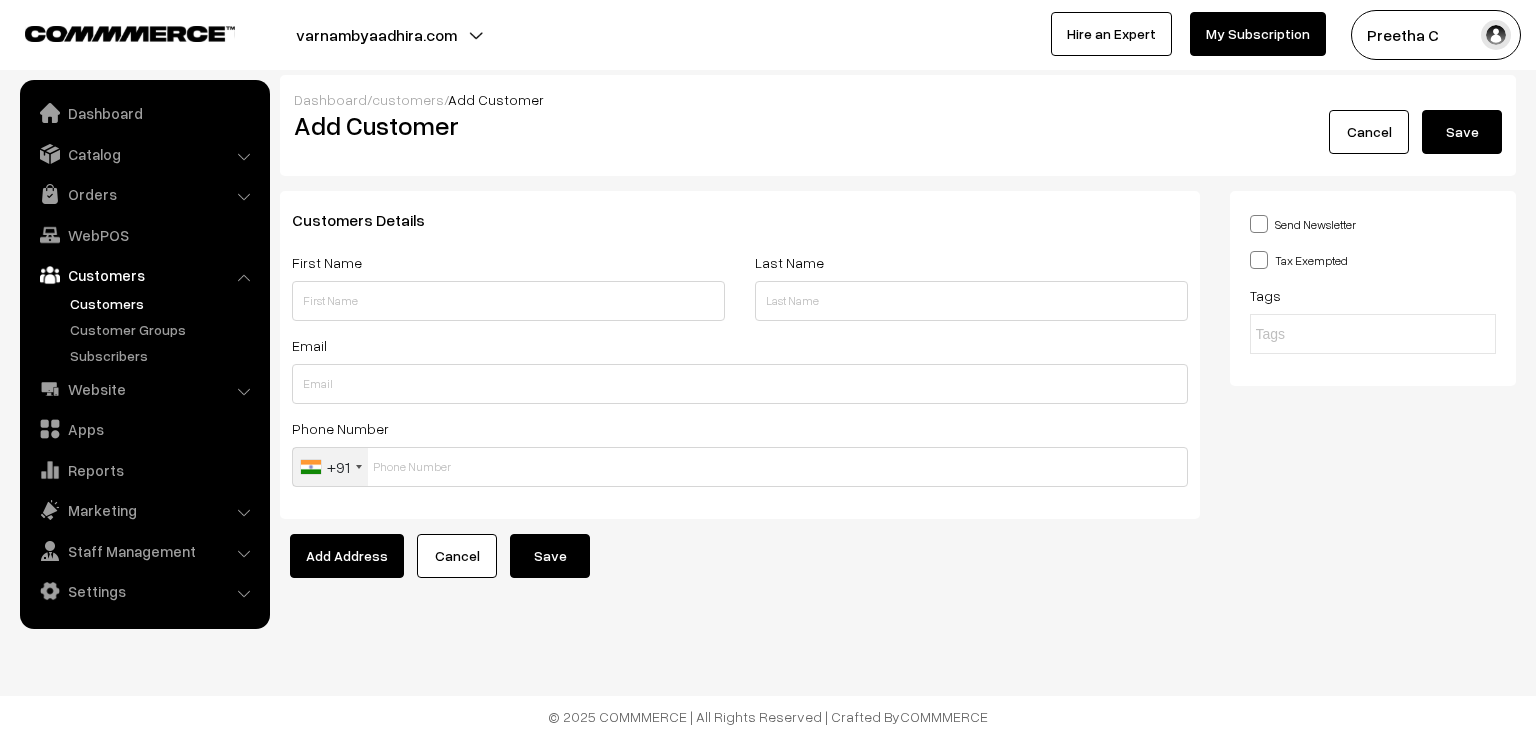scroll, scrollTop: 0, scrollLeft: 0, axis: both 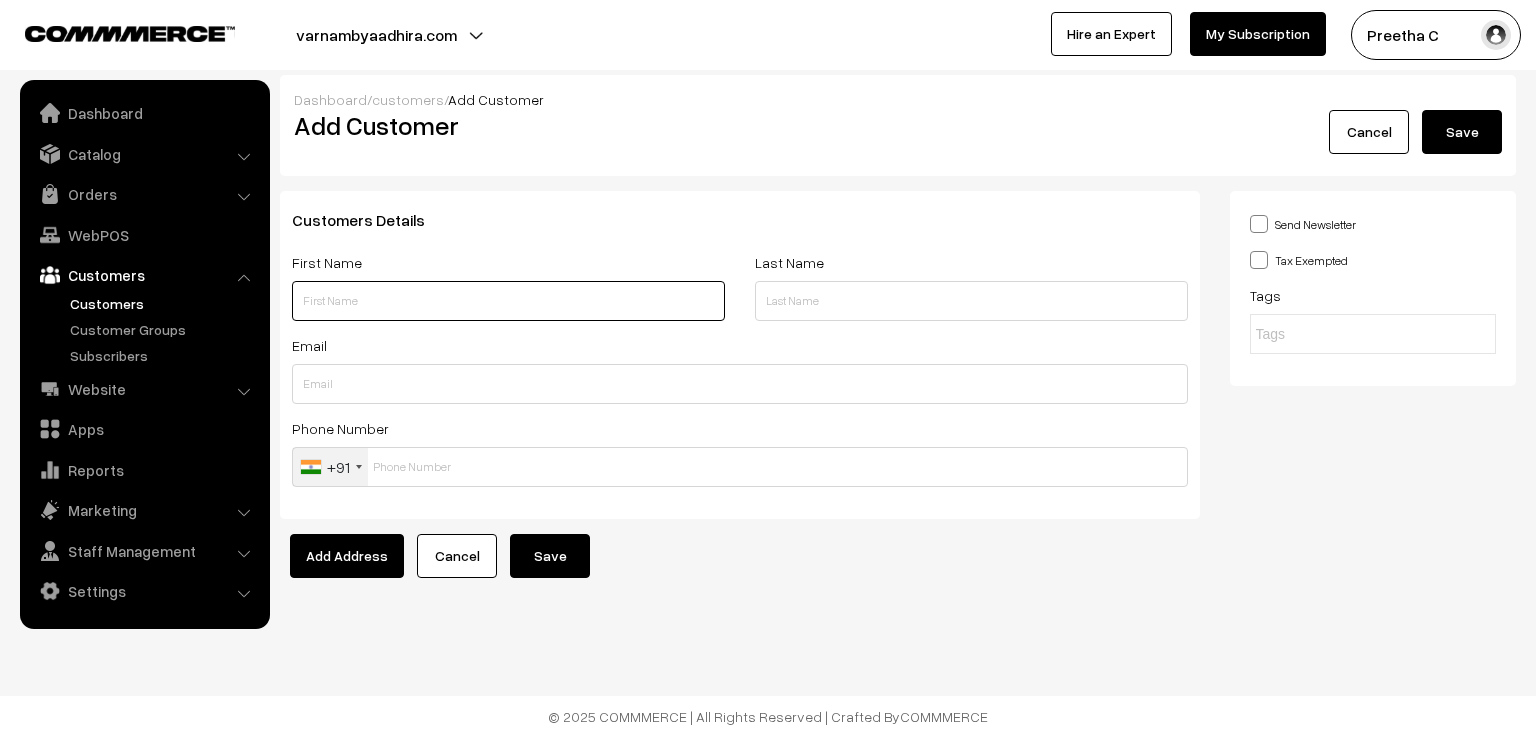 paste on "[FIRST]" 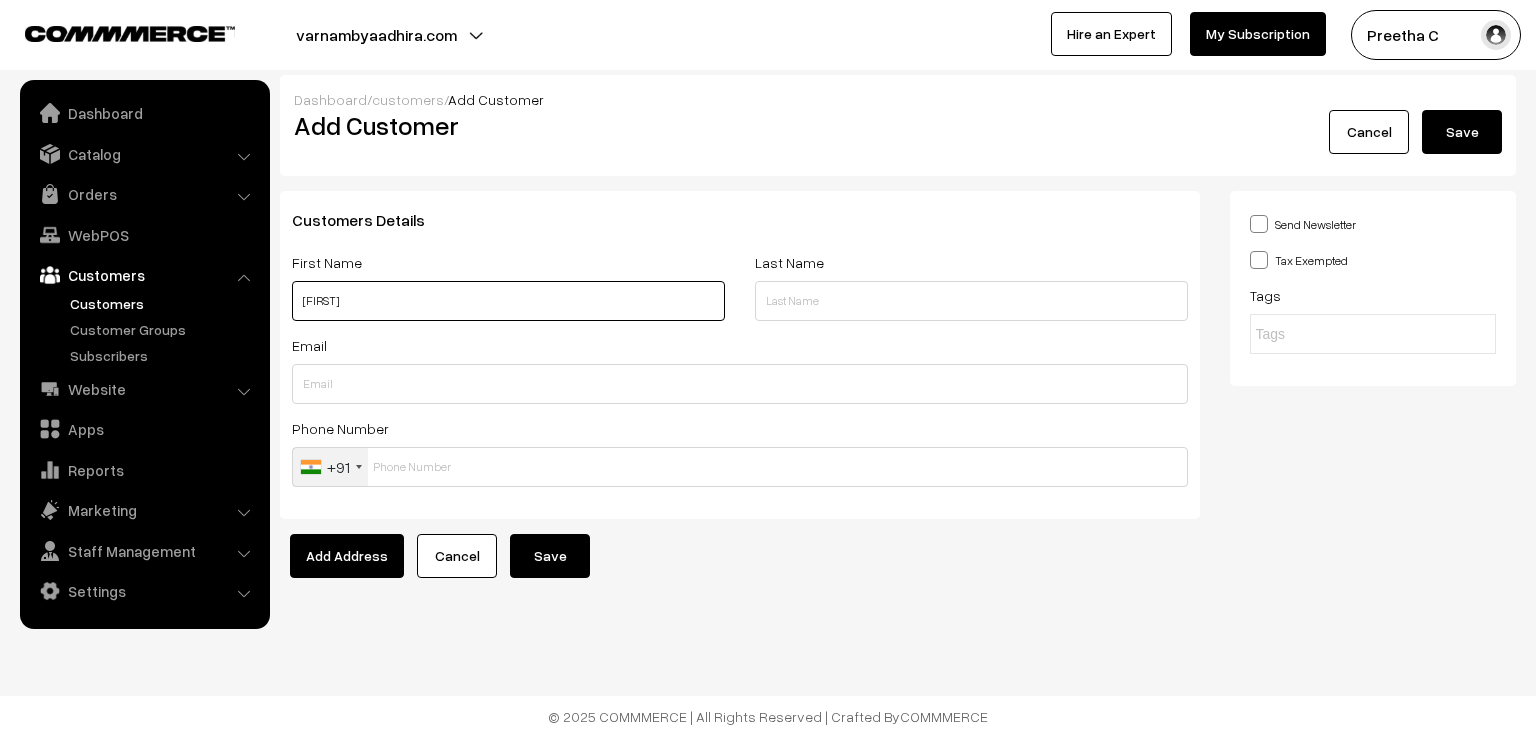 type on "[FIRST]" 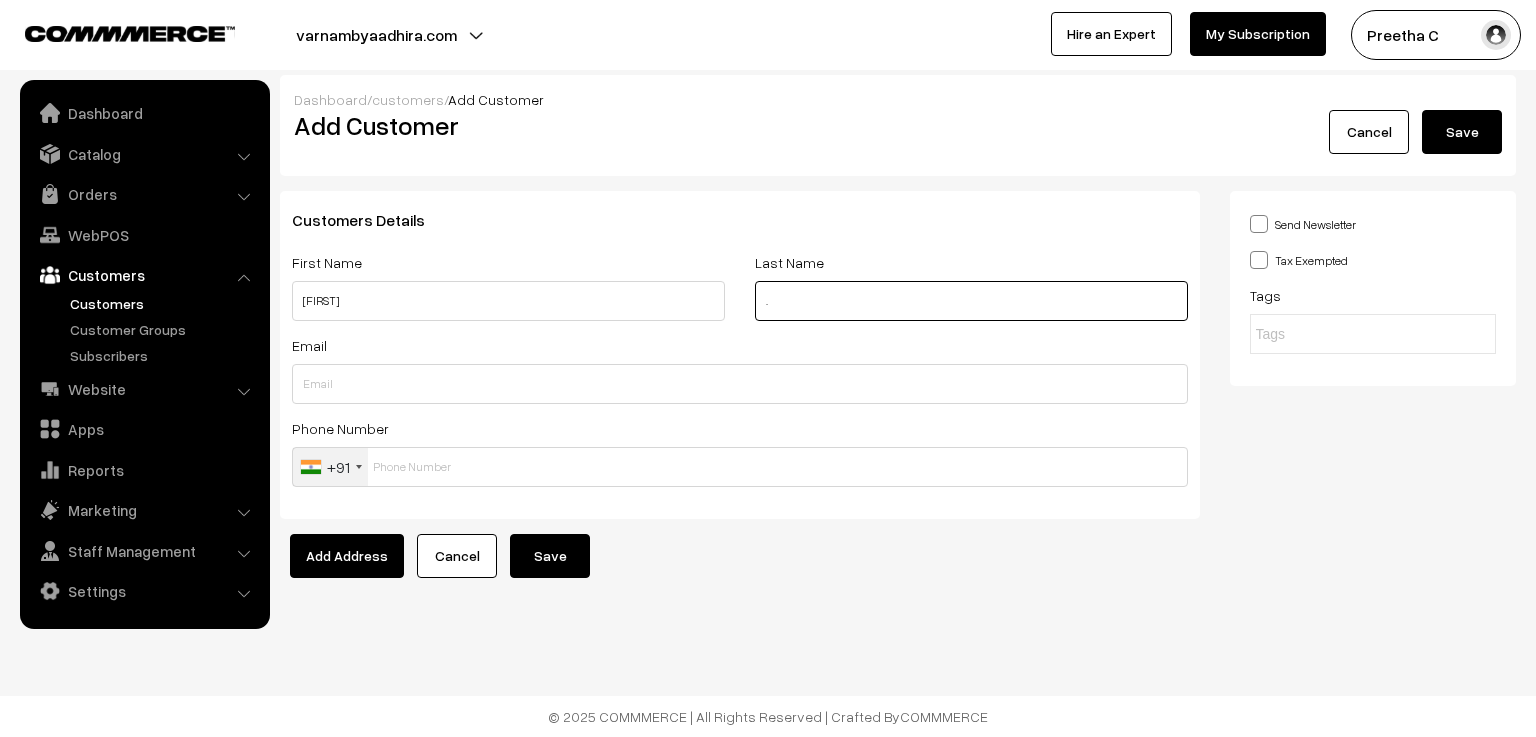 type on "." 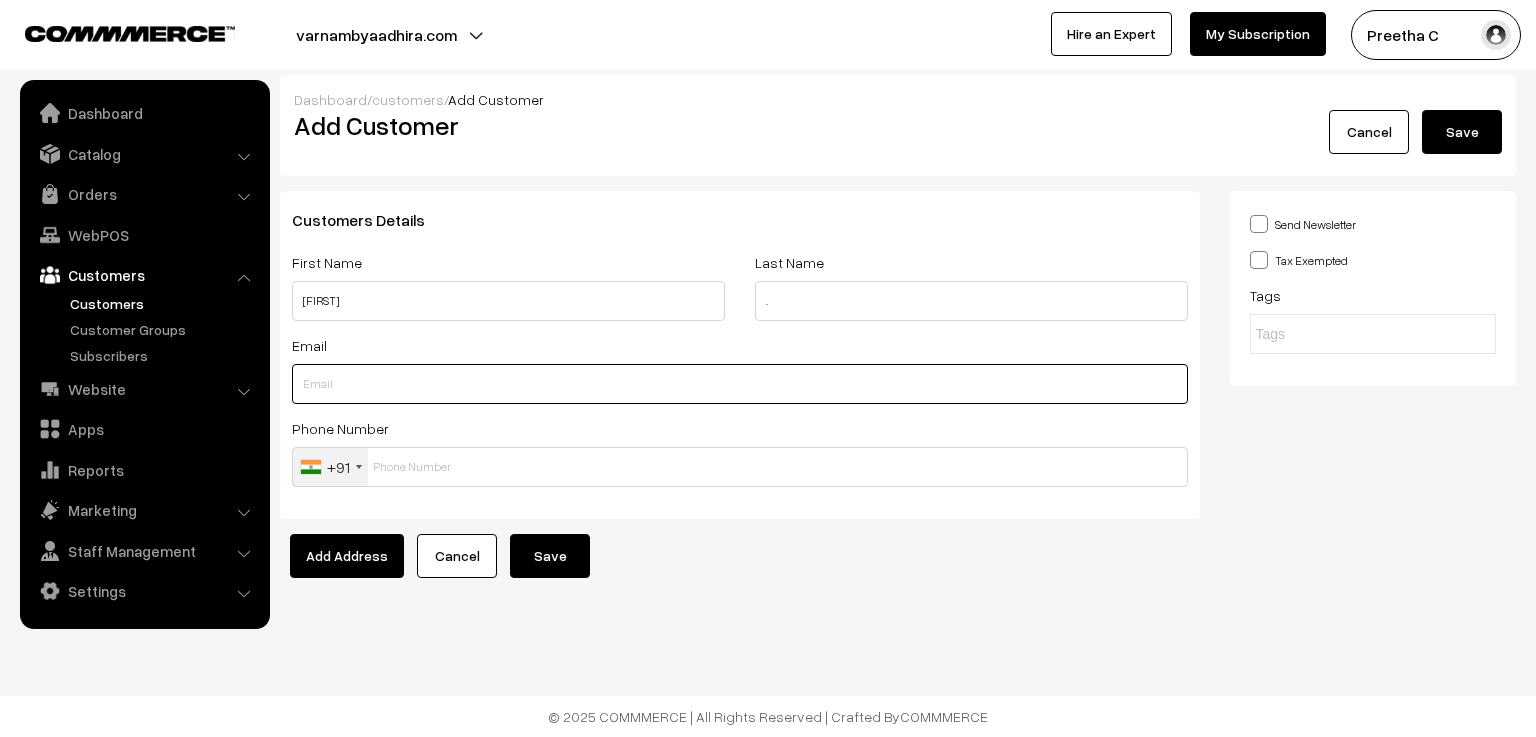 paste on "[EMAIL]" 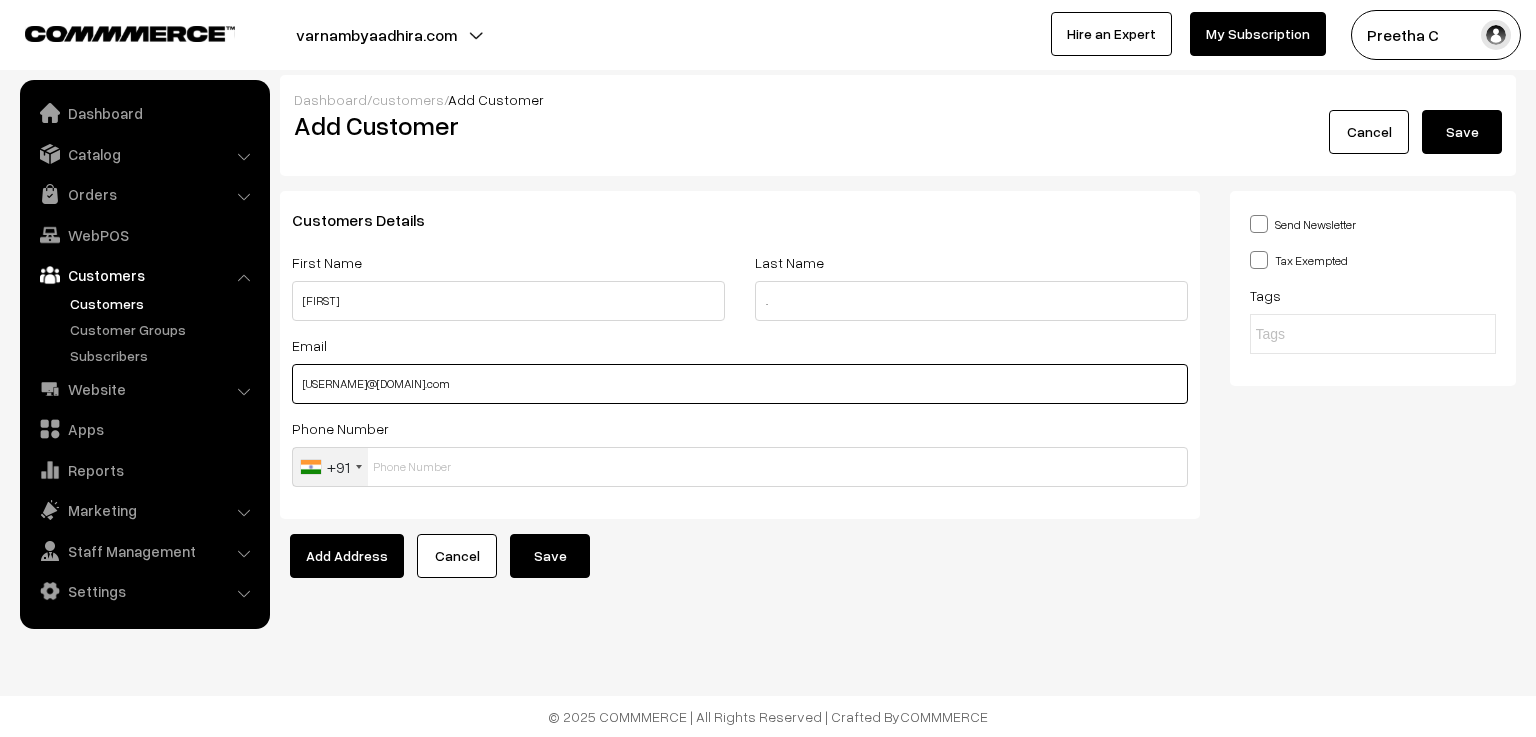 type on "[EMAIL]" 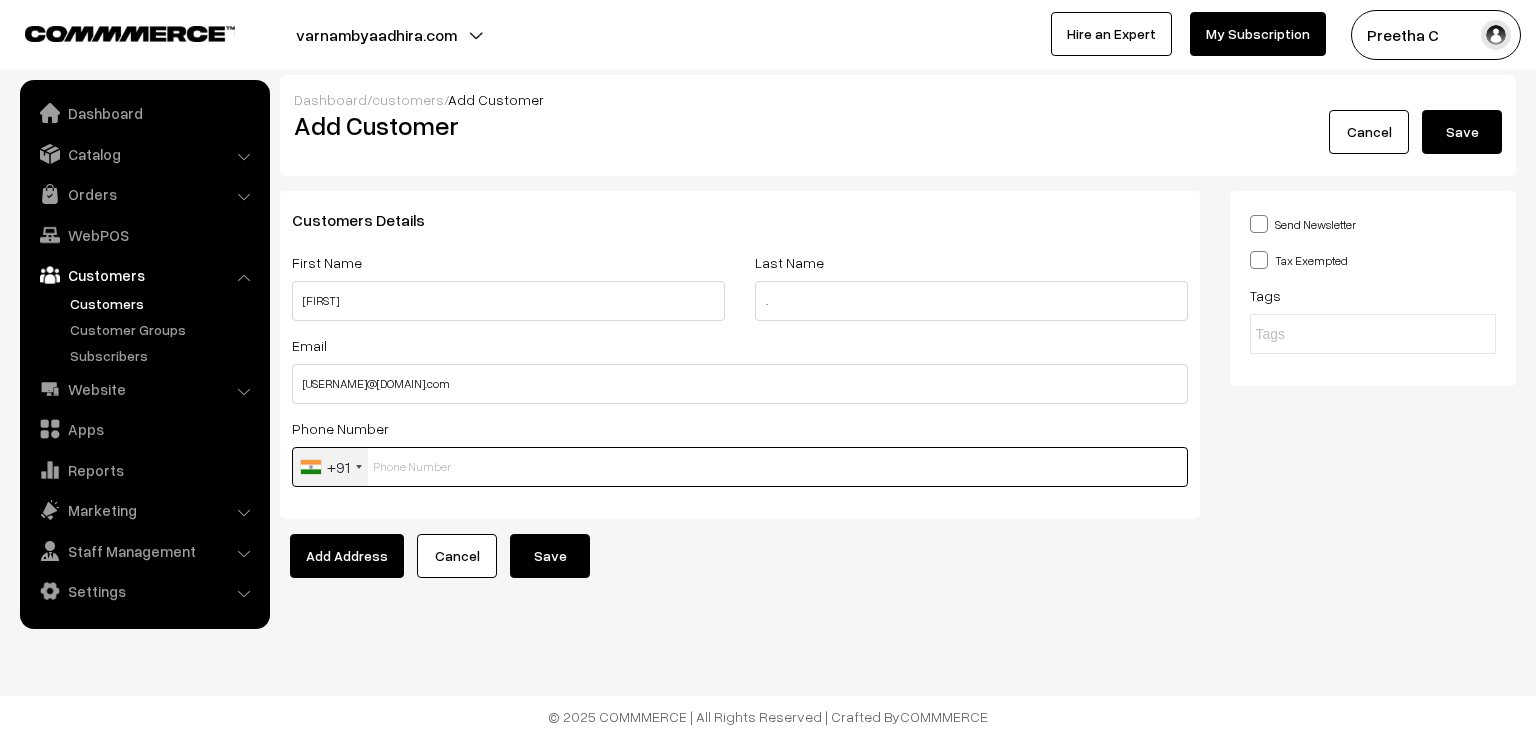 click at bounding box center (740, 467) 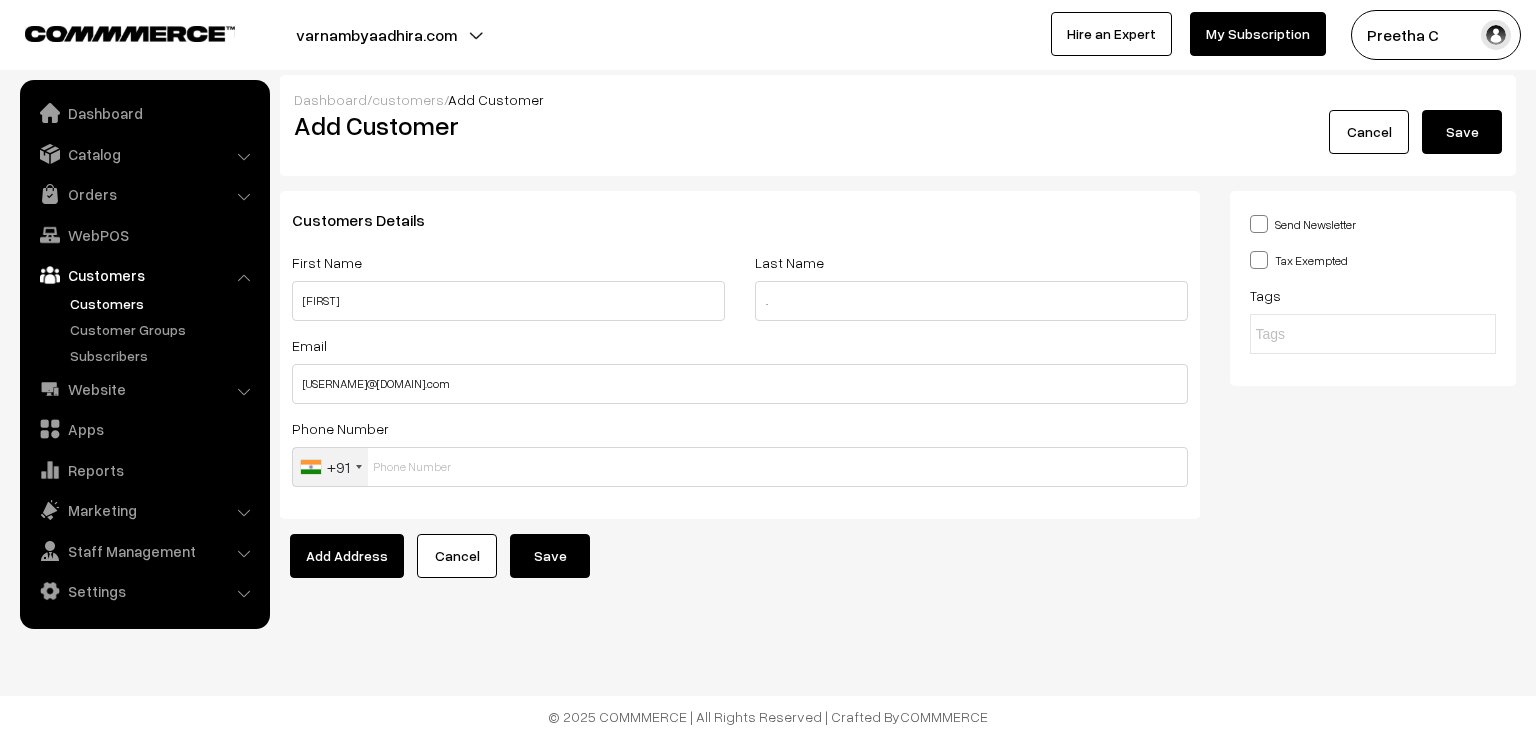 click on "+91" at bounding box center [338, 467] 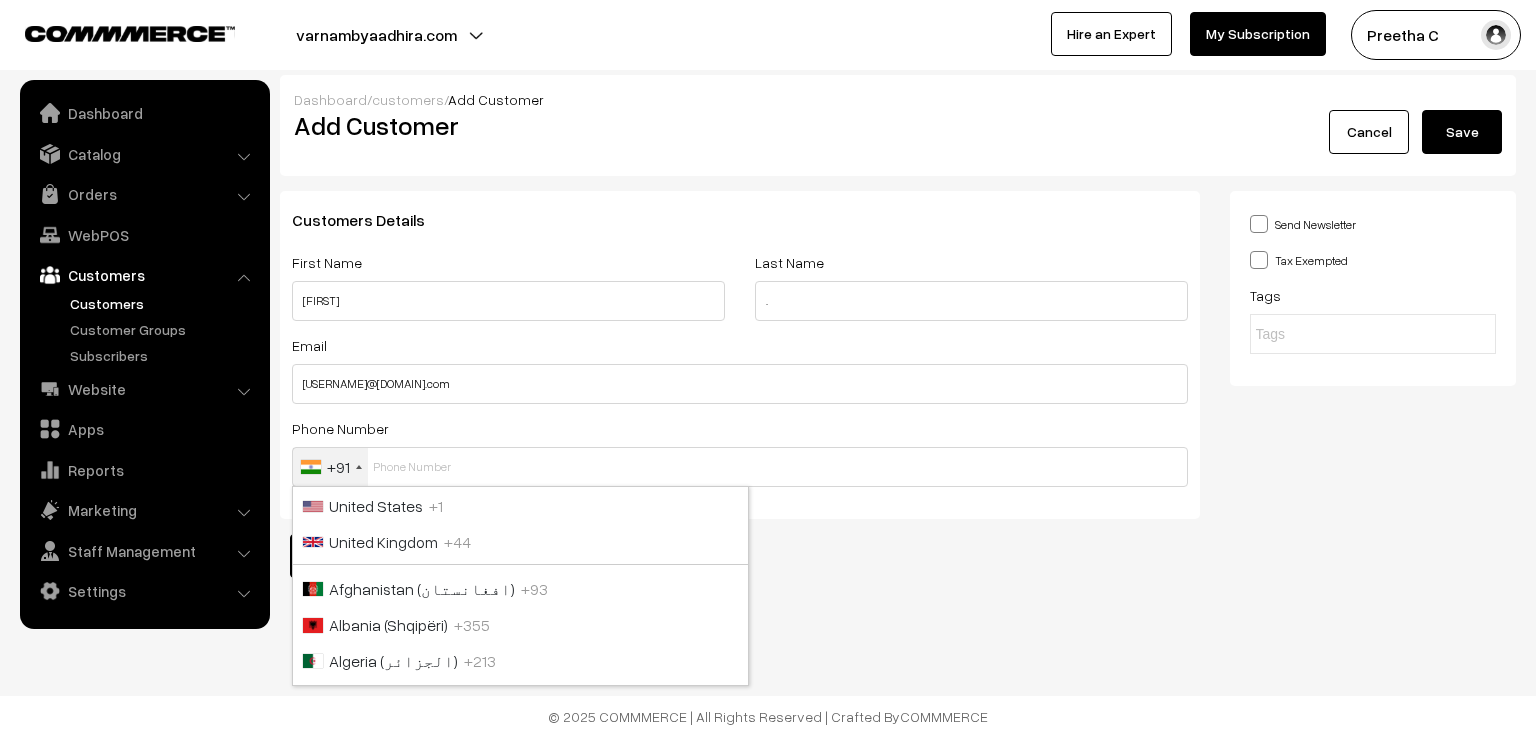 scroll, scrollTop: 3565, scrollLeft: 0, axis: vertical 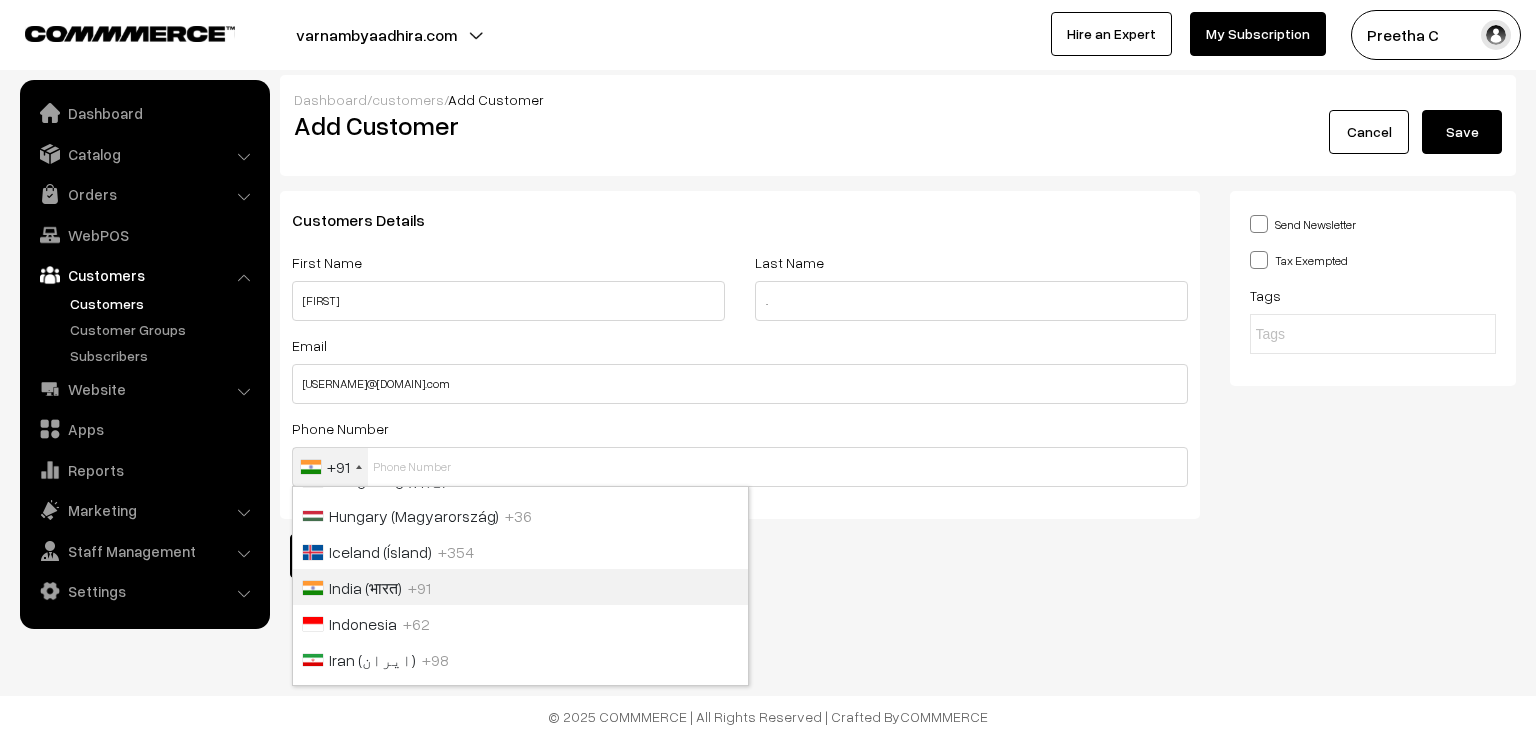 click on "Phone Number
+91 United States +1 United Kingdom +44 Afghanistan (‫افغانستان‬‎) +93 Albania (Shqipëri) +355 Algeria (‫الجزائر‬‎) +213 American Samoa +1 Andorra +376 Angola +244 Anguilla +1 Antigua and Barbuda +1 Argentina +54 Armenia (Հայաստան) +374 Aruba +297 Ascension Island +247 Australia +61 Austria (Österreich) +43 Azerbaijan (Azərbaycan) +994 Bahamas +1 Bahrain (‫البحرين‬‎) +973 Bangladesh (বাংলাদেশ) +880 Barbados +1 Belarus (Беларусь) +375 Belgium (België) +32 Belize +501 Benin (Bénin) +229 Bermuda +1 Bhutan (འབྲུག) +975 Bolivia +591 Bosnia and Herzegovina (Босна и Херцеговина) +387 Botswana +267 Brazil (Brasil) +55 British Indian Ocean Territory +246 British Virgin Islands +1 Brunei +673 Bulgaria (България) +359 Burkina Faso +226 Burundi (Uburundi) +257 Cambodia (កម្ពុជា) +855 Cameroon (Cameroun) +237 Canada +1" at bounding box center (740, 451) 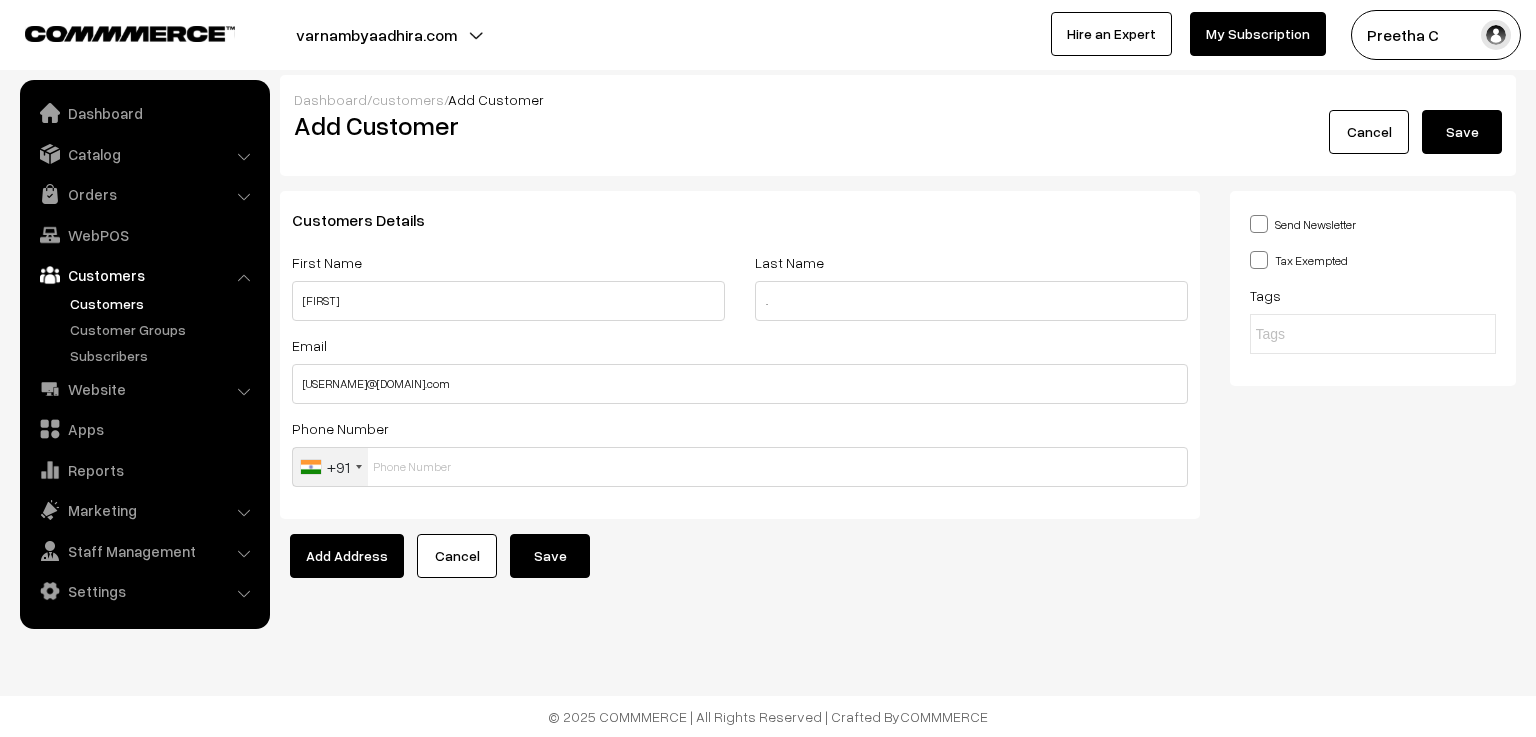 click on "Customers Details
First Name
Neeraja
Last Name
.
Email
sucharita.muthuswamy@gmail.com
Phone Number
+91 United States +1 United Kingdom +44 Afghanistan (‫افغانستان‬‎) +93 Albania (Shqipëri) +355 Algeria (‫الجزائر‬‎) +213 American Samoa +1 Andorra +376 Angola +244 Anguilla +1 Antigua and Barbuda +1" at bounding box center [740, 355] 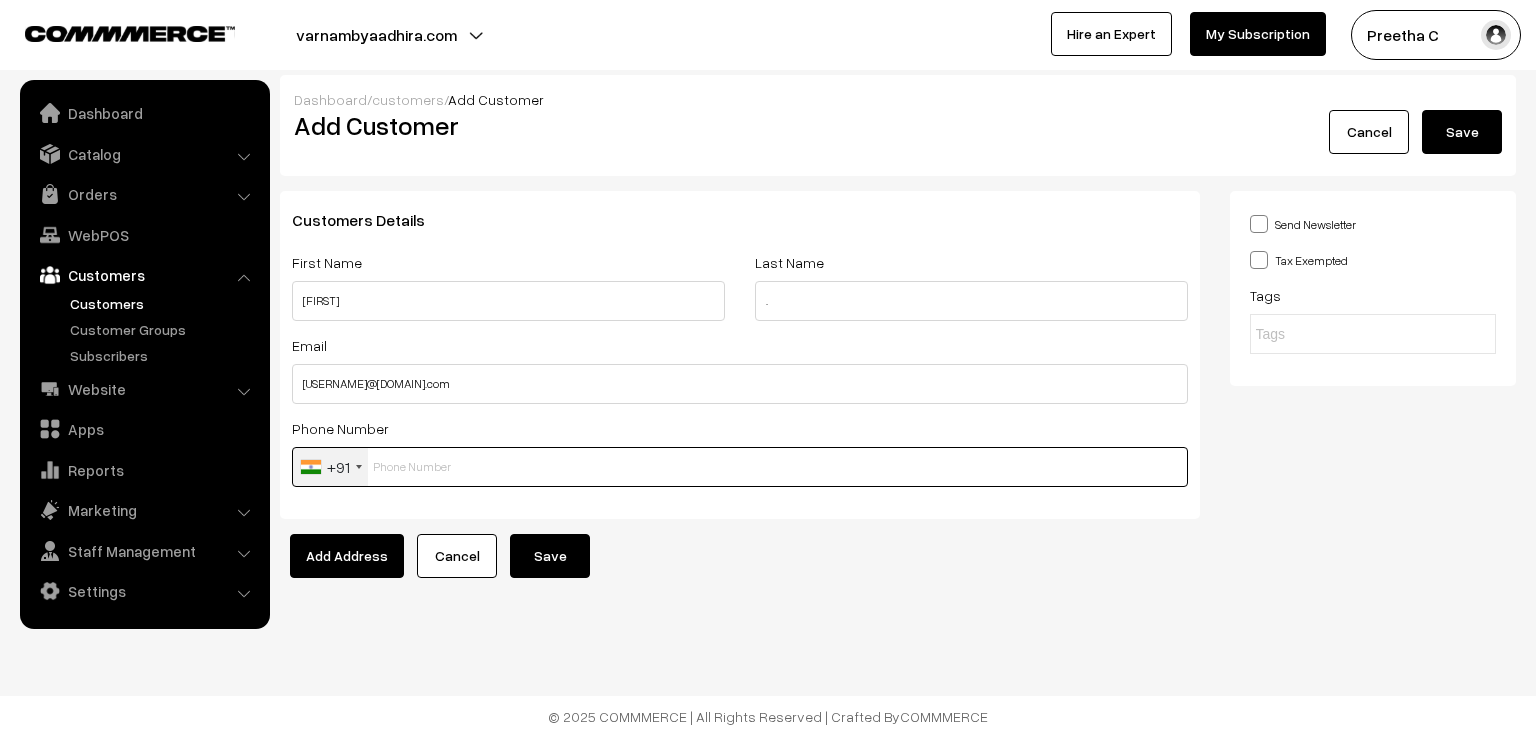 click at bounding box center [740, 467] 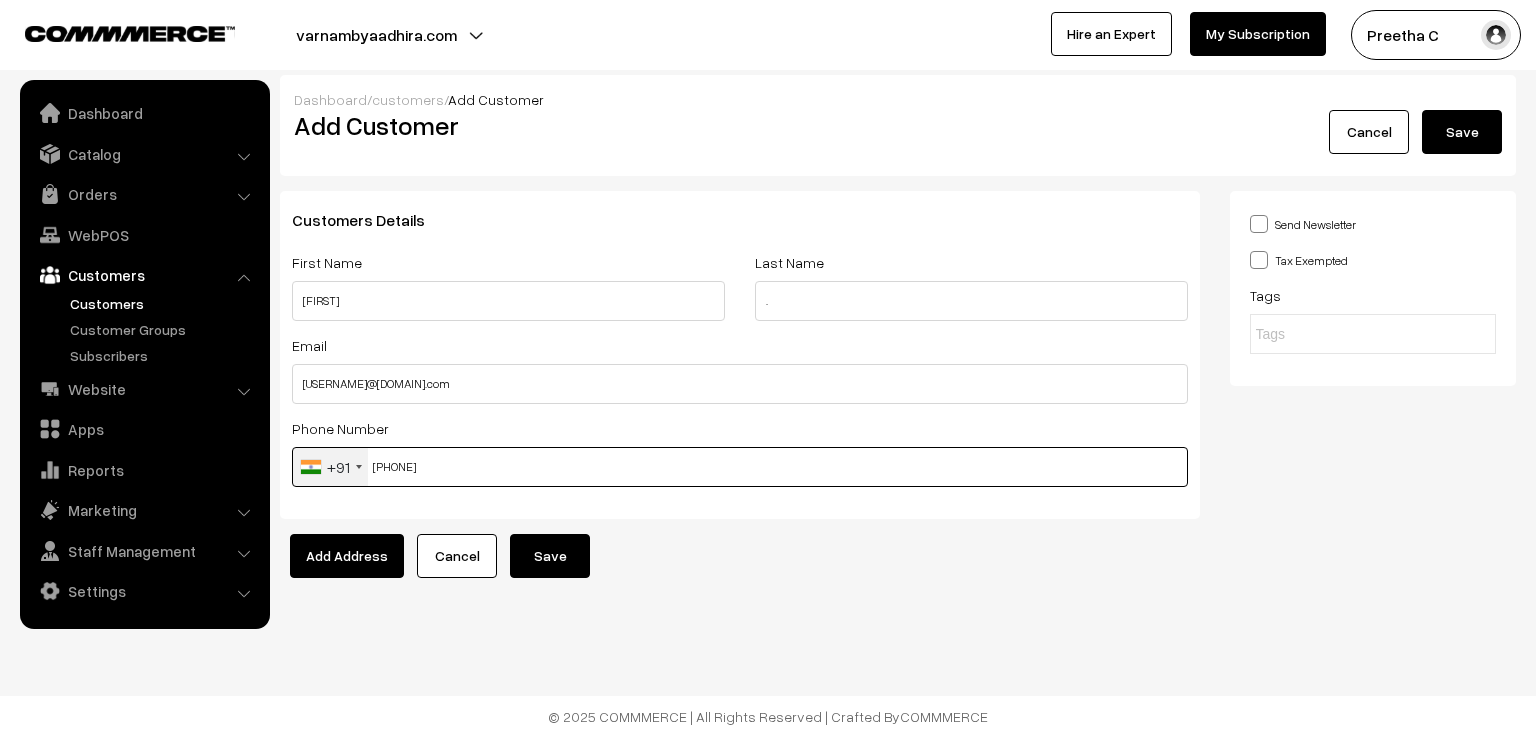 drag, startPoint x: 477, startPoint y: 469, endPoint x: 288, endPoint y: 490, distance: 190.16309 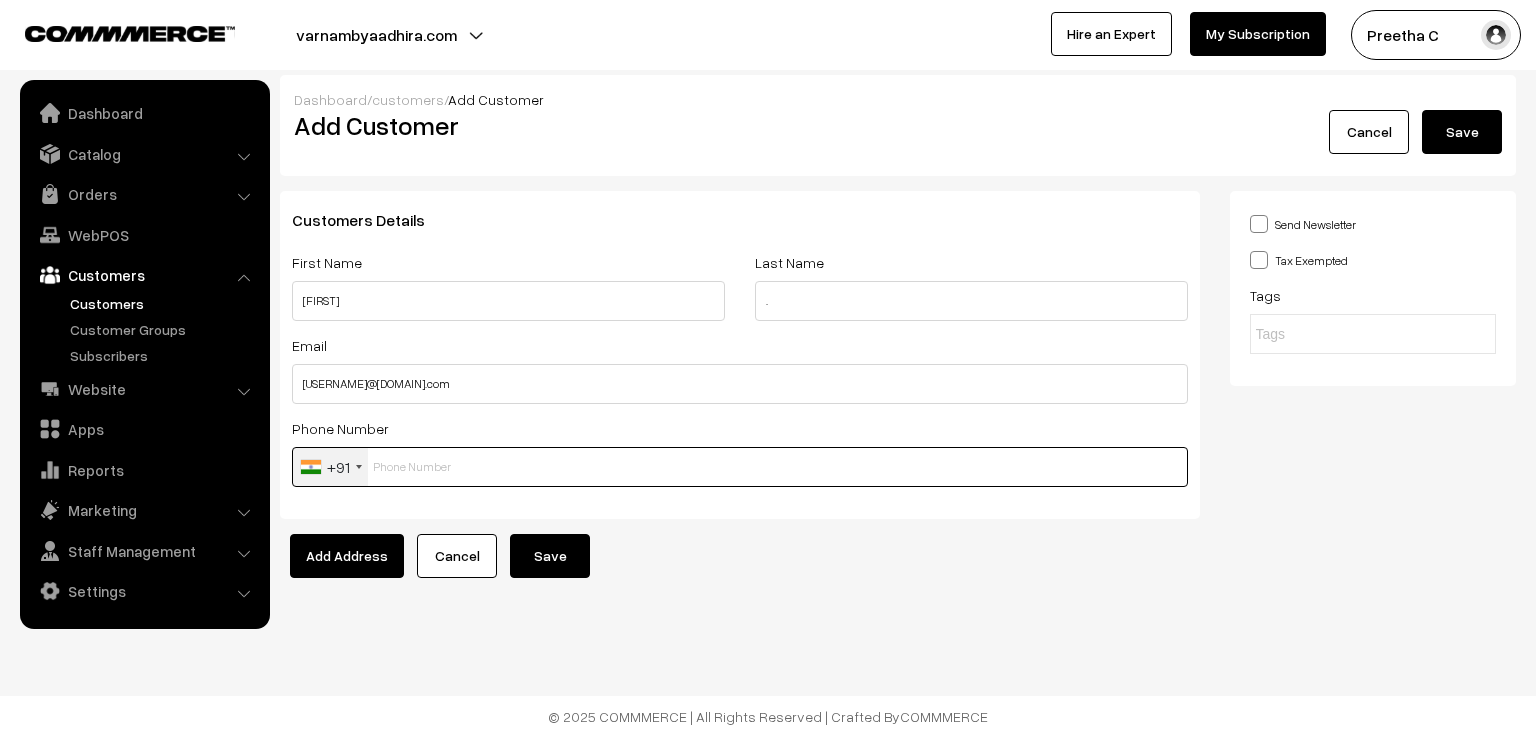 click at bounding box center [740, 467] 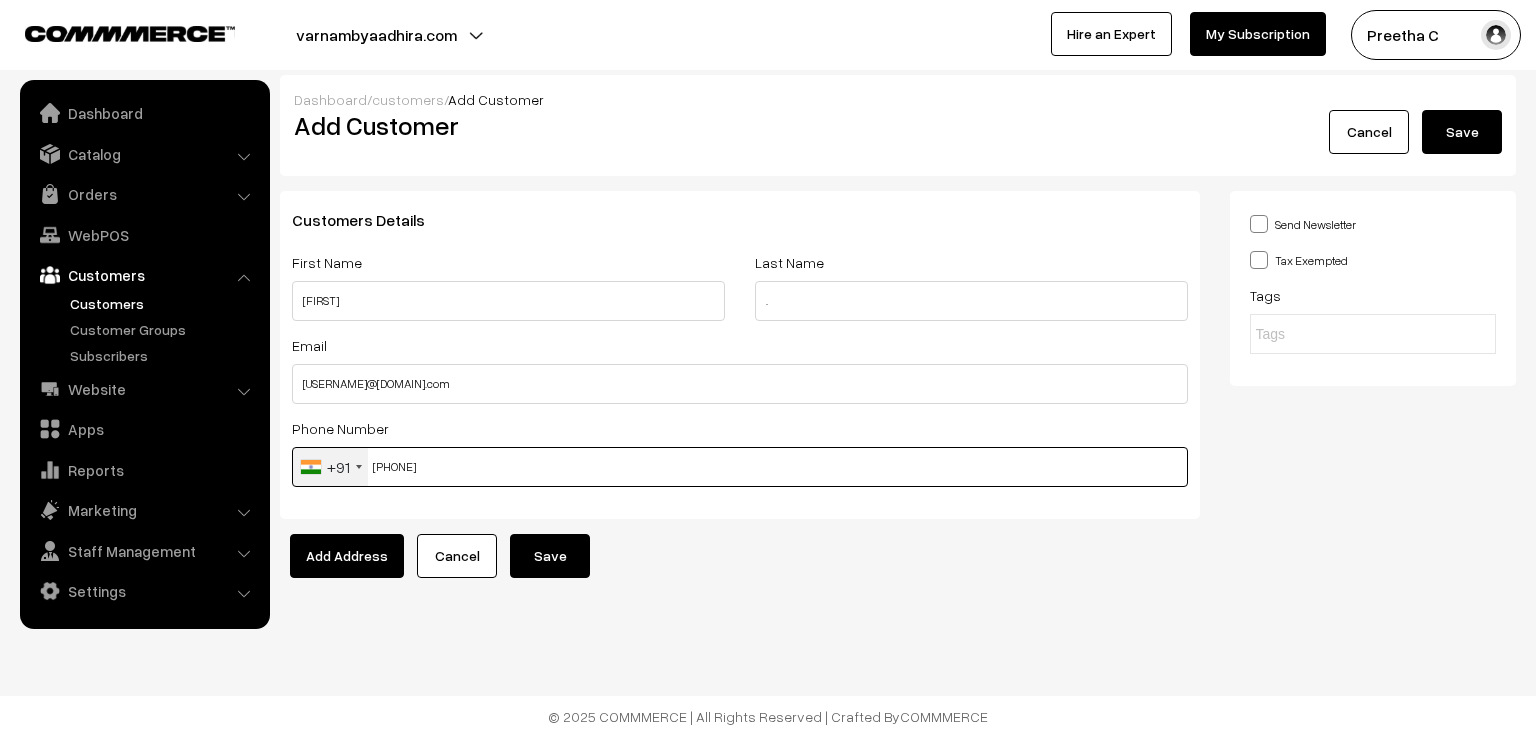 type on "9444922902" 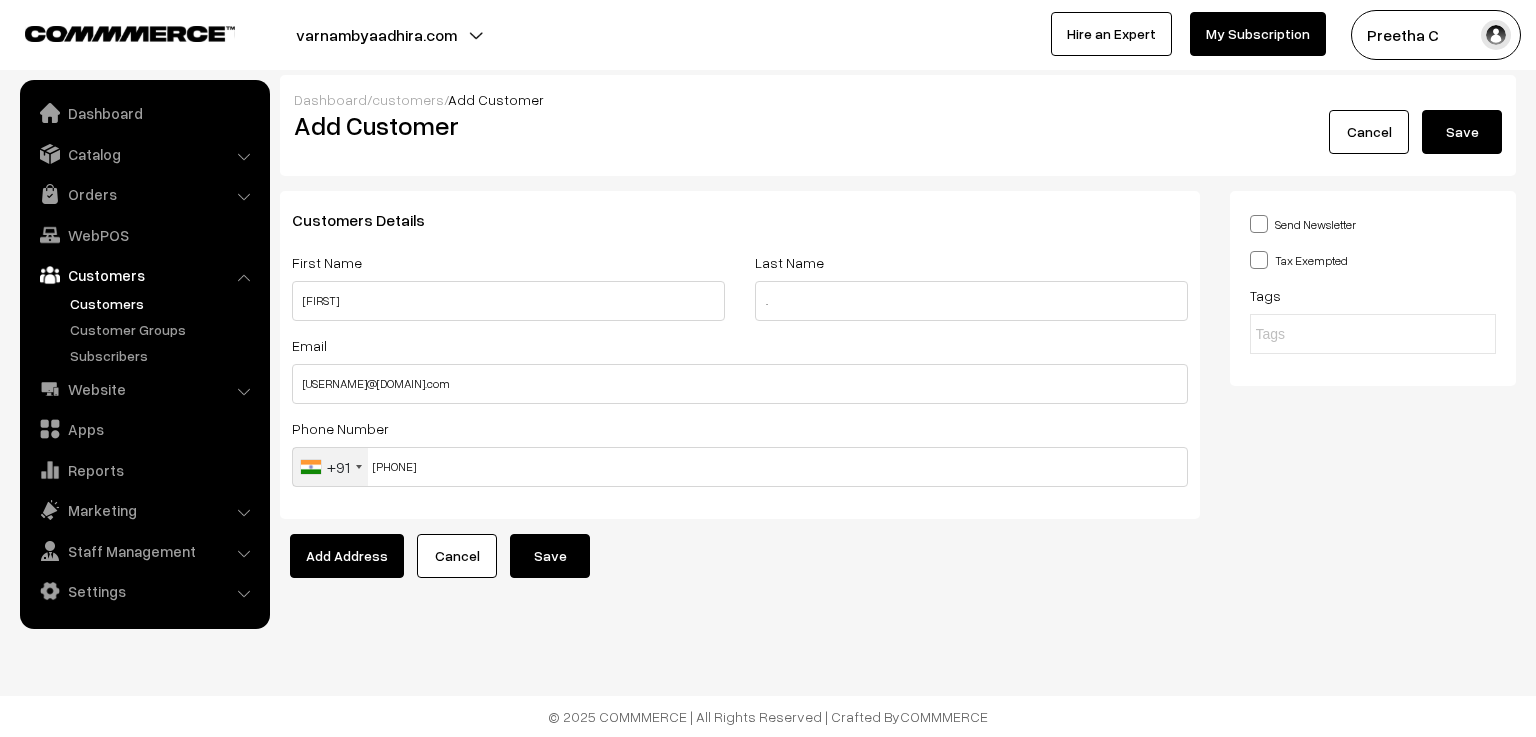 click on "Save" at bounding box center [550, 556] 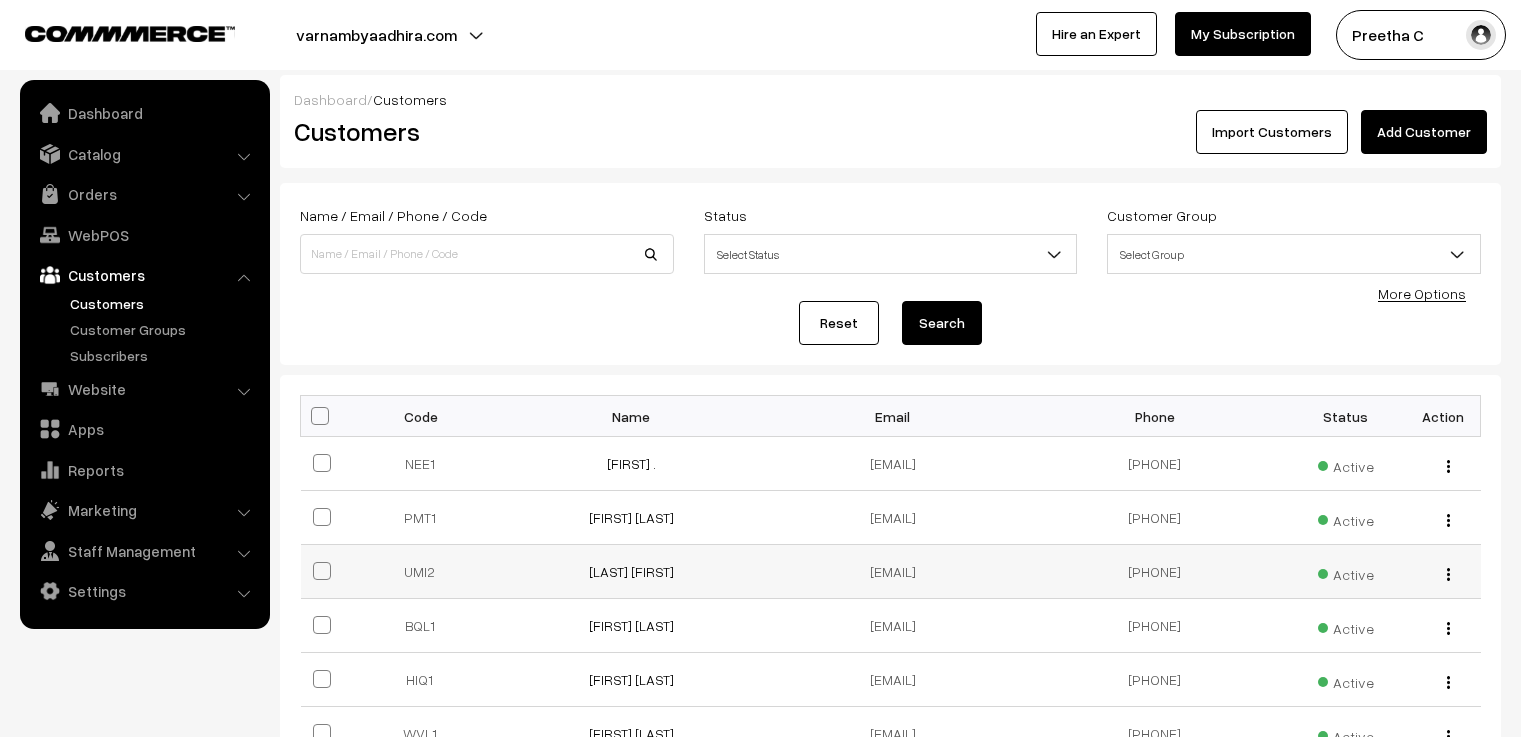 scroll, scrollTop: 0, scrollLeft: 0, axis: both 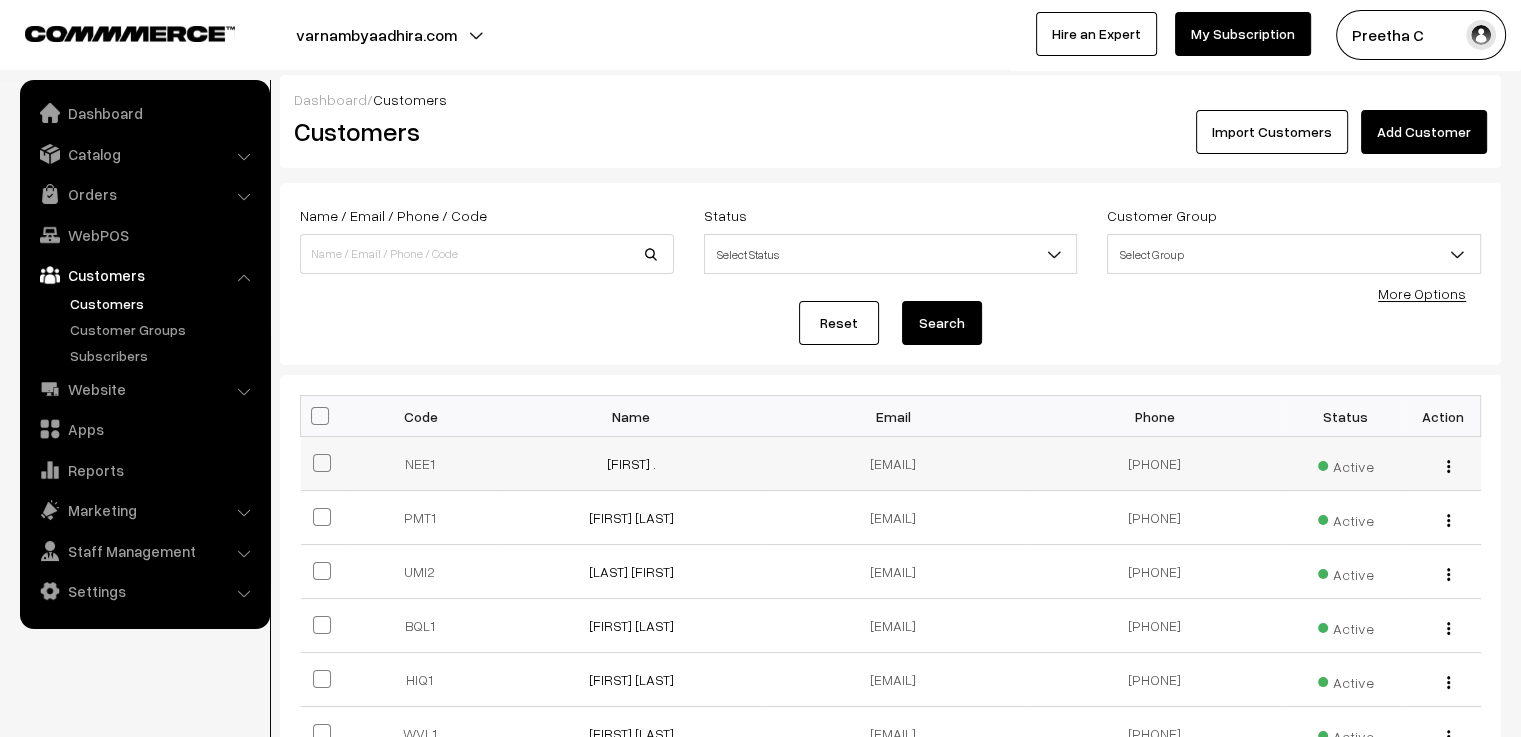 click at bounding box center [1448, 466] 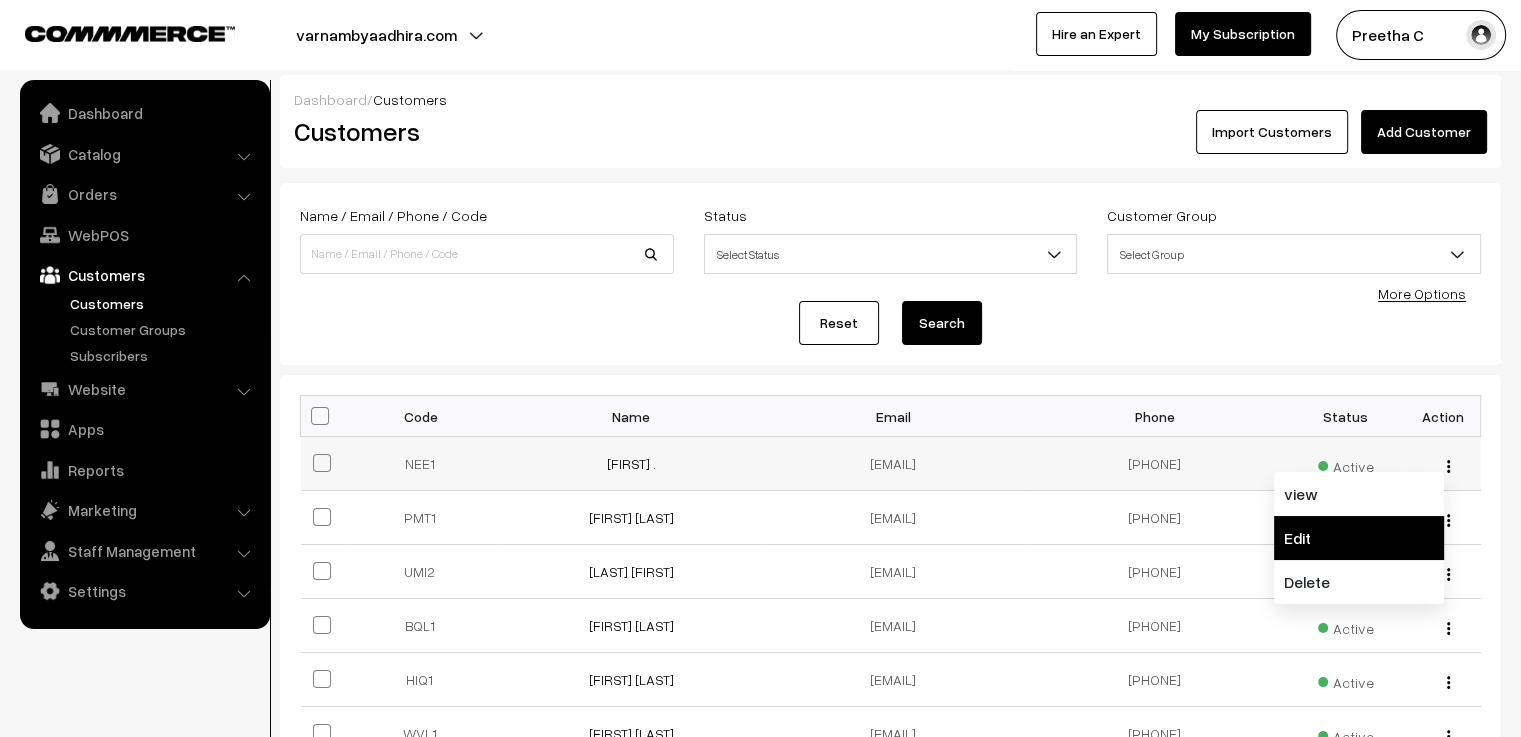 click on "Edit" at bounding box center [1359, 538] 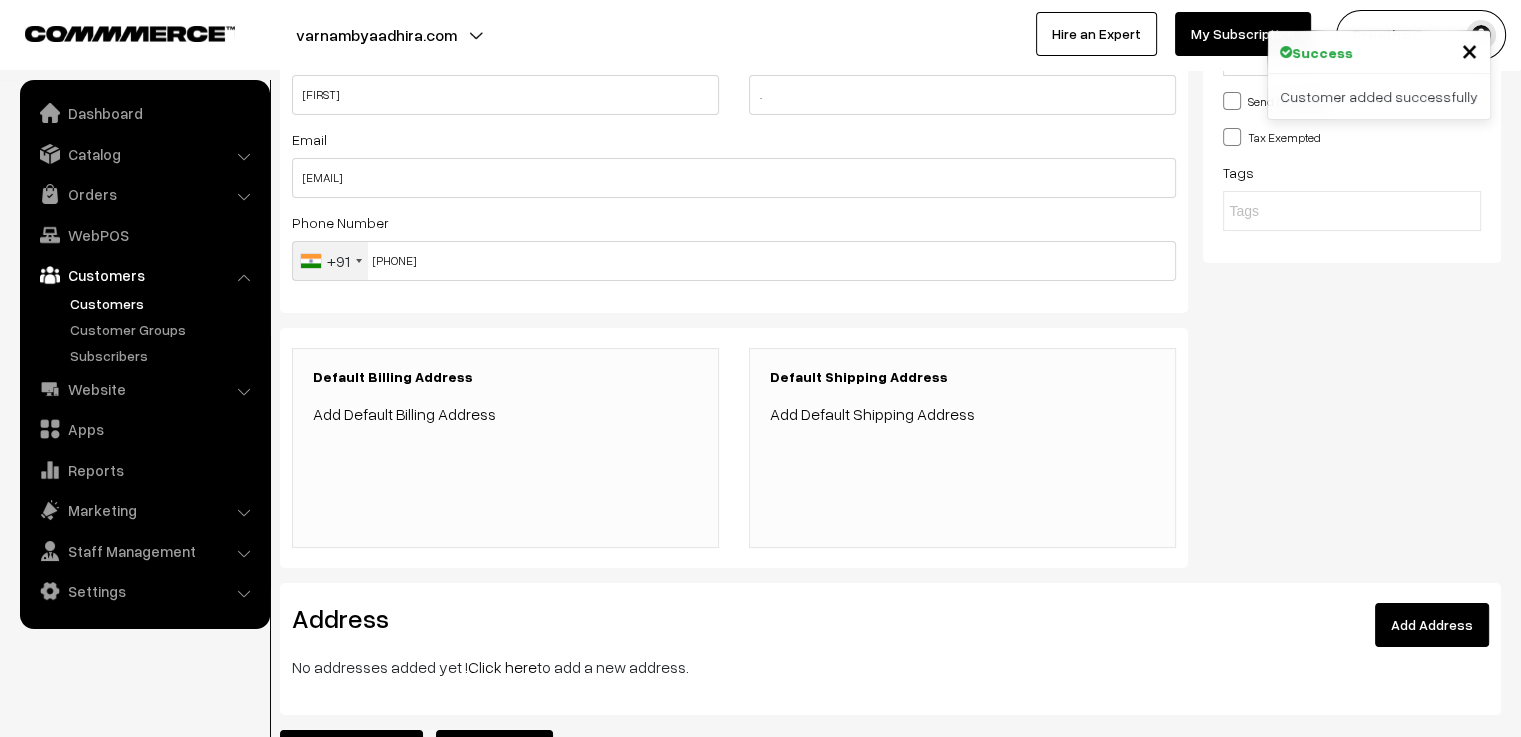 scroll, scrollTop: 367, scrollLeft: 0, axis: vertical 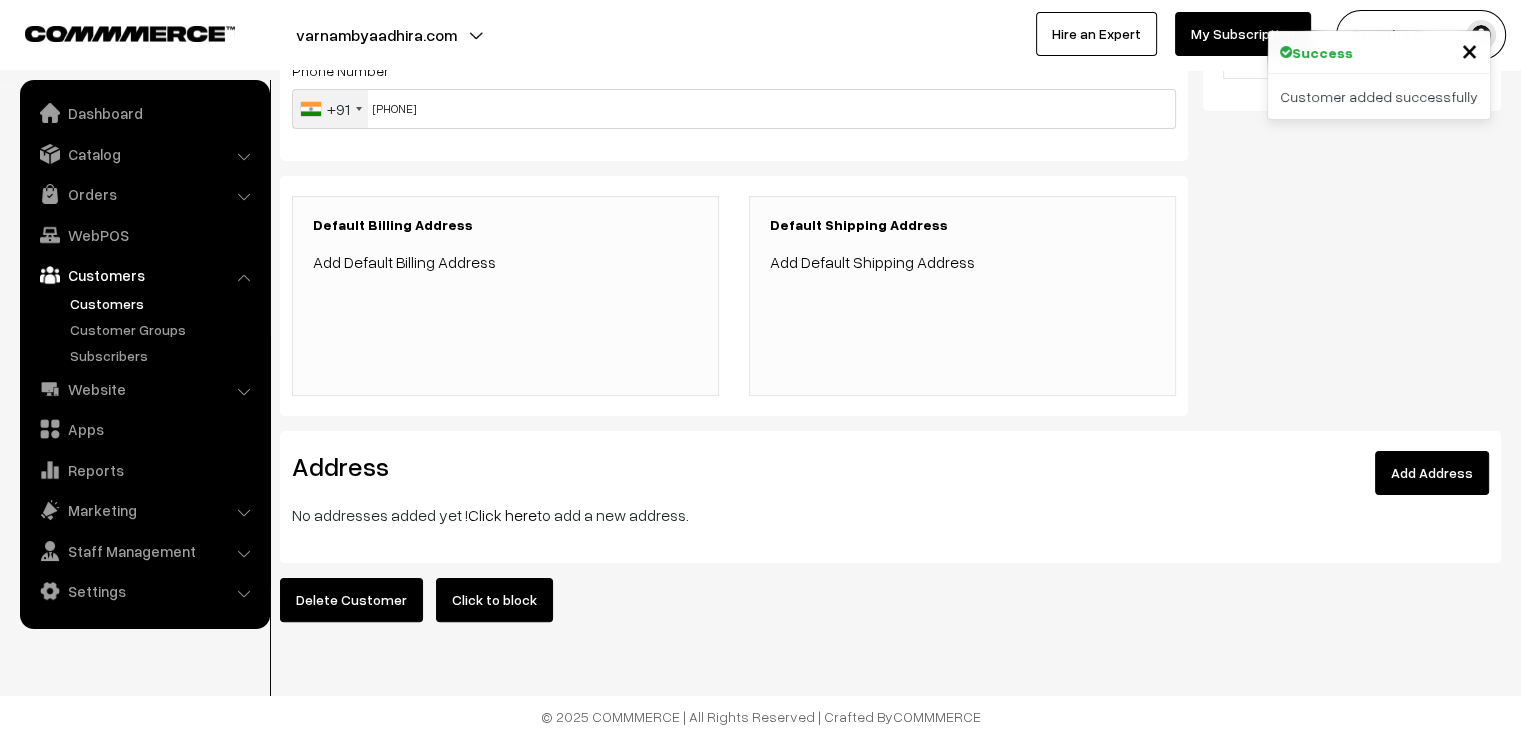 click on "Add Address" at bounding box center [1432, 473] 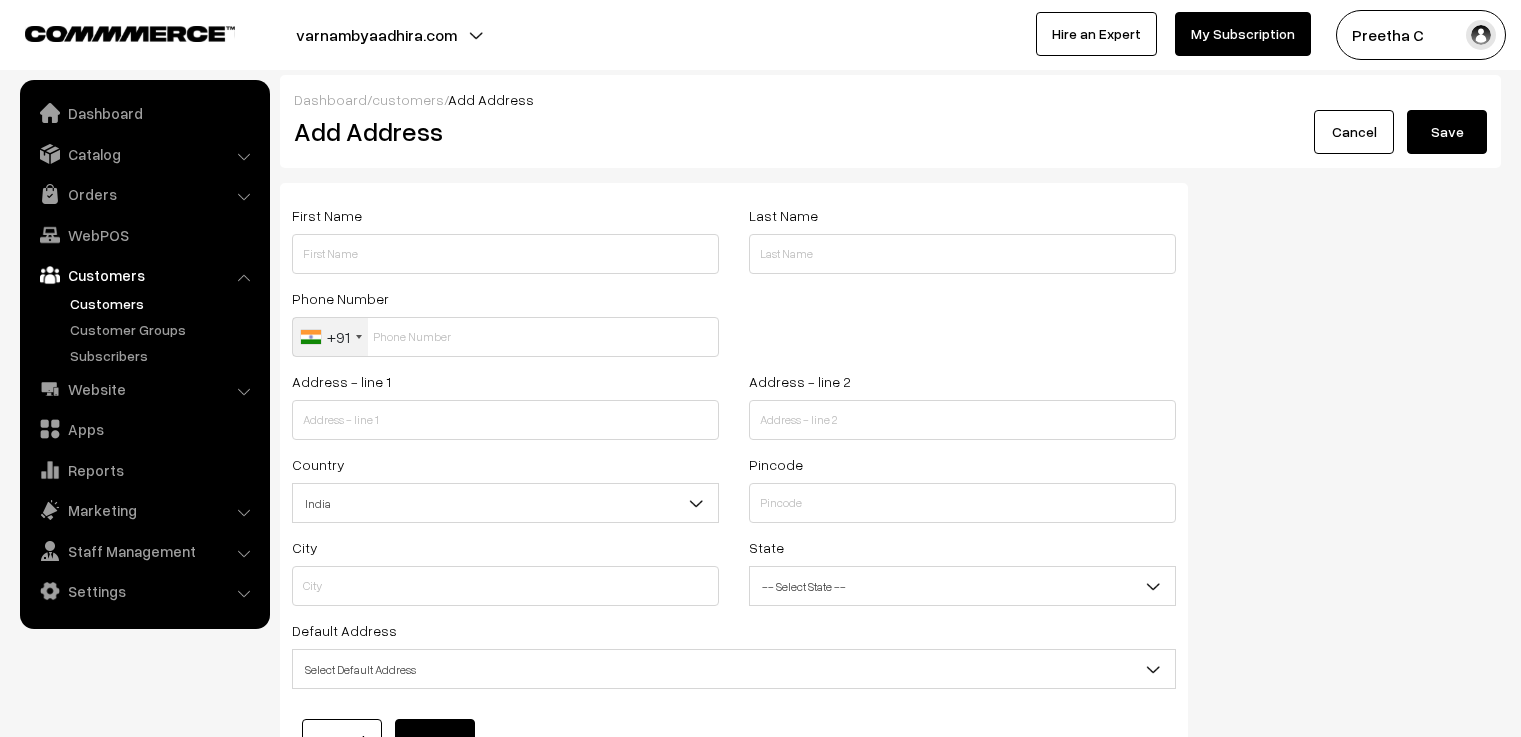 scroll, scrollTop: 0, scrollLeft: 0, axis: both 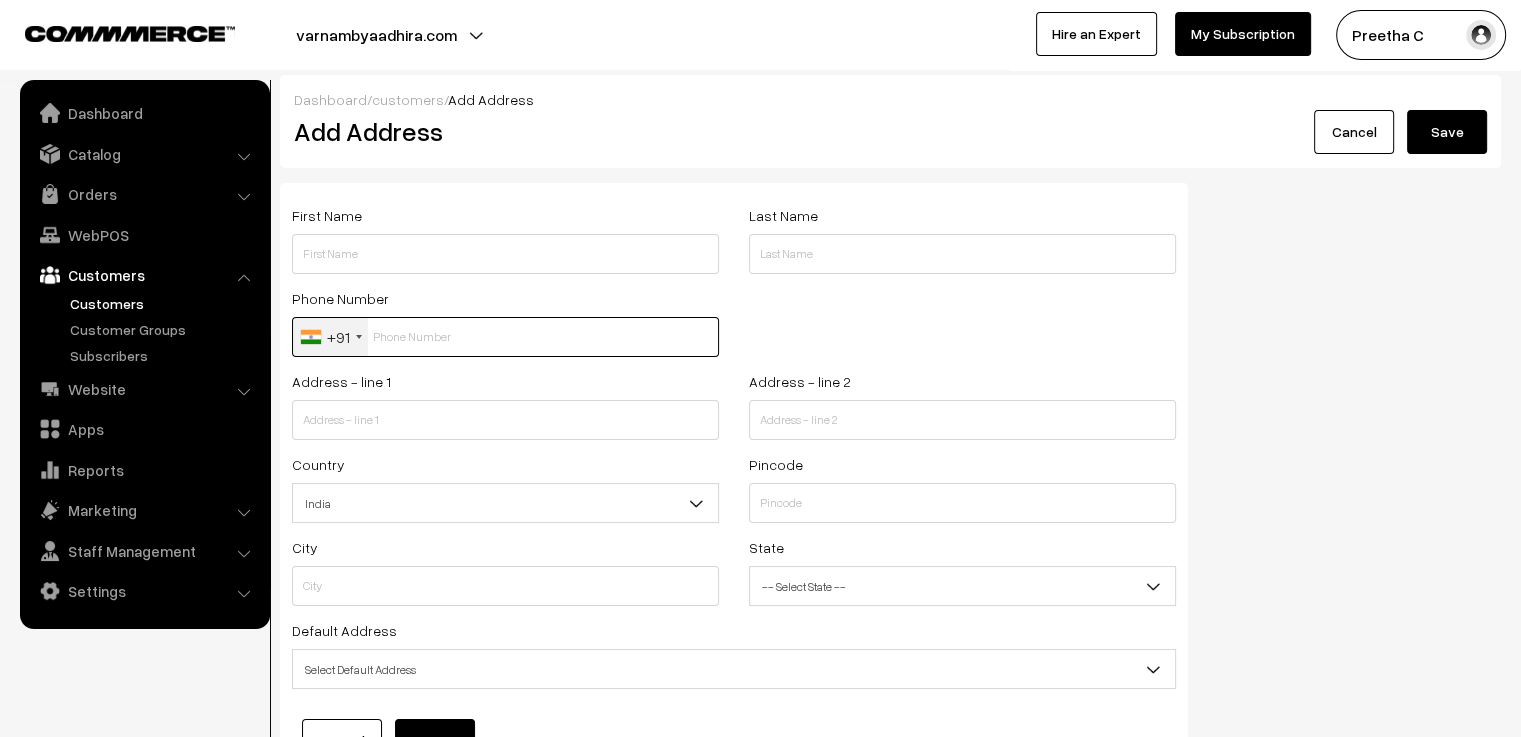 click at bounding box center [505, 337] 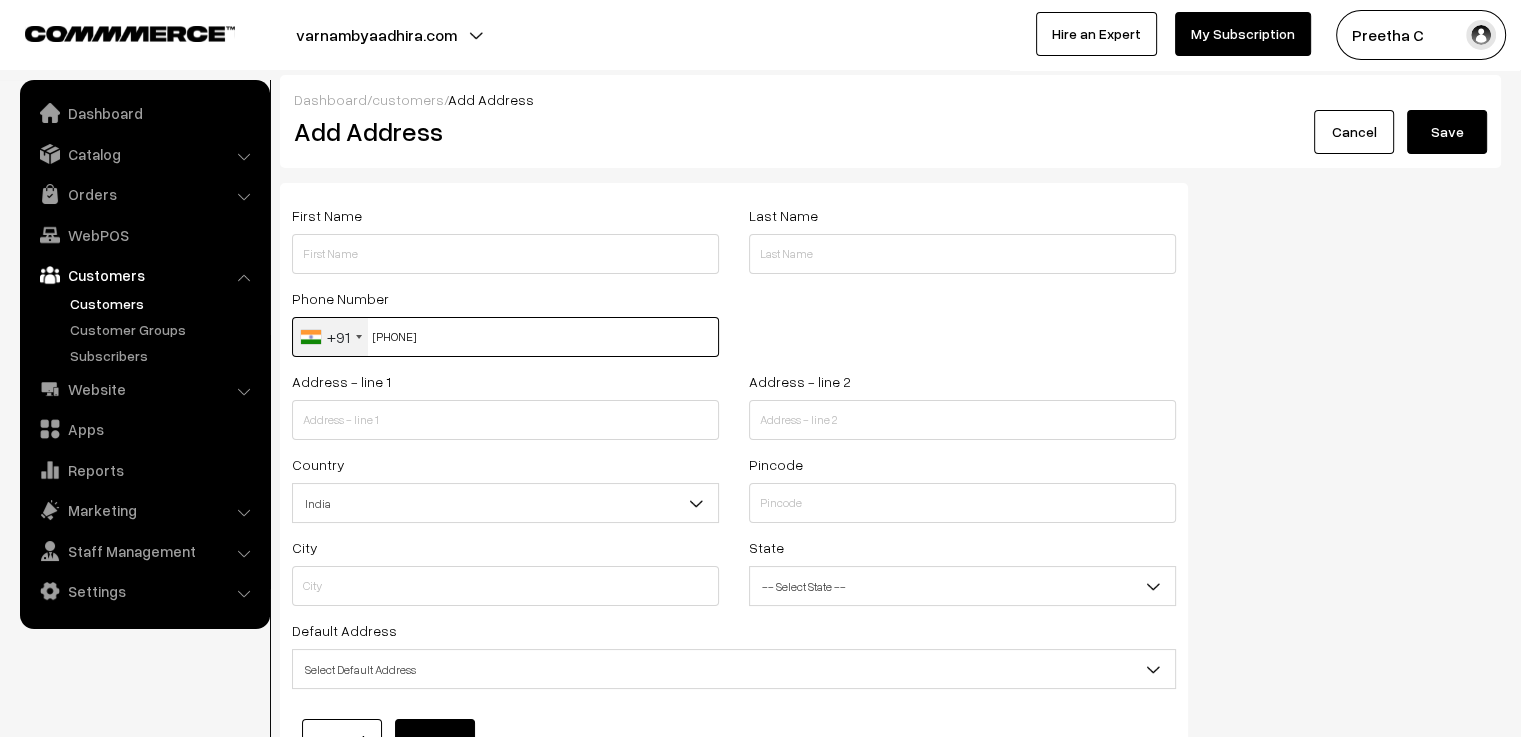 type on "[PHONE]" 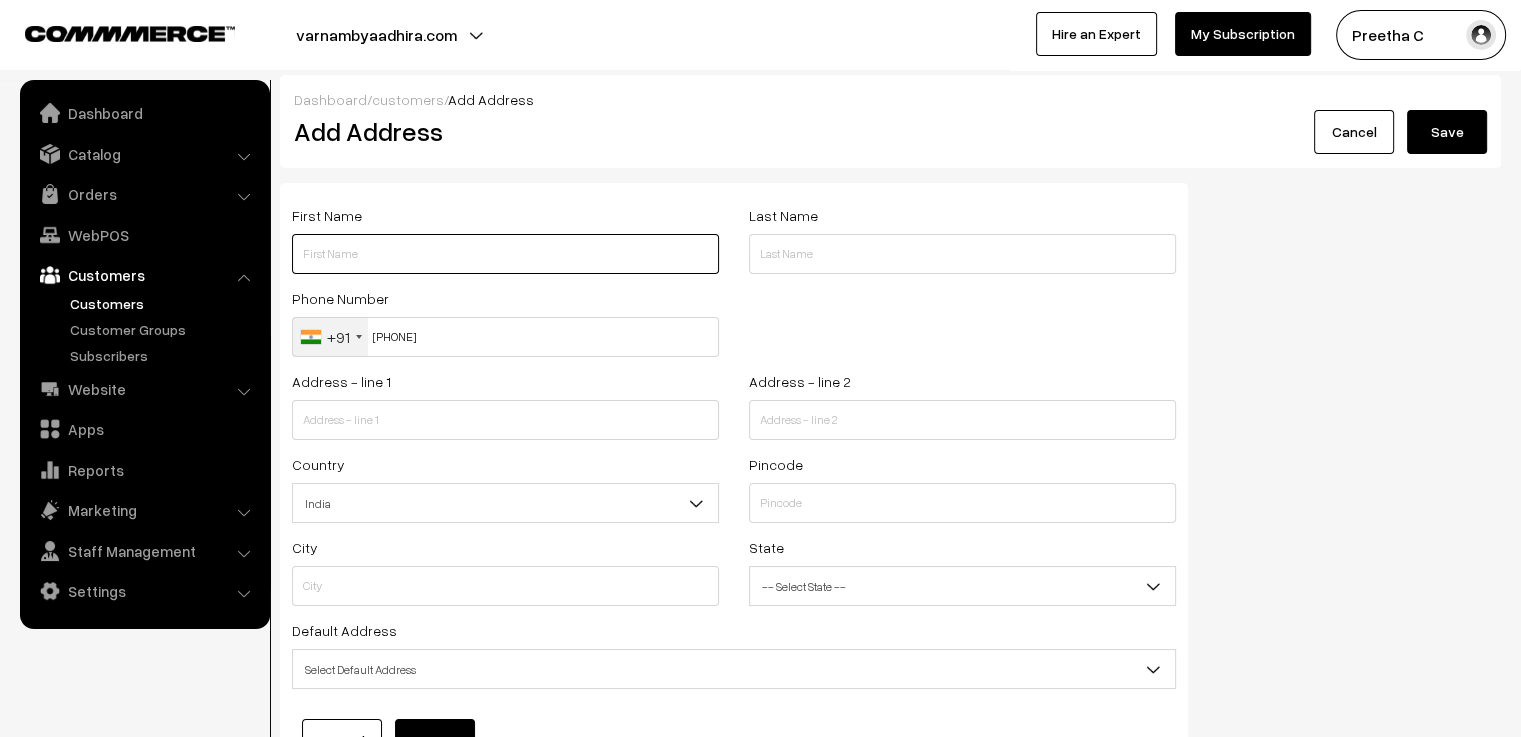 click at bounding box center (505, 254) 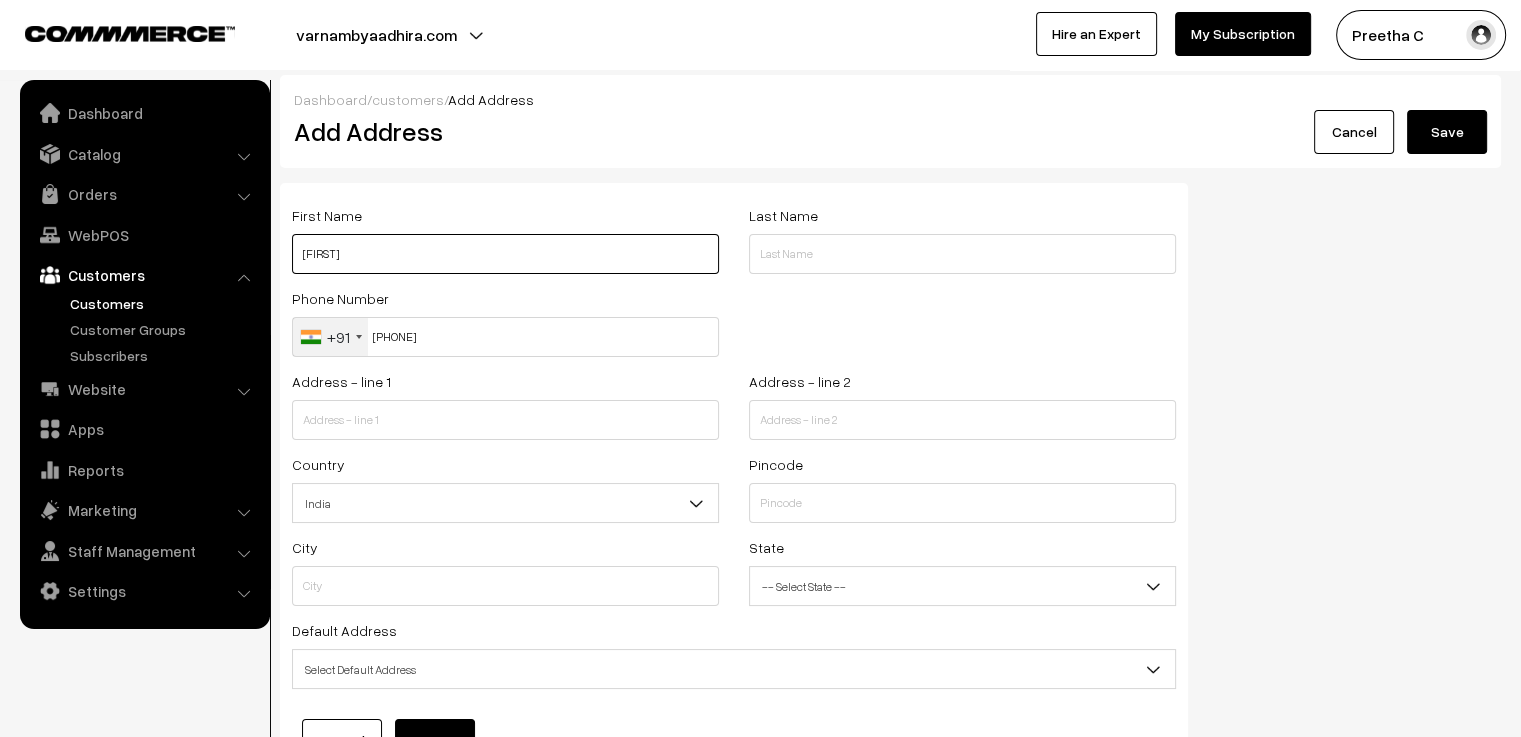 type on "[FIRST]" 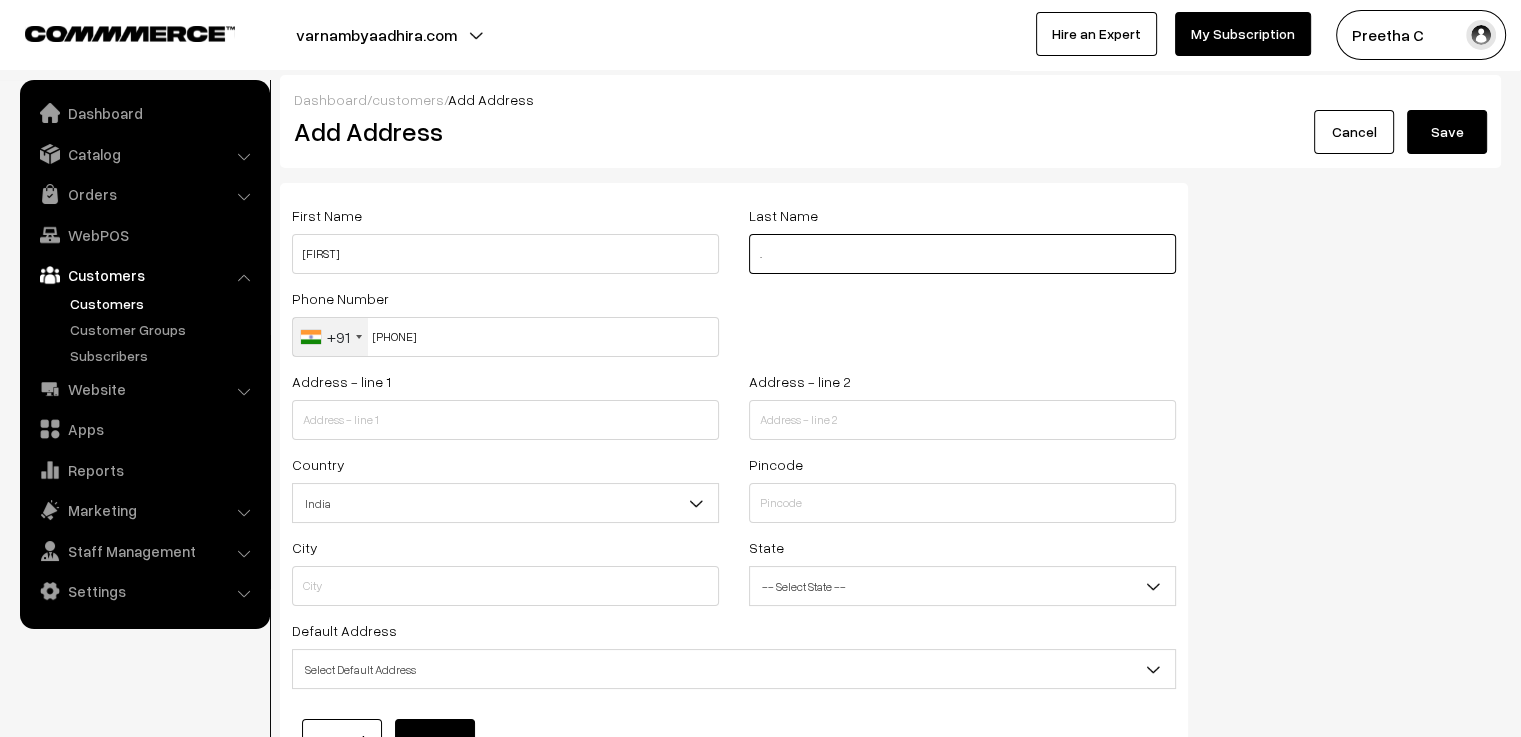 type on "." 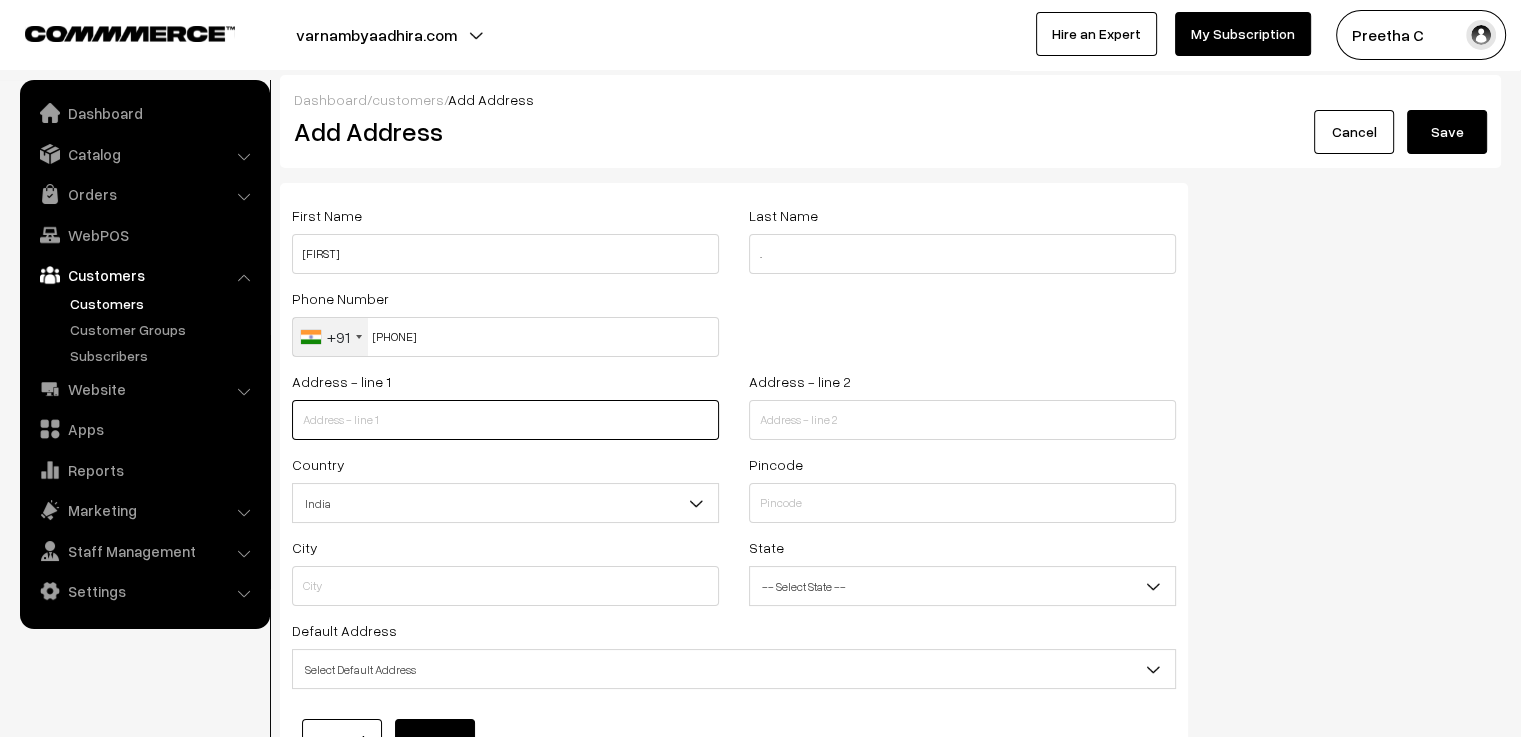 paste on "Prince highlands 1/350 plot no, 703 tower 2A," 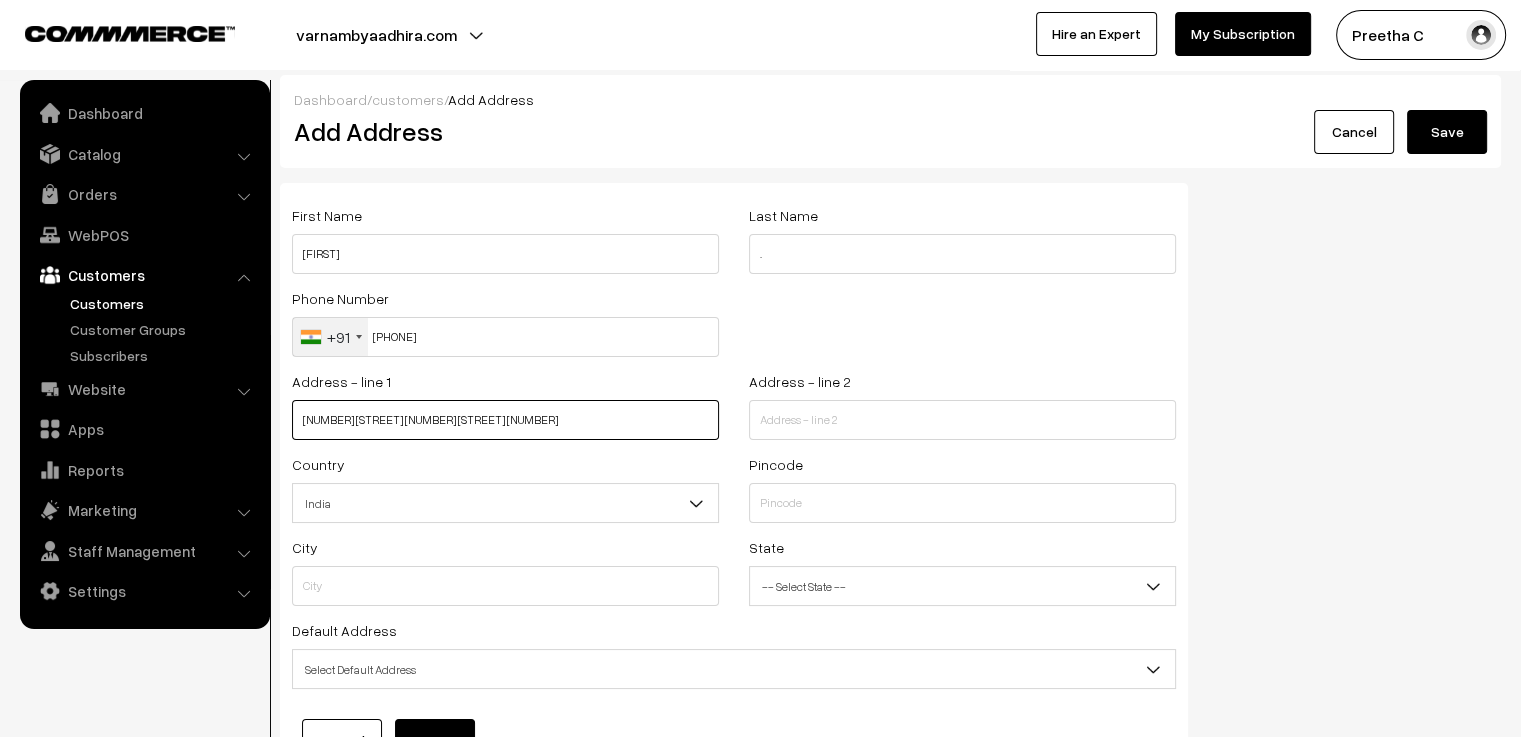 type on "Prince highlands 1/350 plot no, 703 tower 2A," 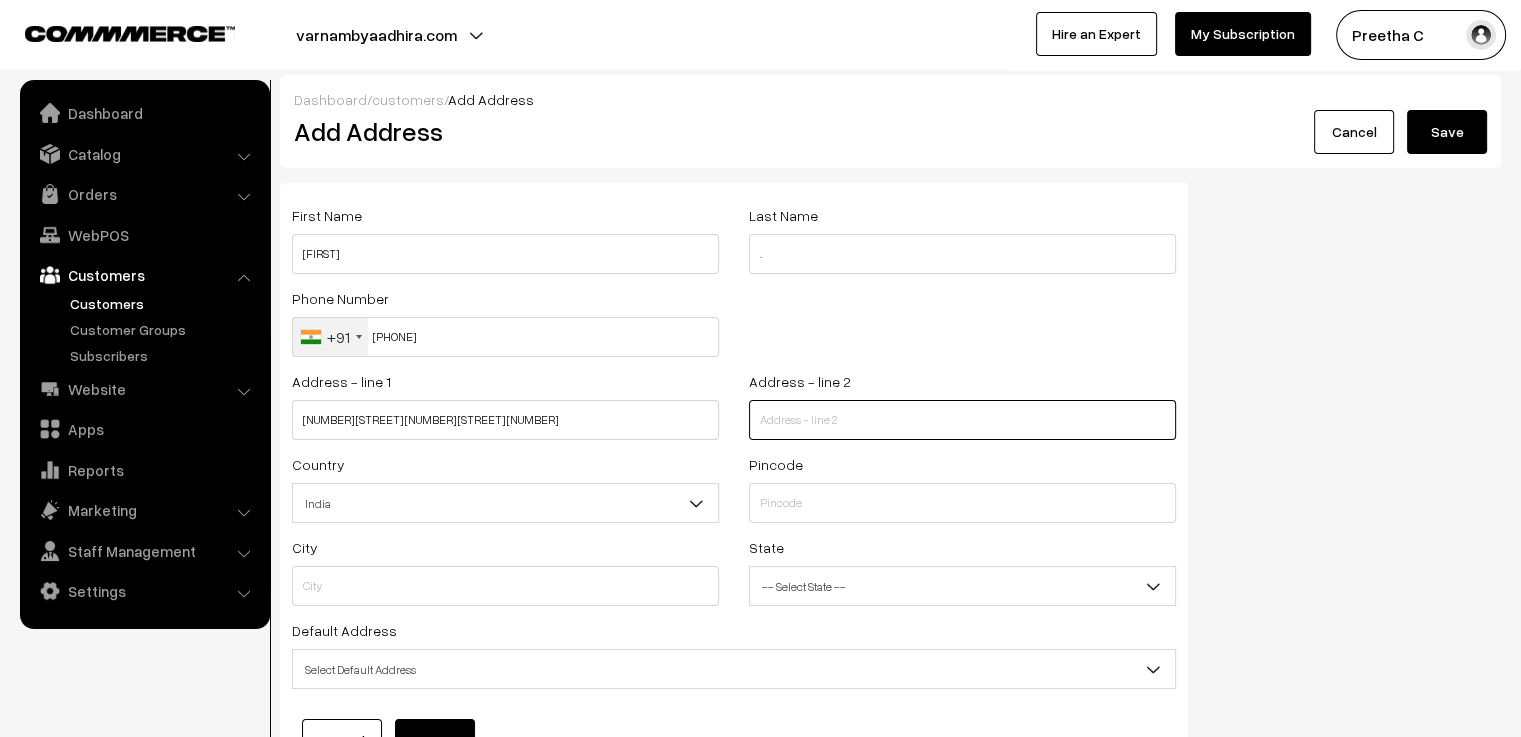paste on "mount poonamallee road, iyyappanthangal," 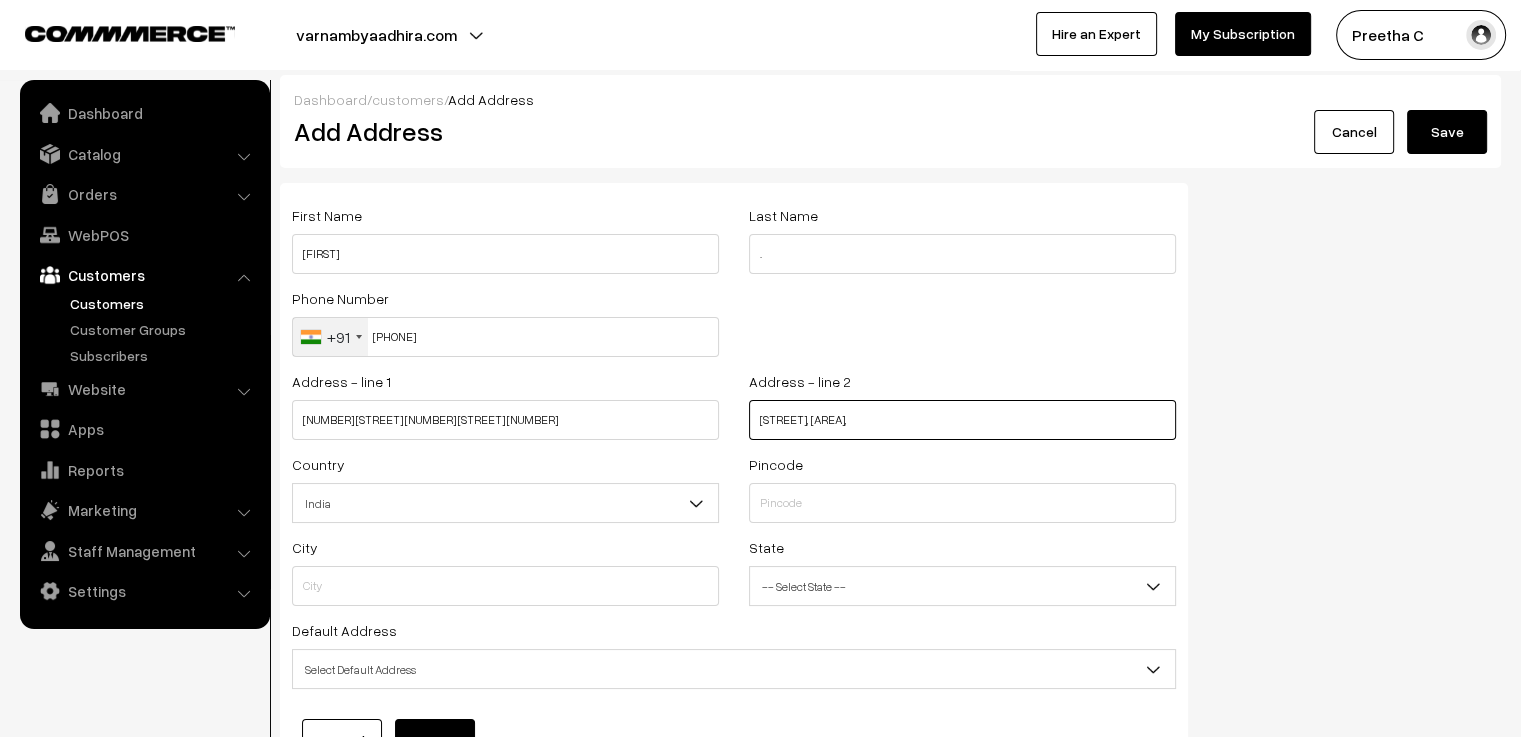 type on "mount poonamallee road, iyyappanthangal," 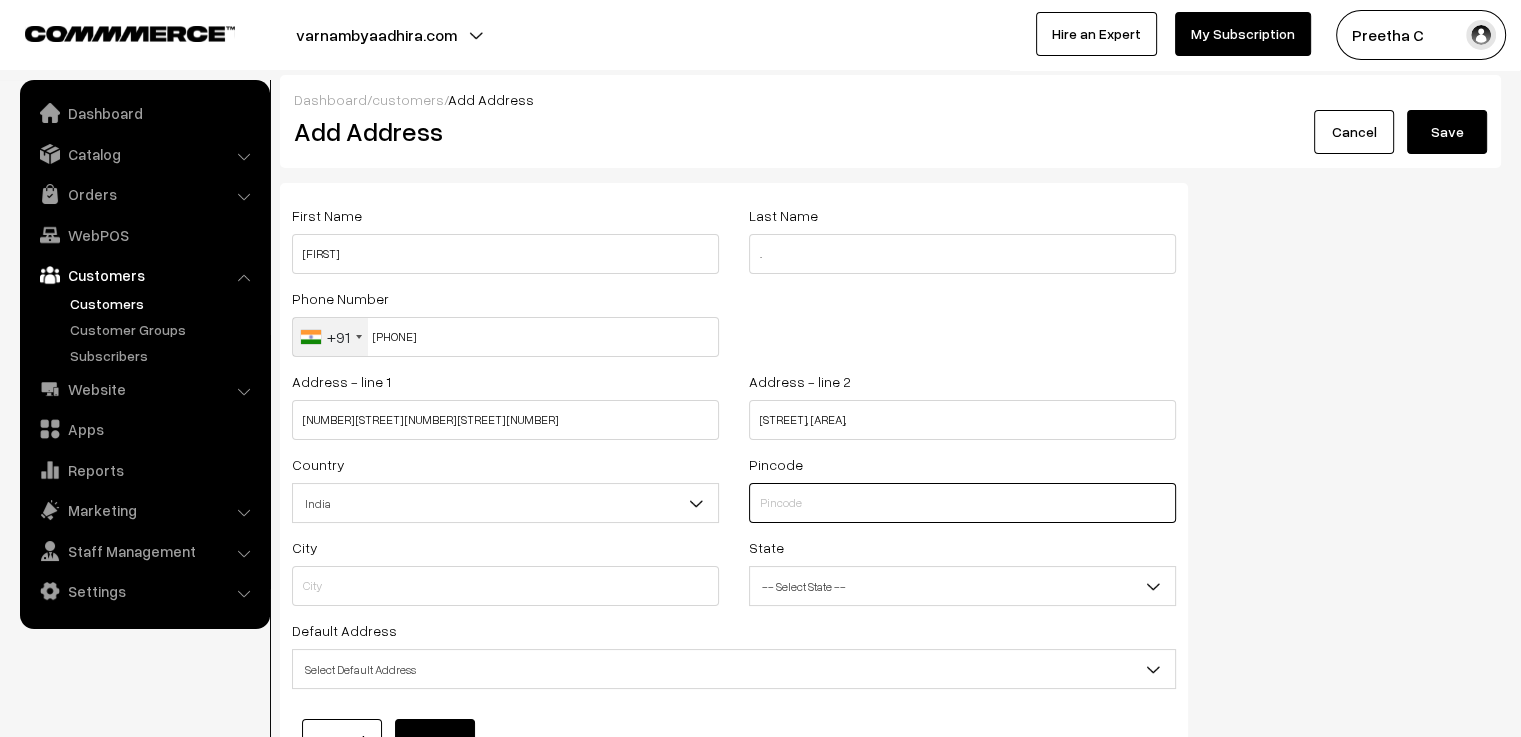 click at bounding box center (962, 503) 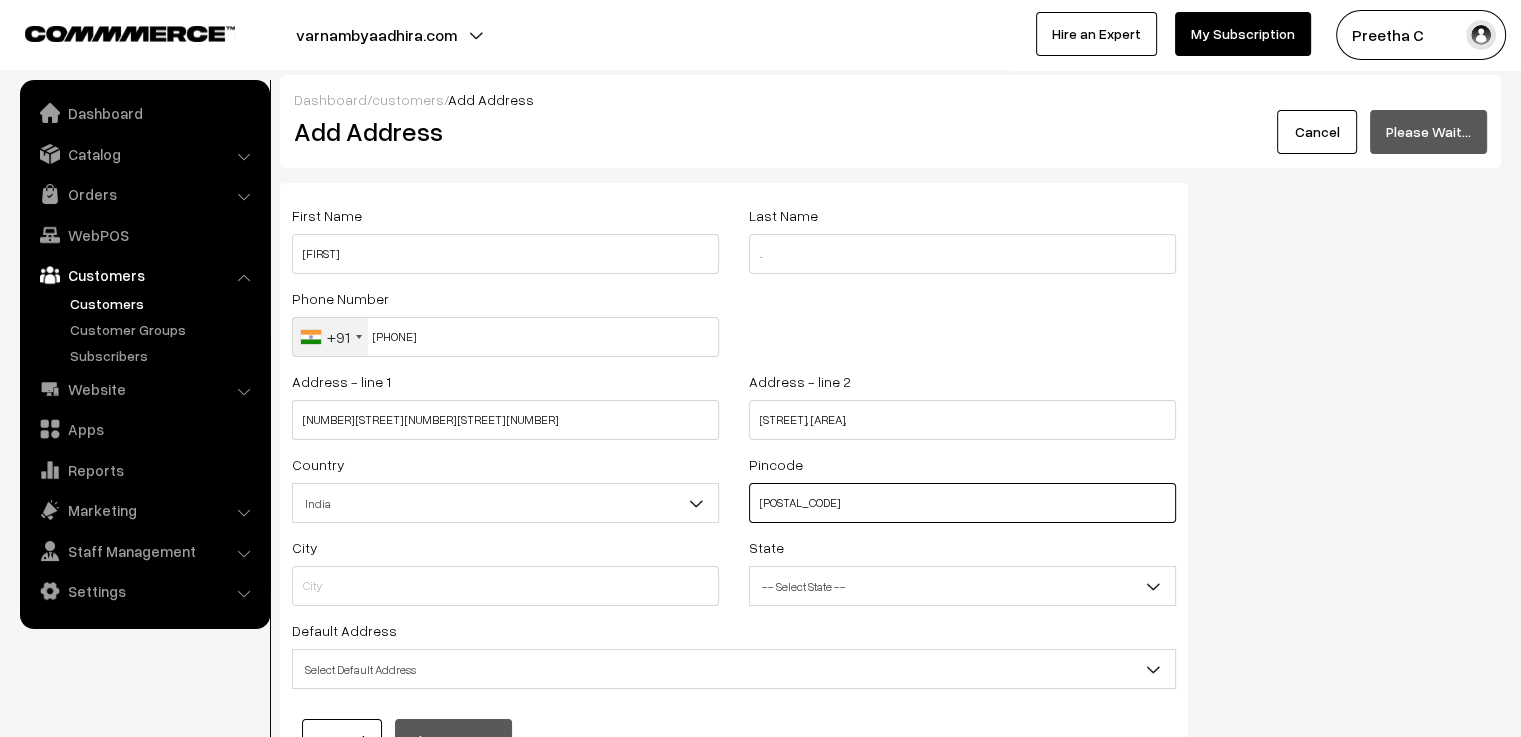 type on "Tiruvallur" 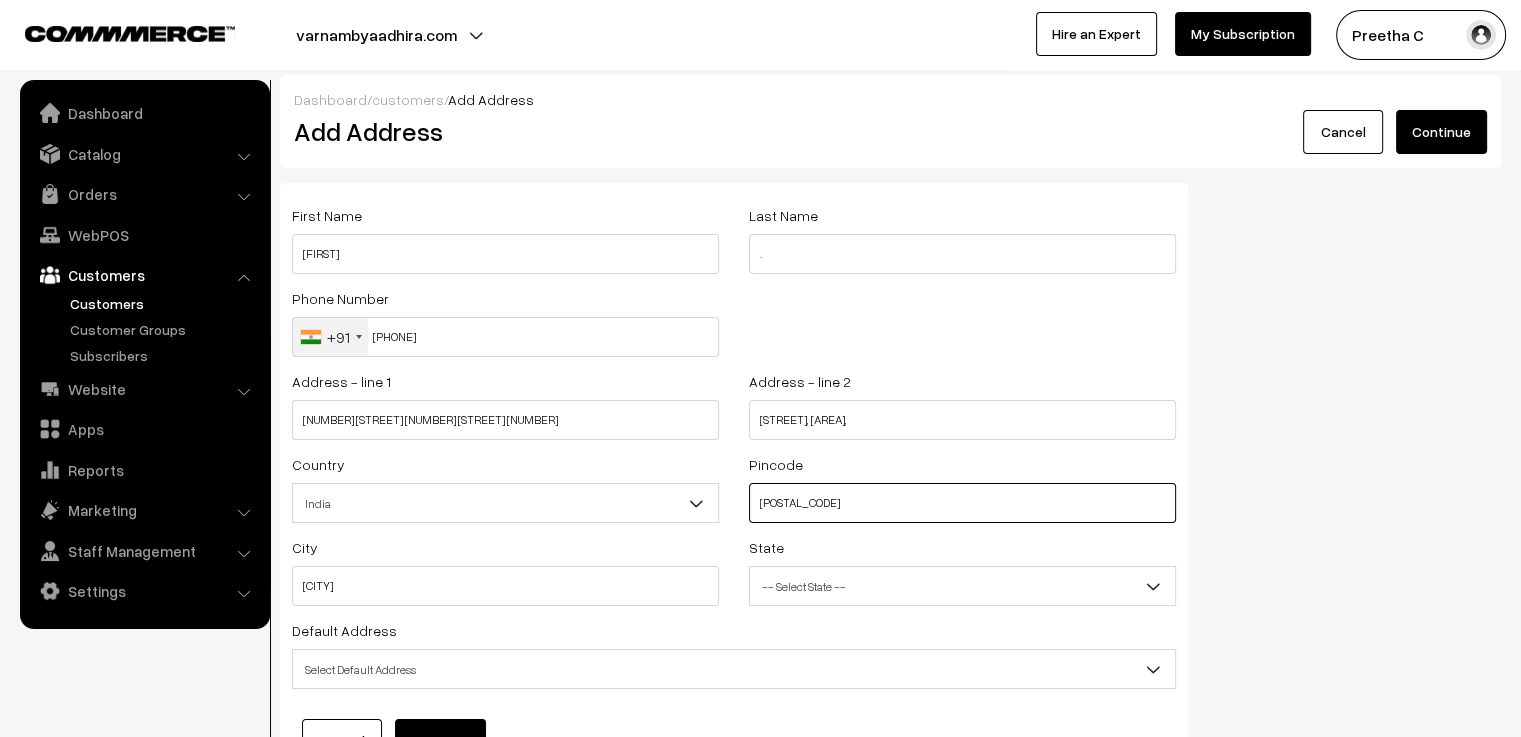 type on "600056" 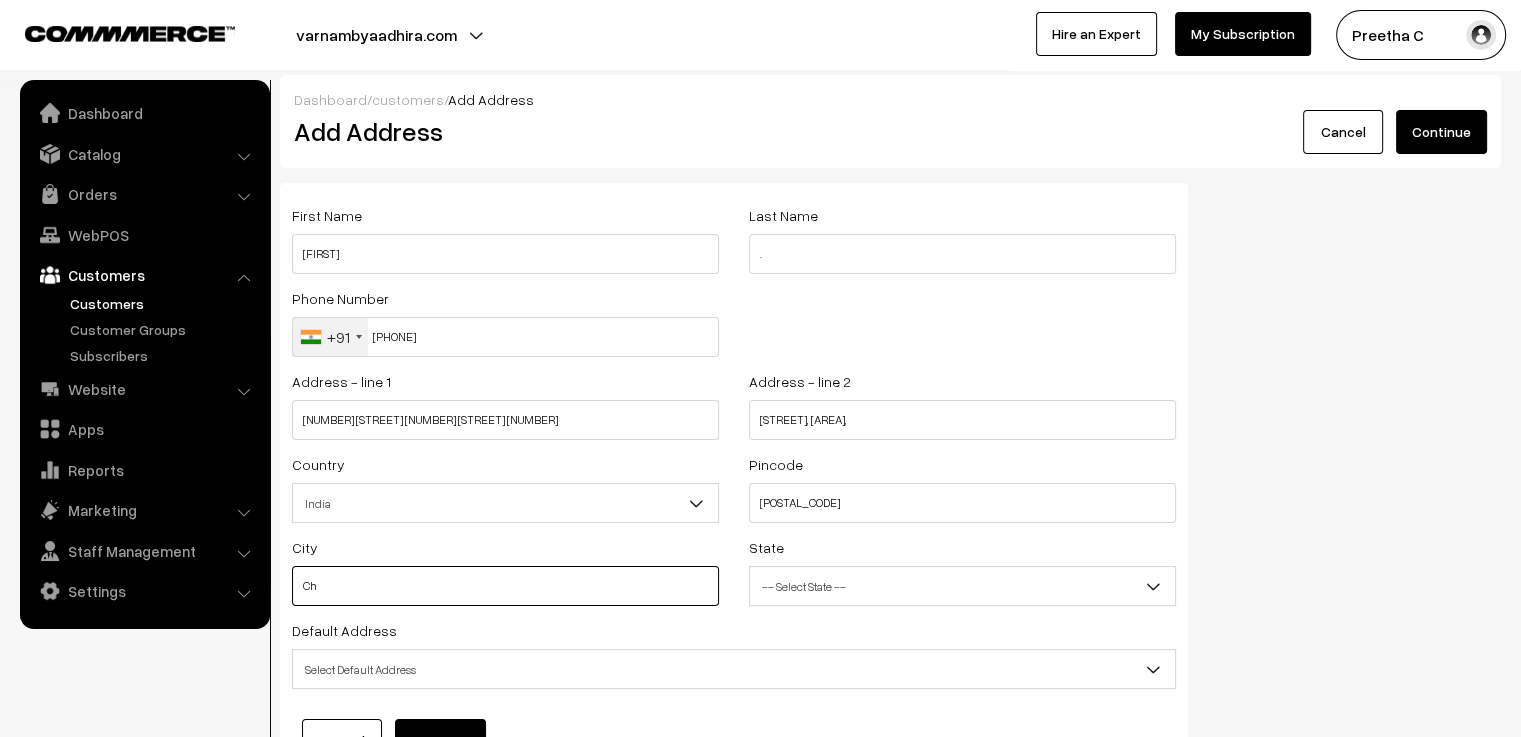 type on "Chennai" 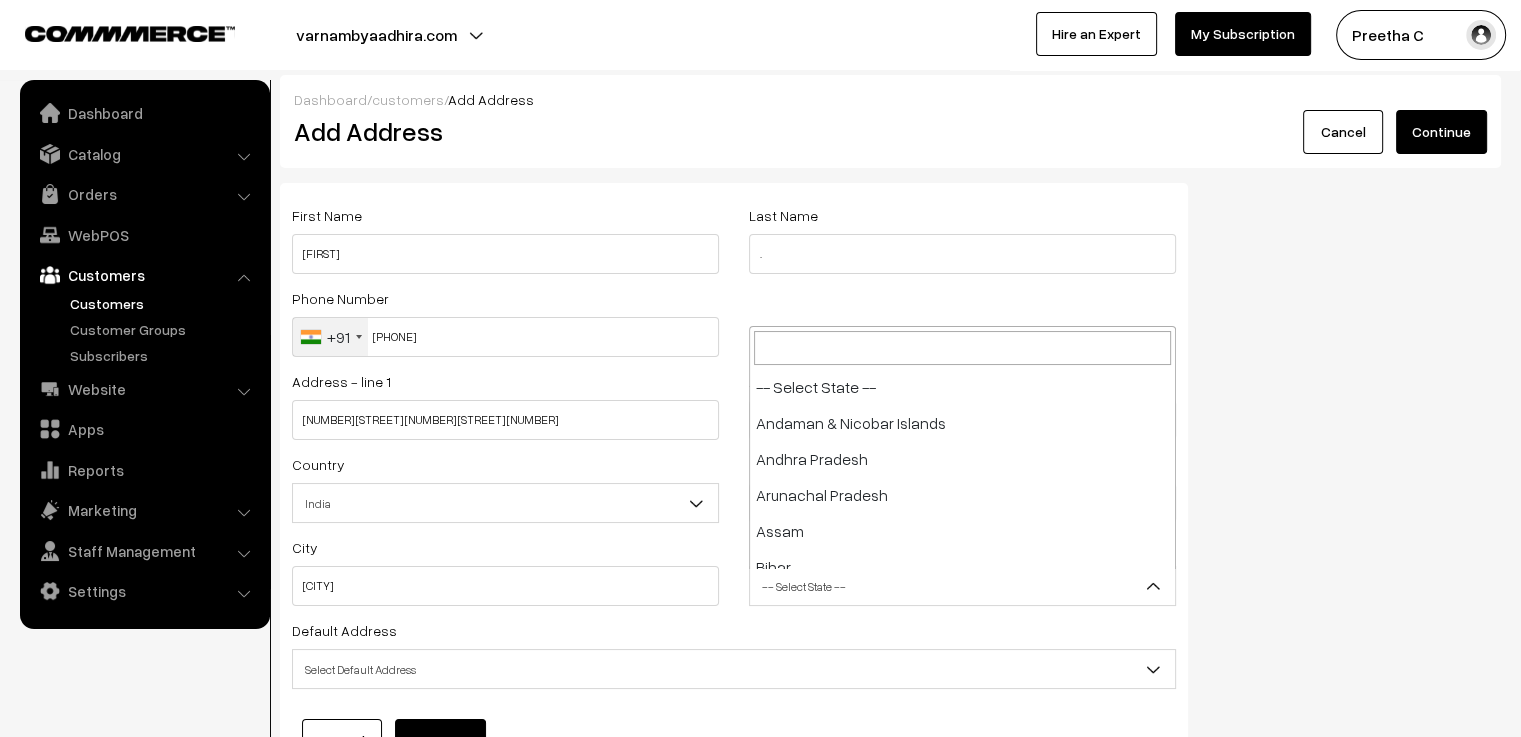 click on "-- Select State --" at bounding box center (962, 586) 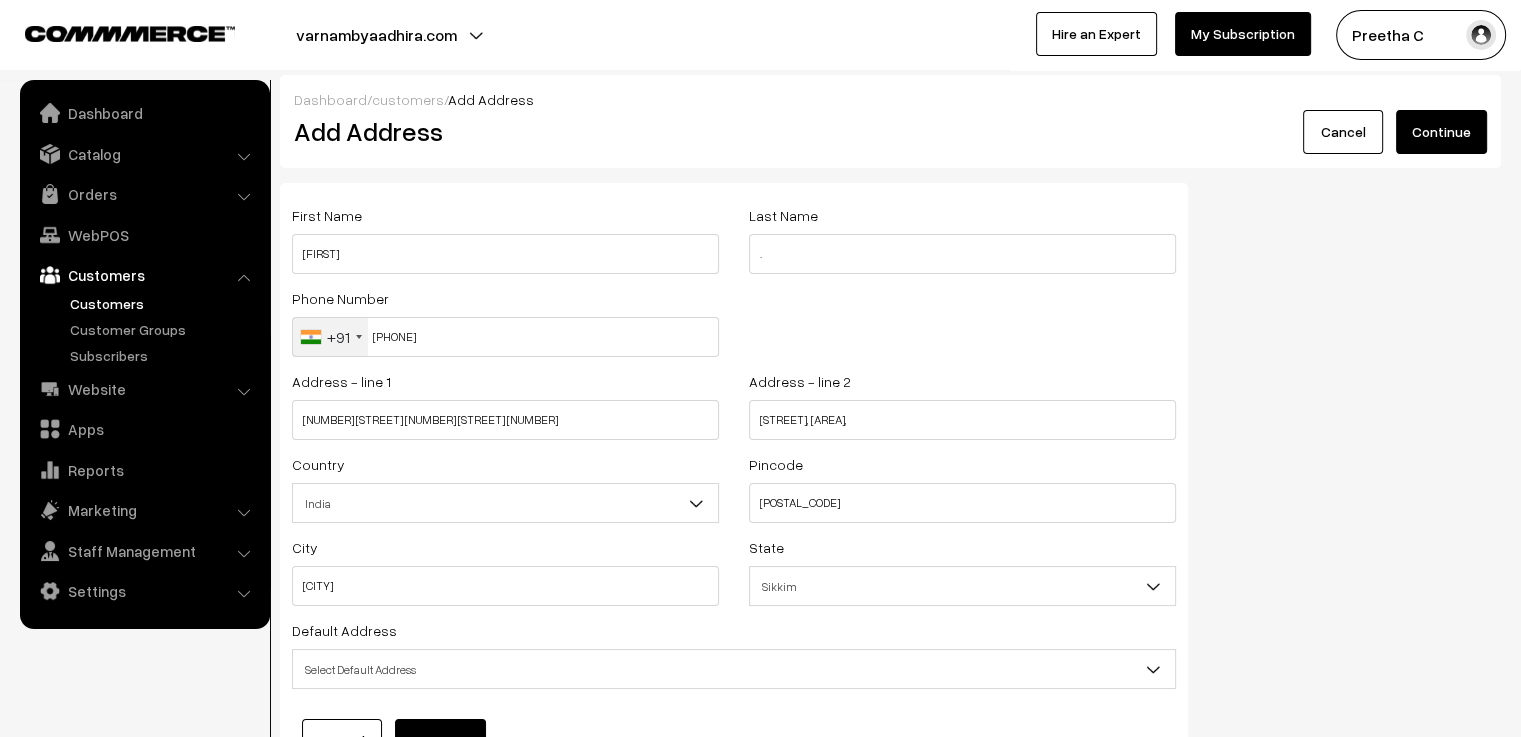 click on "Sikkim" at bounding box center (962, 586) 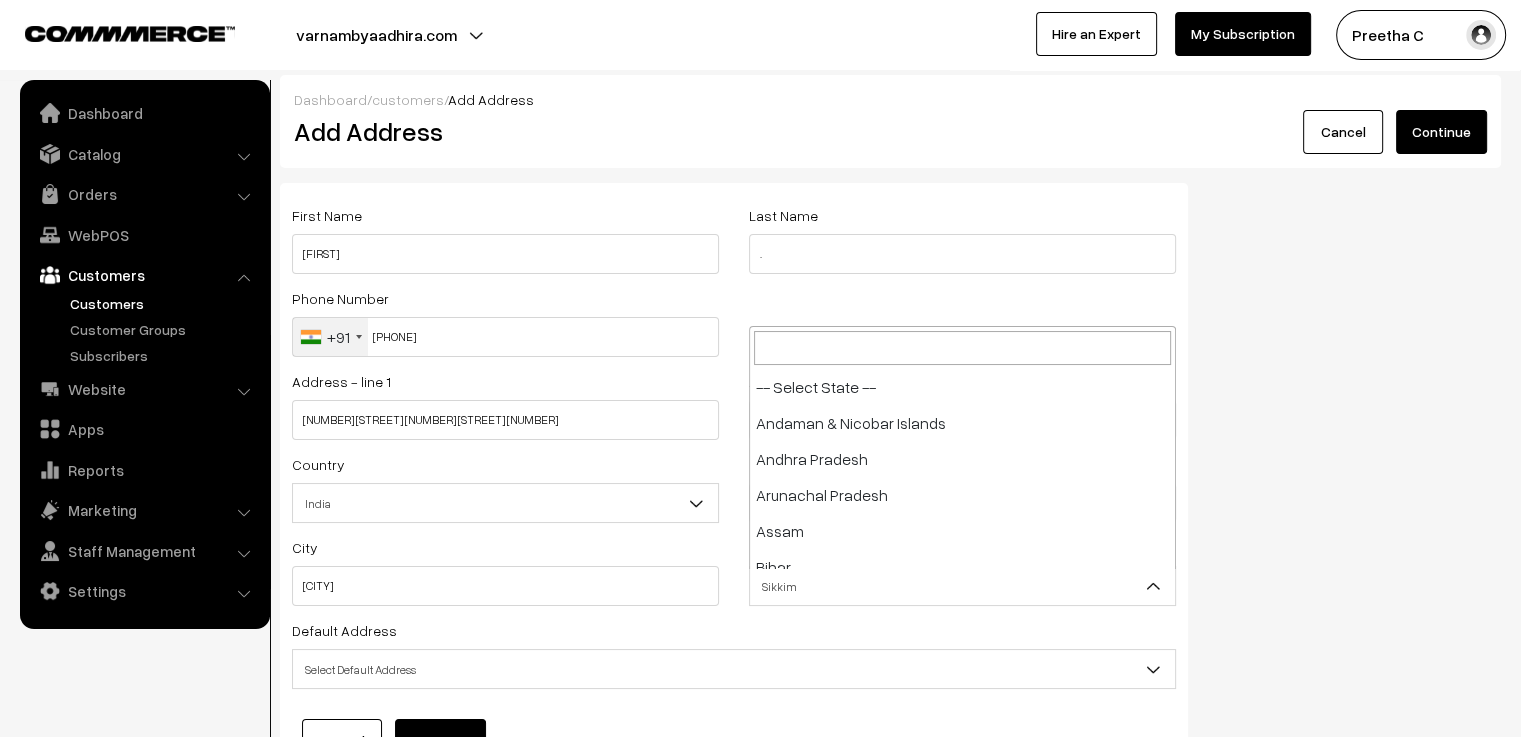 scroll, scrollTop: 1008, scrollLeft: 0, axis: vertical 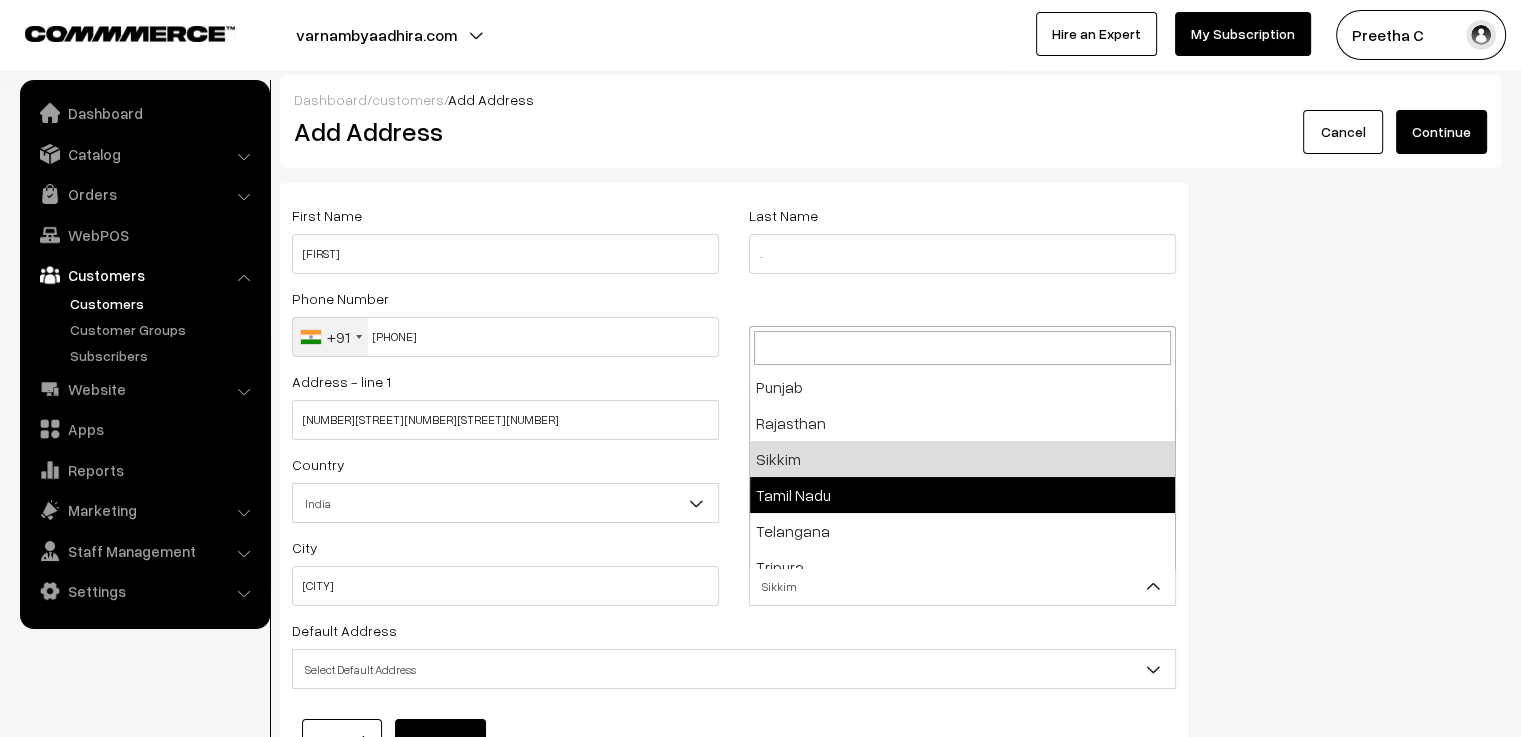 select on "Tamil Nadu" 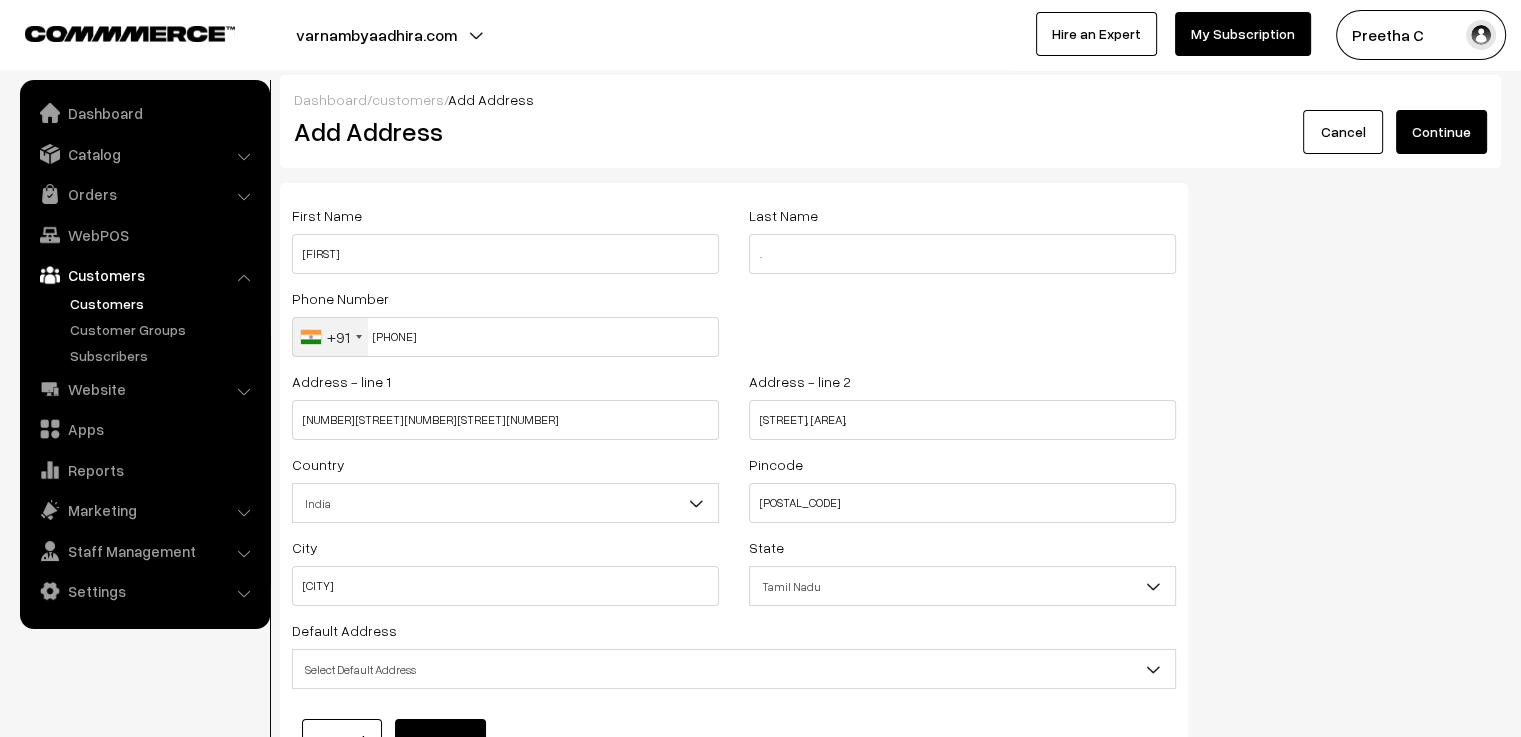 scroll, scrollTop: 177, scrollLeft: 0, axis: vertical 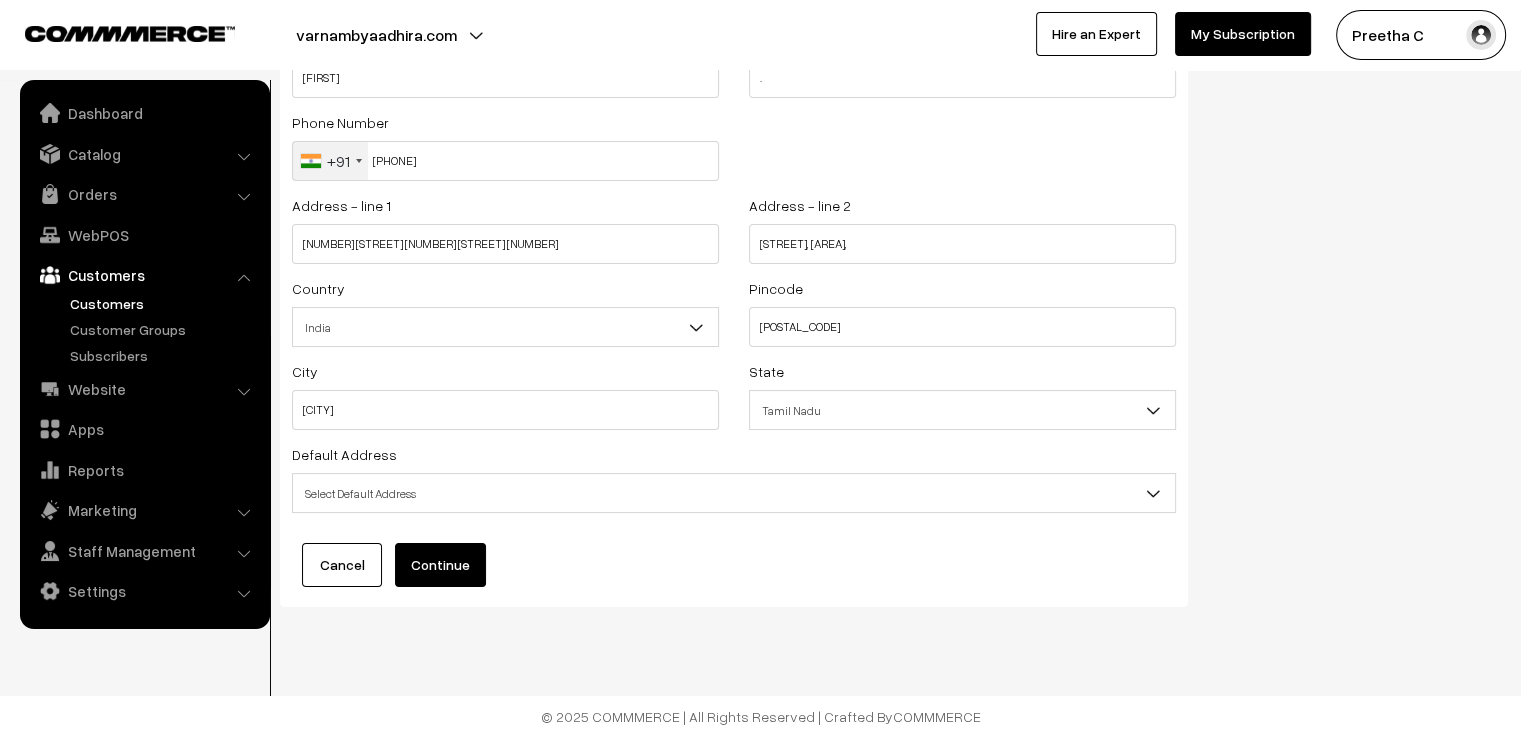 click on "Select Default Address" at bounding box center (734, 493) 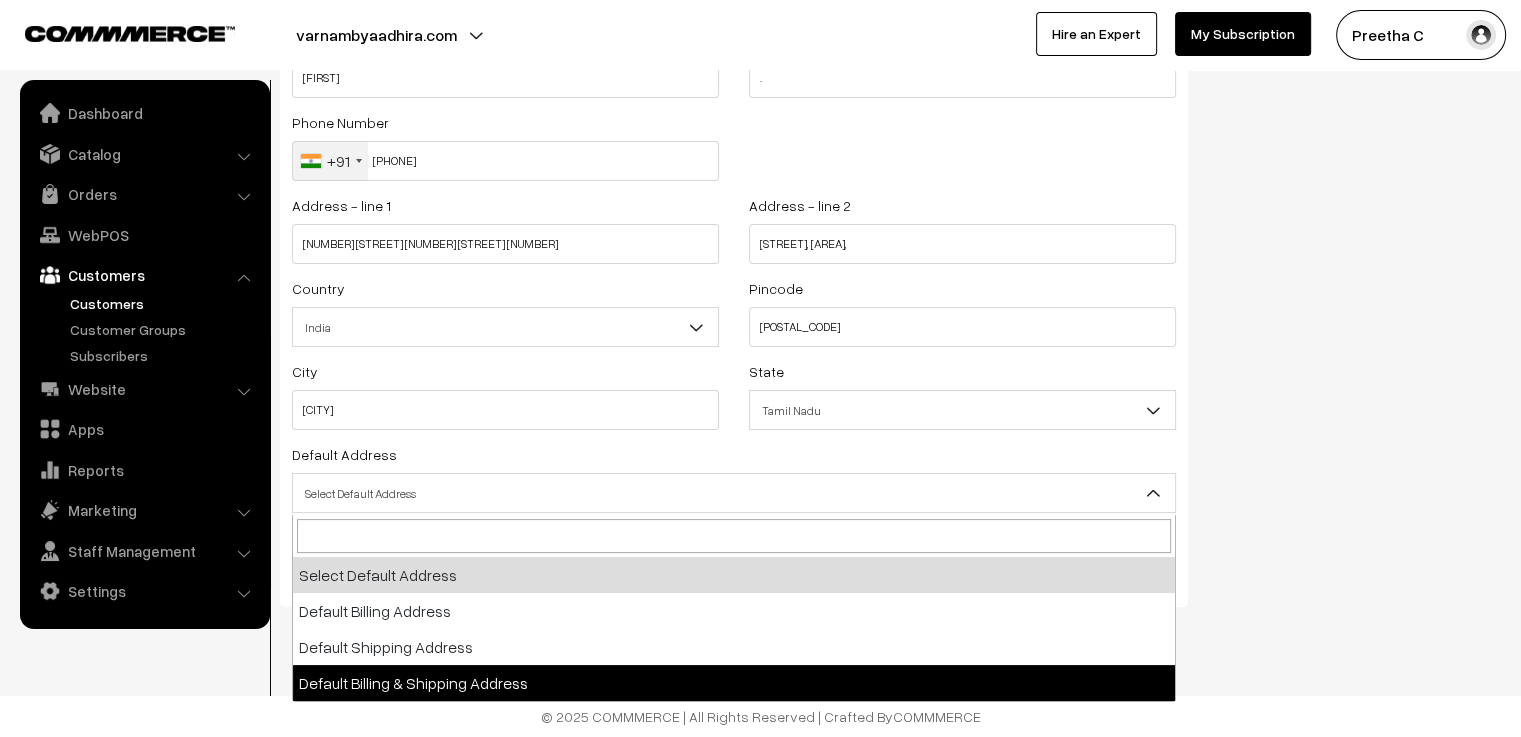 select on "3" 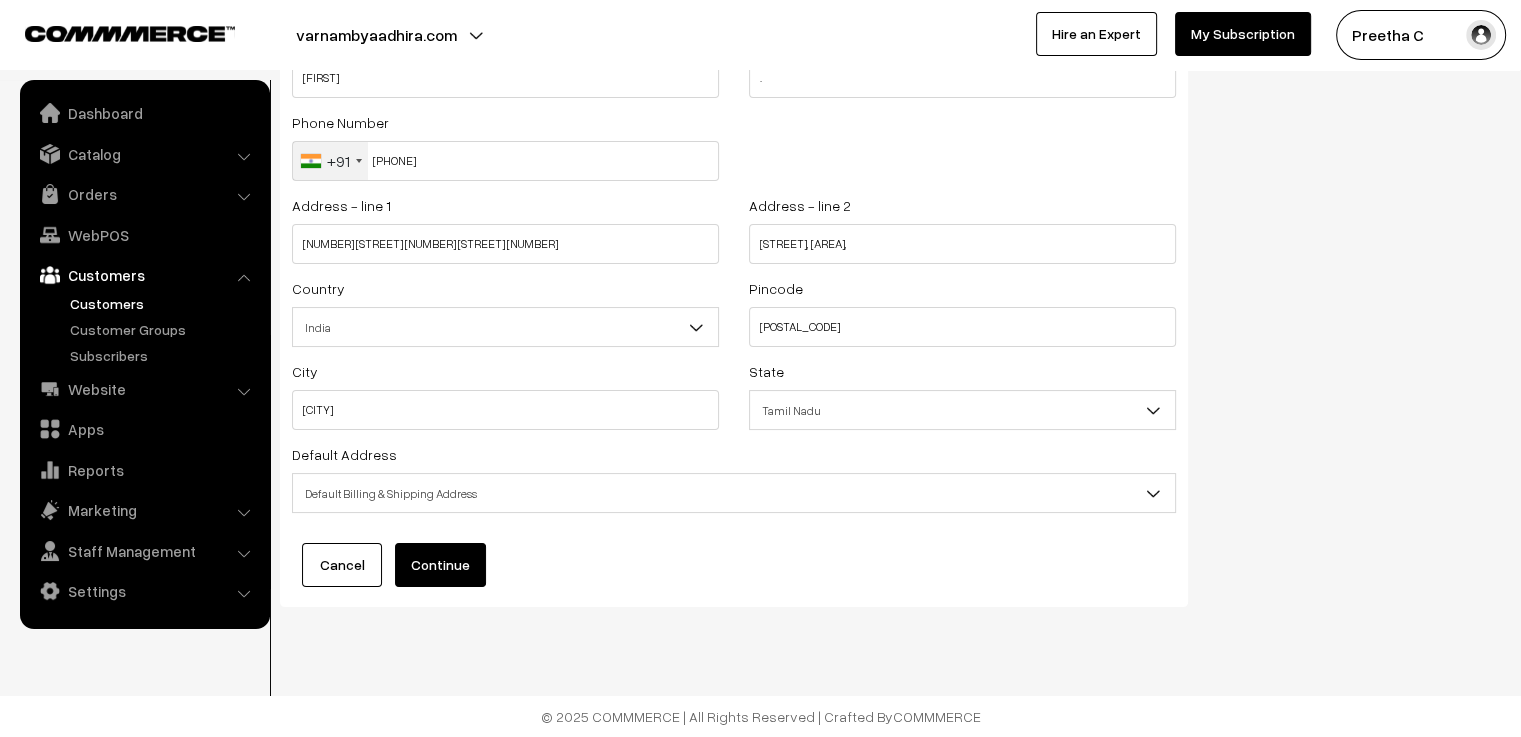 click on "Continue" at bounding box center (440, 565) 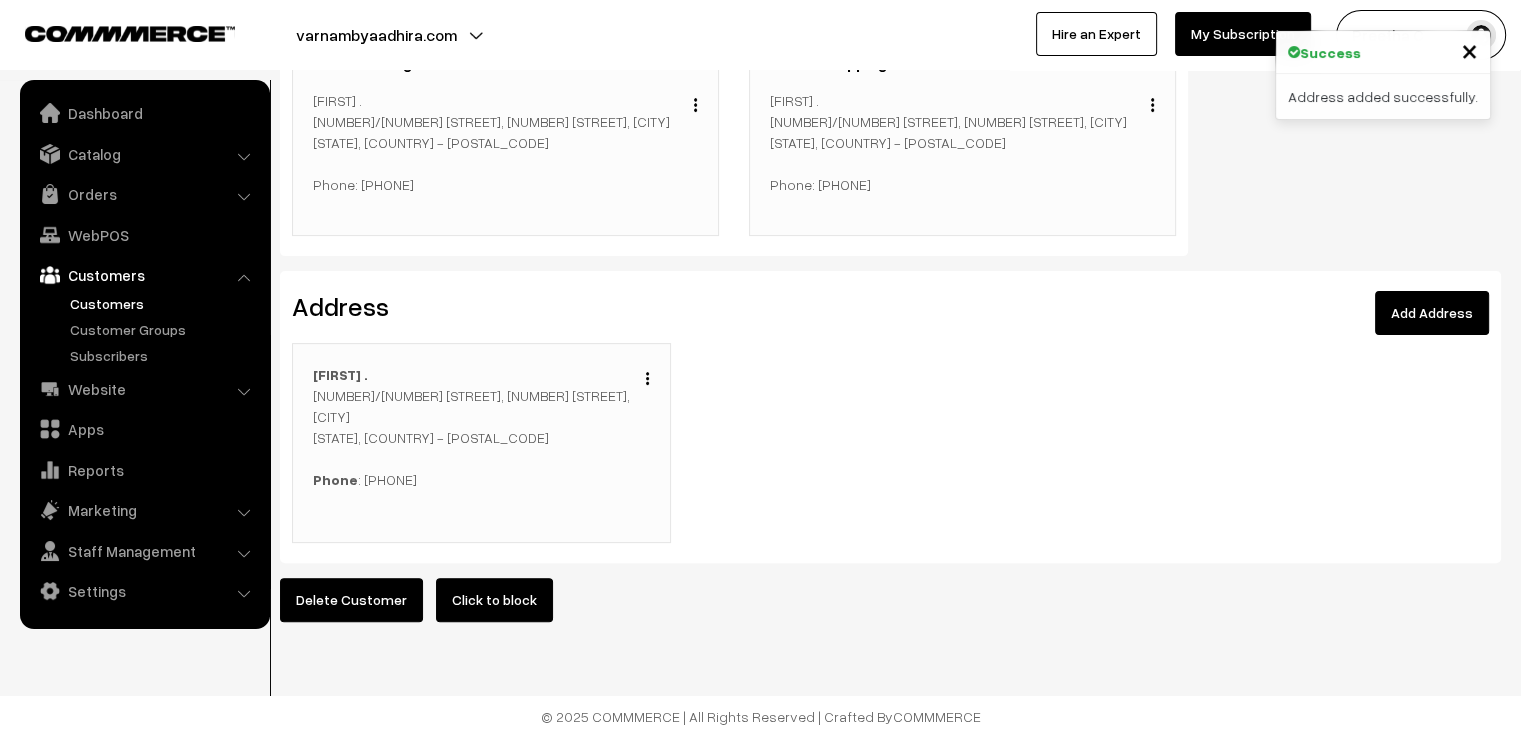 scroll, scrollTop: 0, scrollLeft: 0, axis: both 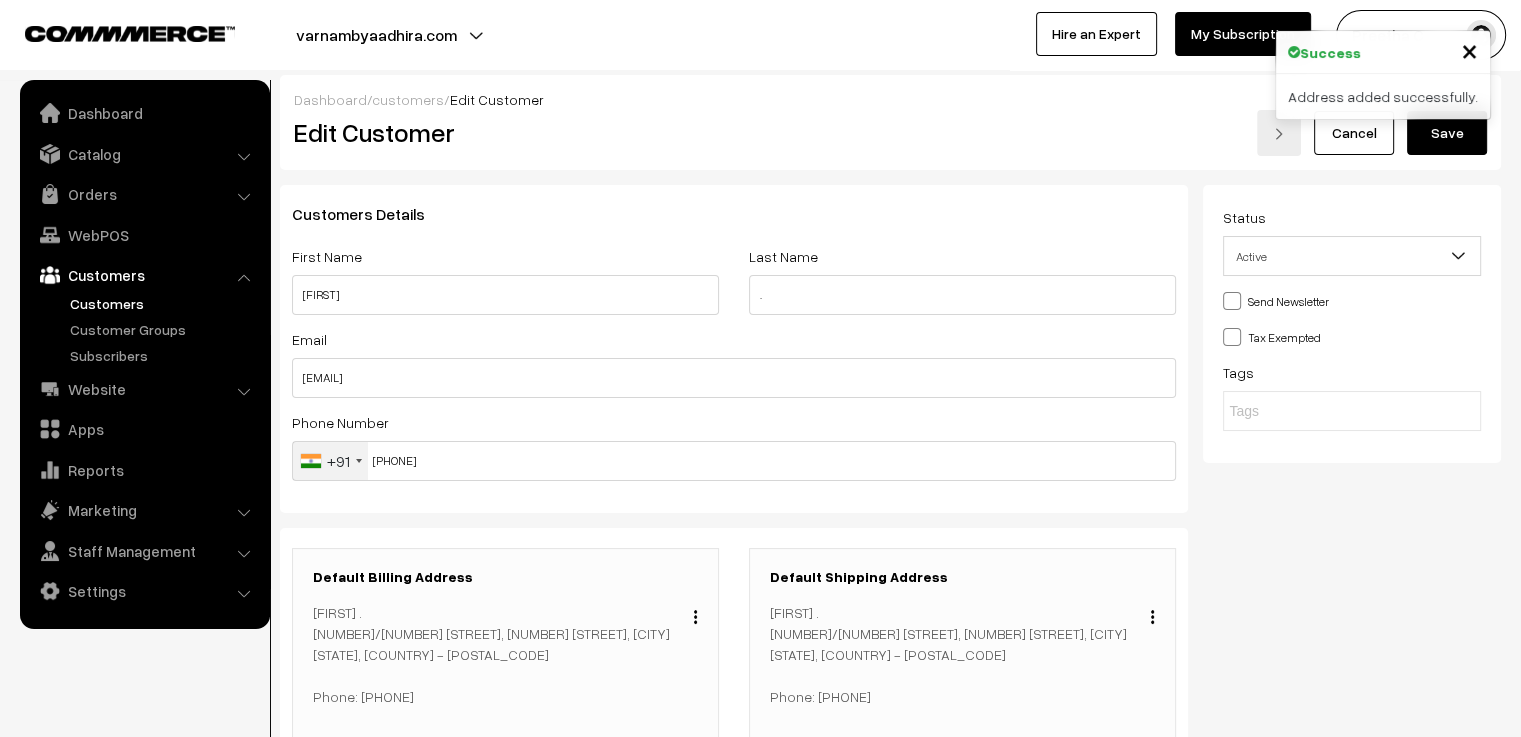 click on "Save" at bounding box center [1447, 133] 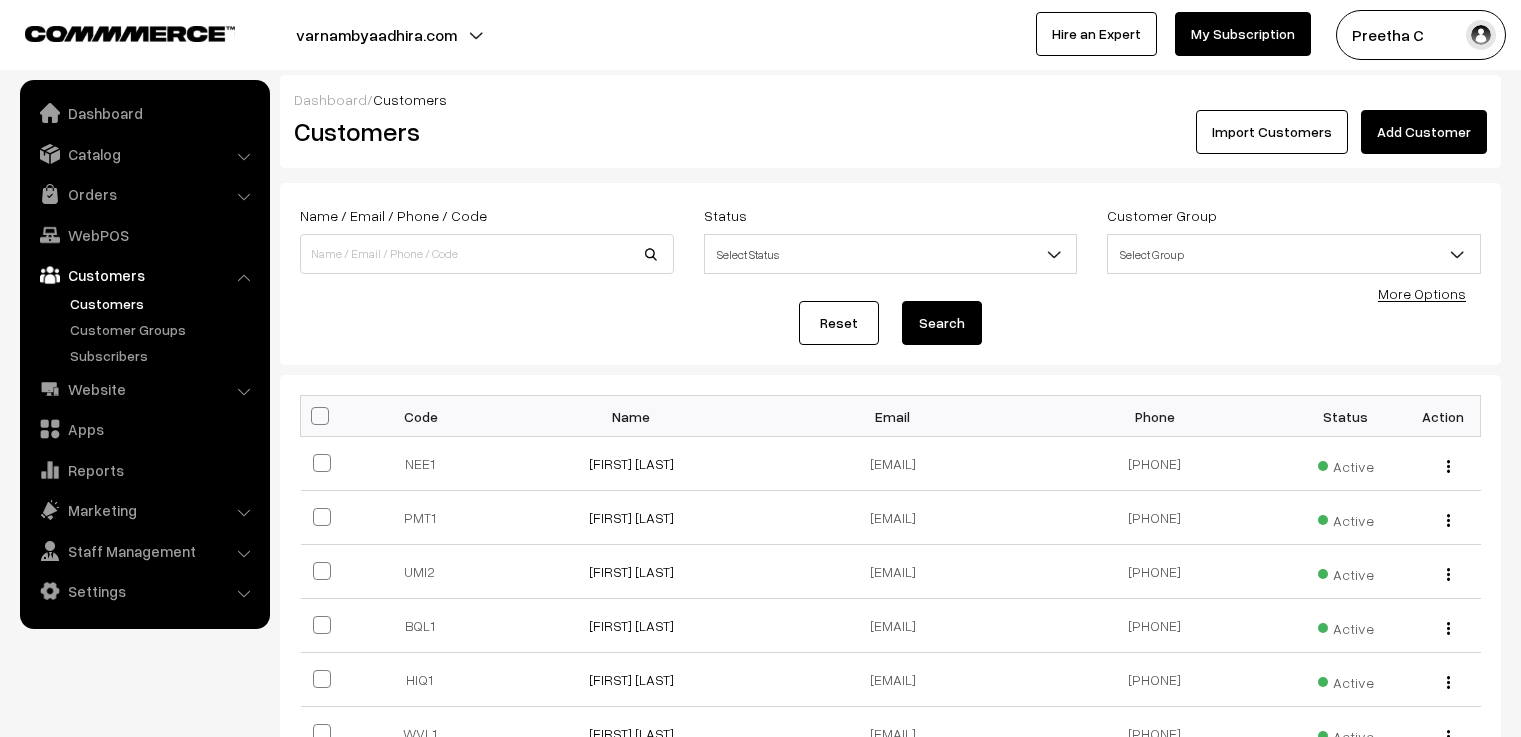 scroll, scrollTop: 0, scrollLeft: 0, axis: both 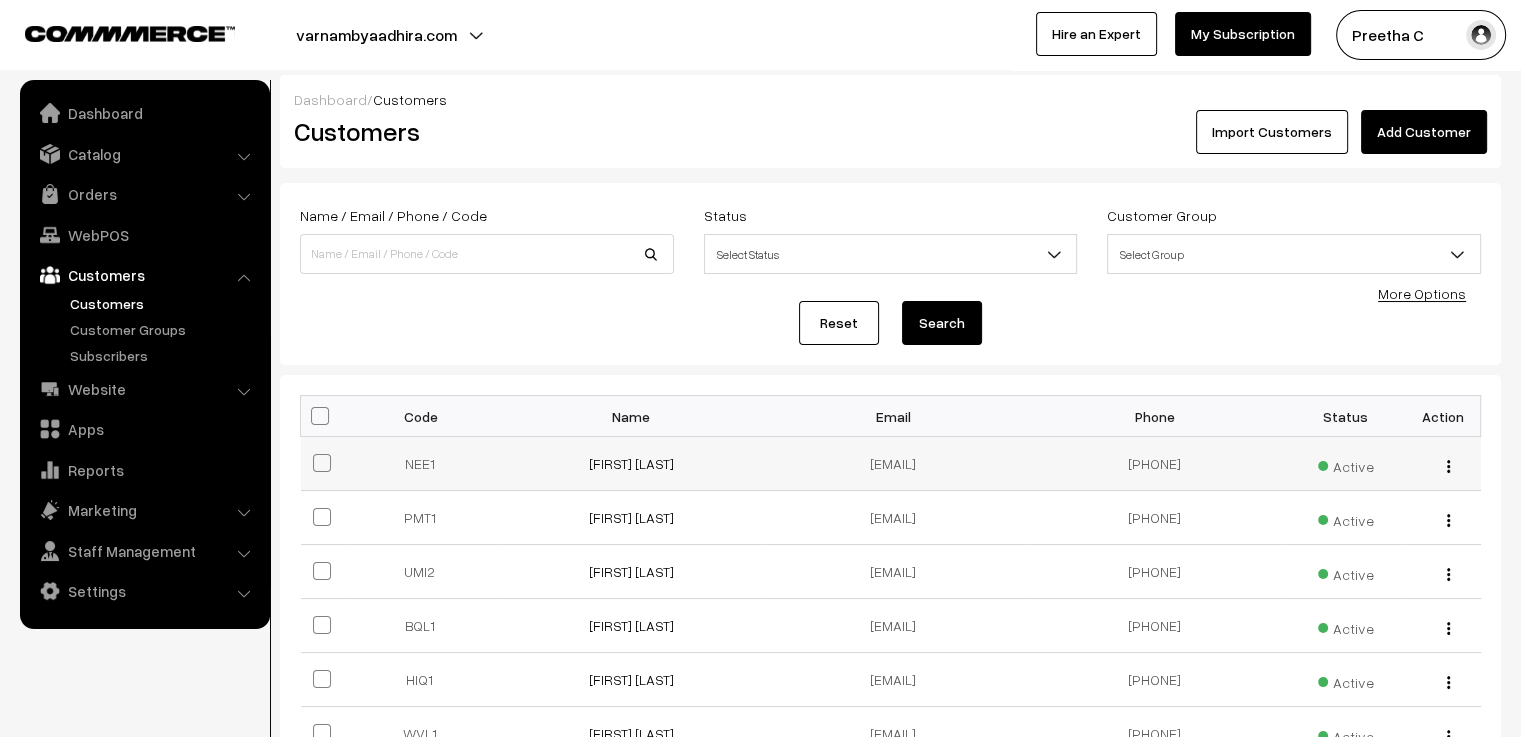 drag, startPoint x: 1203, startPoint y: 461, endPoint x: 1130, endPoint y: 466, distance: 73.171036 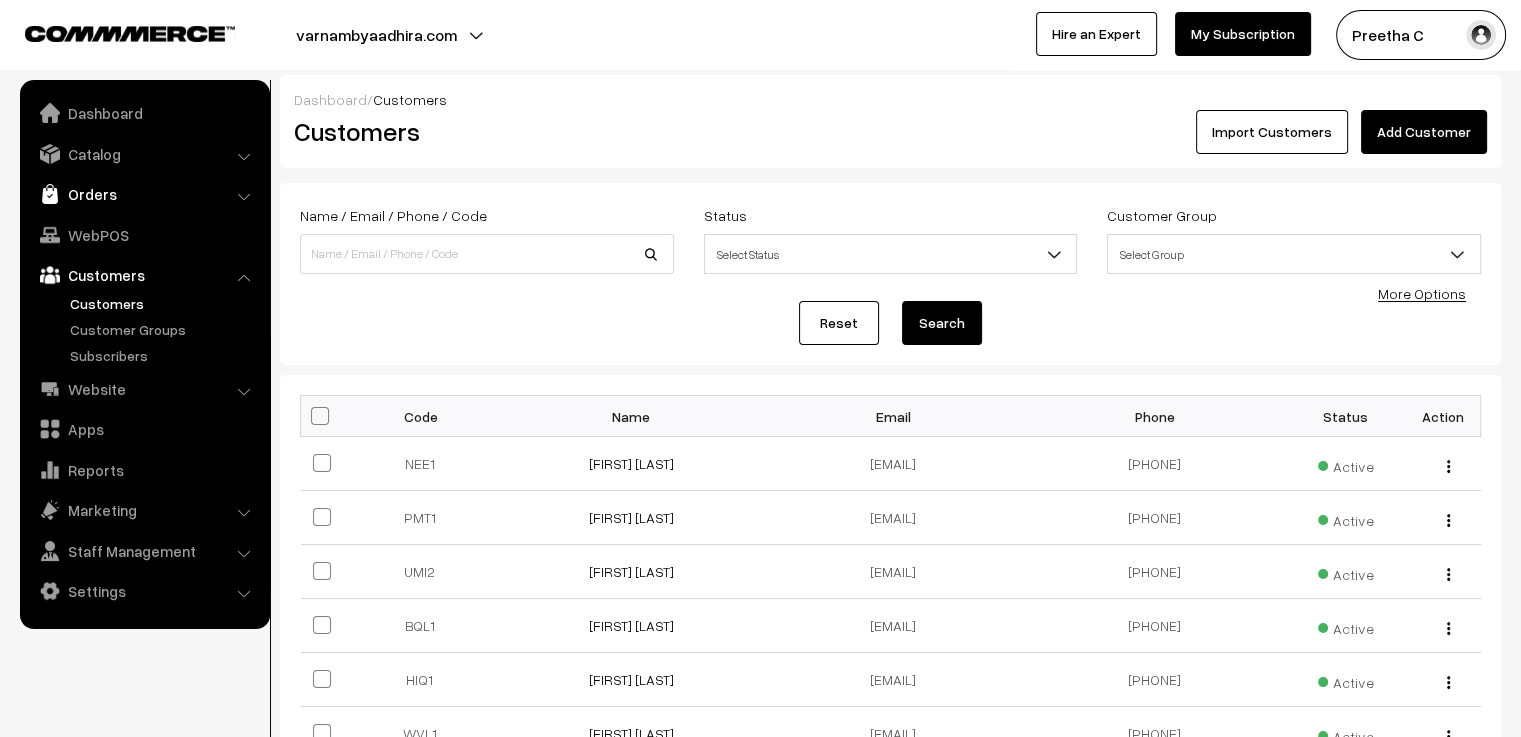 click on "Orders" at bounding box center (144, 194) 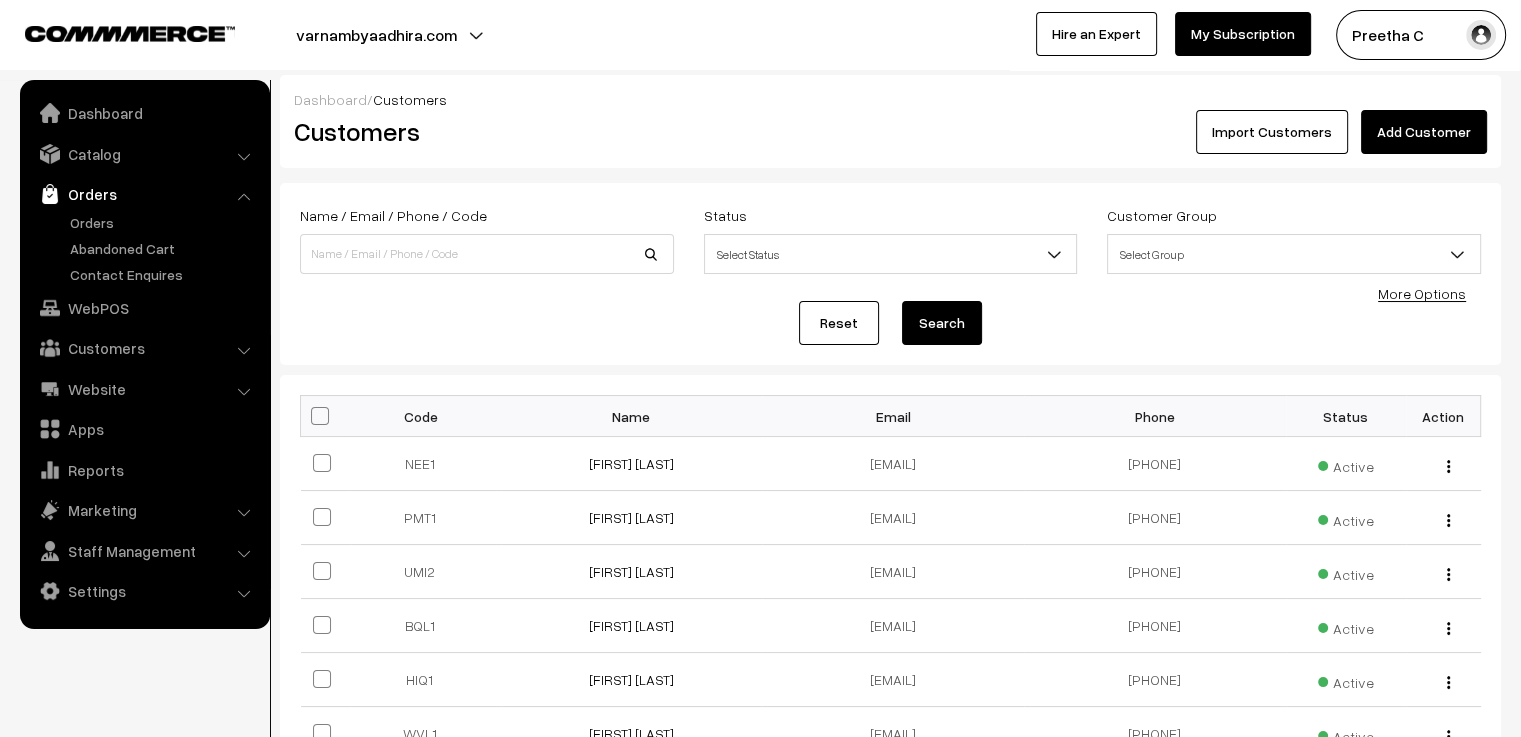 click on "Orders" at bounding box center [144, 194] 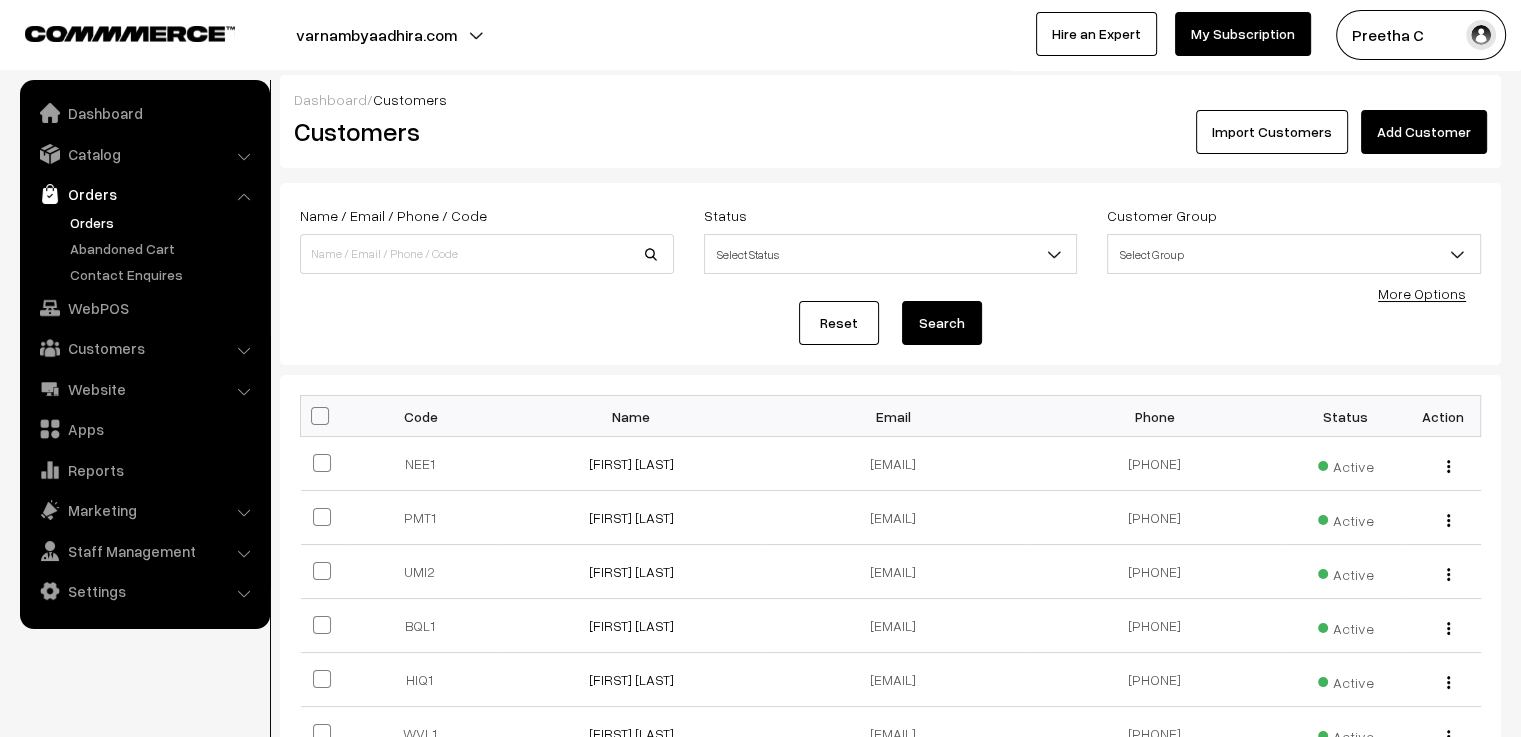 click on "Orders" at bounding box center (164, 222) 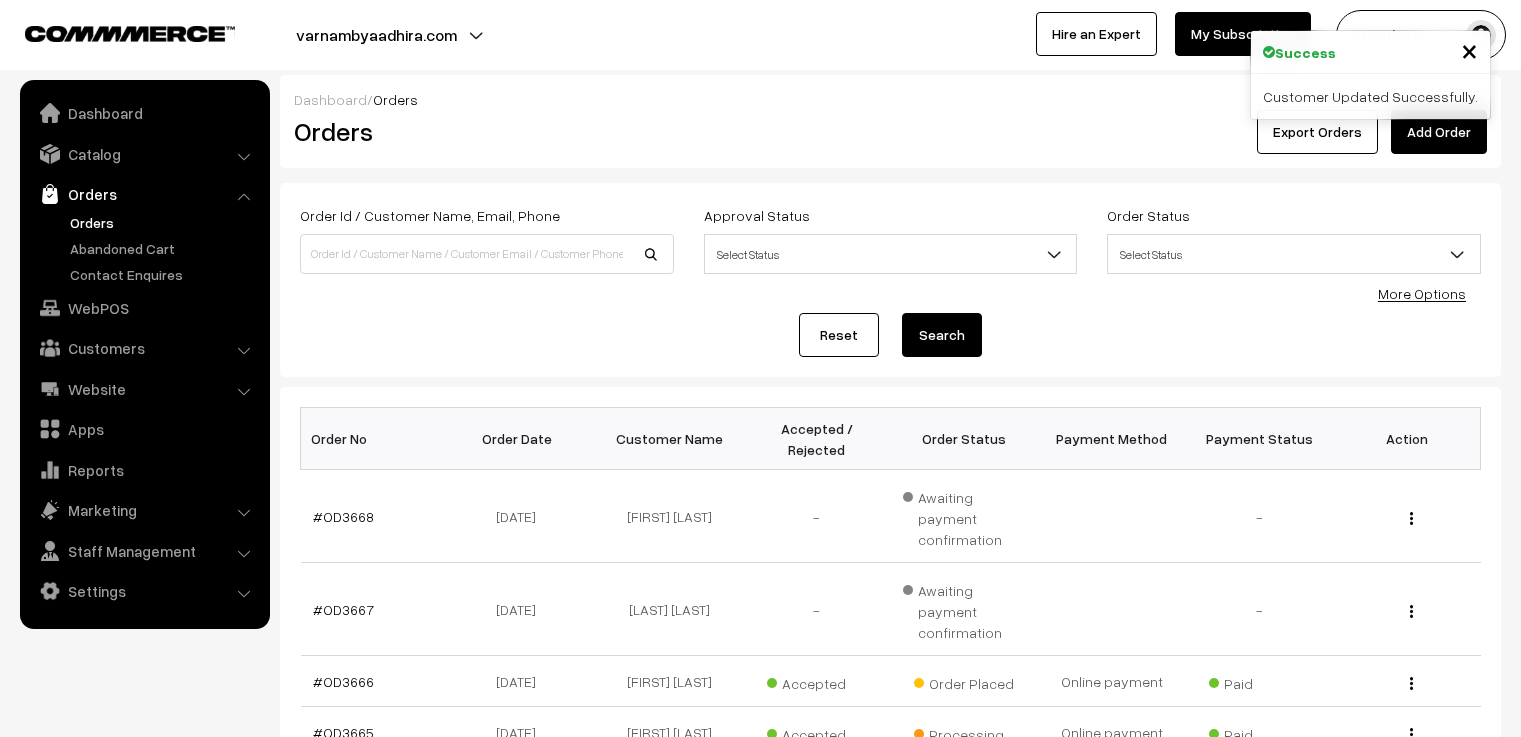 scroll, scrollTop: 0, scrollLeft: 0, axis: both 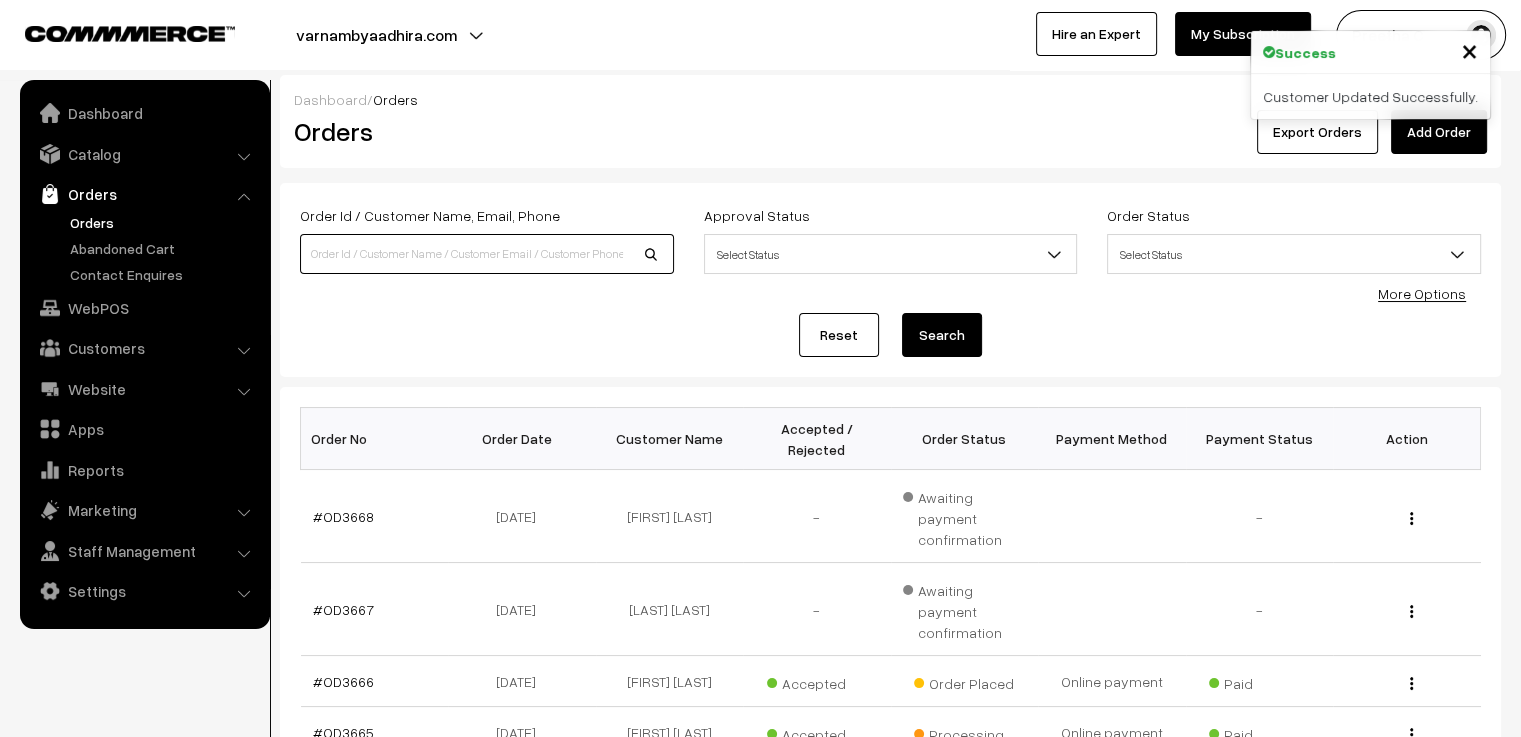 click at bounding box center (487, 254) 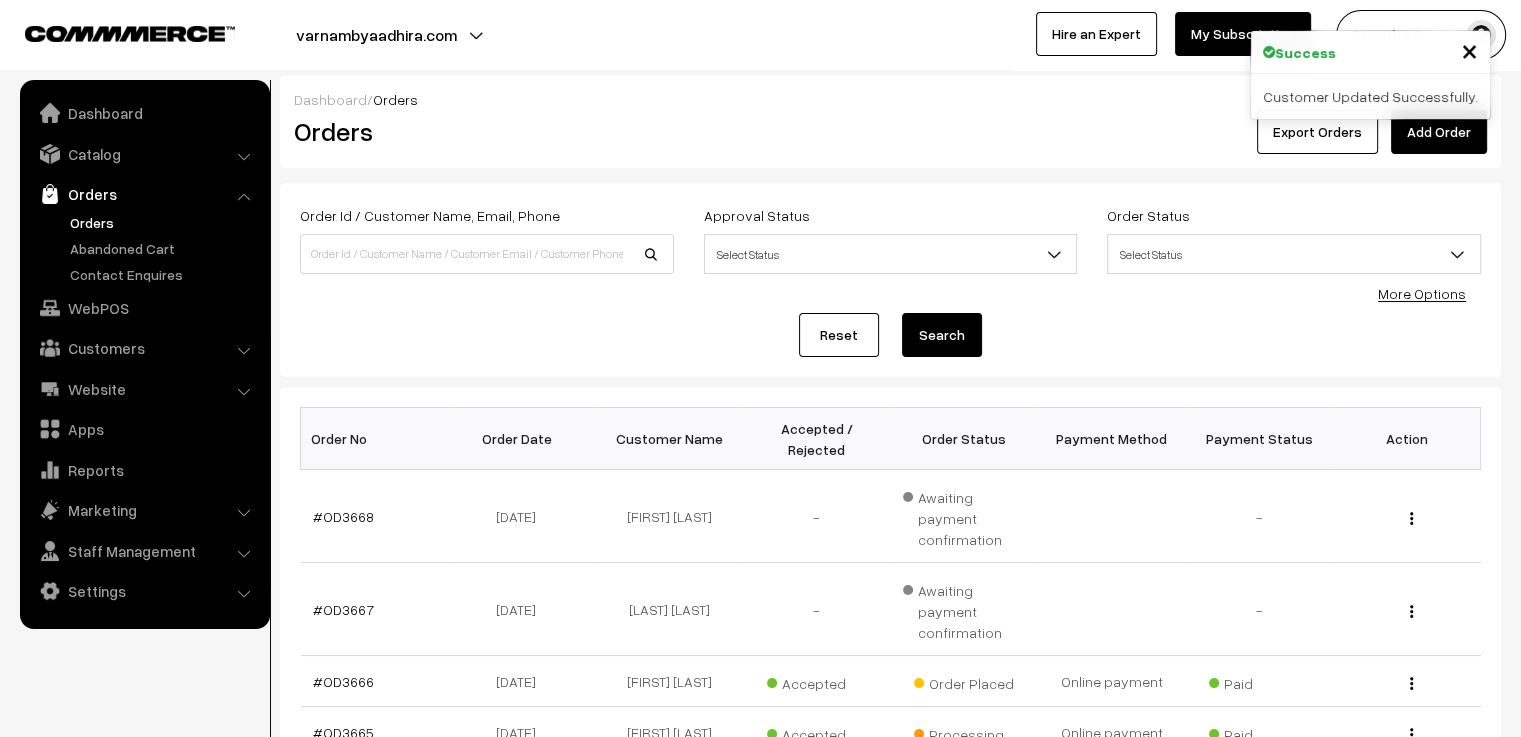 click on "Add Order" at bounding box center [1439, 132] 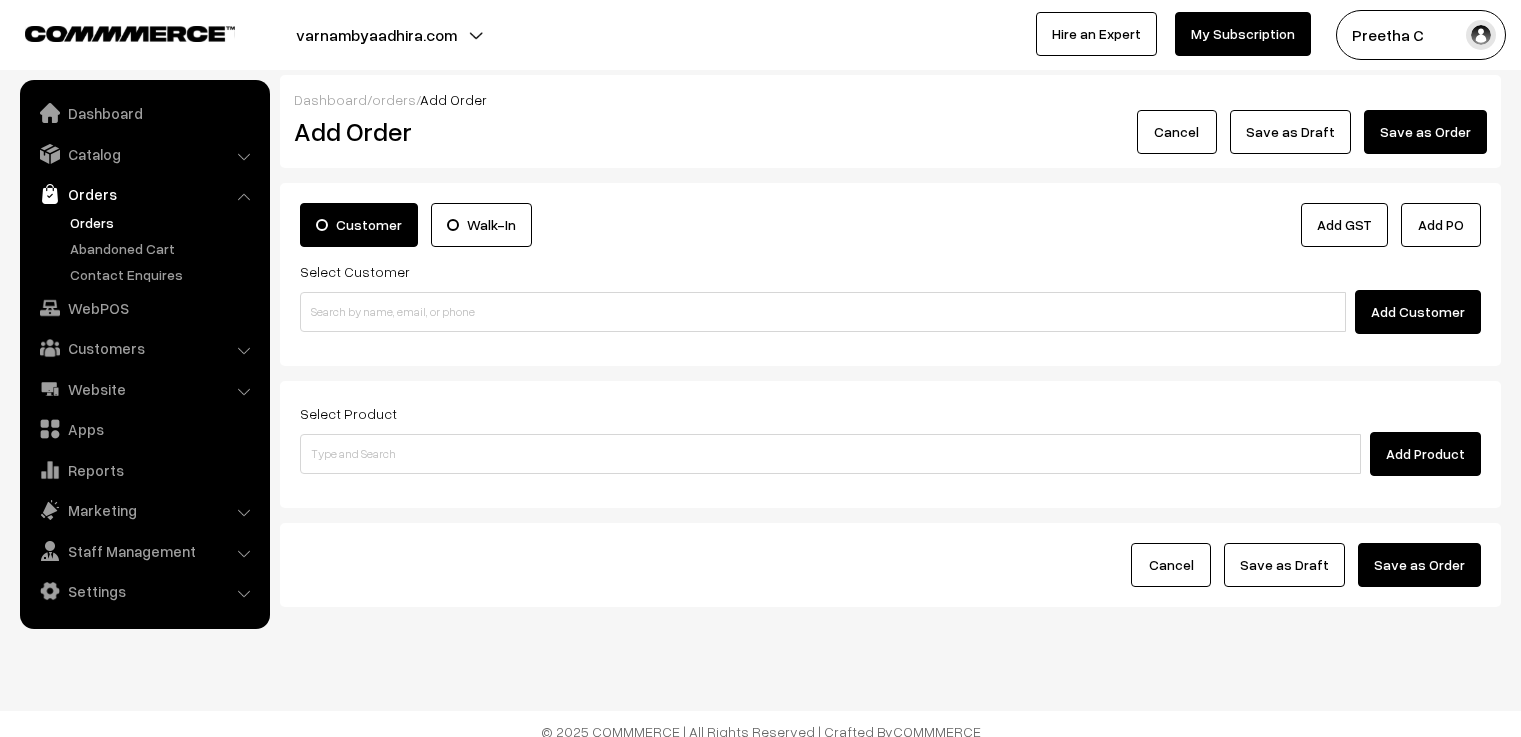 scroll, scrollTop: 0, scrollLeft: 0, axis: both 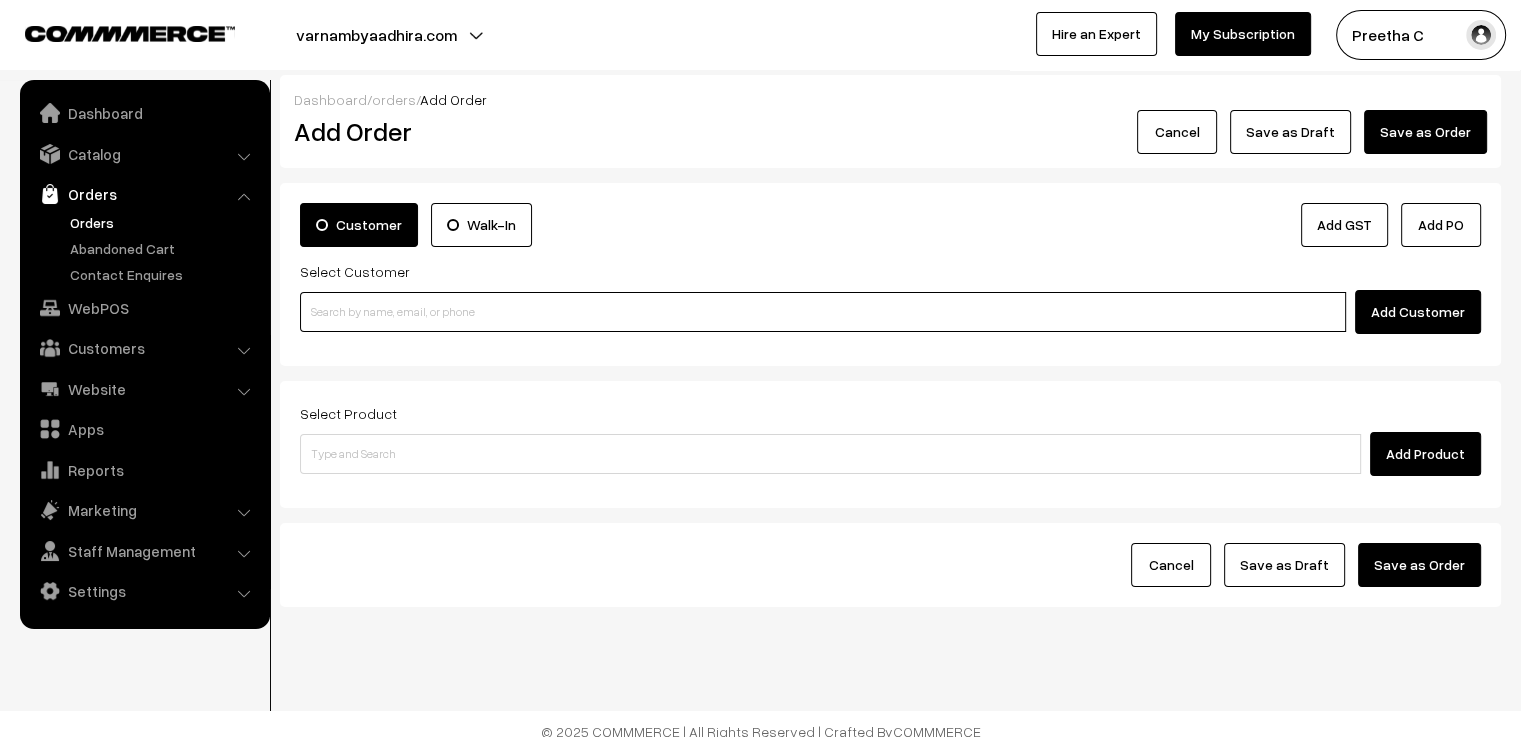 click at bounding box center [823, 312] 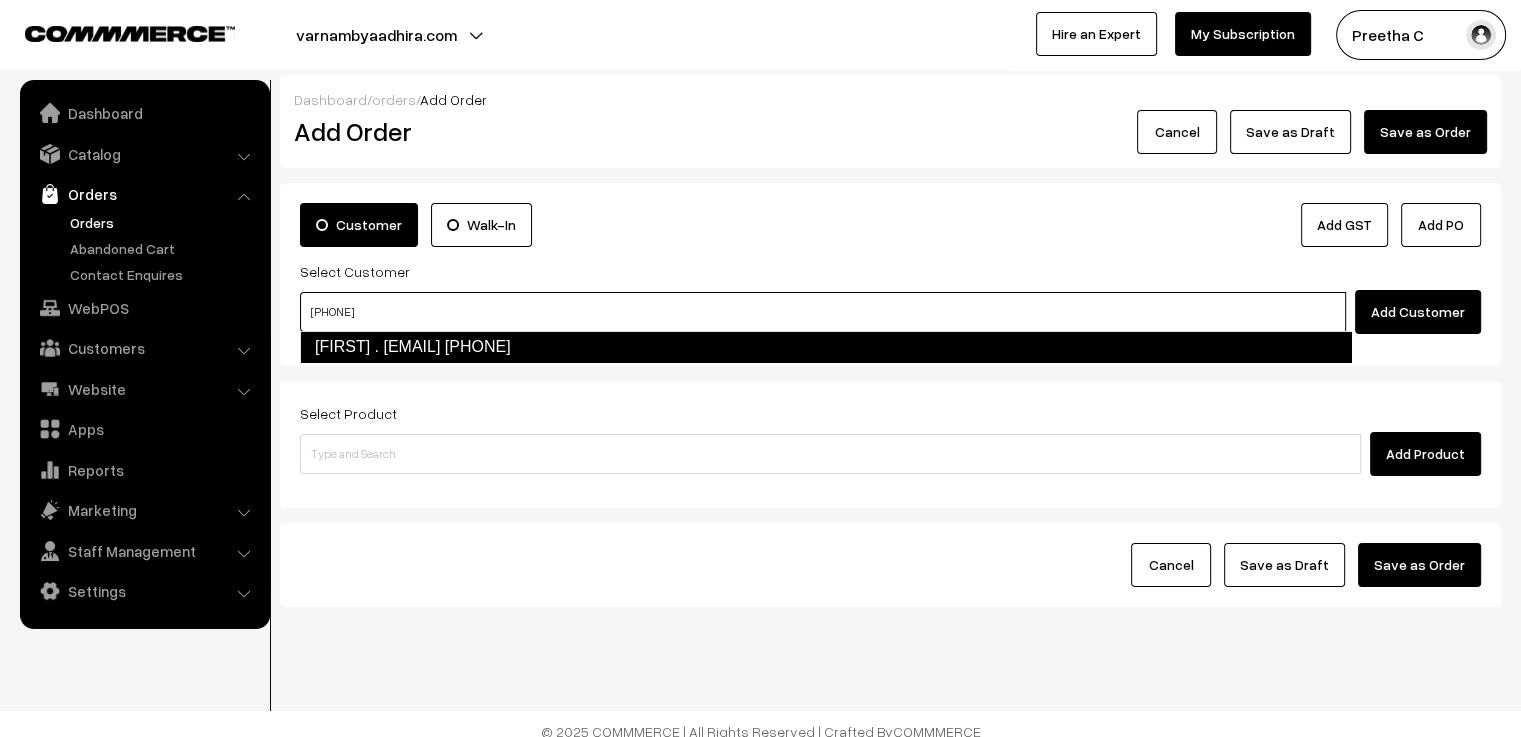 click on "Neeraja  . [sucharita.muthuswamy@gmail.com] [9444922902]" at bounding box center (826, 347) 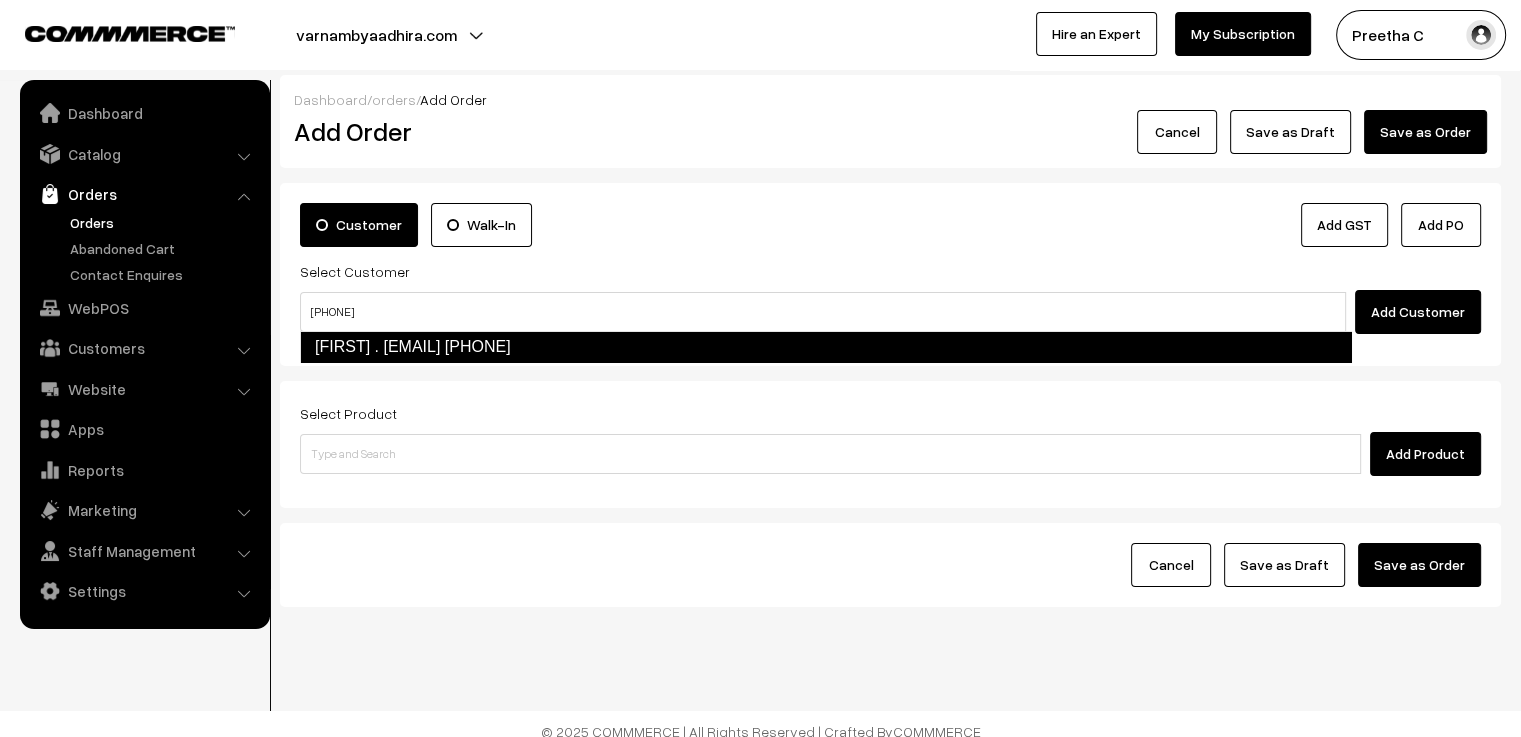 type 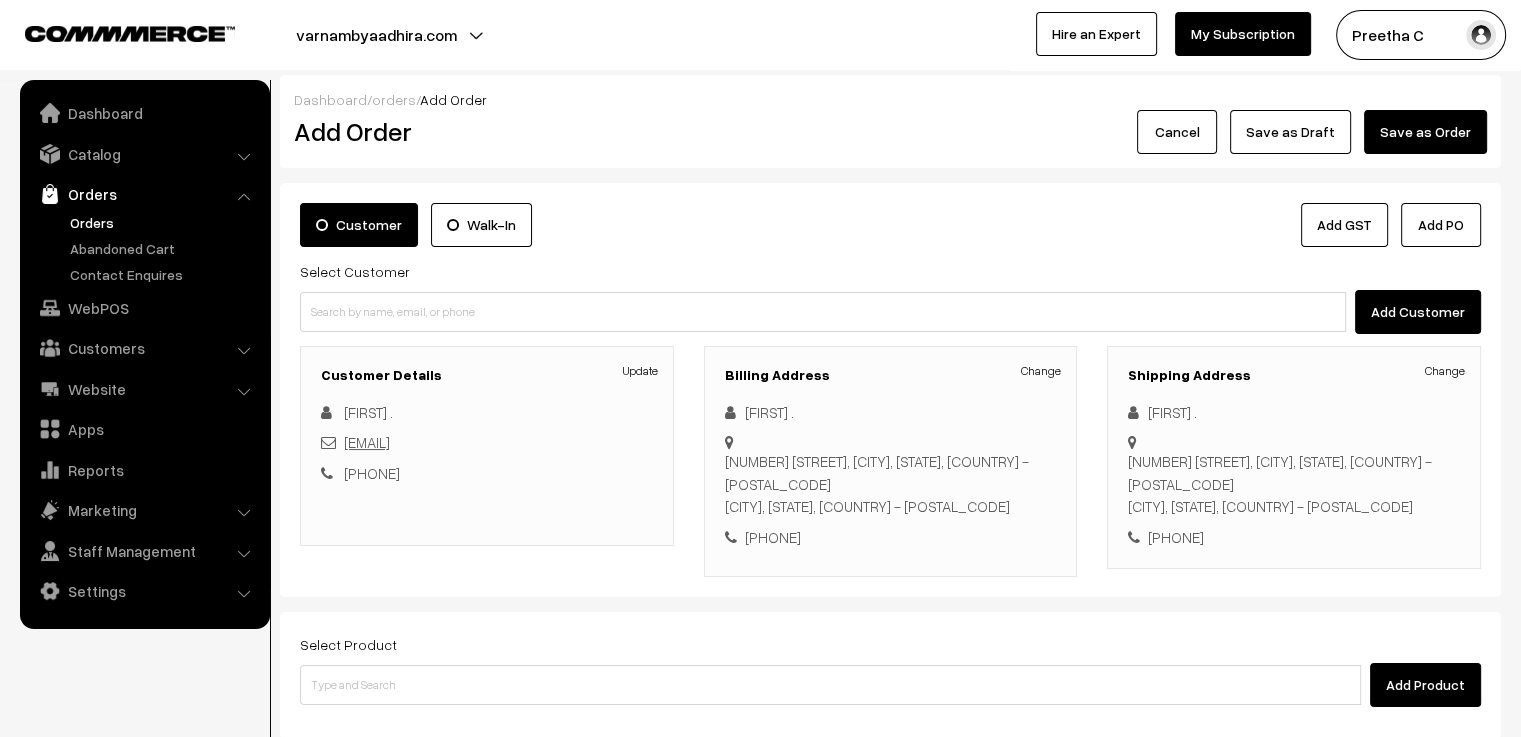 scroll, scrollTop: 244, scrollLeft: 0, axis: vertical 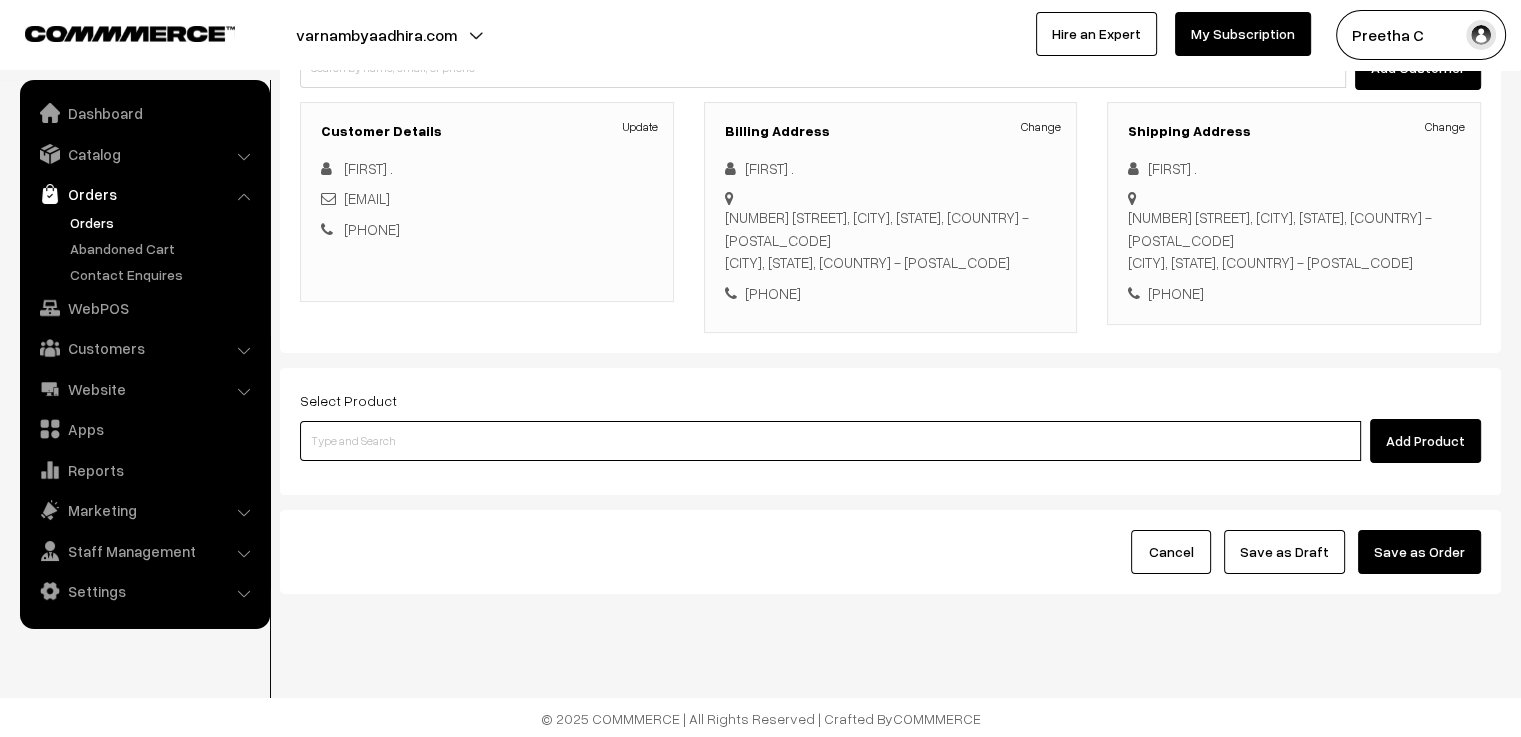 click at bounding box center [830, 441] 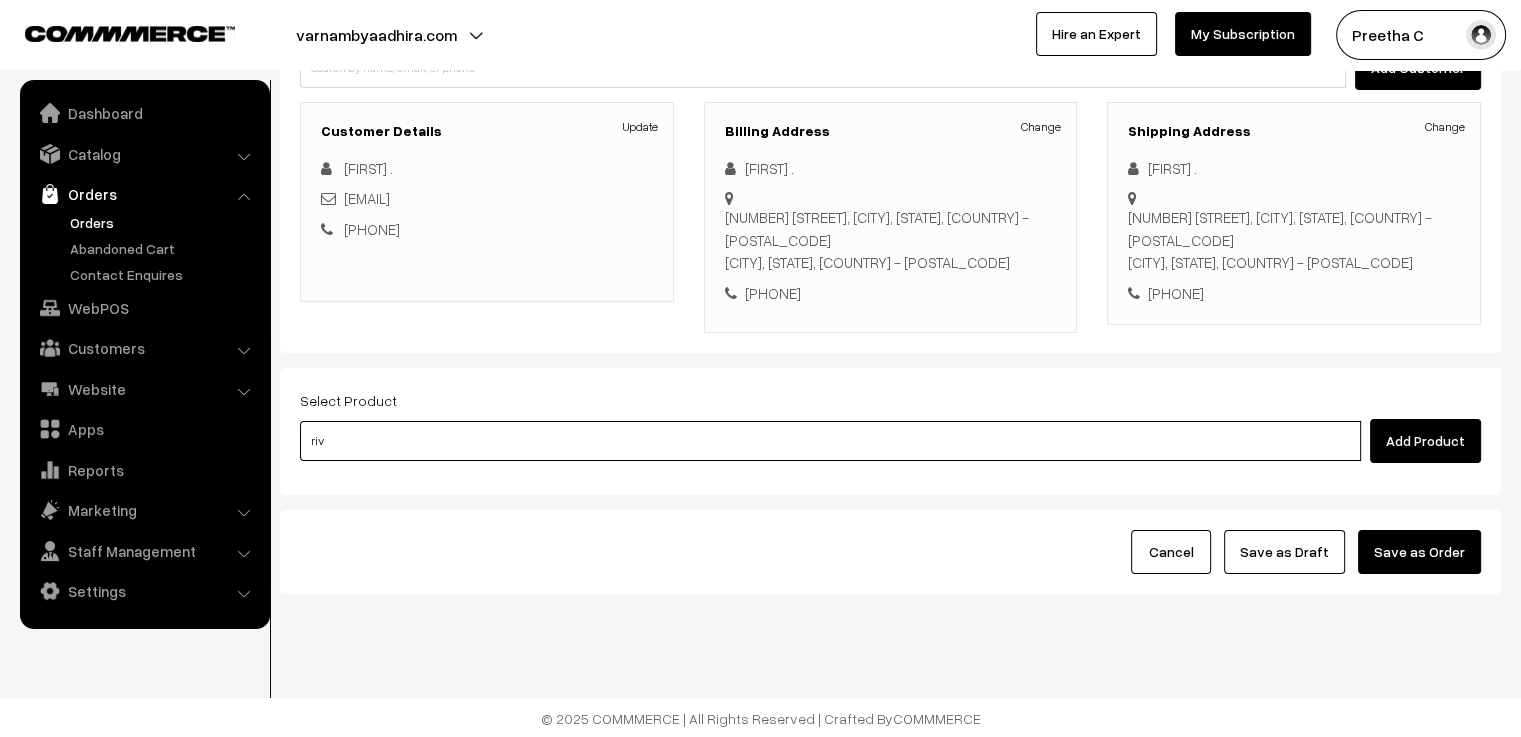 type on "riva" 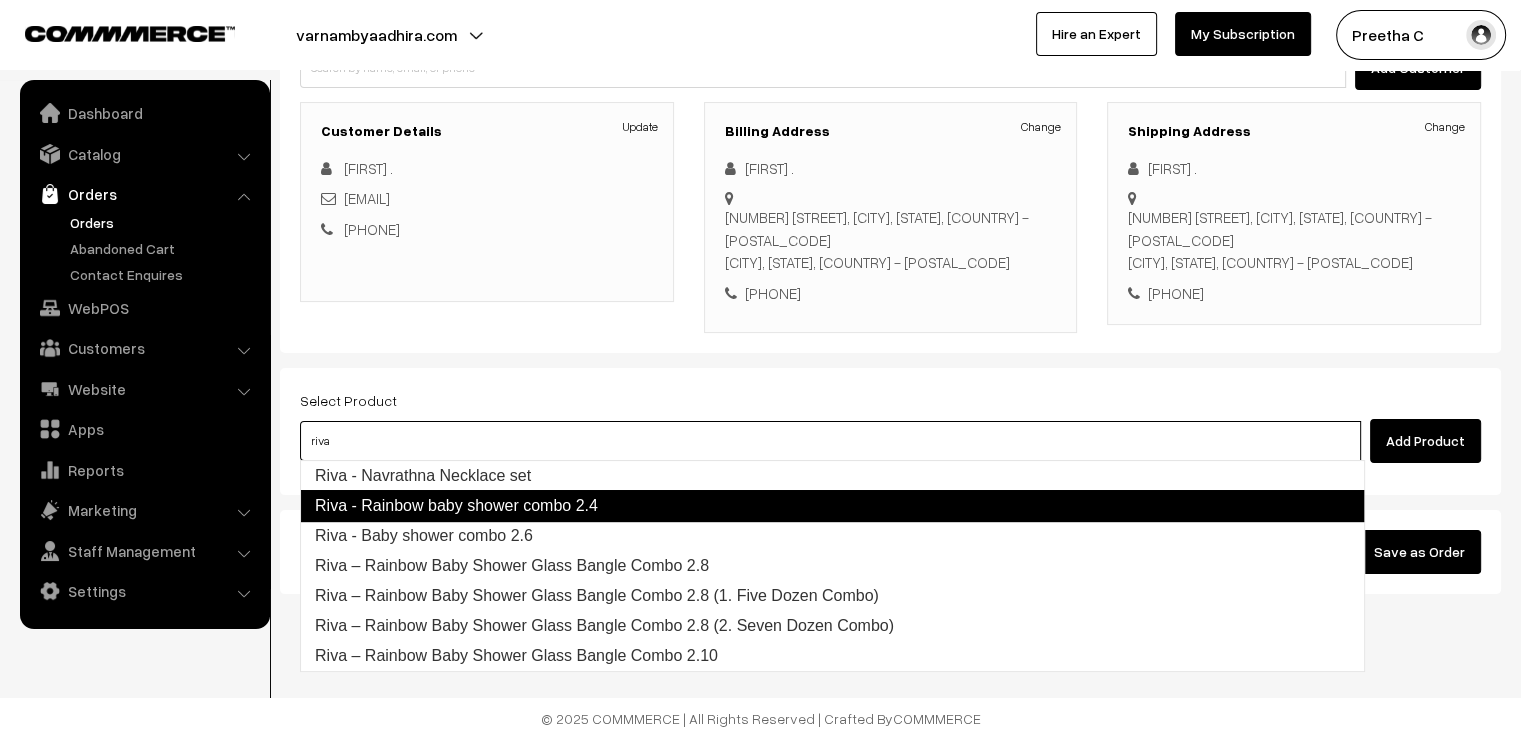 click on "Riva - Rainbow baby shower combo 2.4" at bounding box center (832, 506) 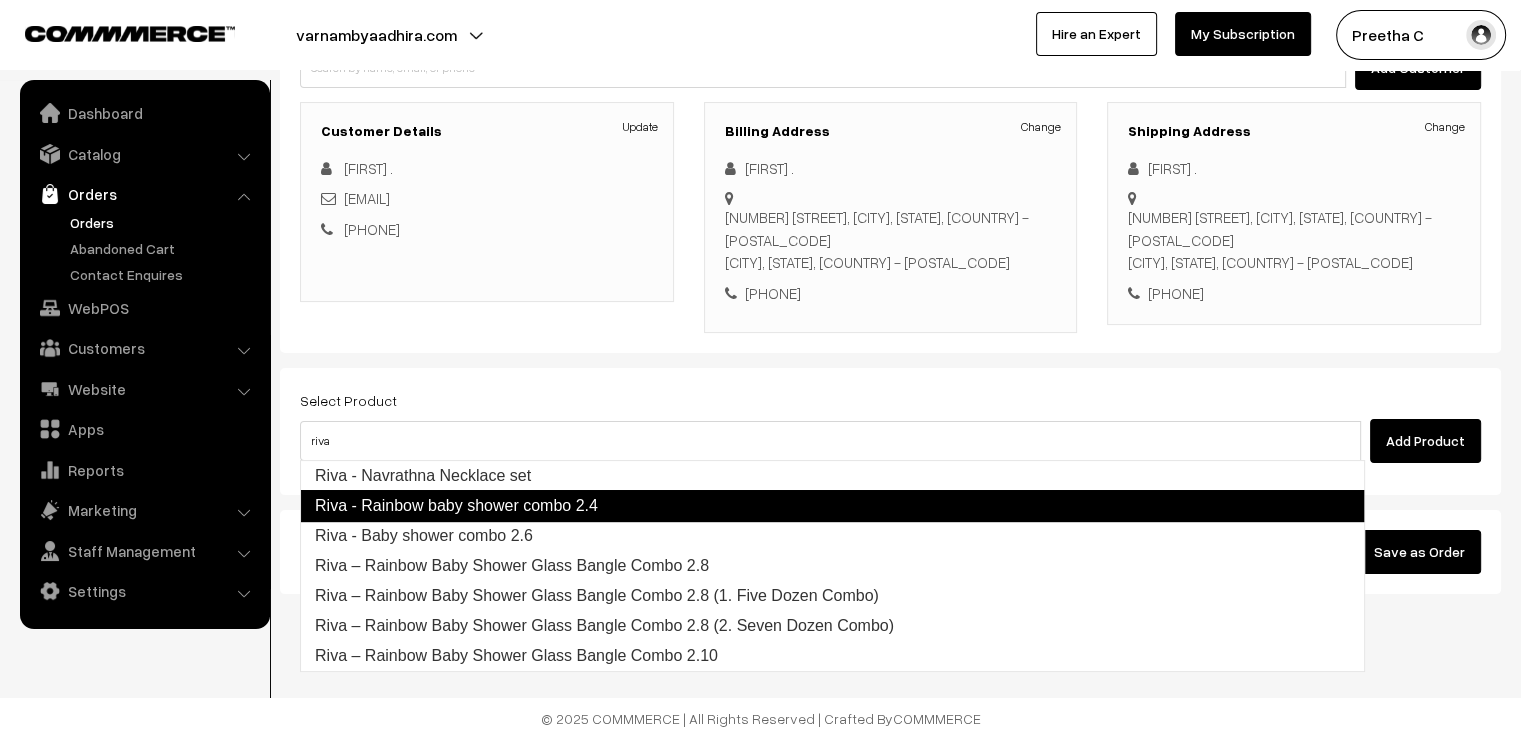 type 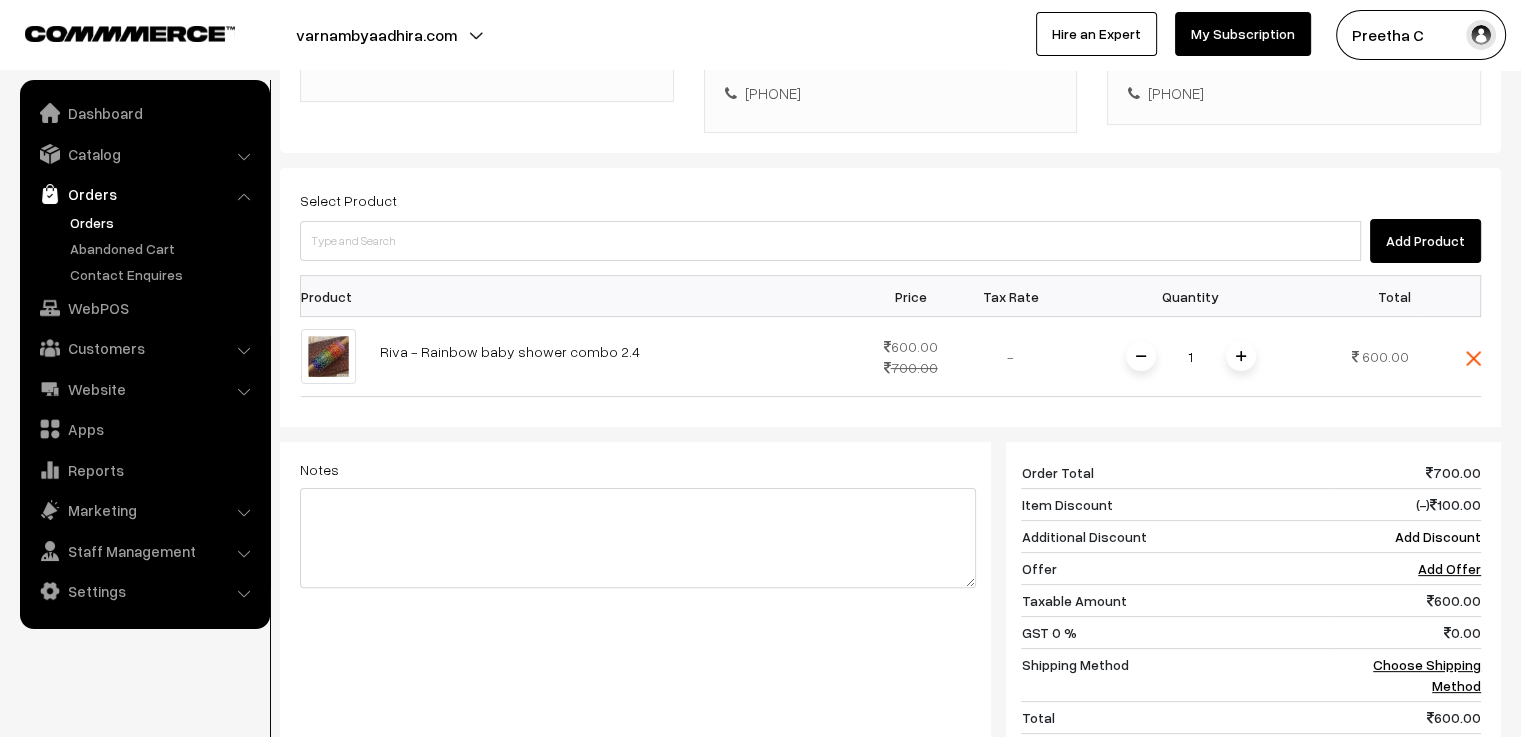scroll, scrollTop: 644, scrollLeft: 0, axis: vertical 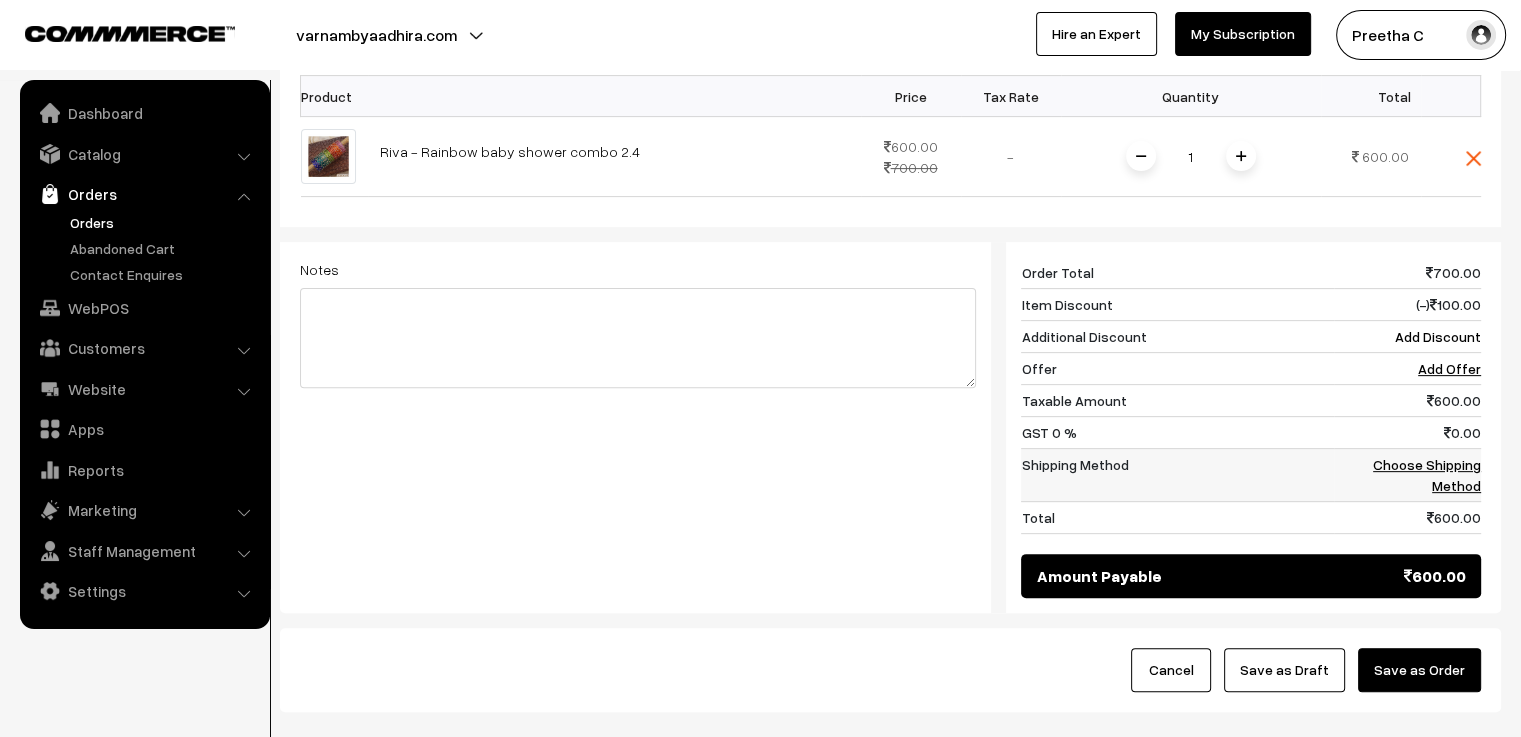 click on "Choose Shipping Method" at bounding box center (1407, 475) 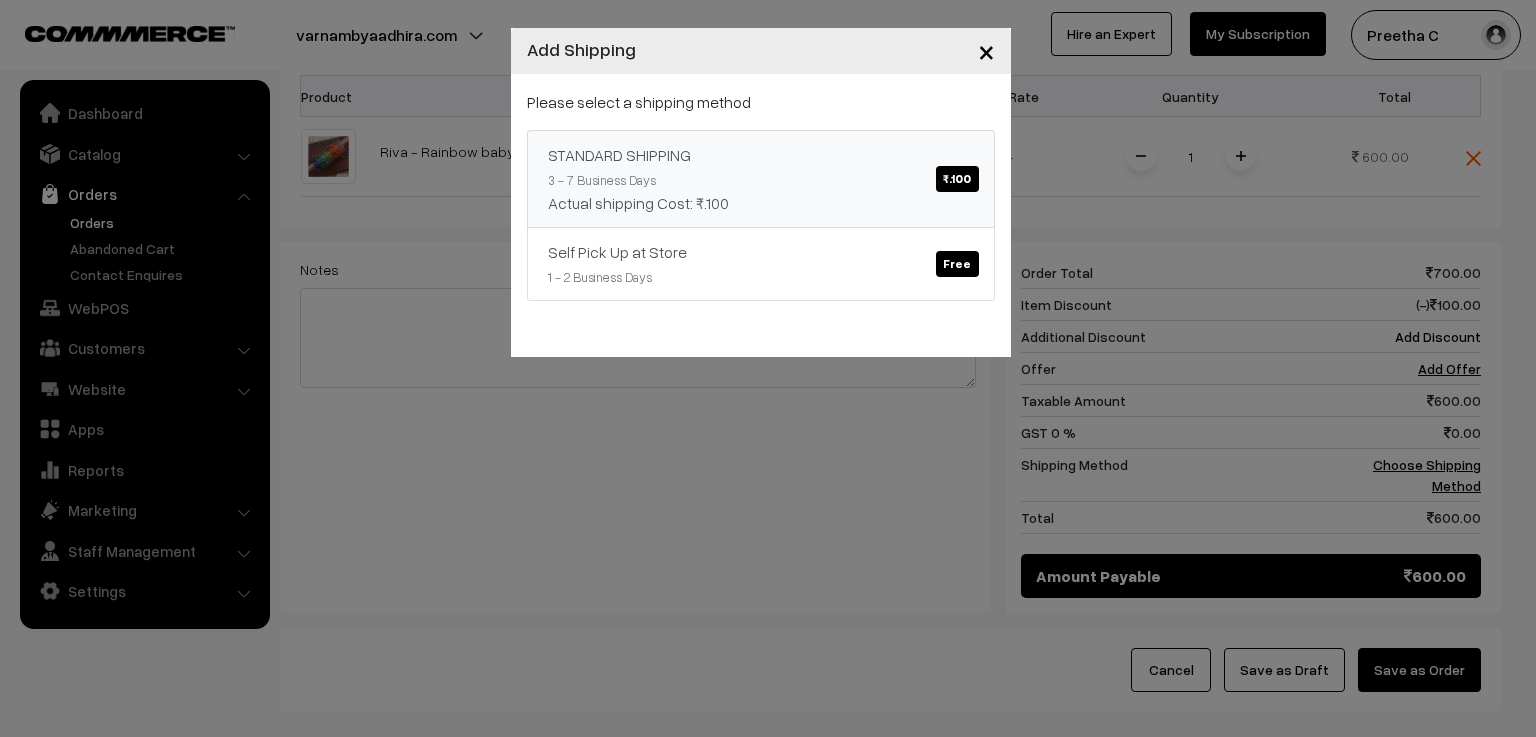 click on "₹.100" at bounding box center (957, 179) 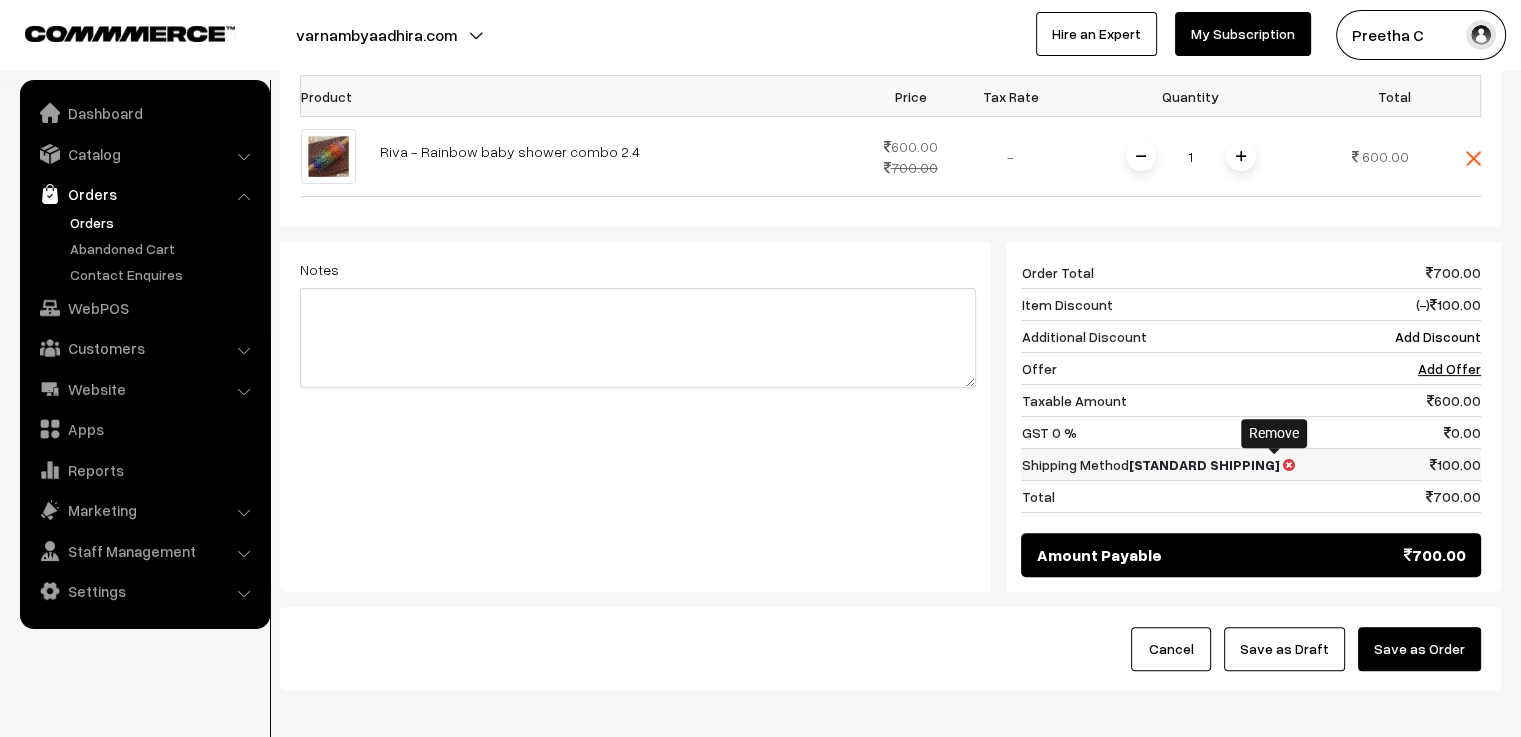 click at bounding box center [1288, 465] 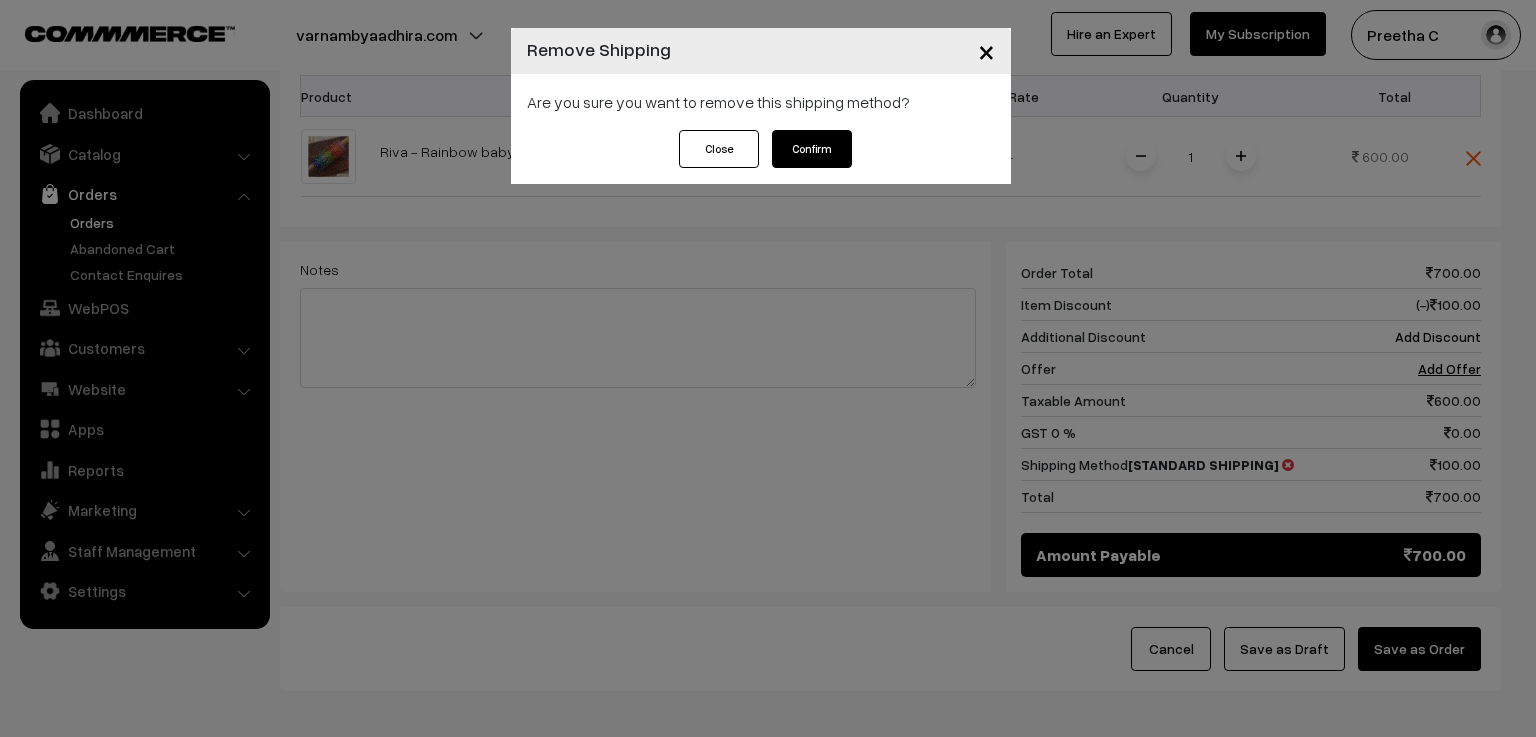 click on "Confirm" at bounding box center (812, 149) 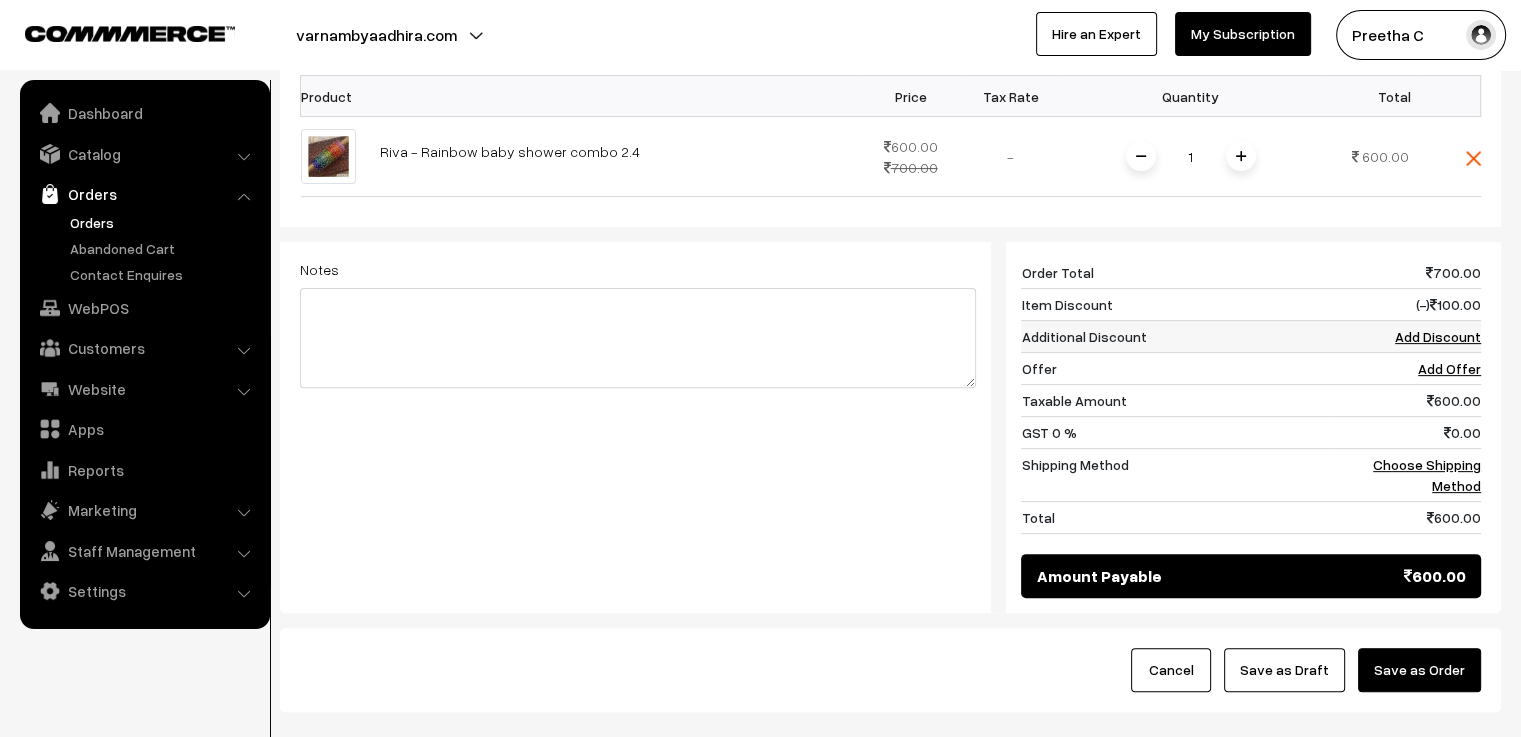 click on "Add Discount" at bounding box center [1438, 336] 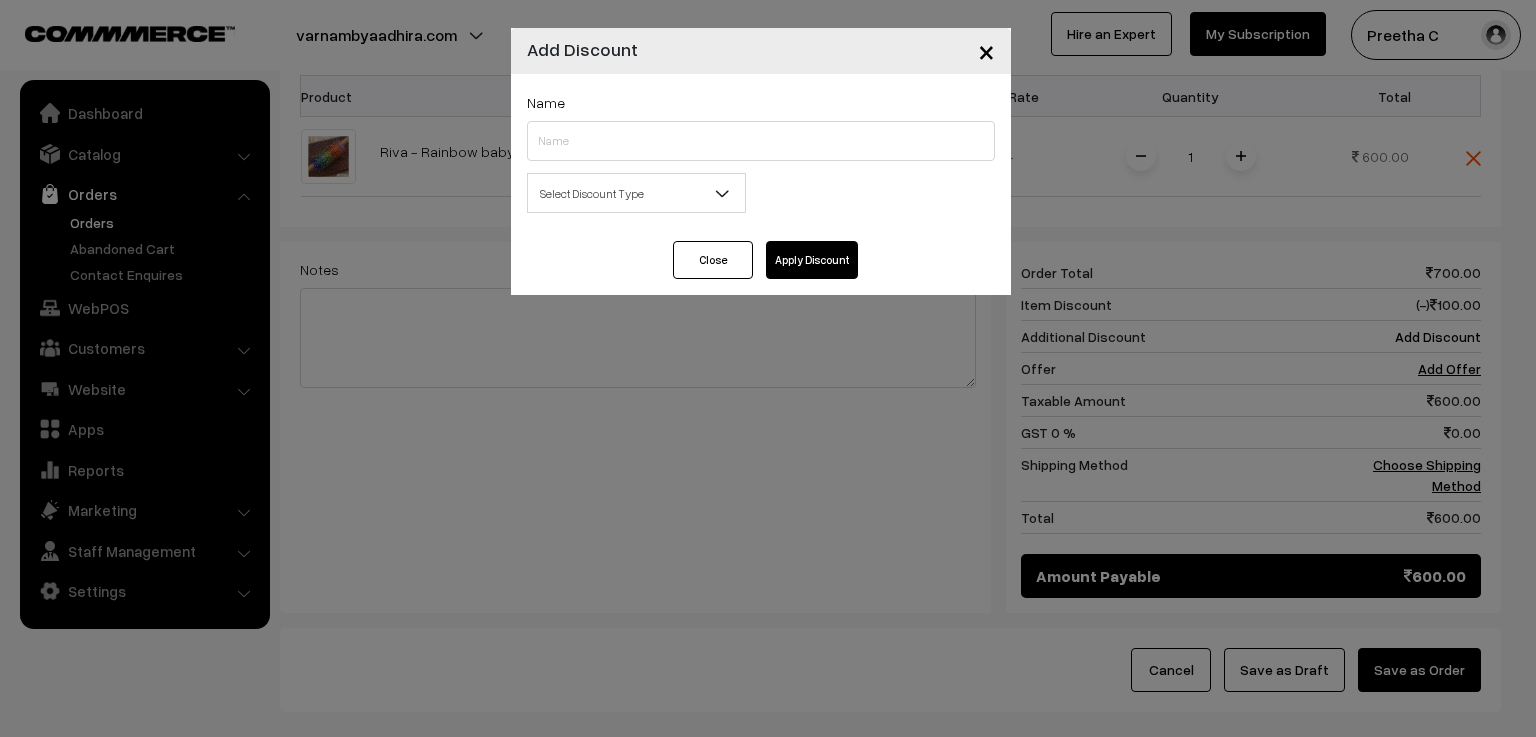 click on "Select Discount Type" at bounding box center [636, 193] 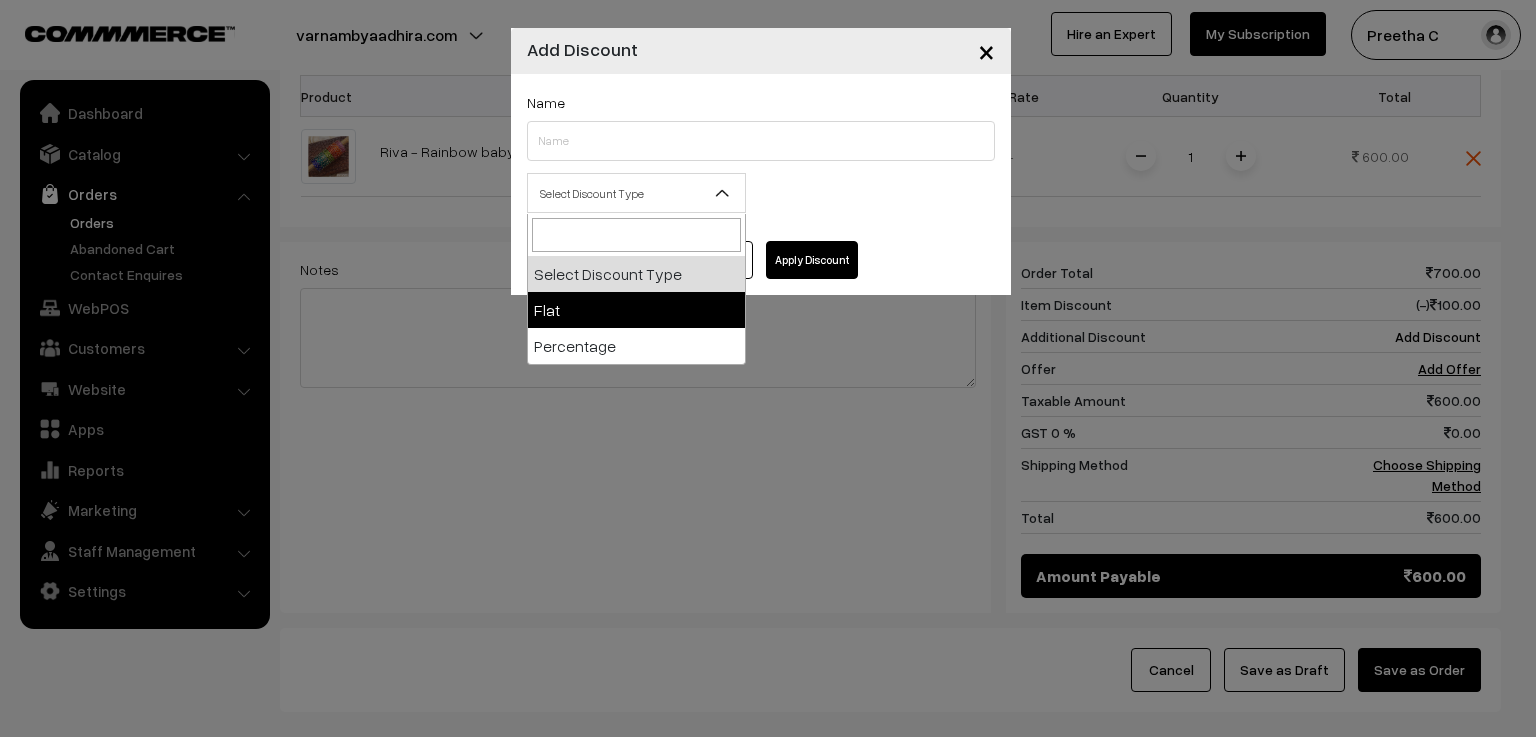 select on "flat" 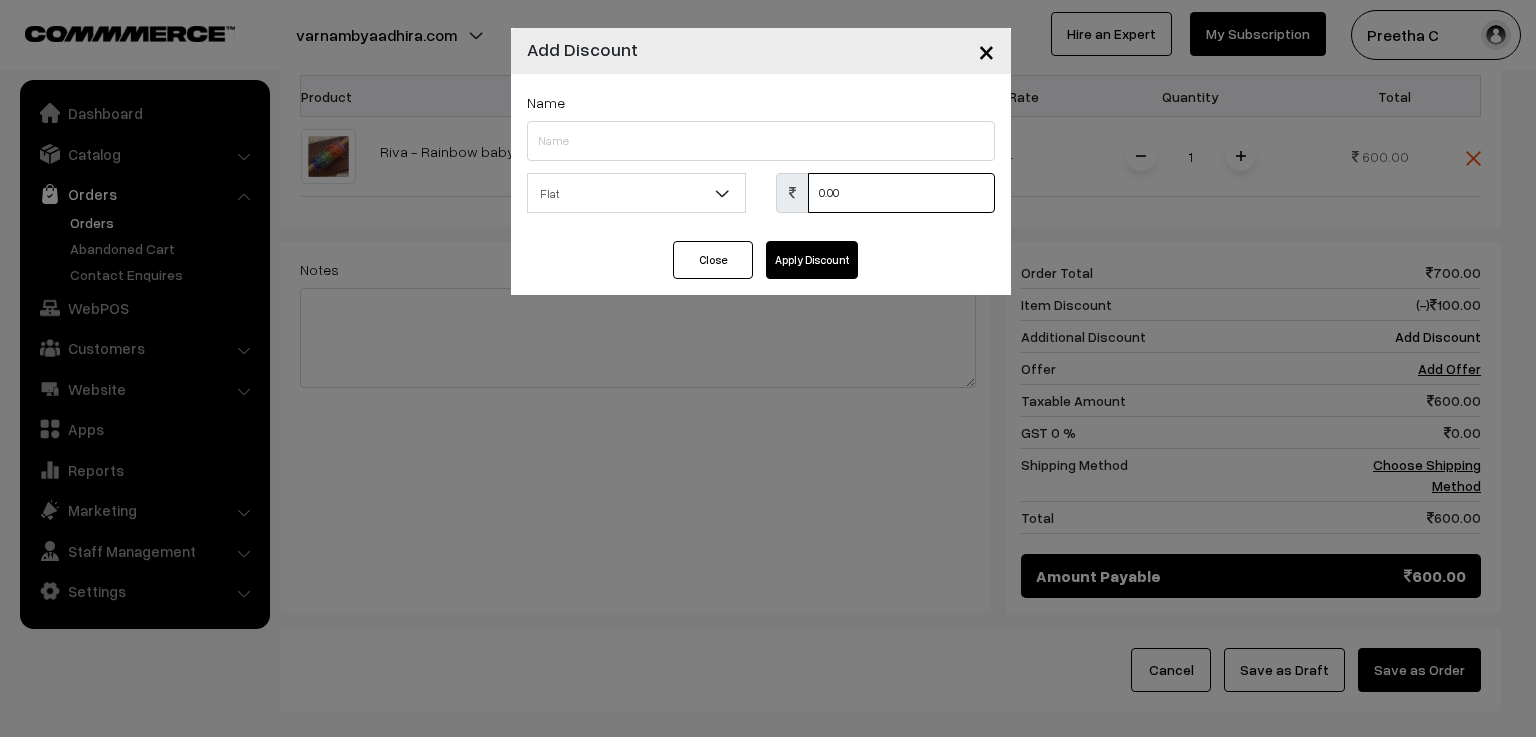 click on "0.00" at bounding box center [901, 193] 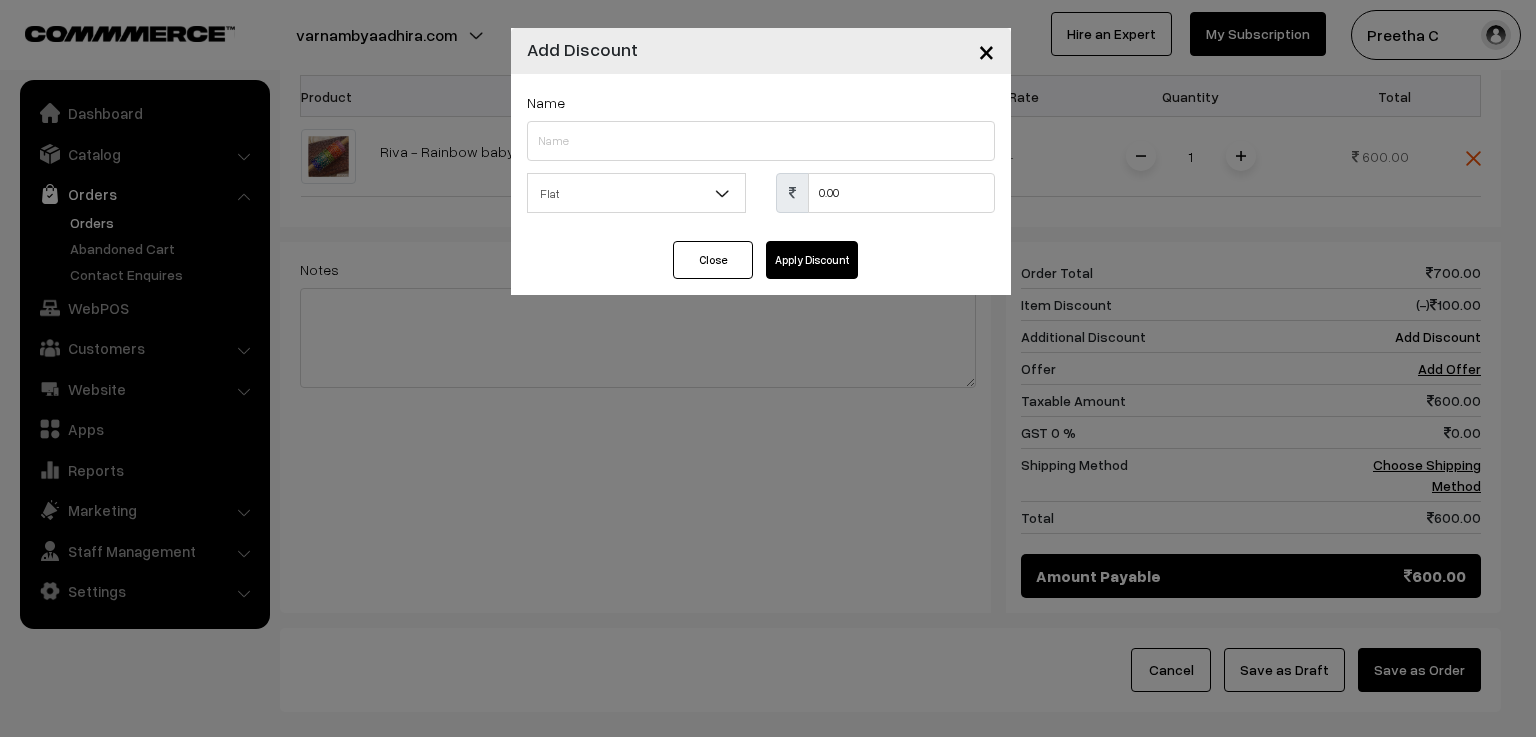 type on "0" 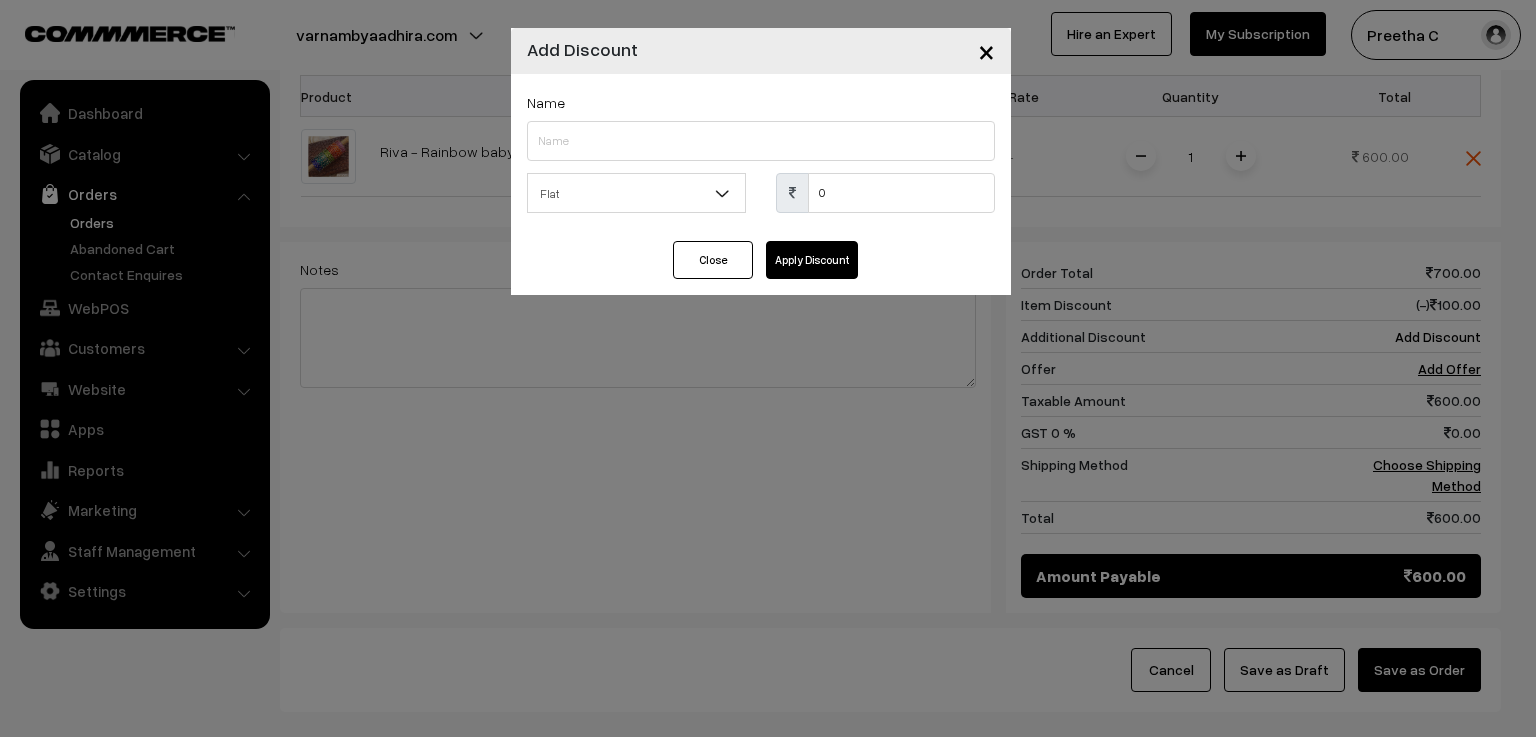 click on "Close" at bounding box center (713, 260) 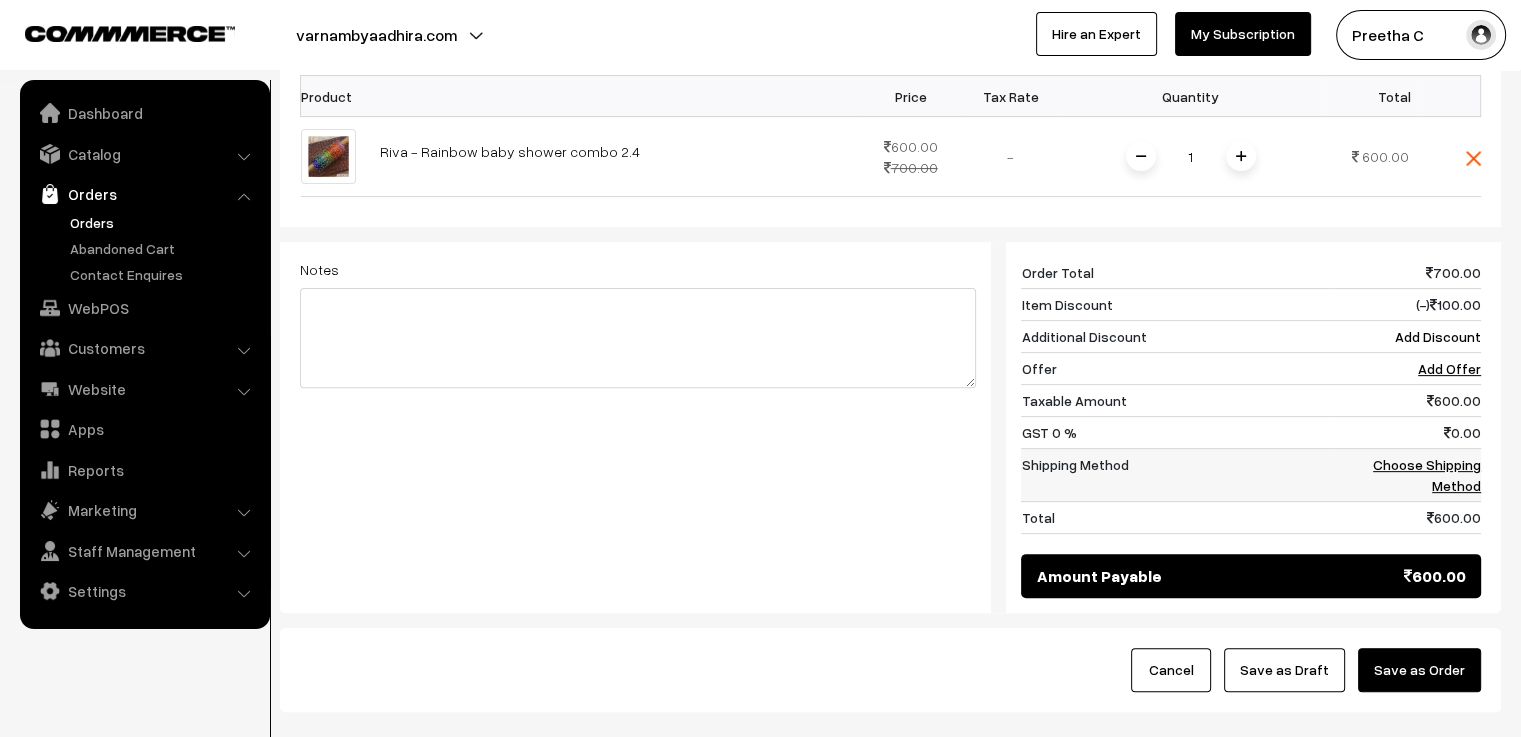 click on "Choose Shipping Method" at bounding box center (1427, 475) 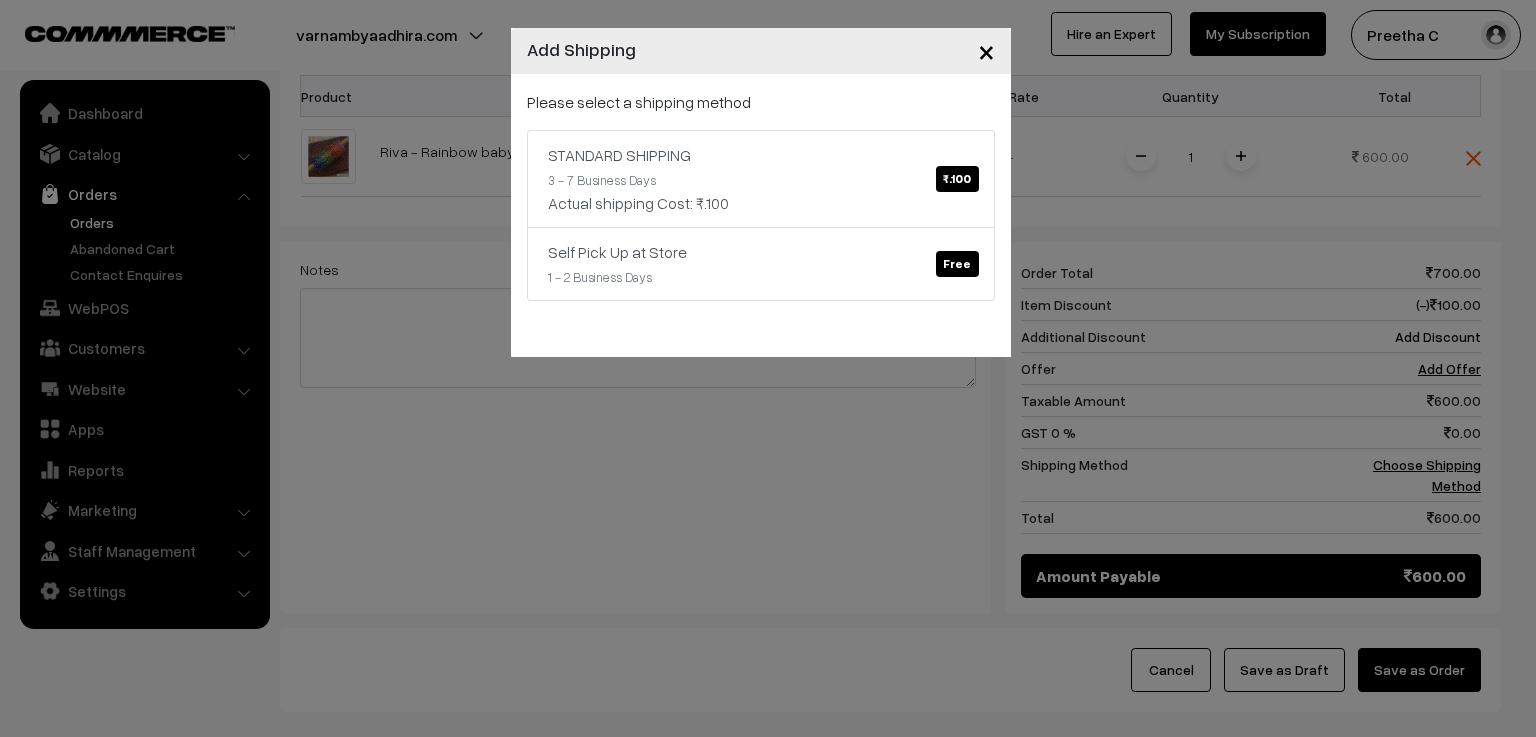 click on "×" at bounding box center (986, 50) 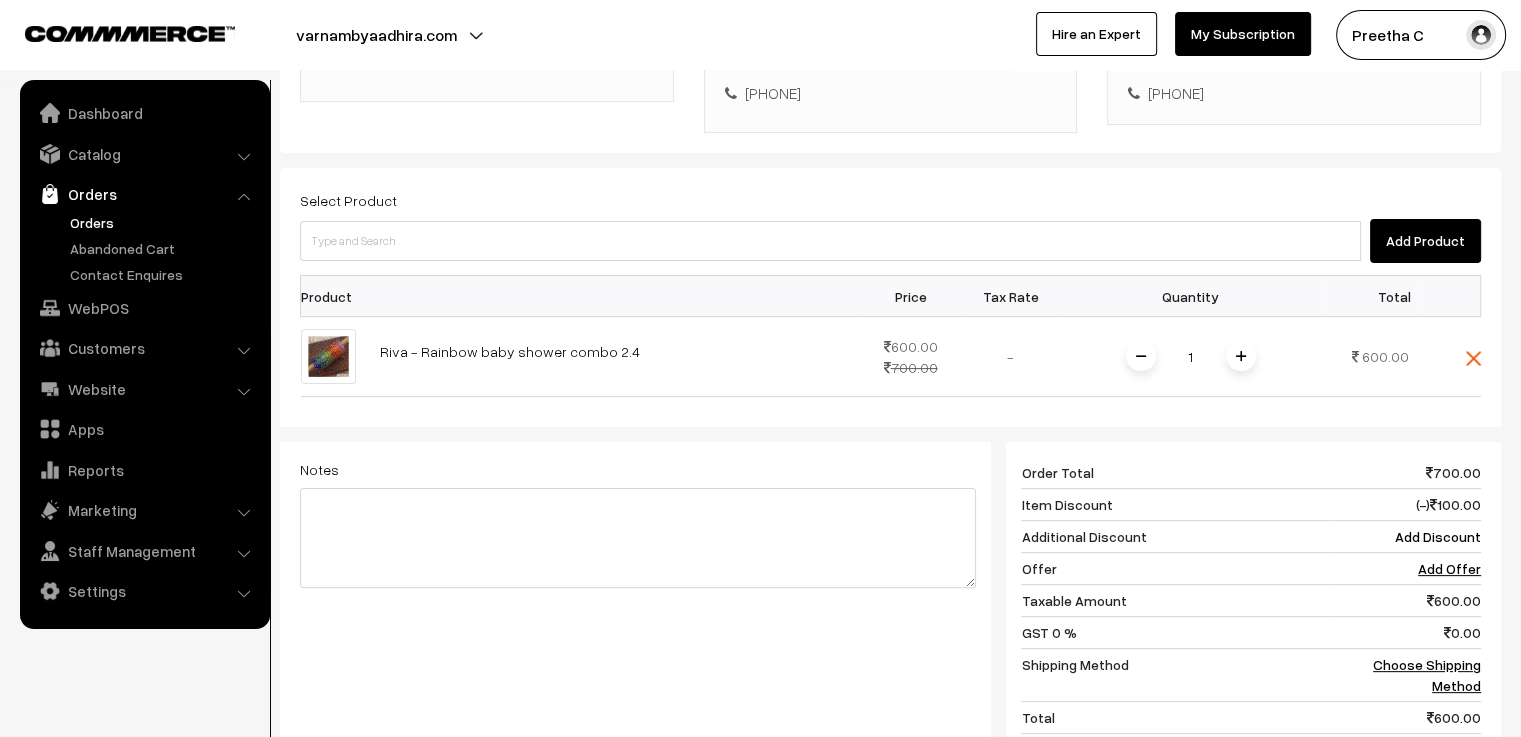 scroll, scrollTop: 244, scrollLeft: 0, axis: vertical 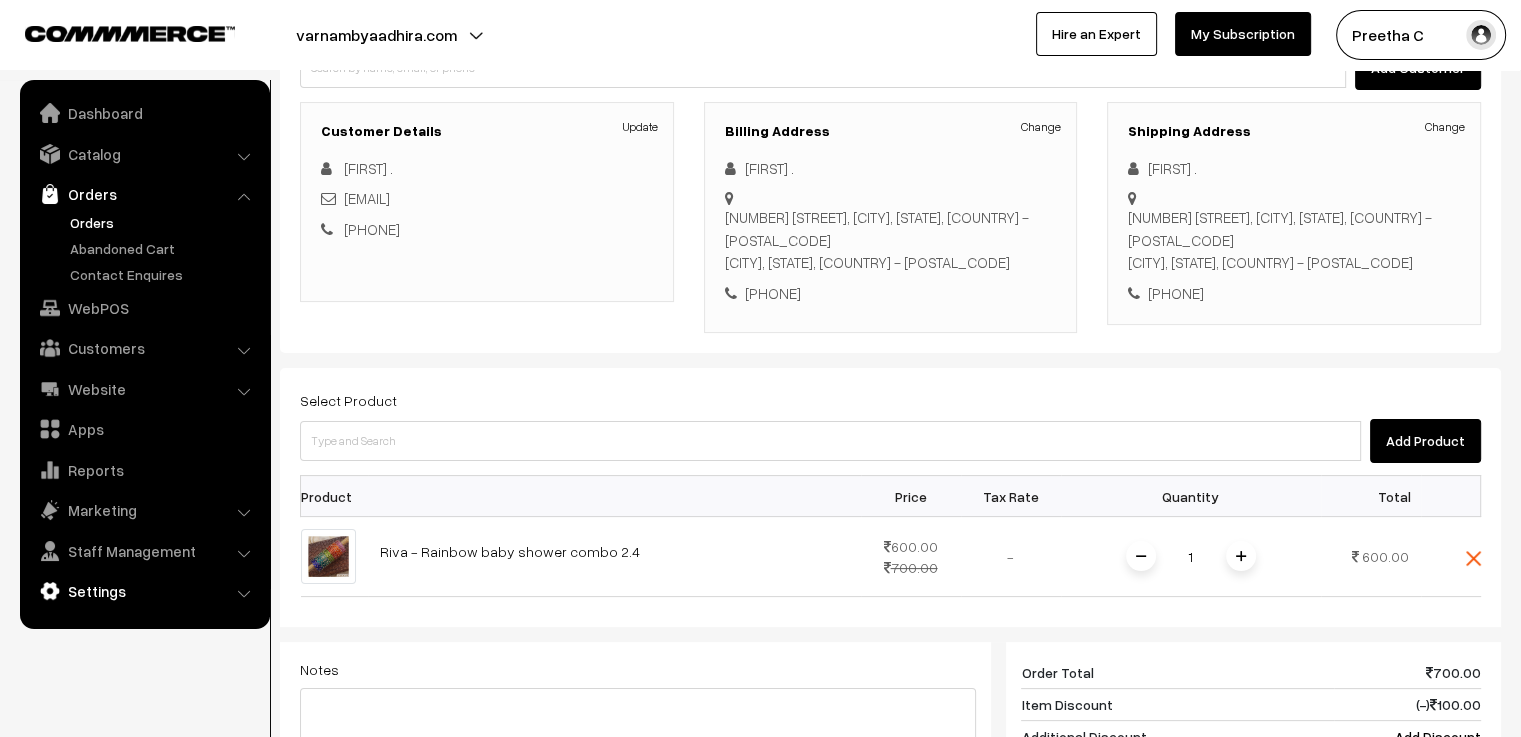 click on "Settings" at bounding box center (144, 591) 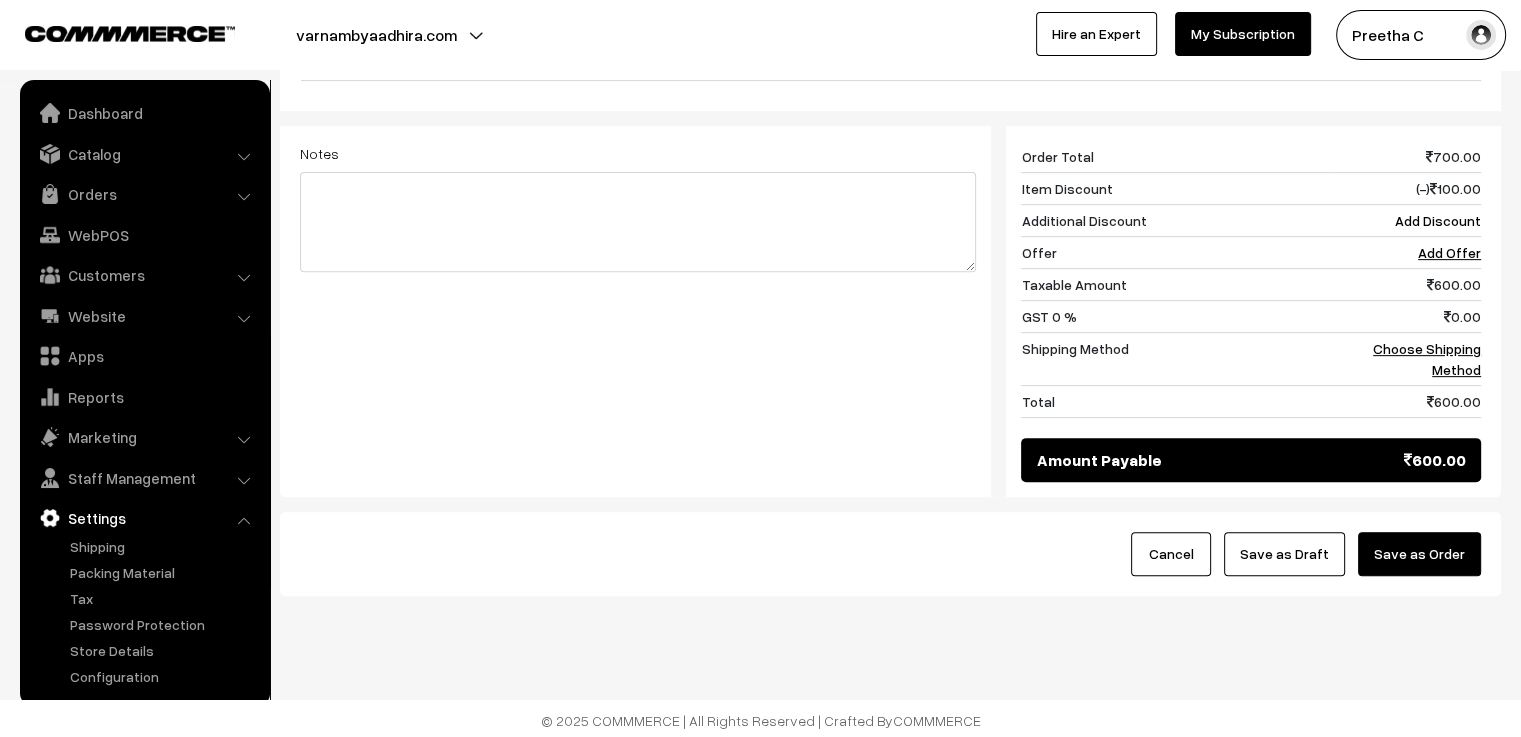 scroll, scrollTop: 660, scrollLeft: 0, axis: vertical 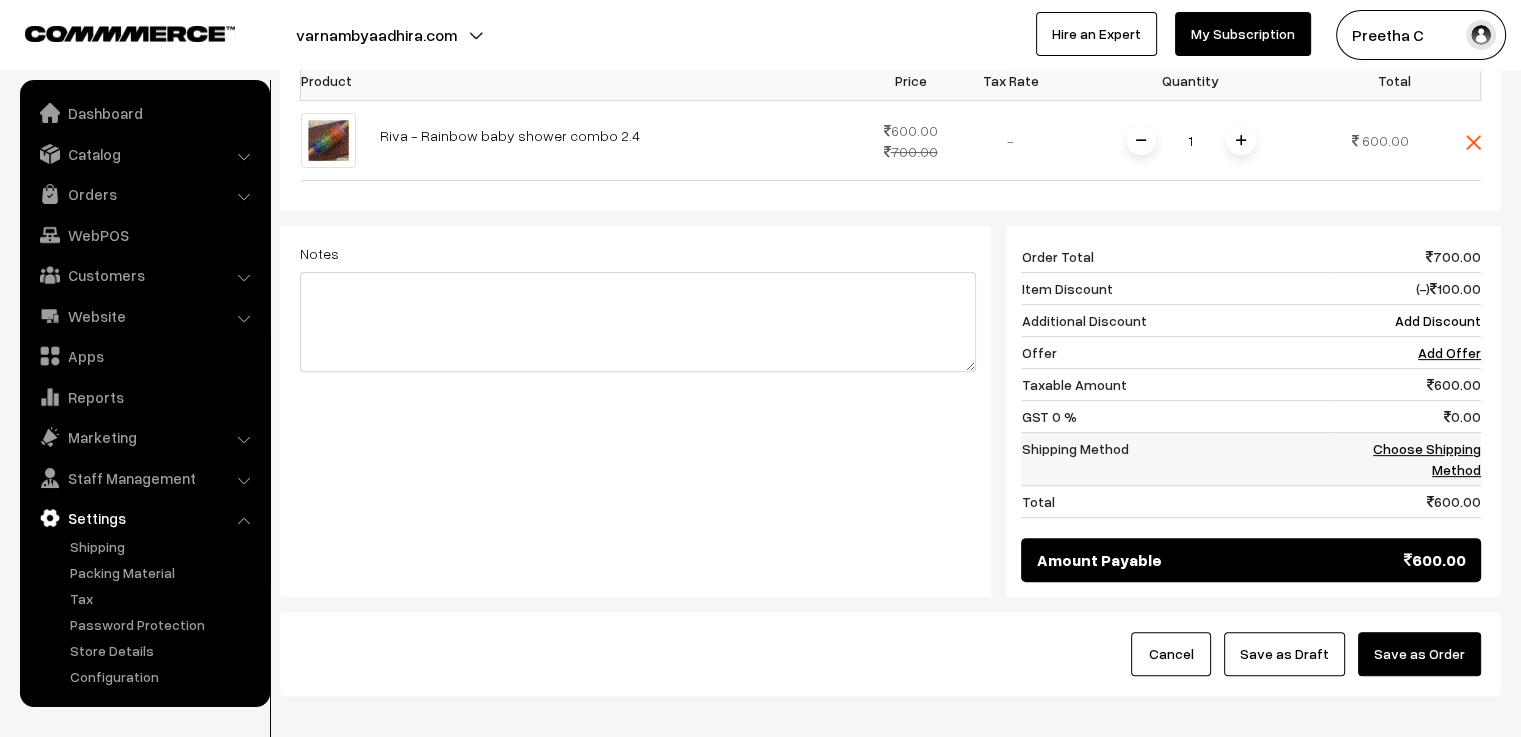 click on "Choose Shipping Method" at bounding box center [1427, 459] 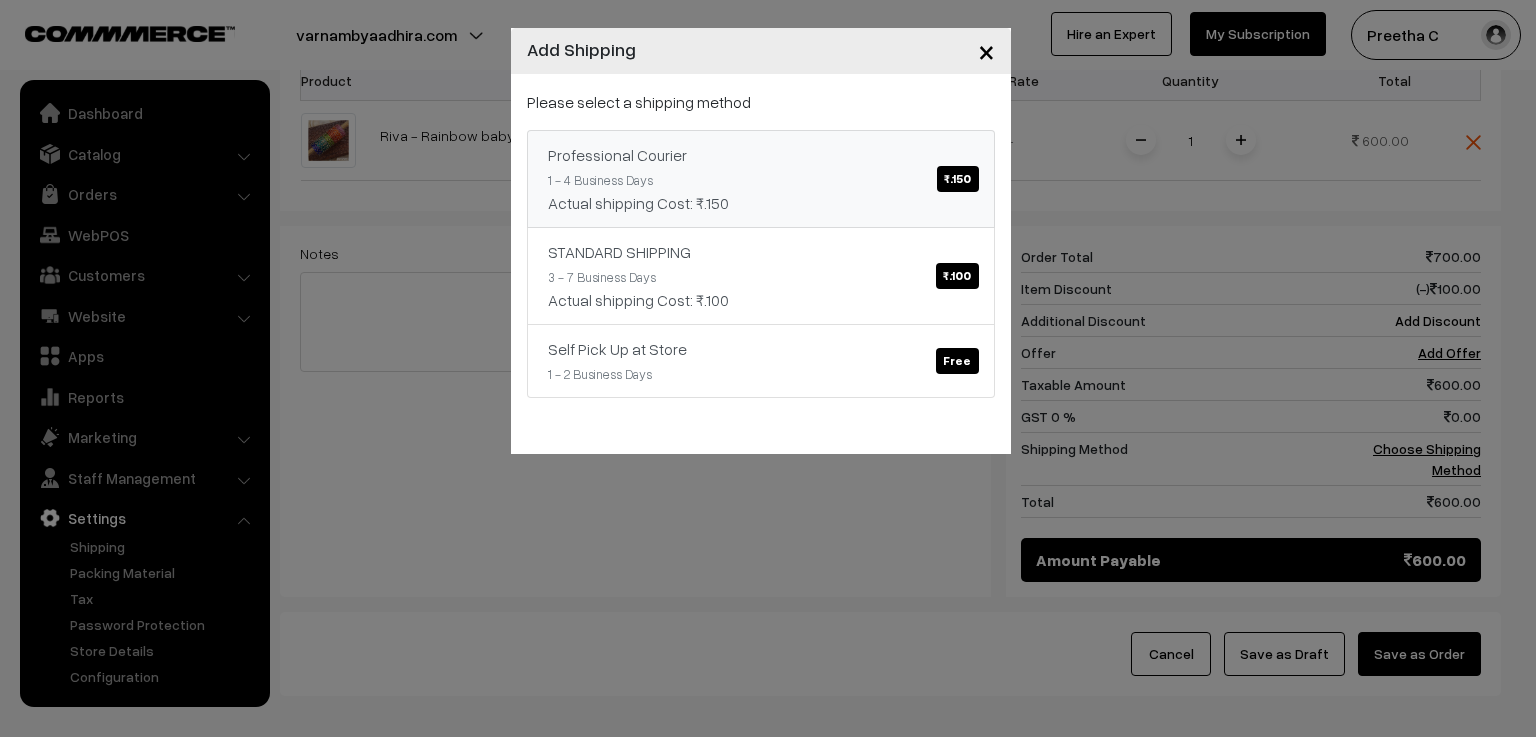 click on "₹.150" at bounding box center (957, 179) 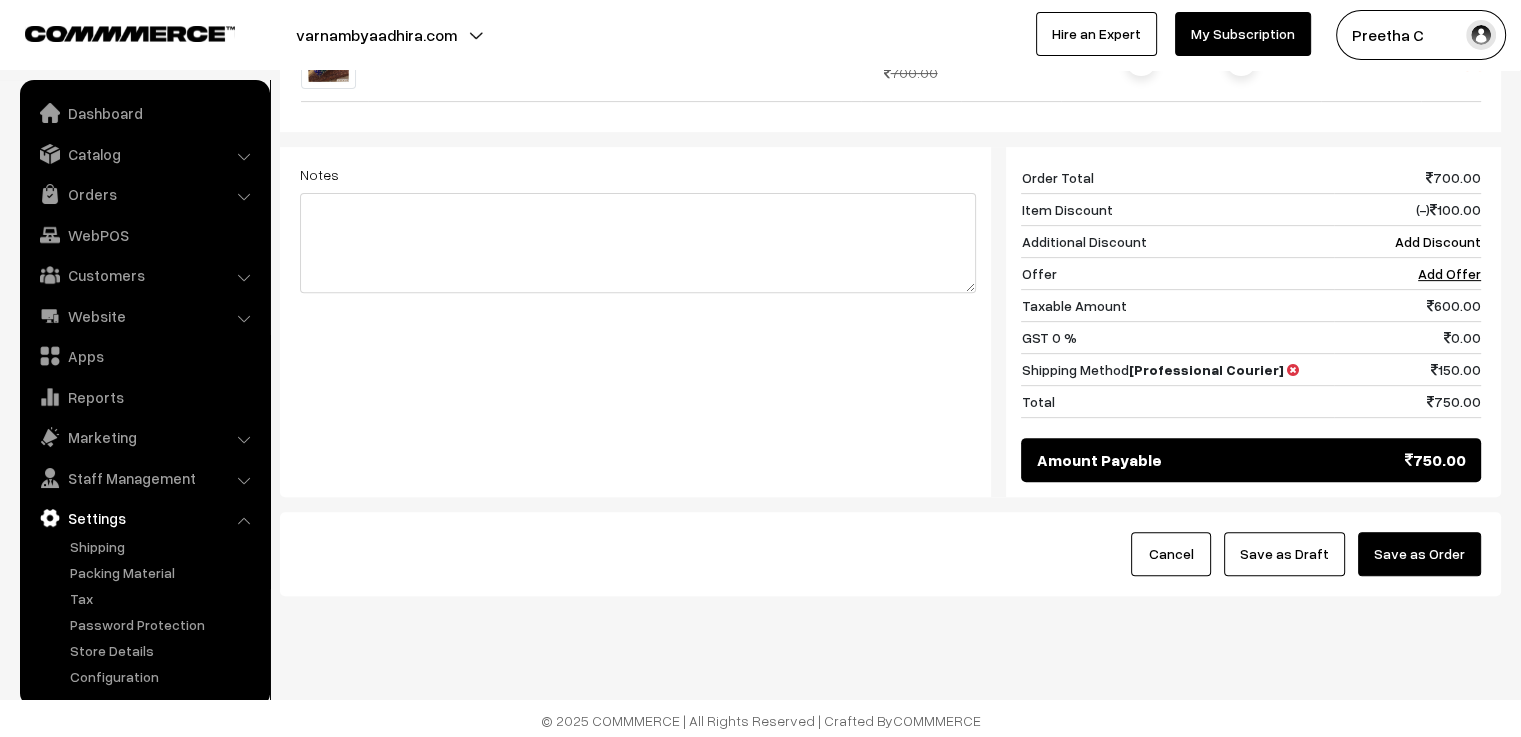 scroll, scrollTop: 339, scrollLeft: 0, axis: vertical 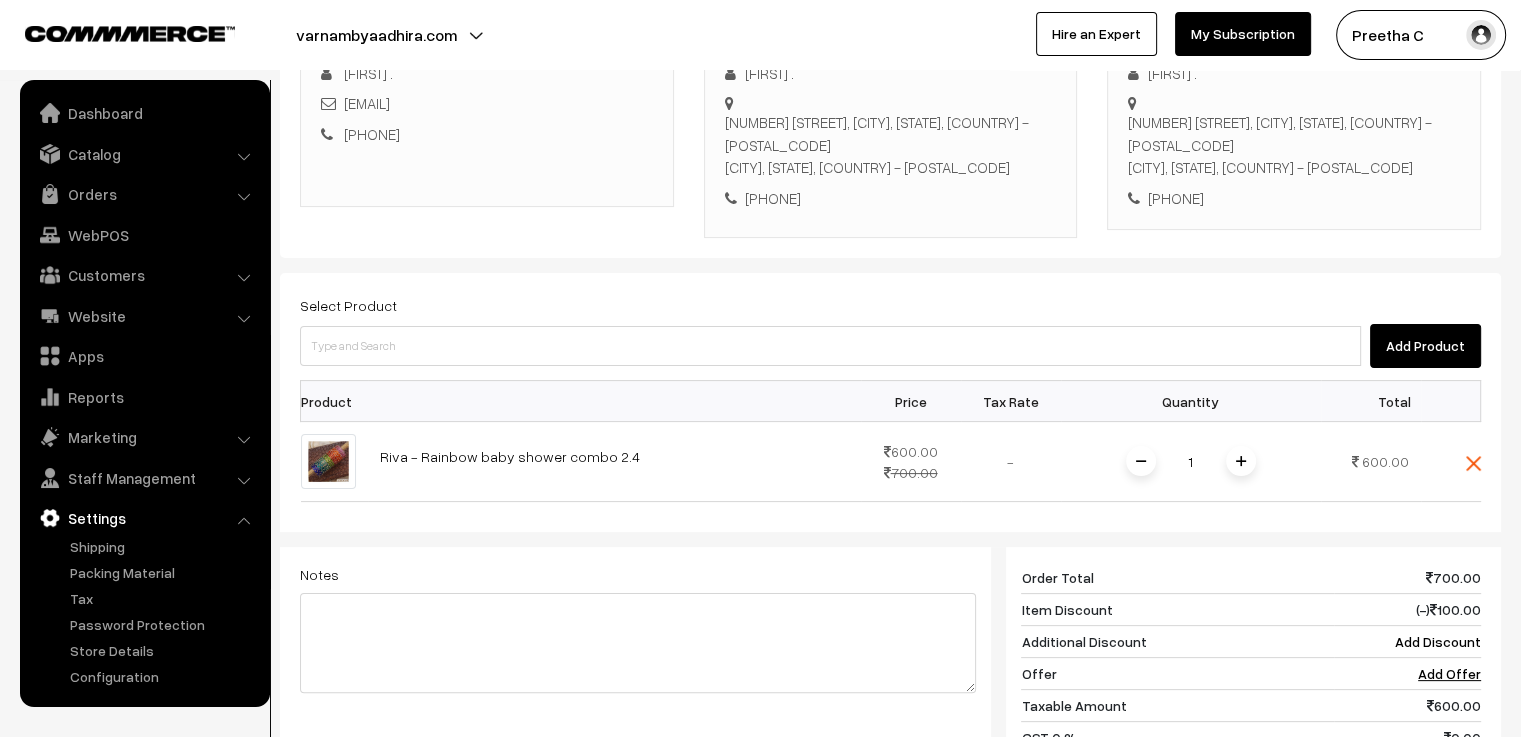 drag, startPoint x: 1283, startPoint y: 220, endPoint x: 1147, endPoint y: 74, distance: 199.52945 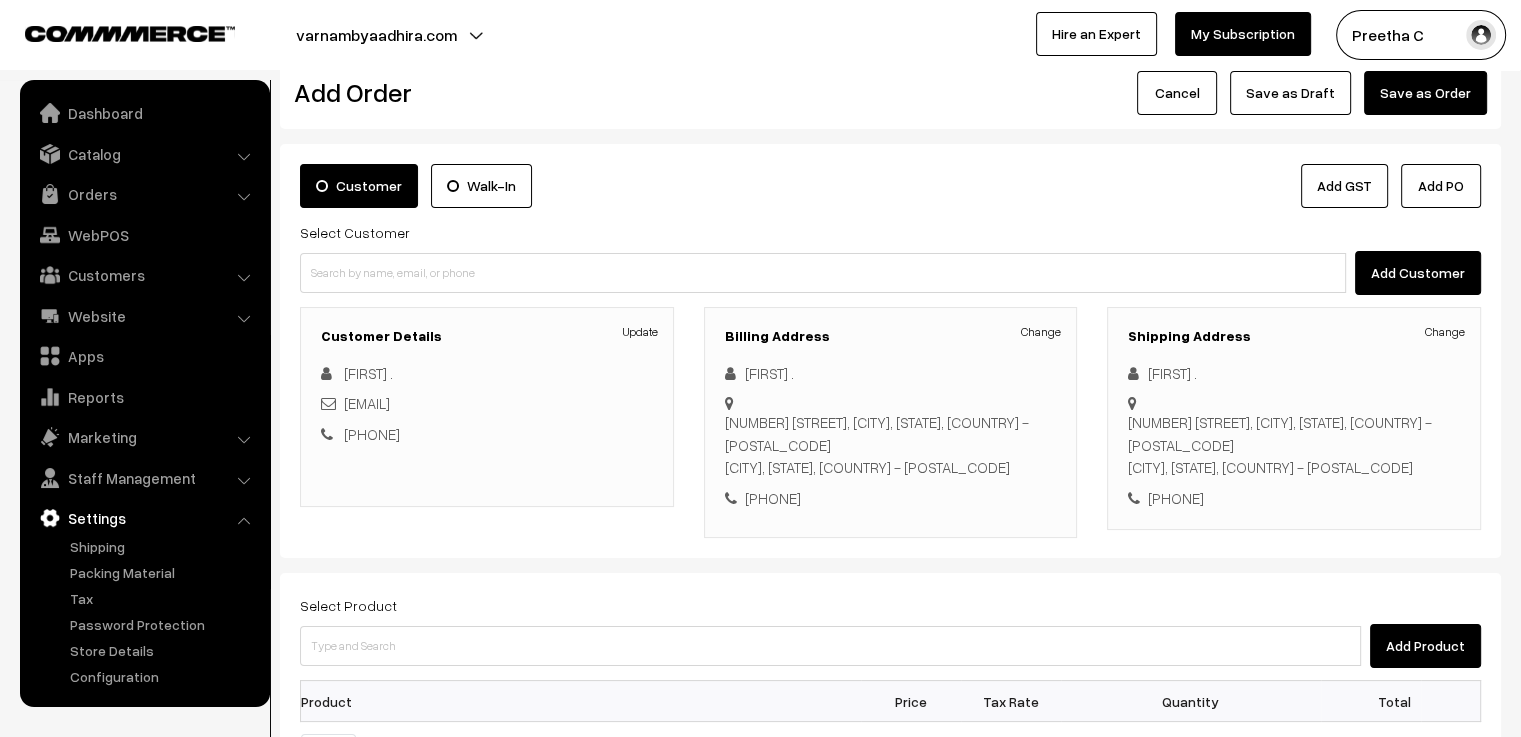 copy on "Neeraja .
Prince highlands 1/350 plot no, 703 tower 2A,, mount poonamallee road, iyyappanthangal
Chennai,             Tamil Nadu,  India             - 600056
+91 9444922902" 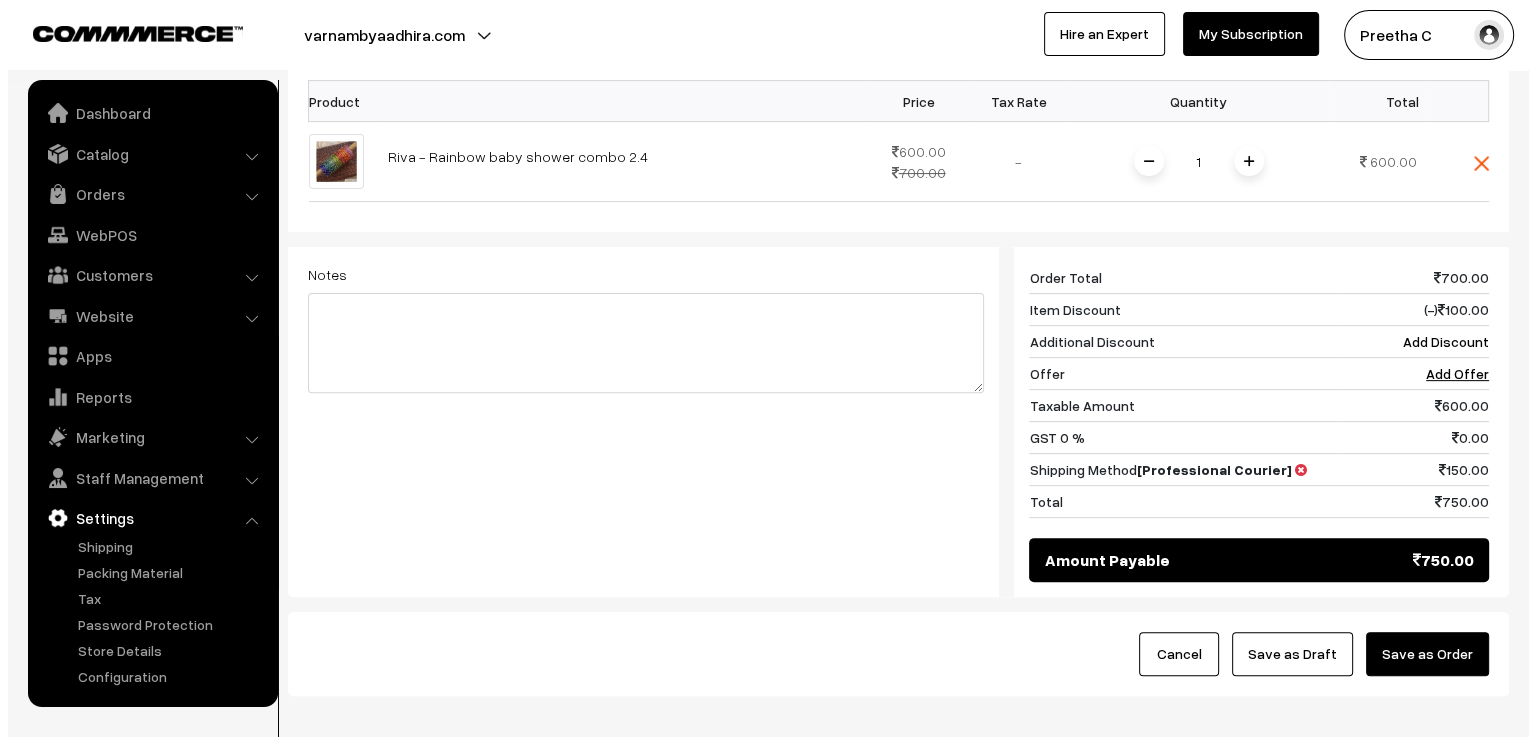 scroll, scrollTop: 739, scrollLeft: 0, axis: vertical 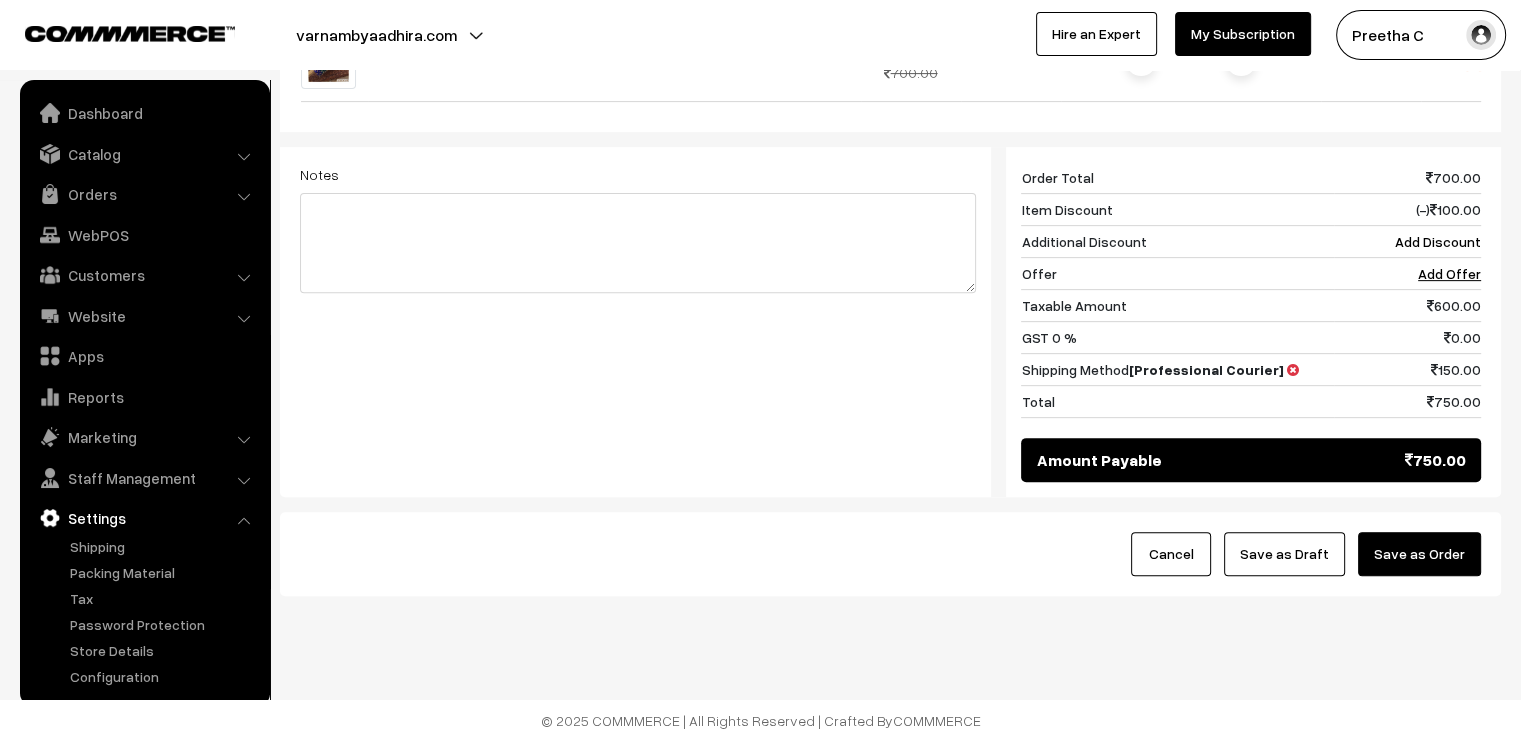 click on "Save as Order" at bounding box center (1419, 554) 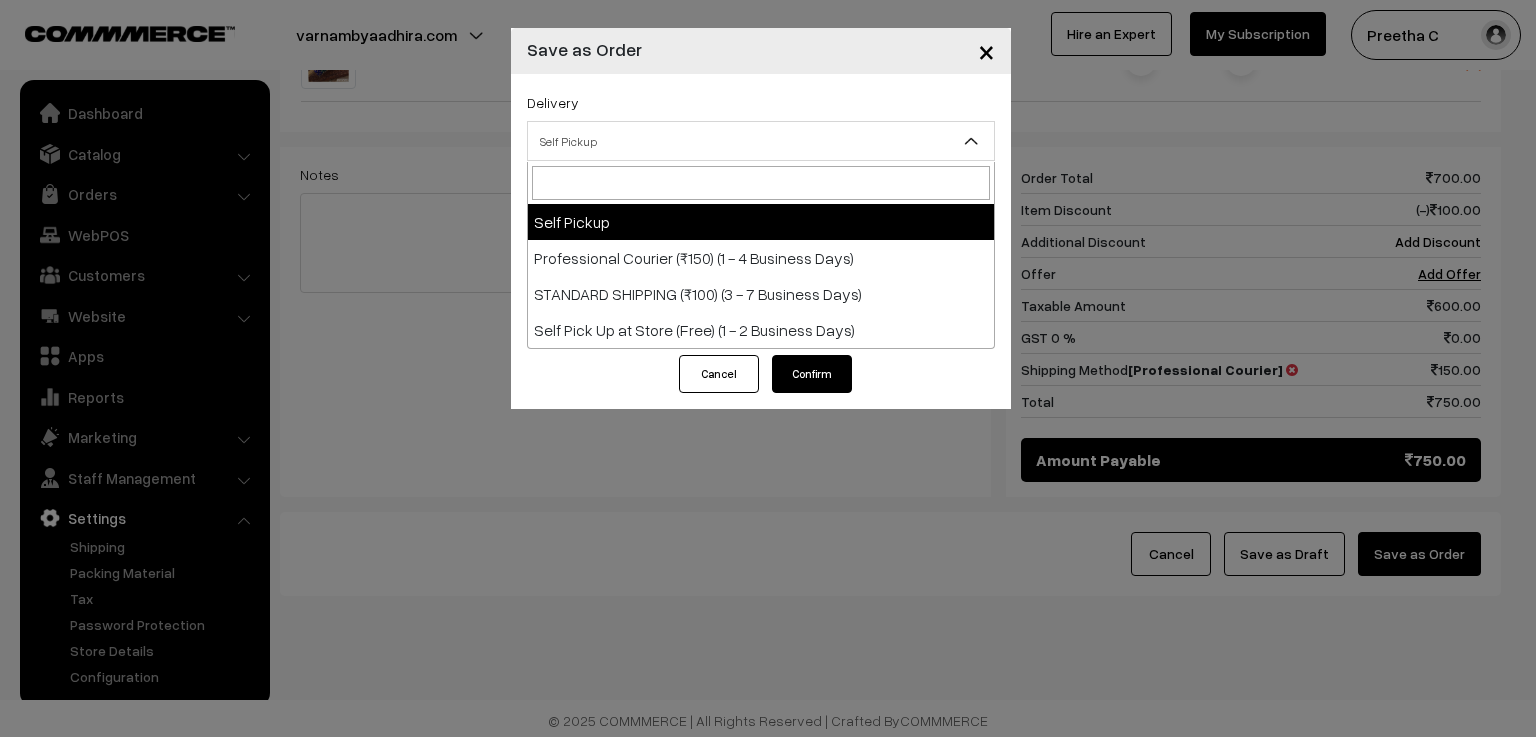 click on "Self Pickup" at bounding box center [761, 141] 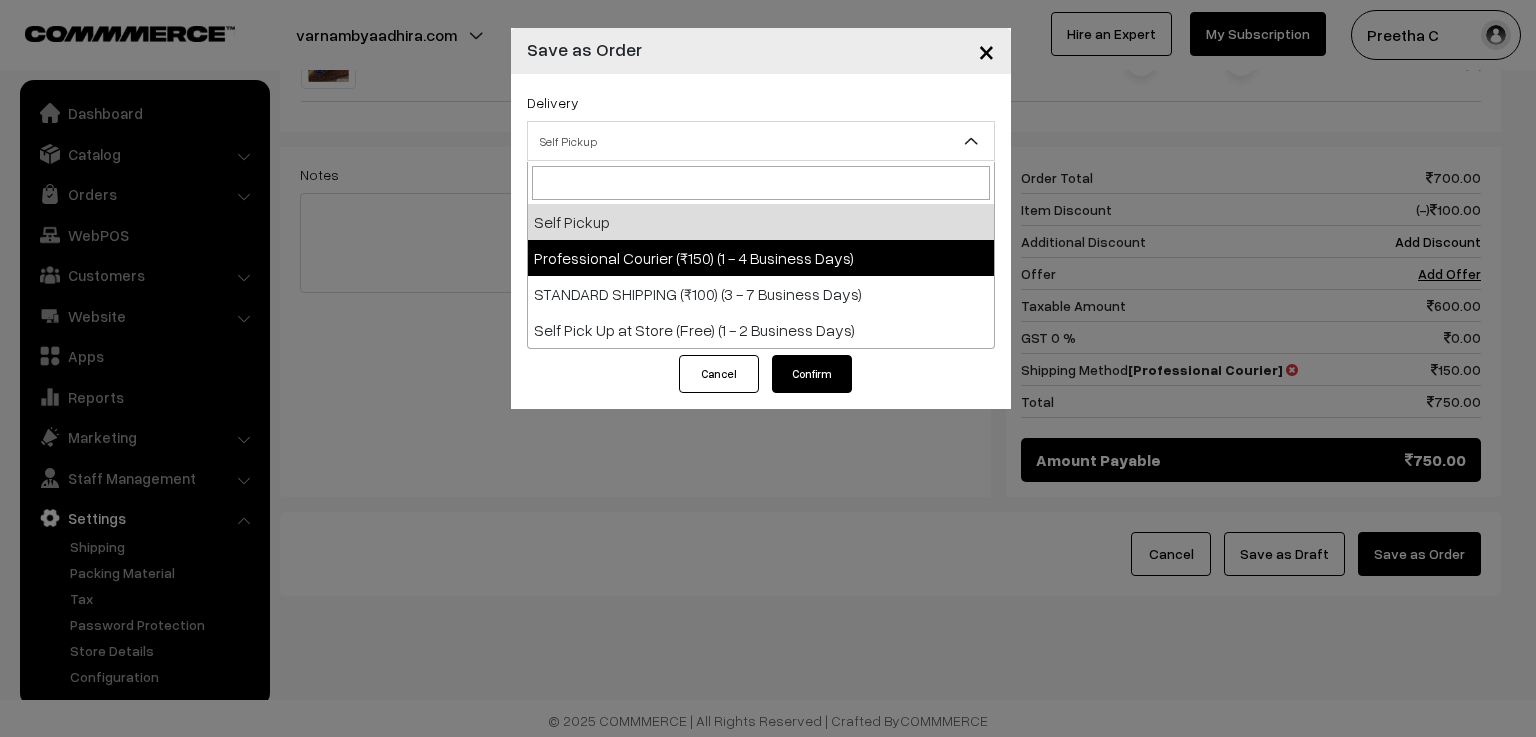 select on "PC1" 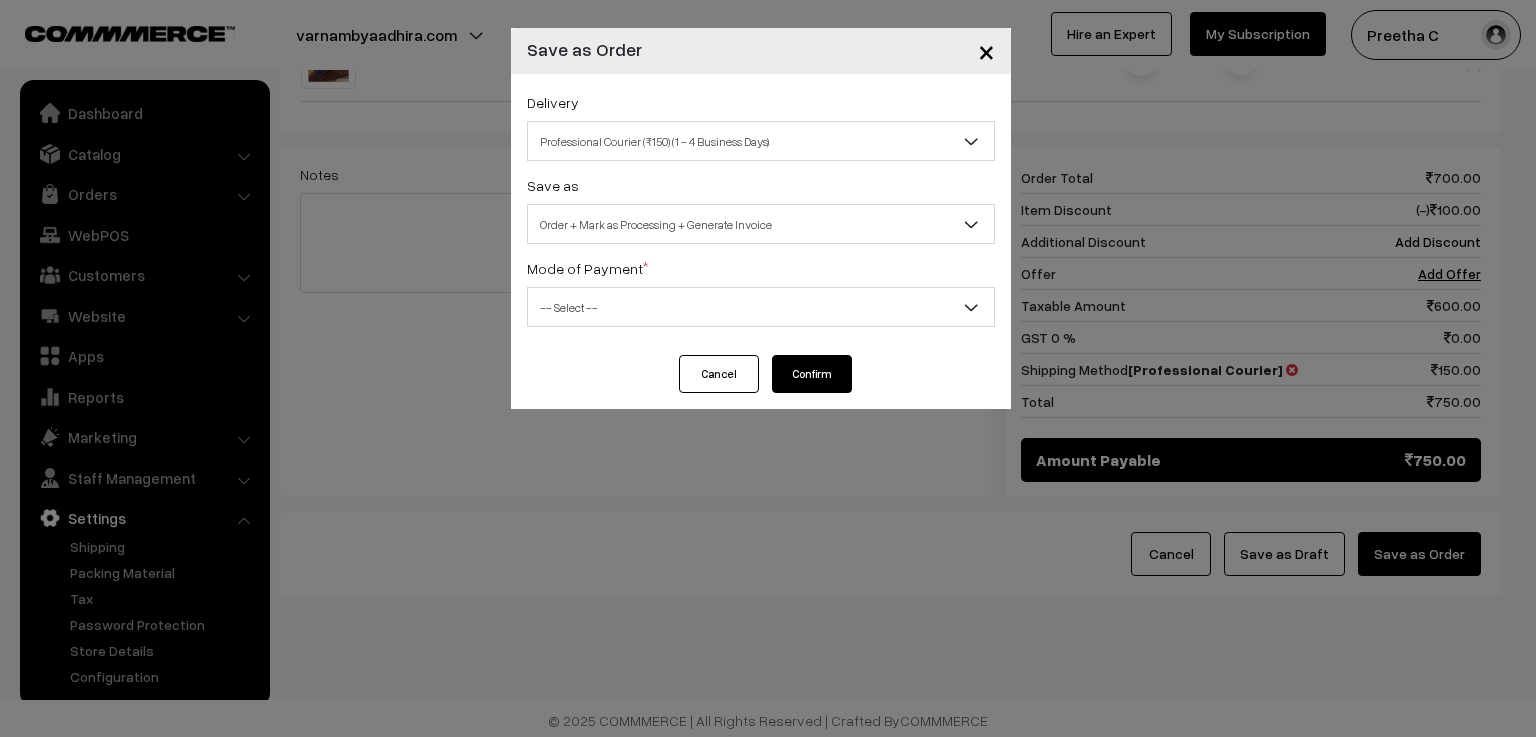click on "Order + Mark as Processing + Generate Invoice" at bounding box center [761, 224] 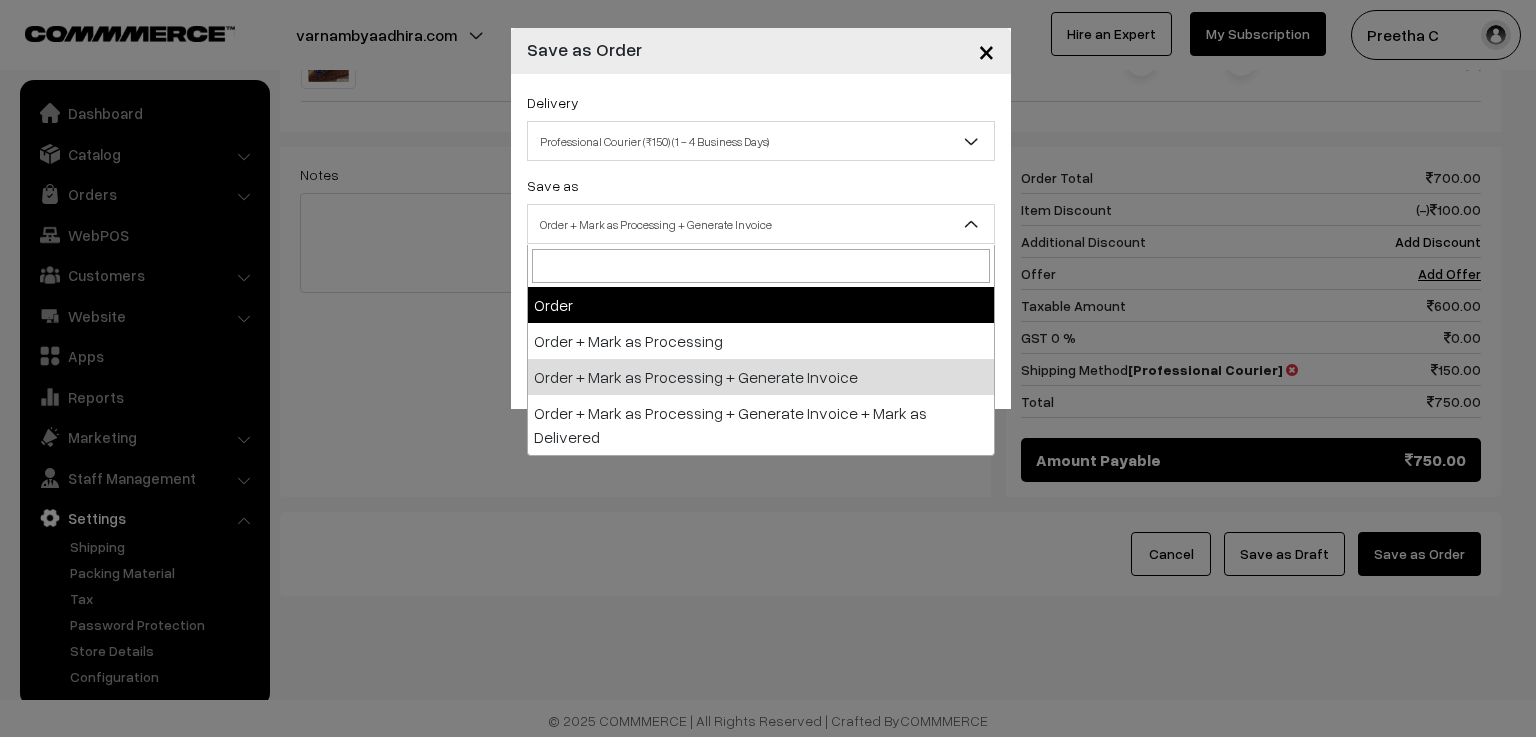 select on "1" 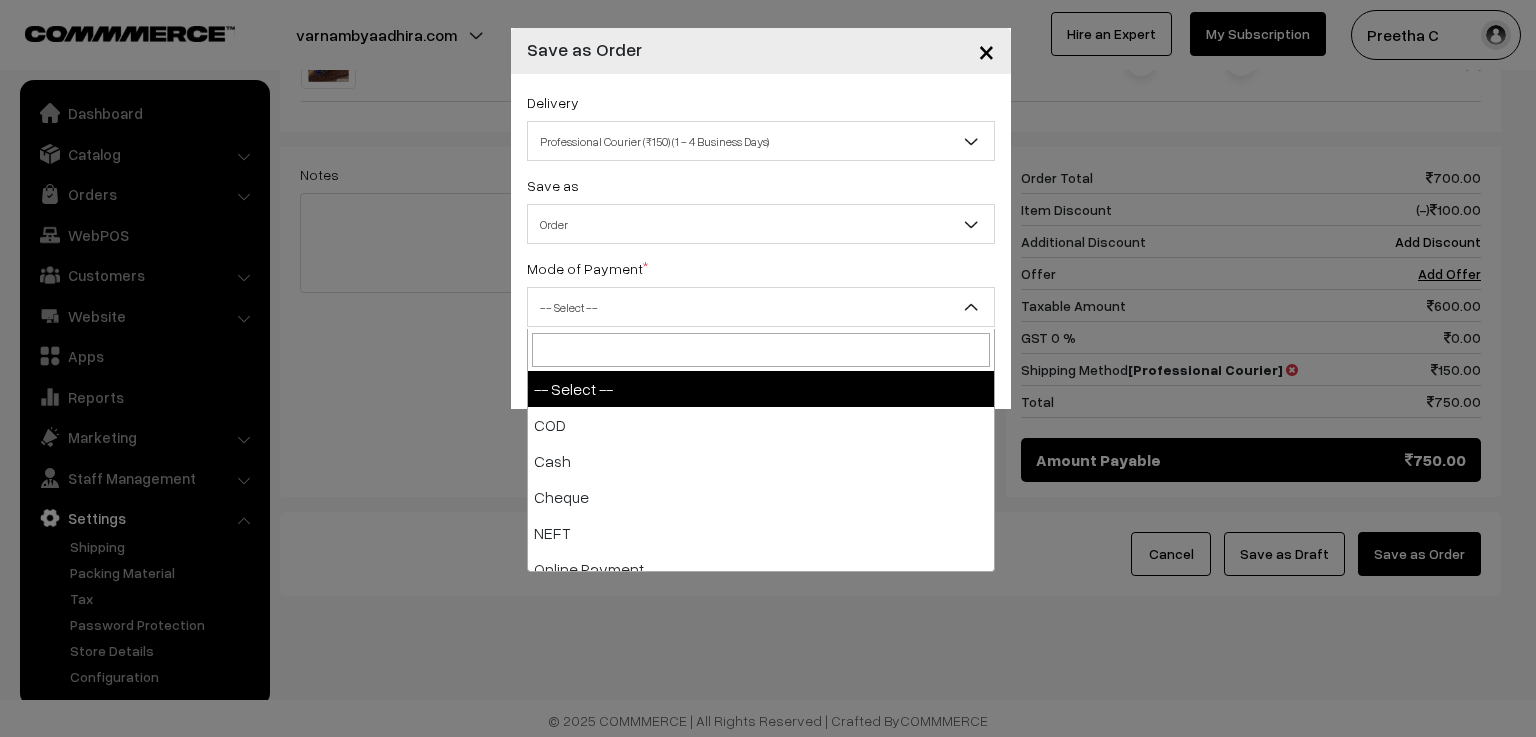 click on "-- Select --" at bounding box center (761, 307) 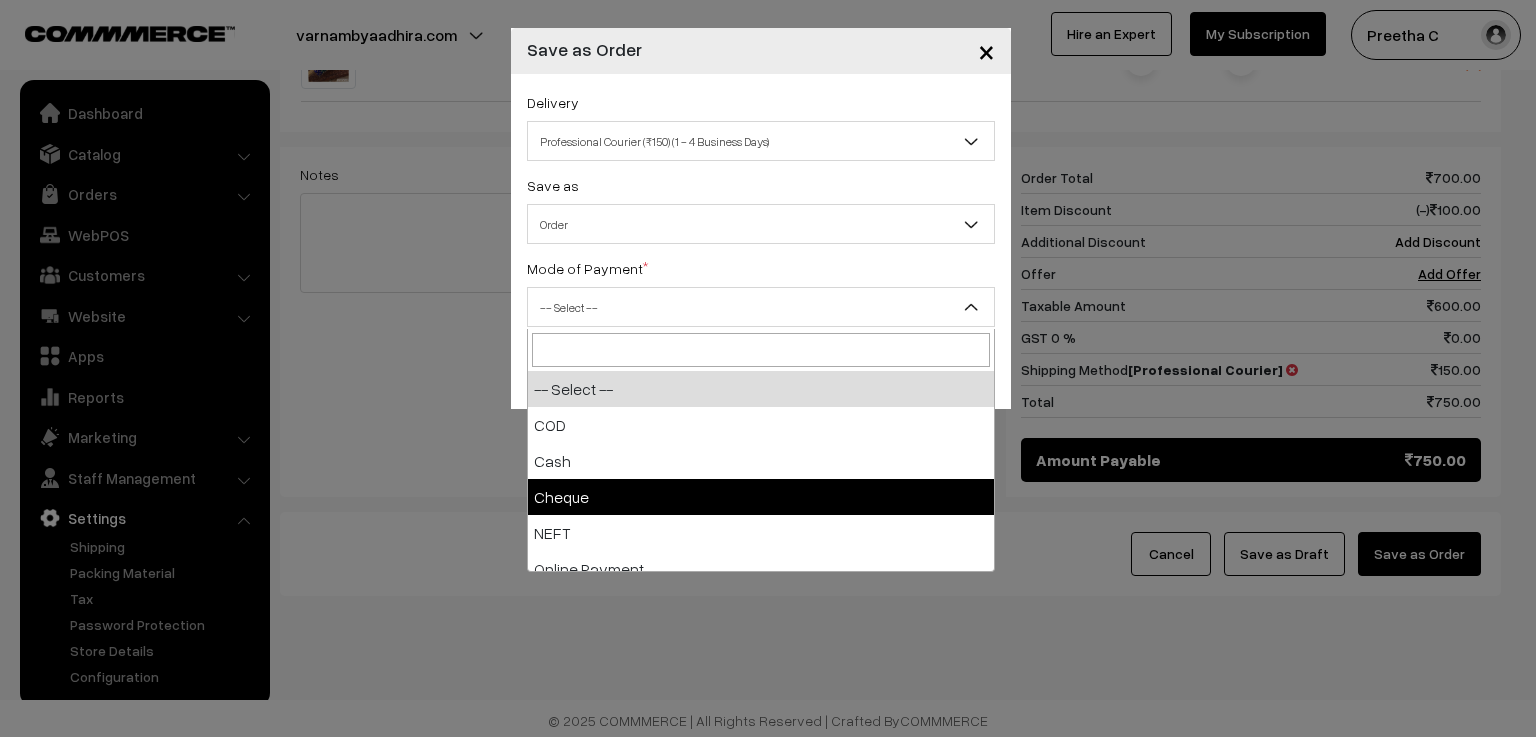 scroll, scrollTop: 88, scrollLeft: 0, axis: vertical 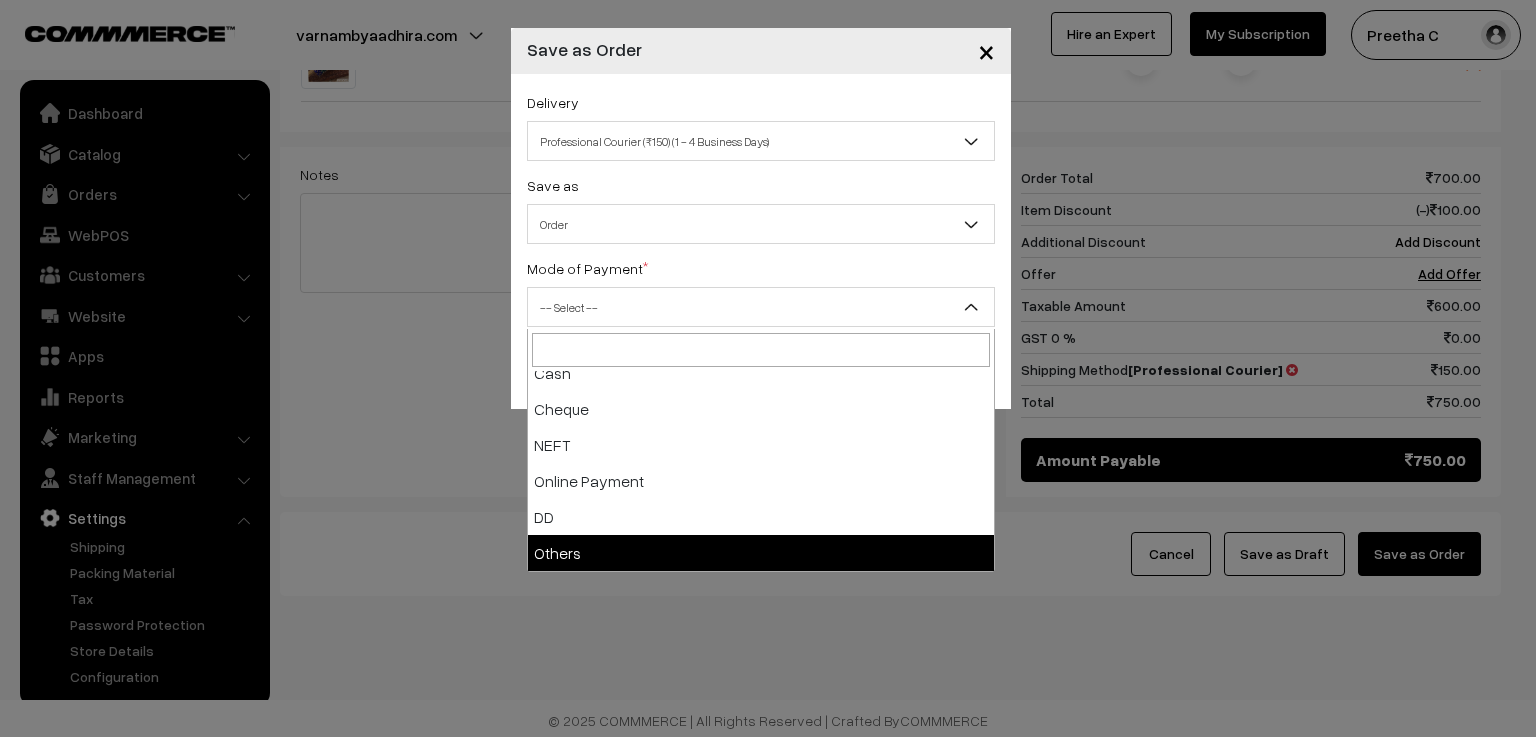 select on "7" 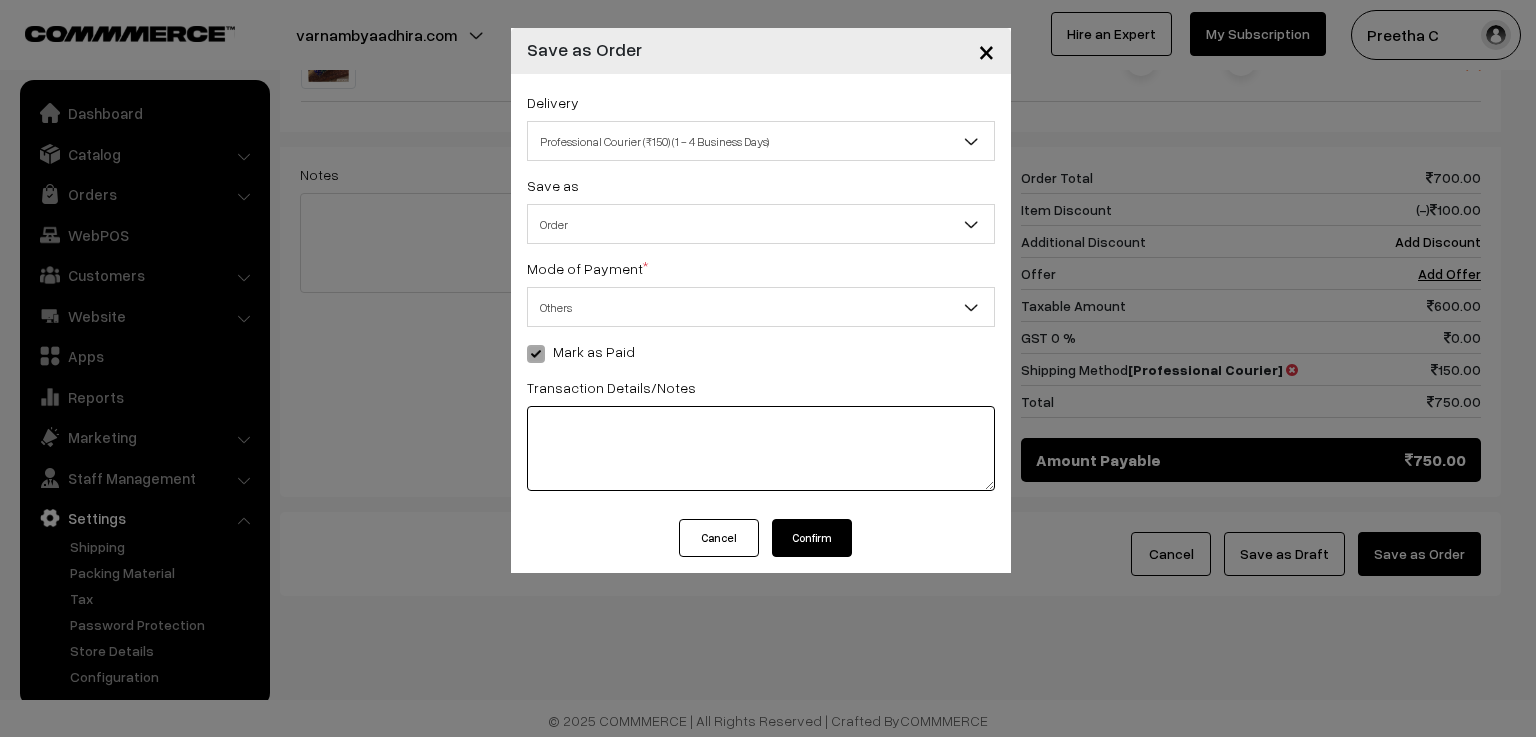 click at bounding box center (761, 448) 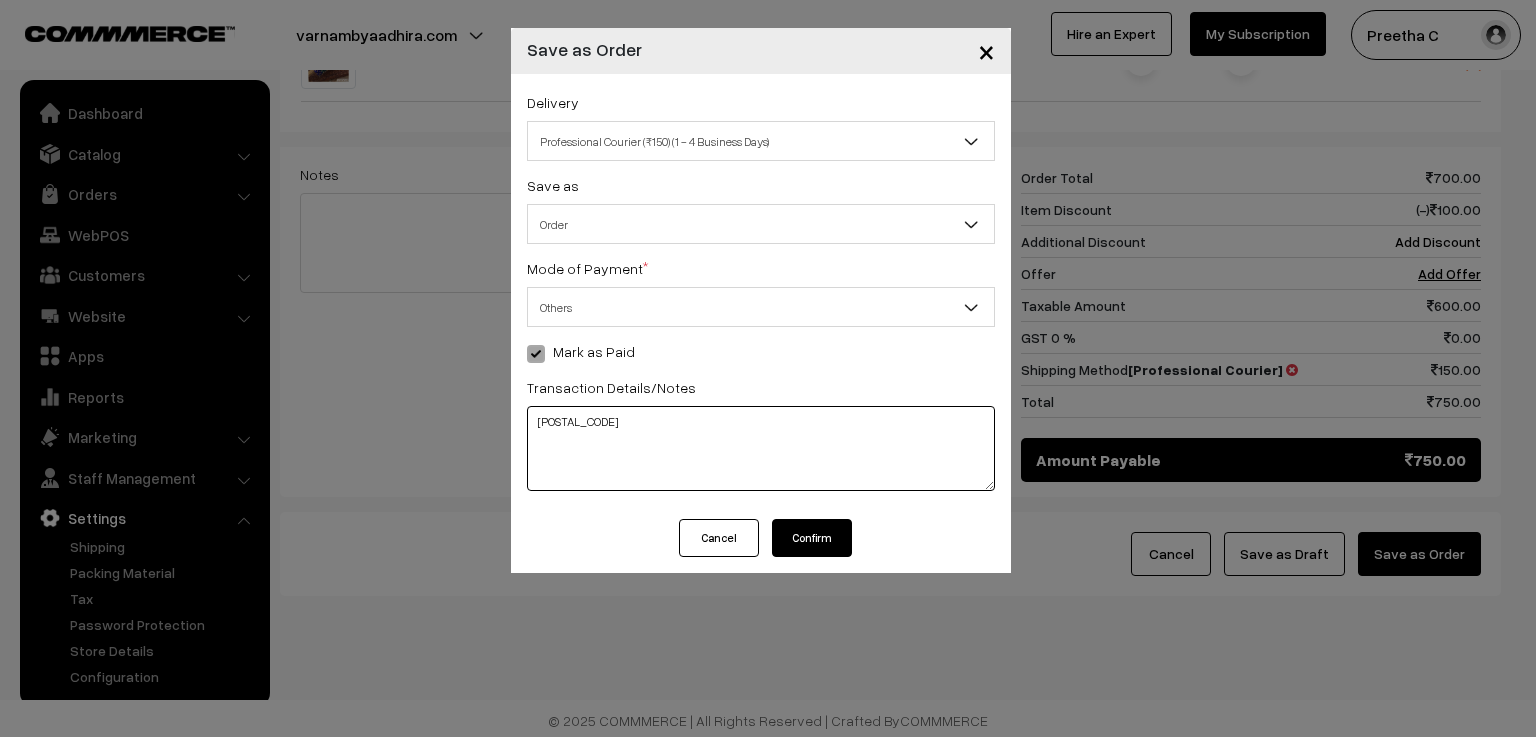 type on "521900666371" 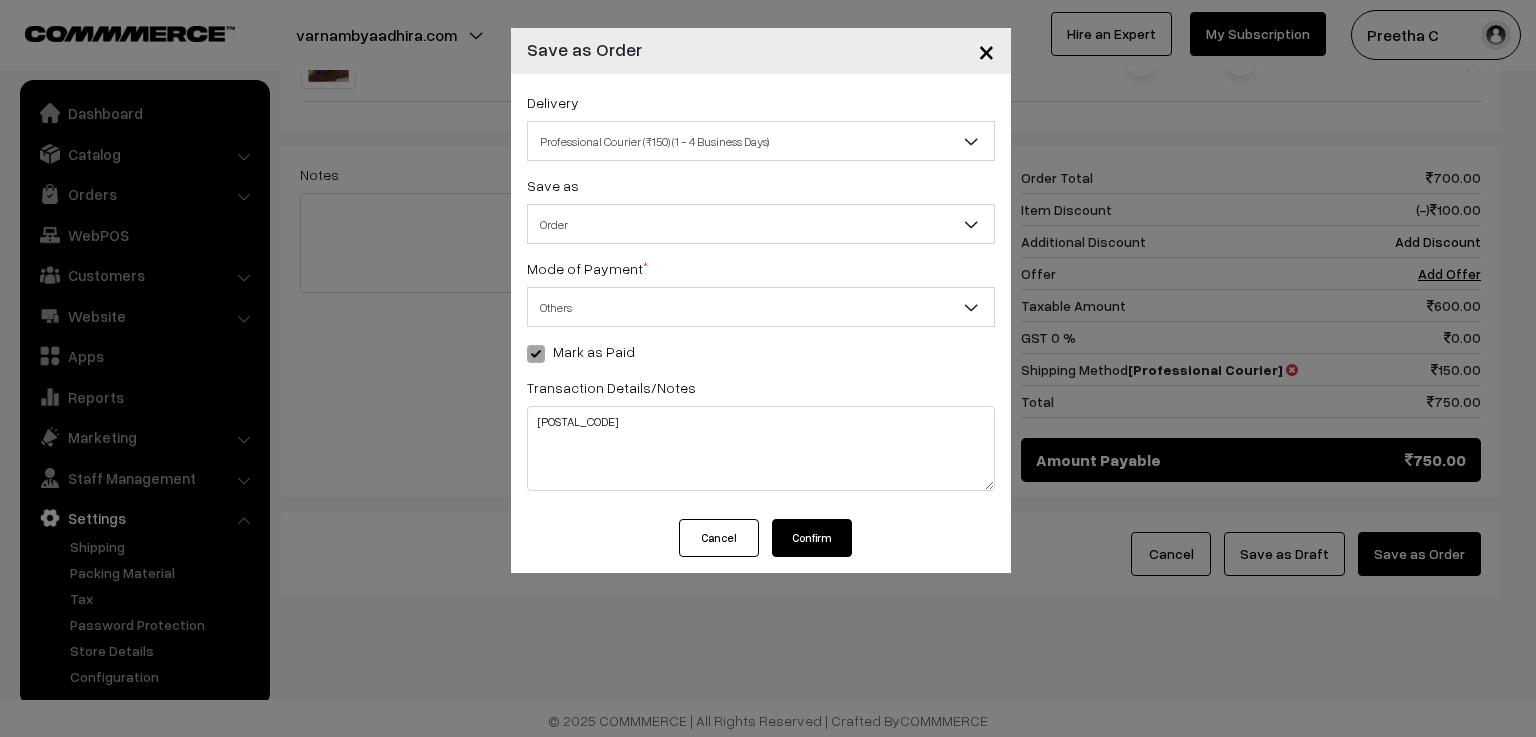 click on "Confirm" at bounding box center (812, 538) 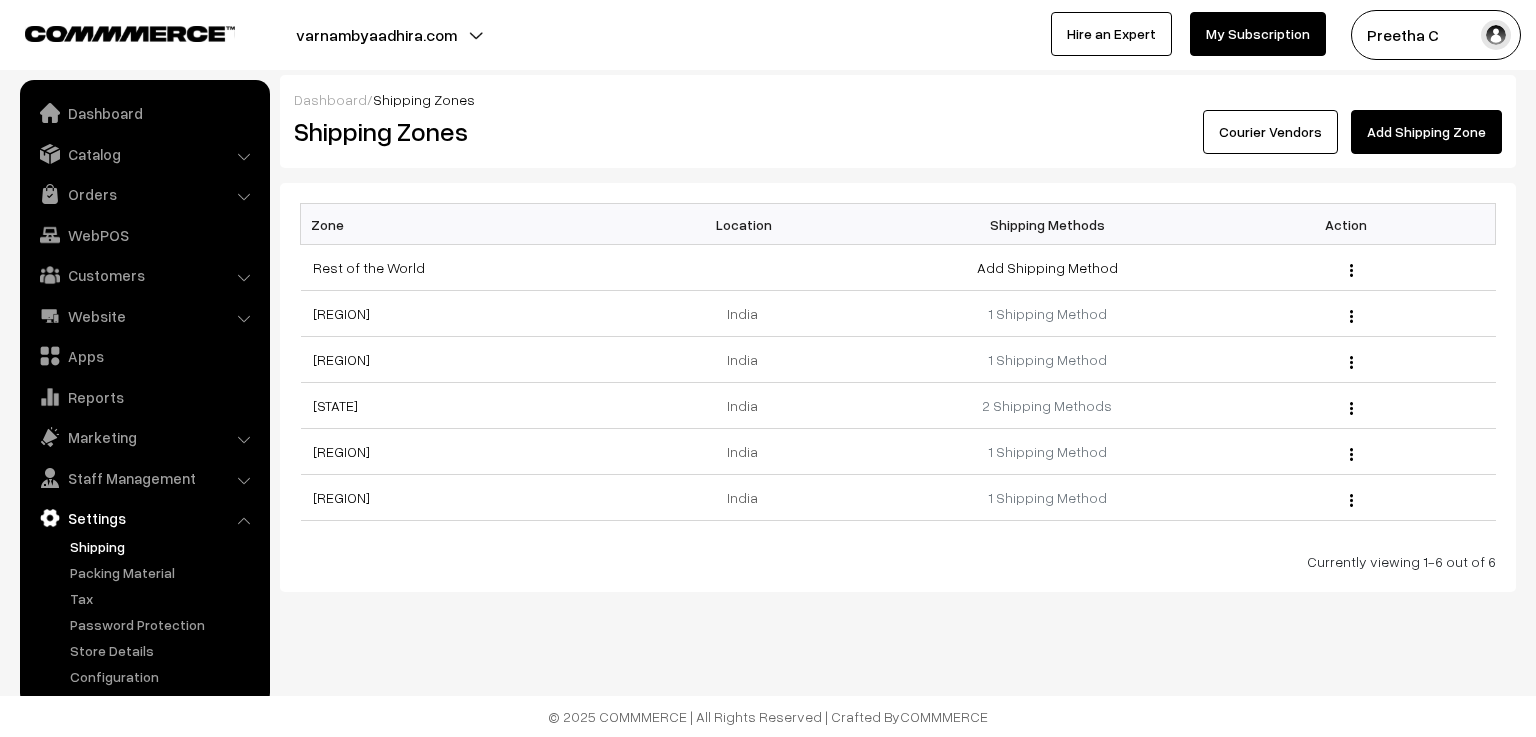 scroll, scrollTop: 0, scrollLeft: 0, axis: both 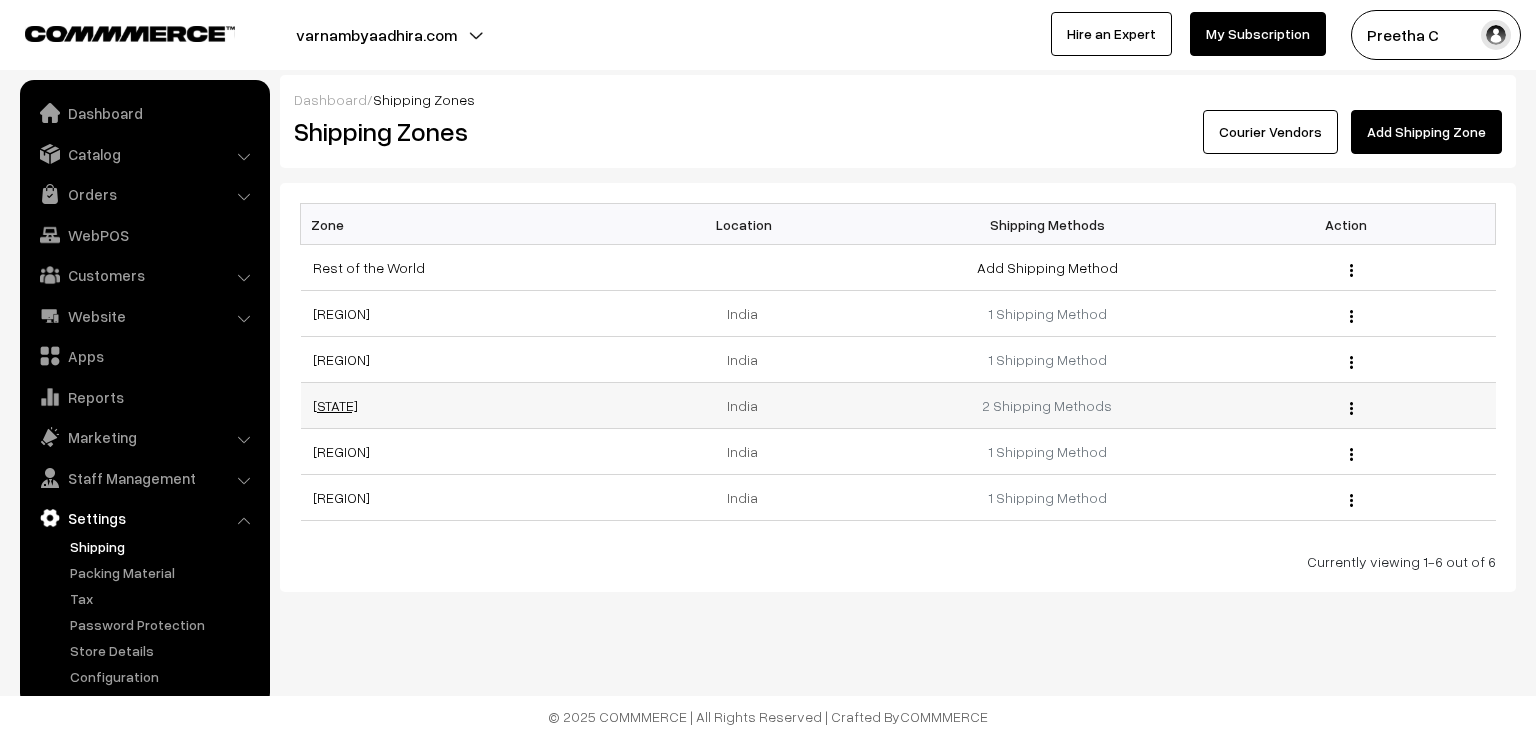 click on "[STATE]" at bounding box center (335, 405) 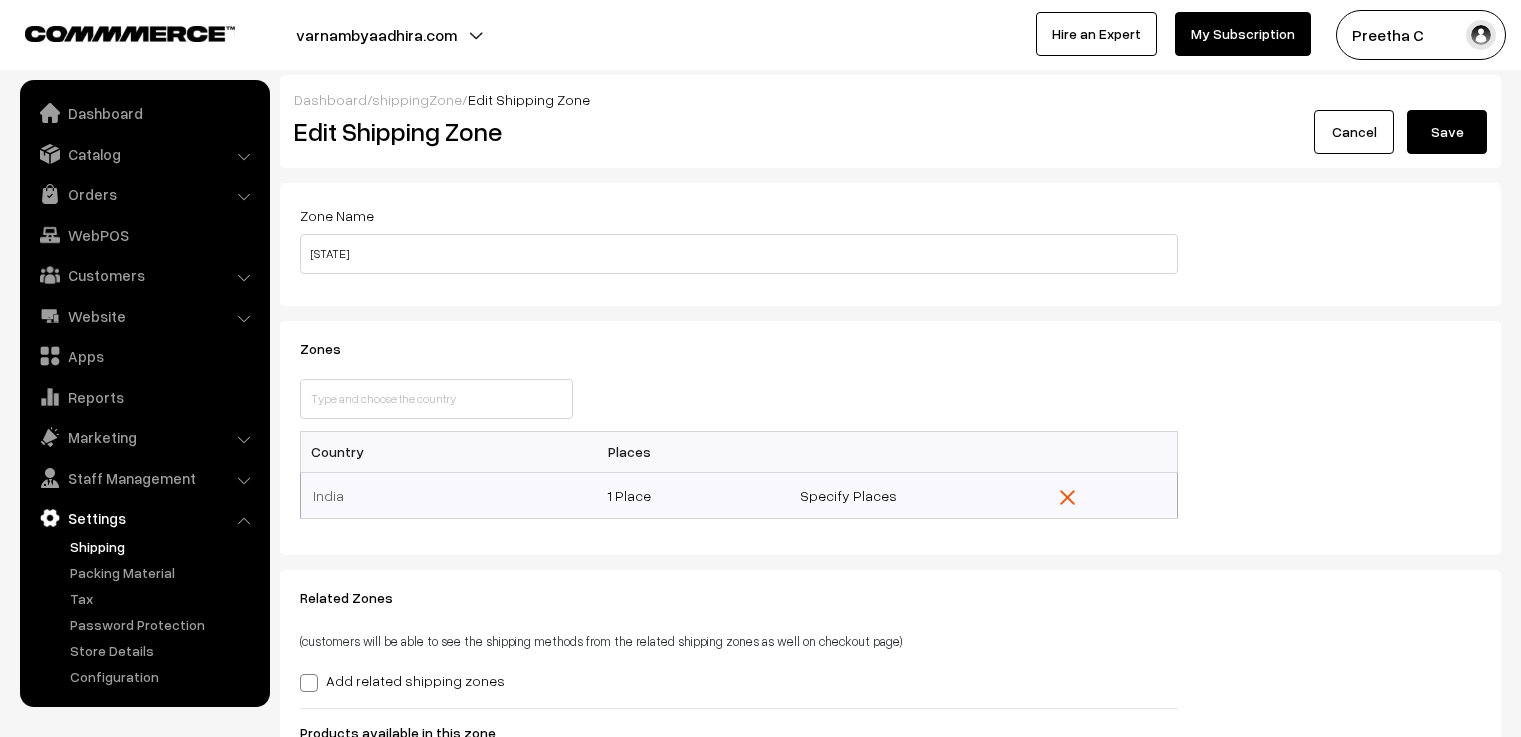 scroll, scrollTop: 0, scrollLeft: 0, axis: both 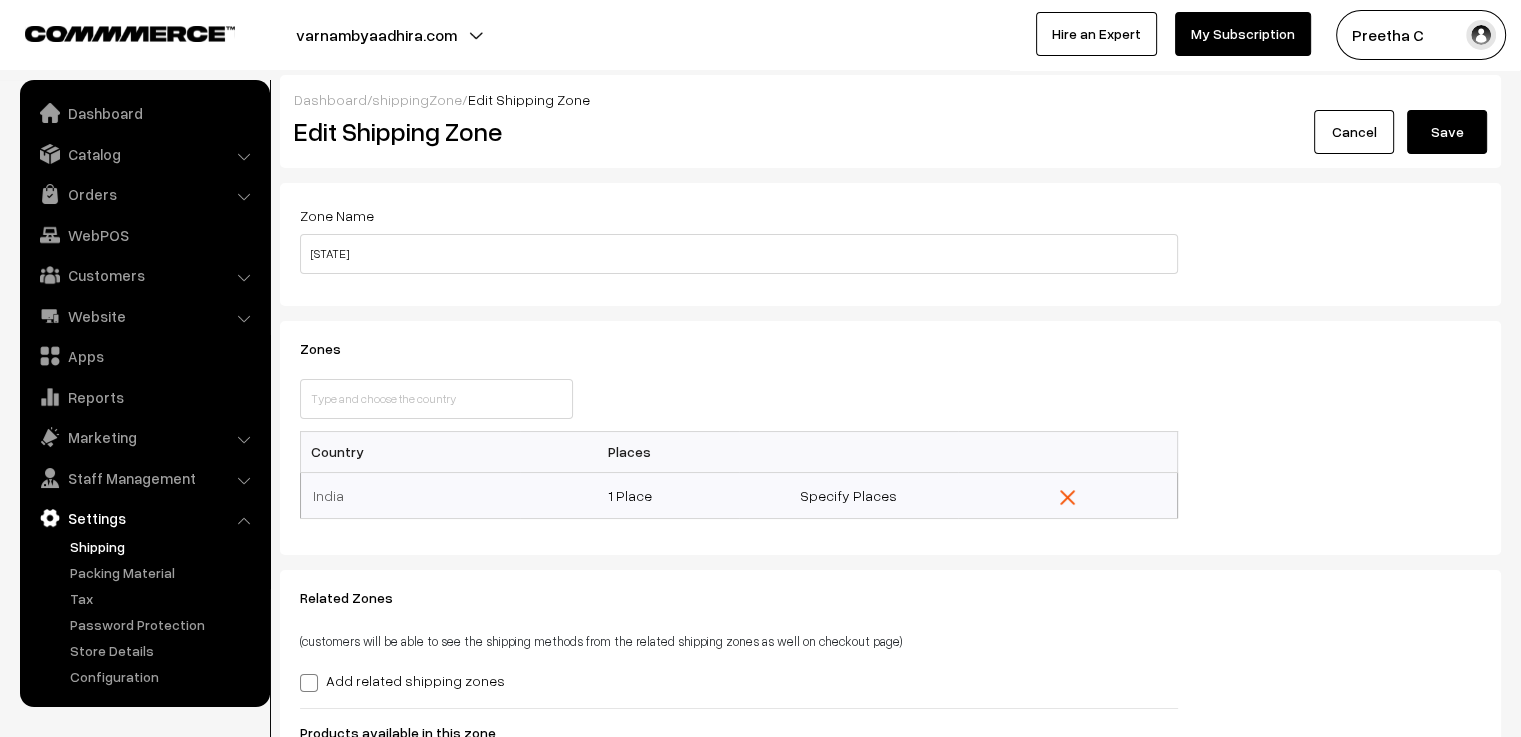 click on "Cancel" at bounding box center [1354, 132] 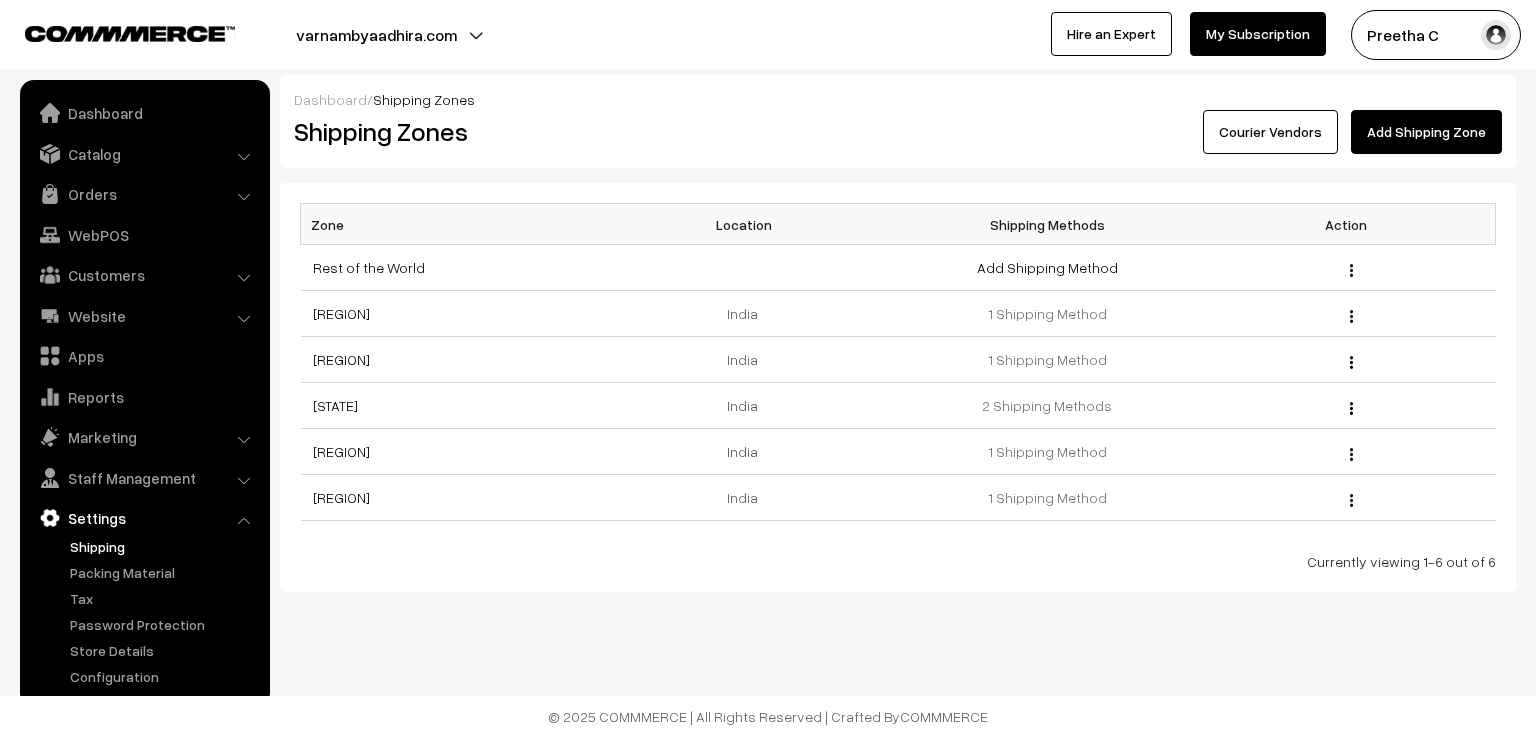 scroll, scrollTop: 0, scrollLeft: 0, axis: both 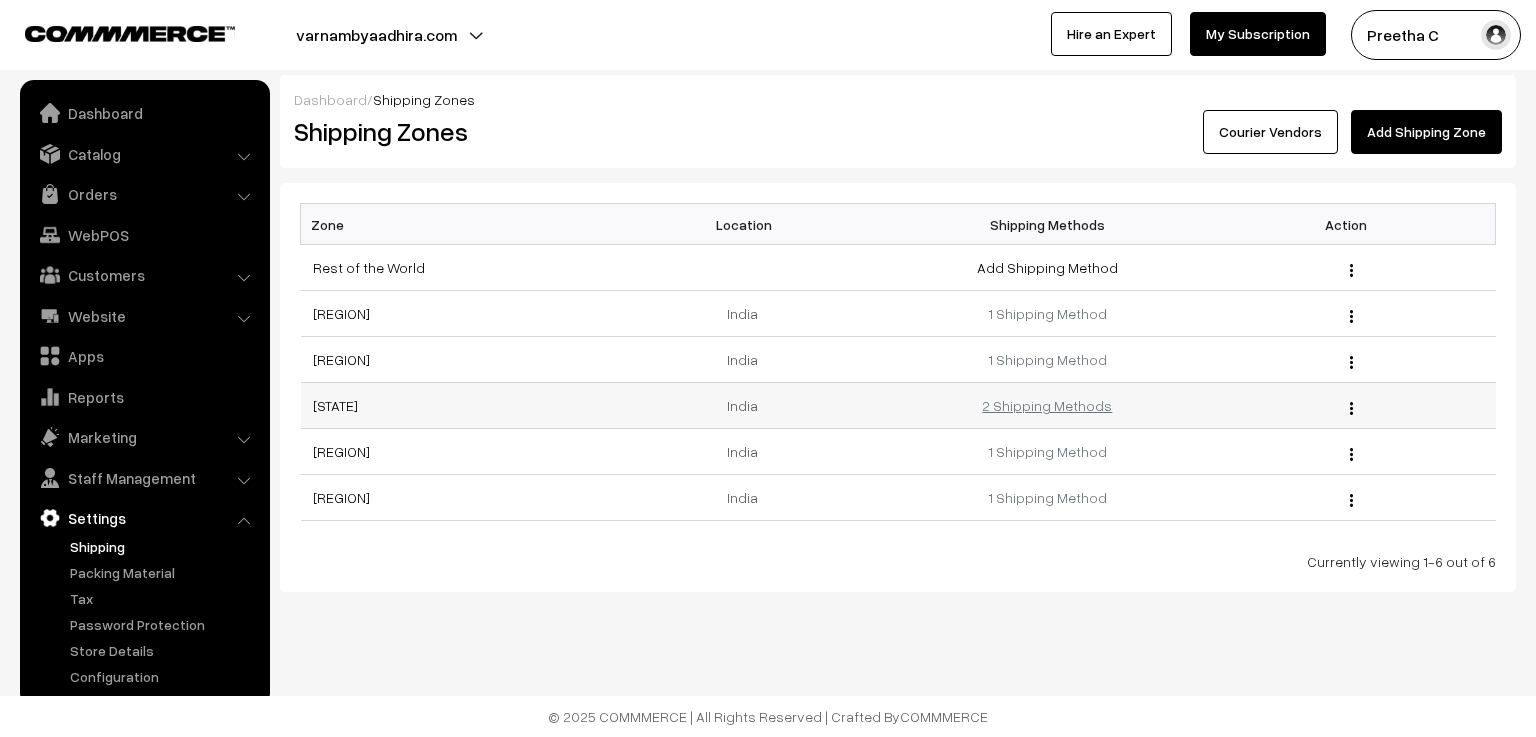 click on "2 Shipping Methods" at bounding box center (1047, 405) 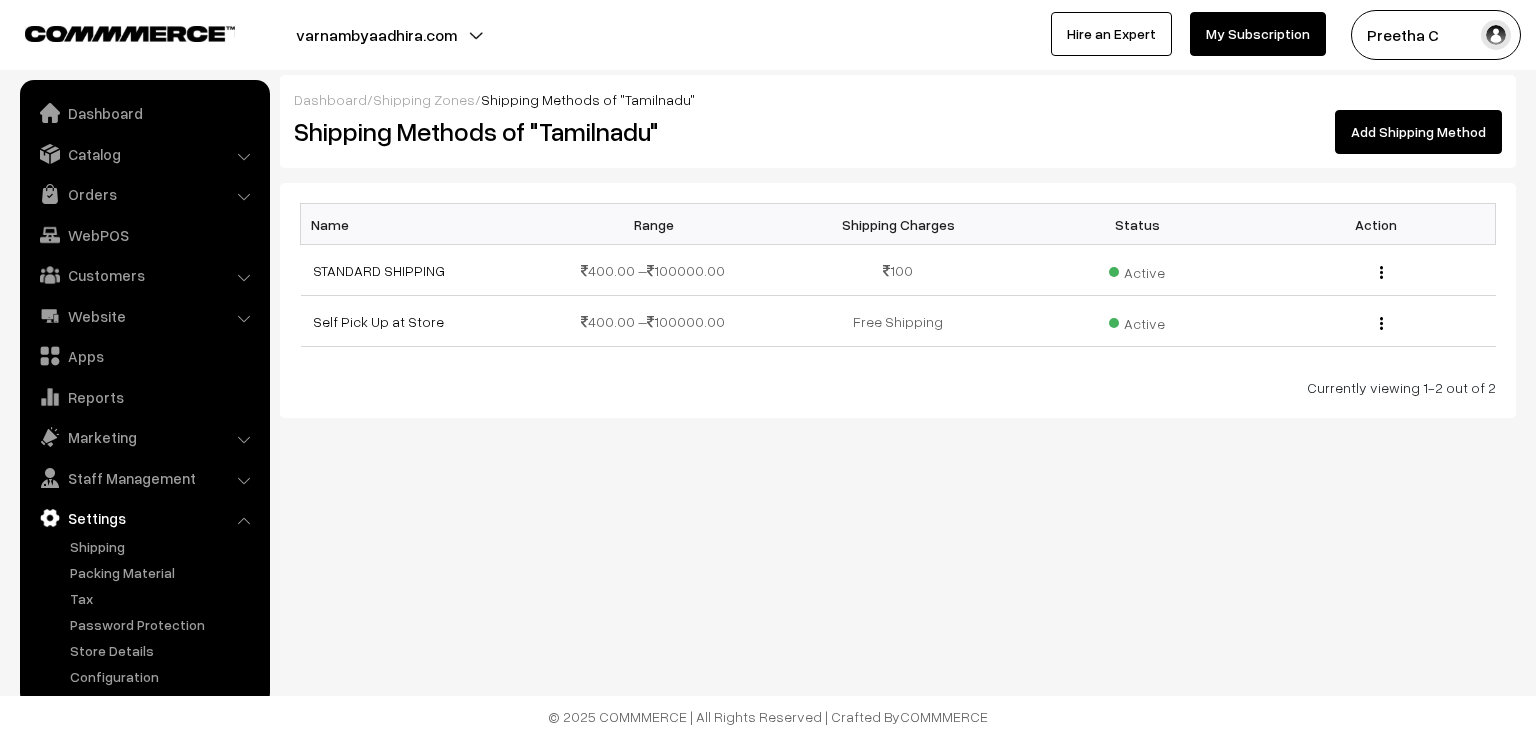 scroll, scrollTop: 0, scrollLeft: 0, axis: both 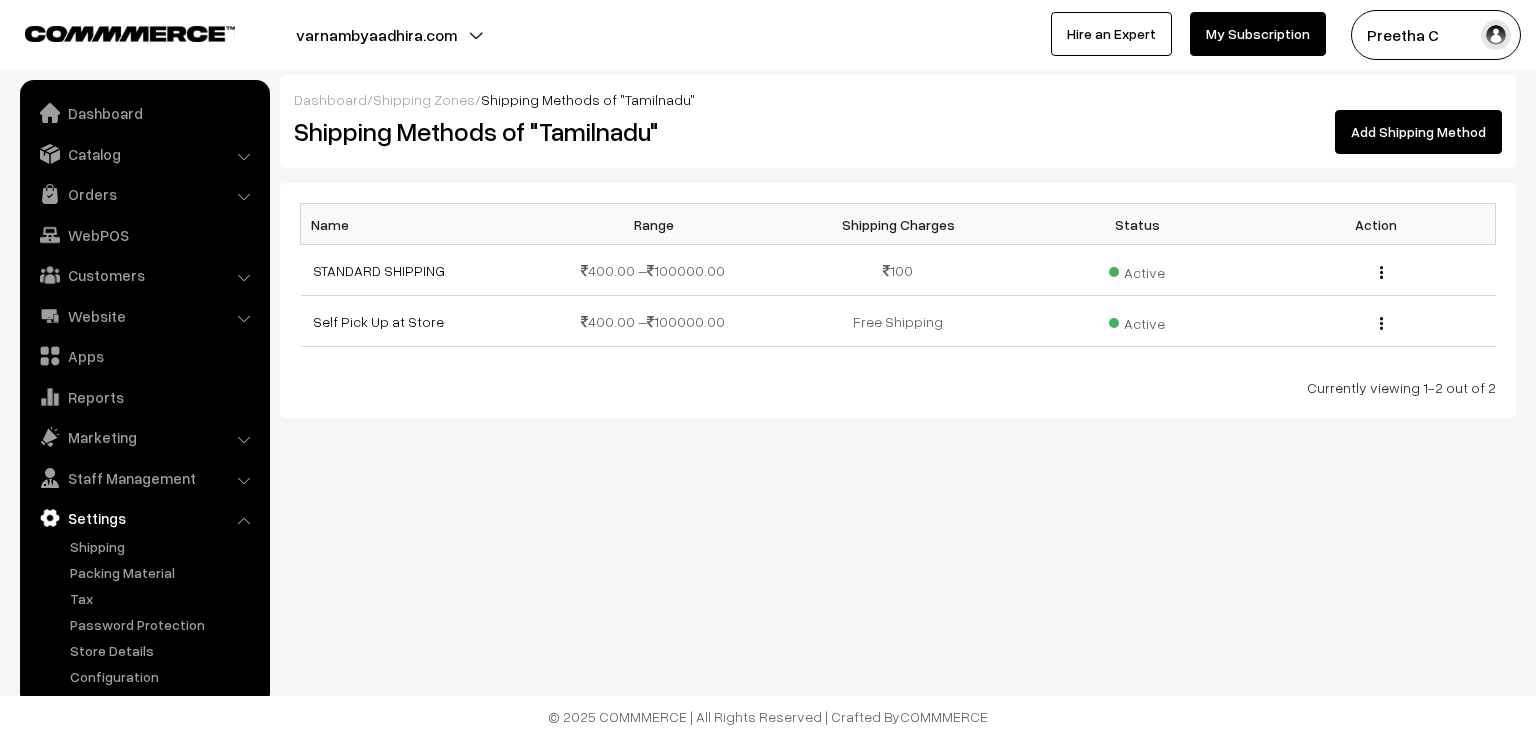 click on "Add Shipping Method" at bounding box center [1418, 132] 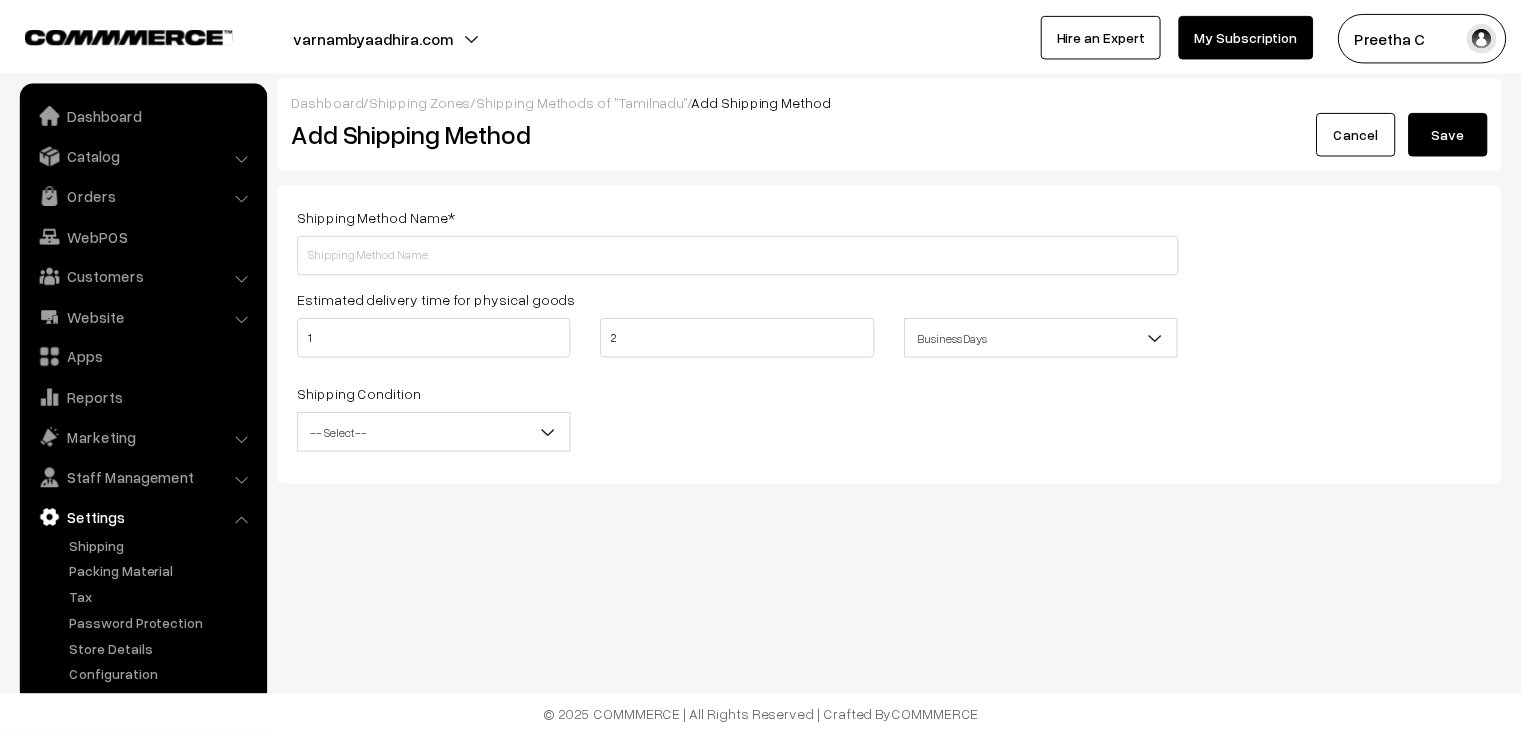 scroll, scrollTop: 0, scrollLeft: 0, axis: both 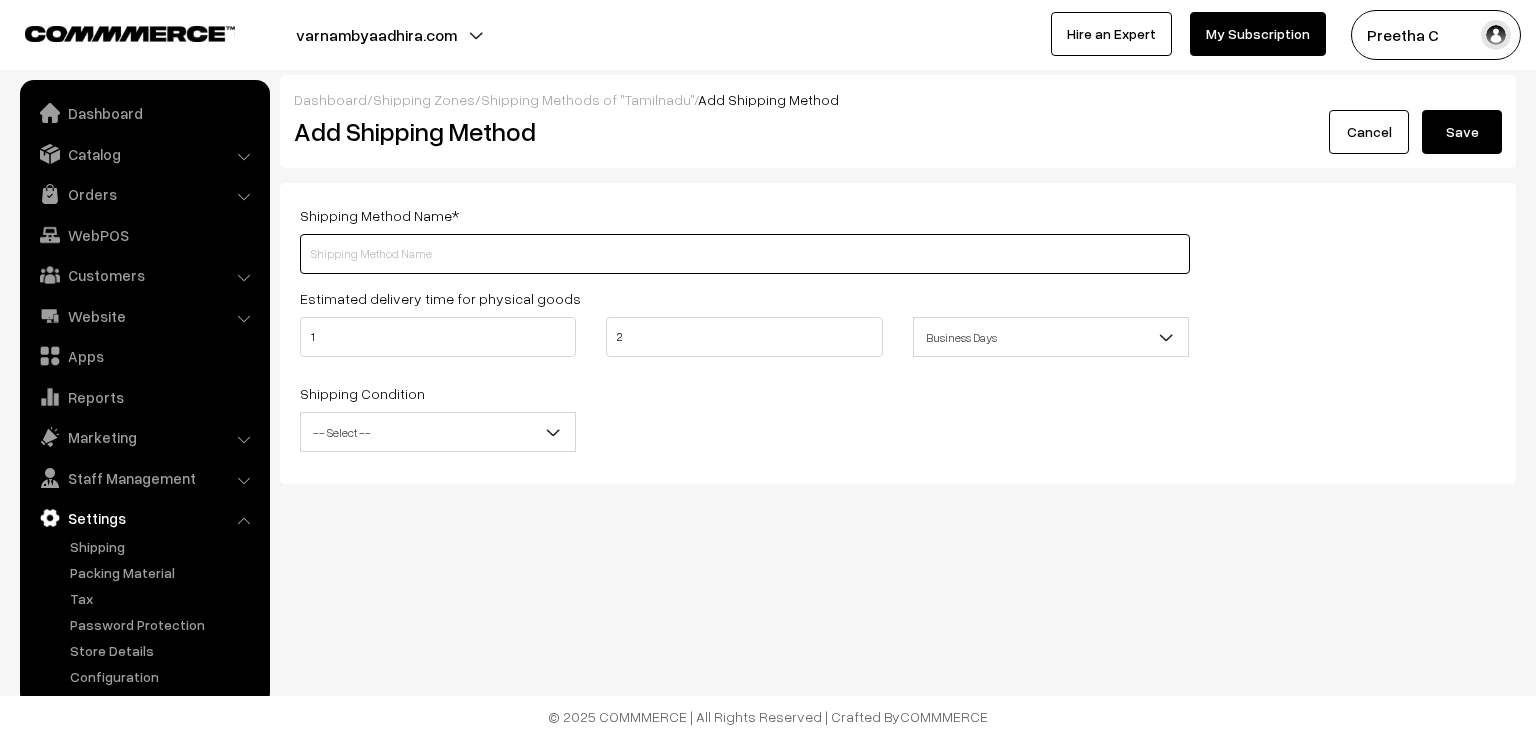 click at bounding box center [745, 254] 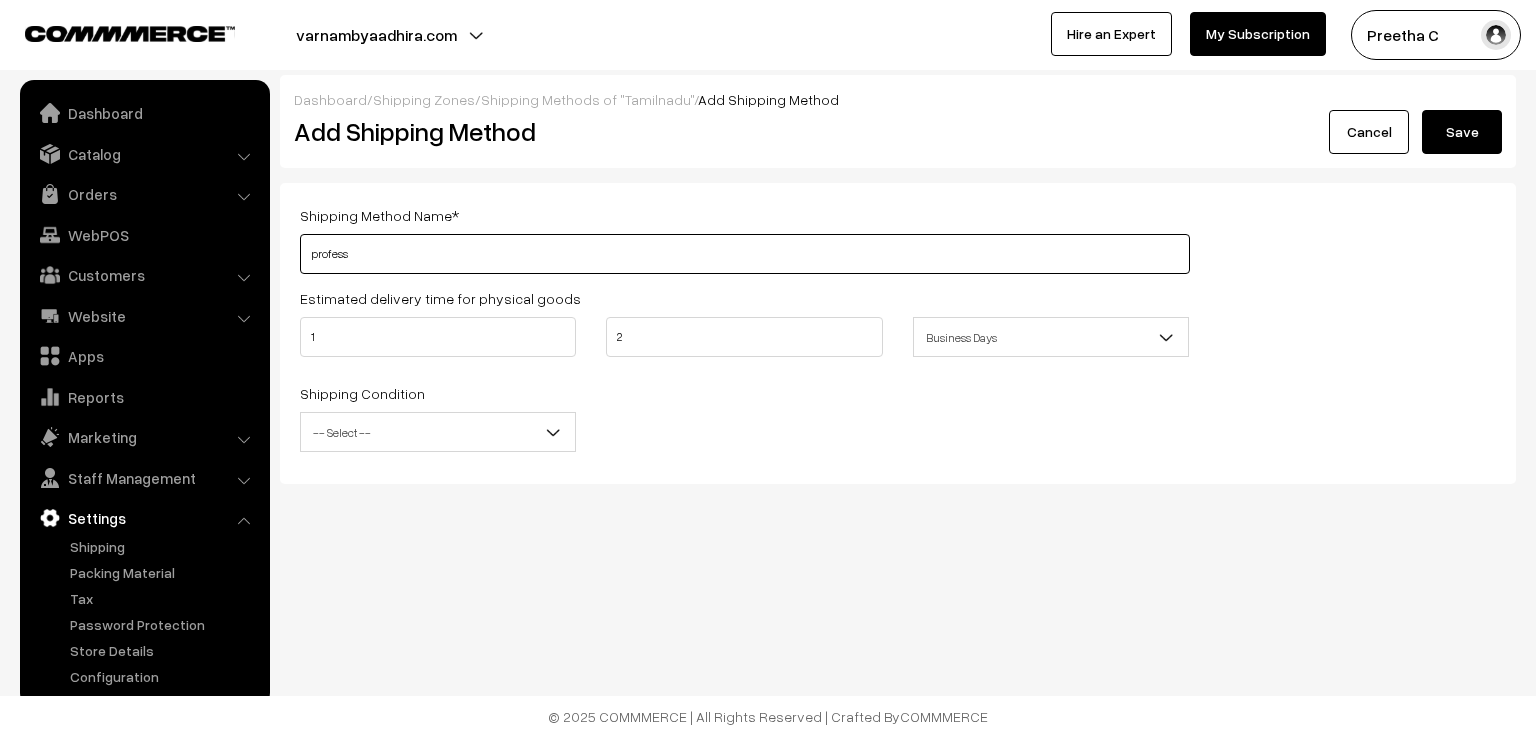 type on "Professional Courier" 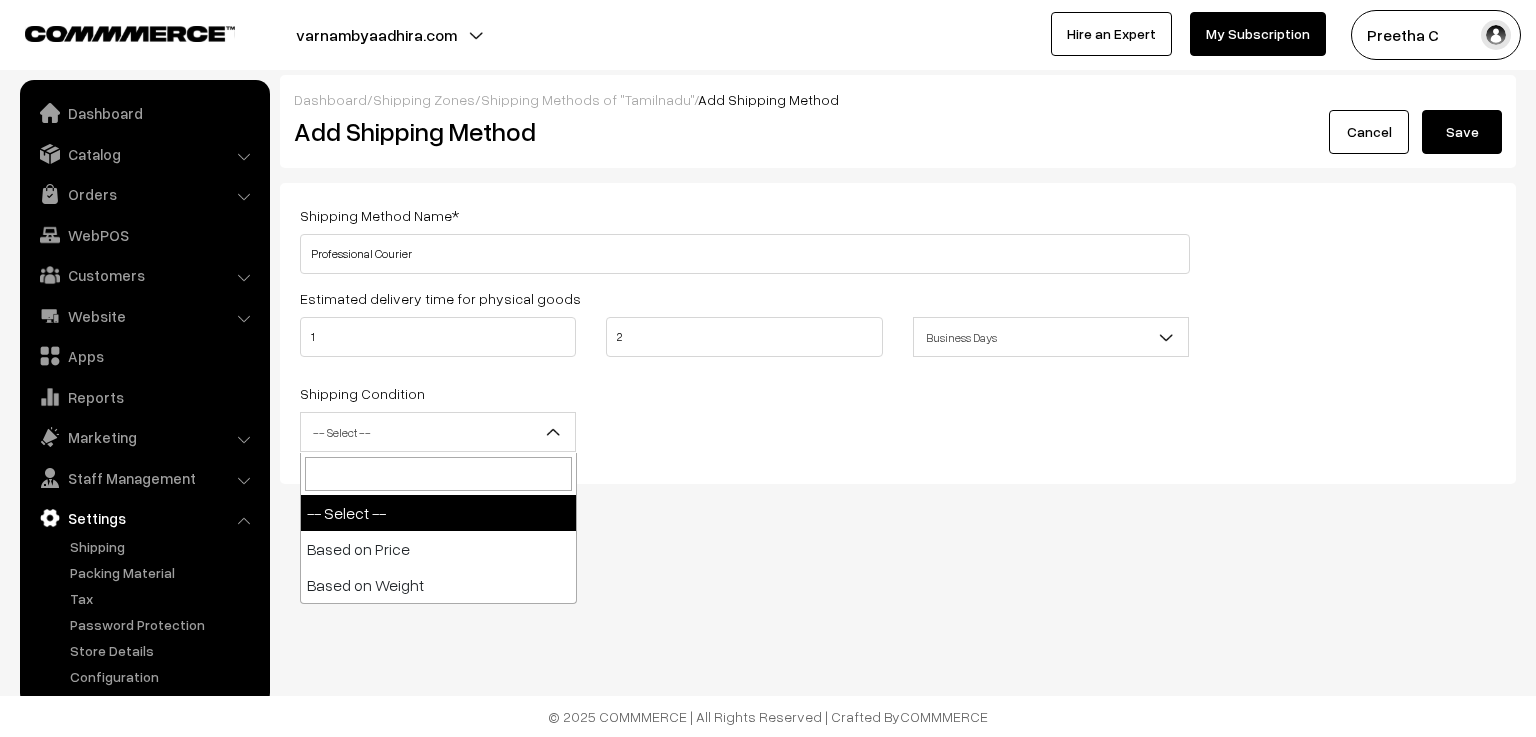 click on "-- Select --" at bounding box center (438, 432) 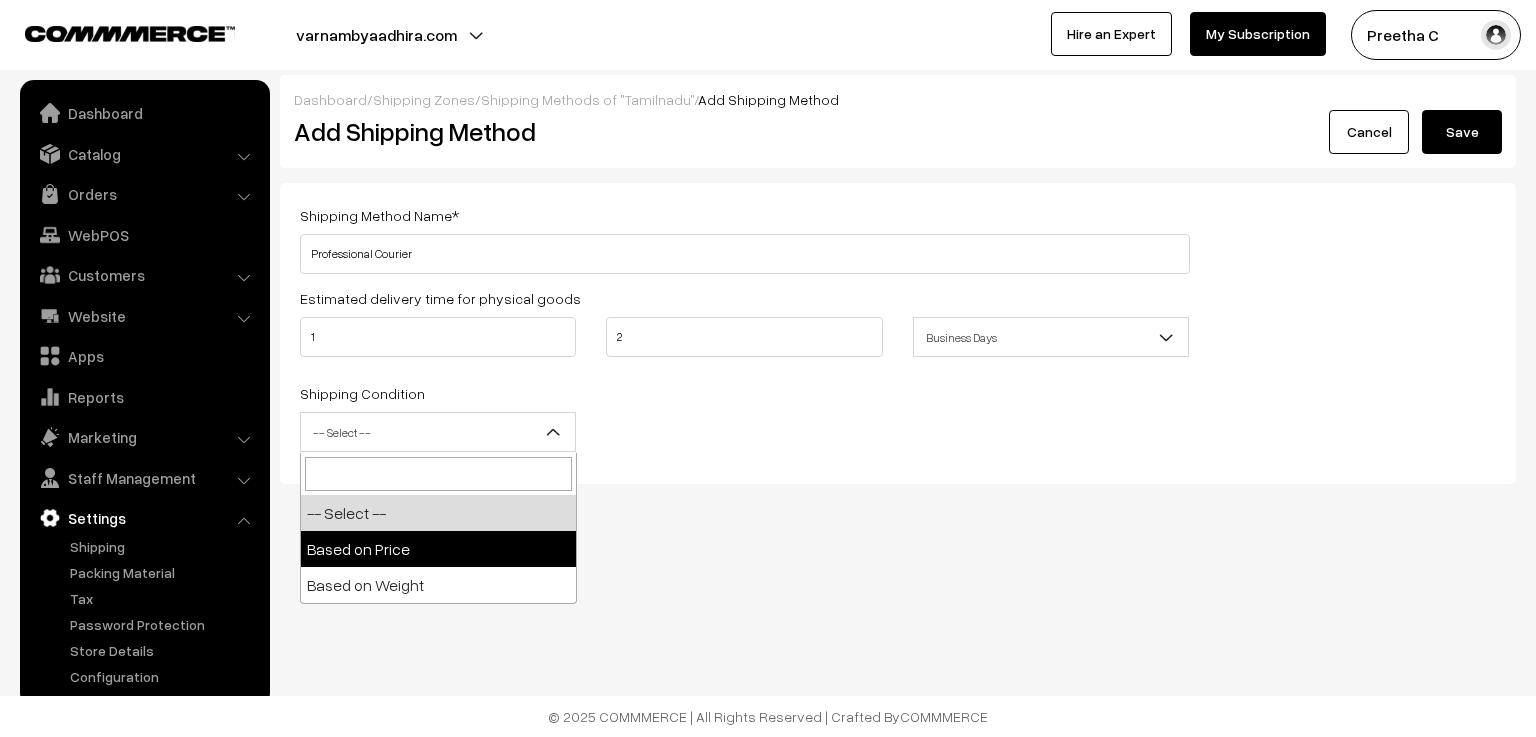 select on "price" 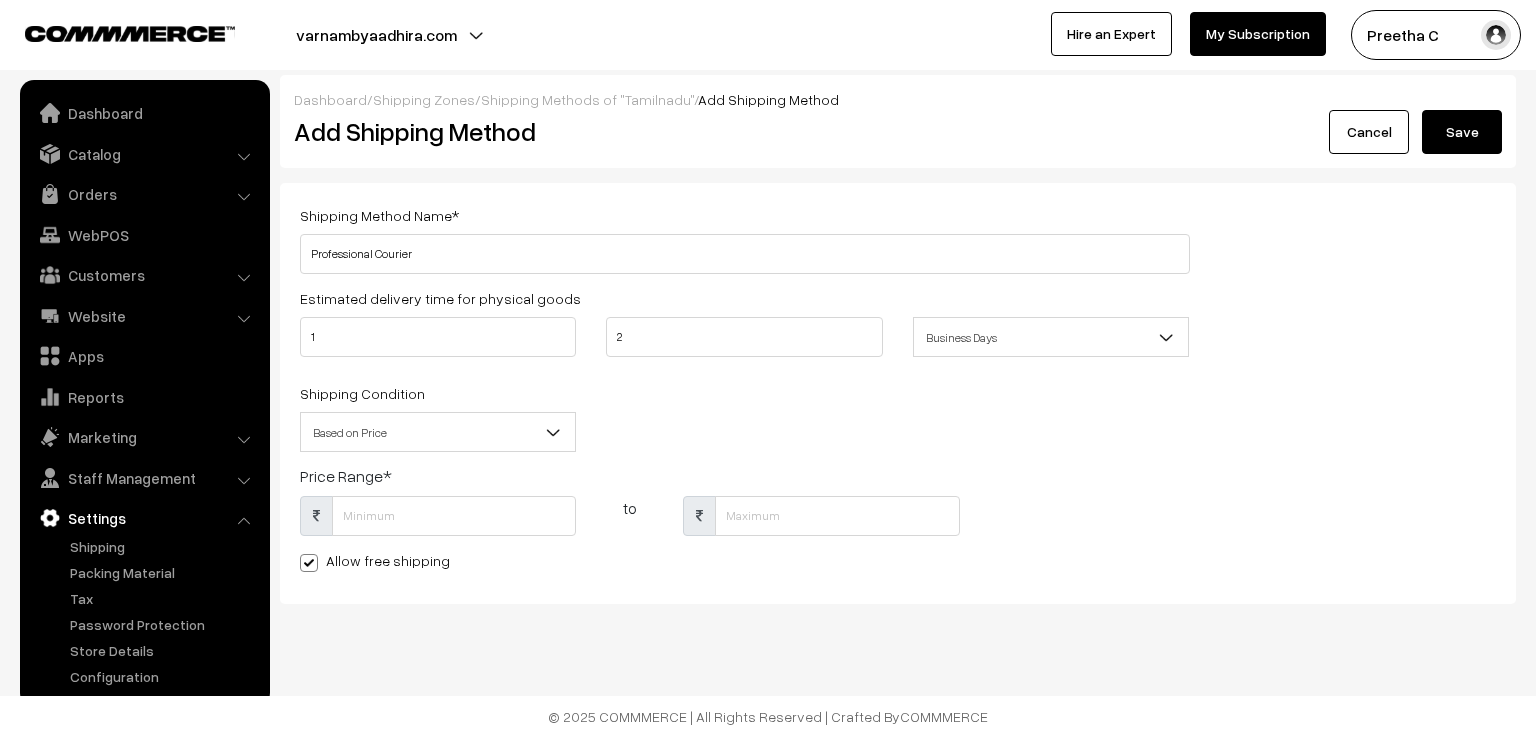 click on "Allow free shipping" at bounding box center [375, 560] 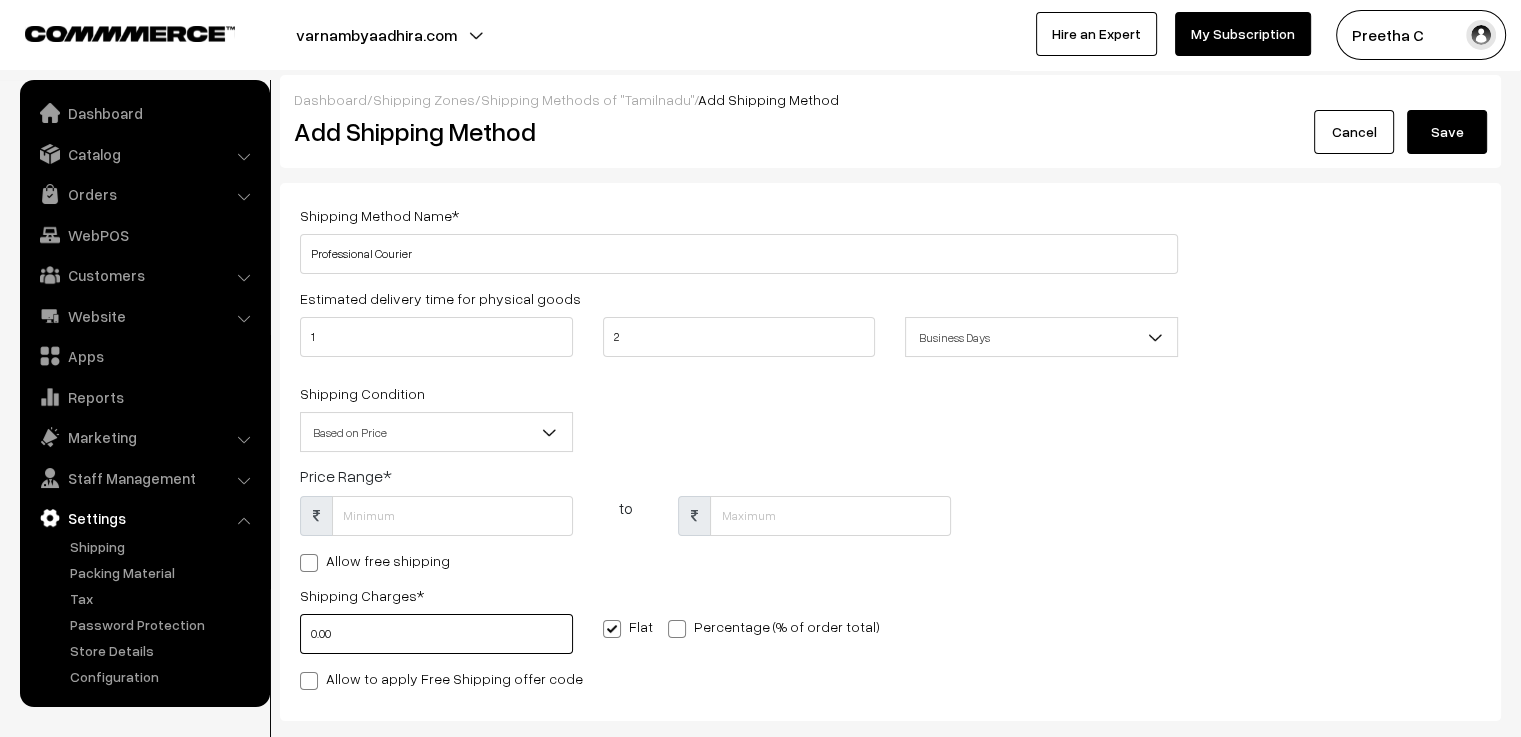 scroll, scrollTop: 0, scrollLeft: 0, axis: both 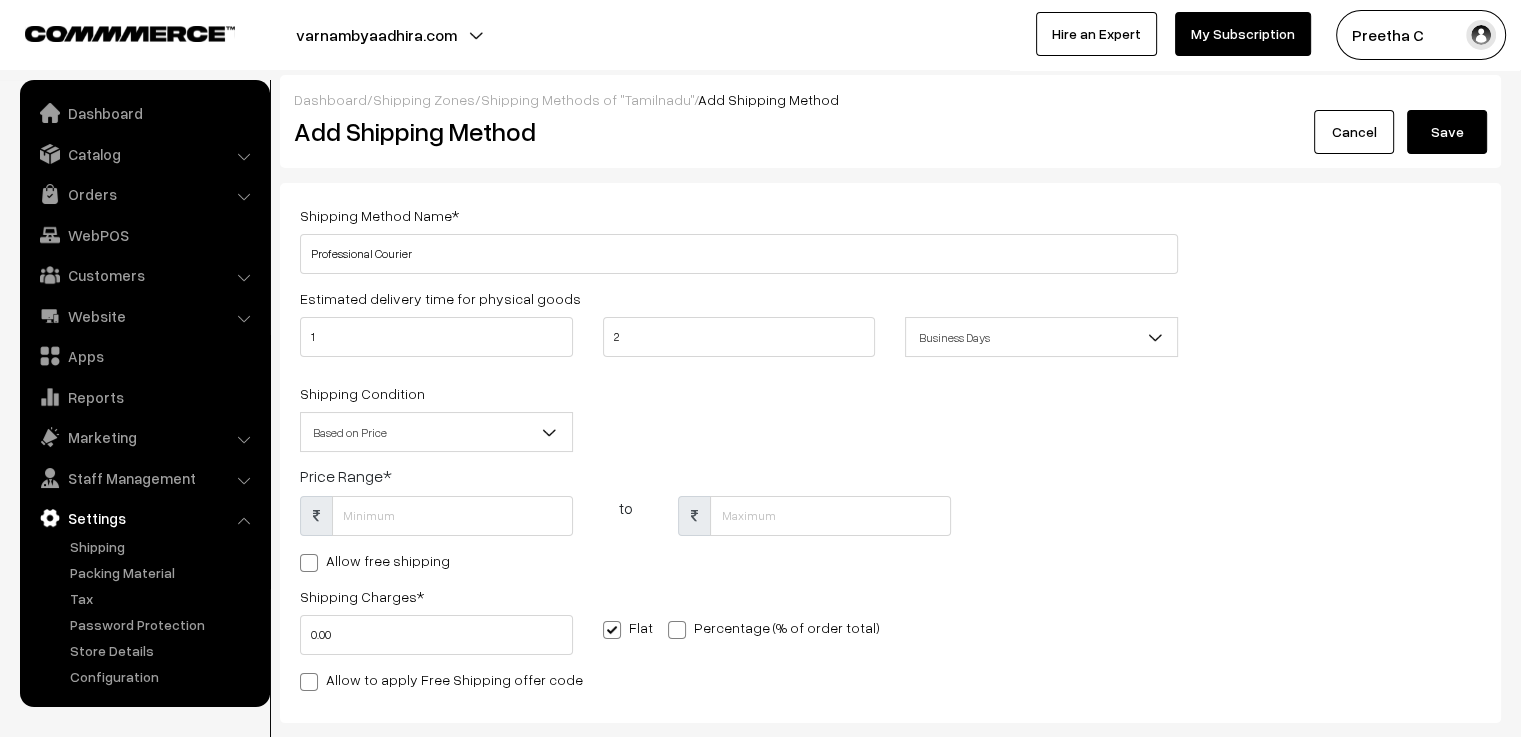 type on "0" 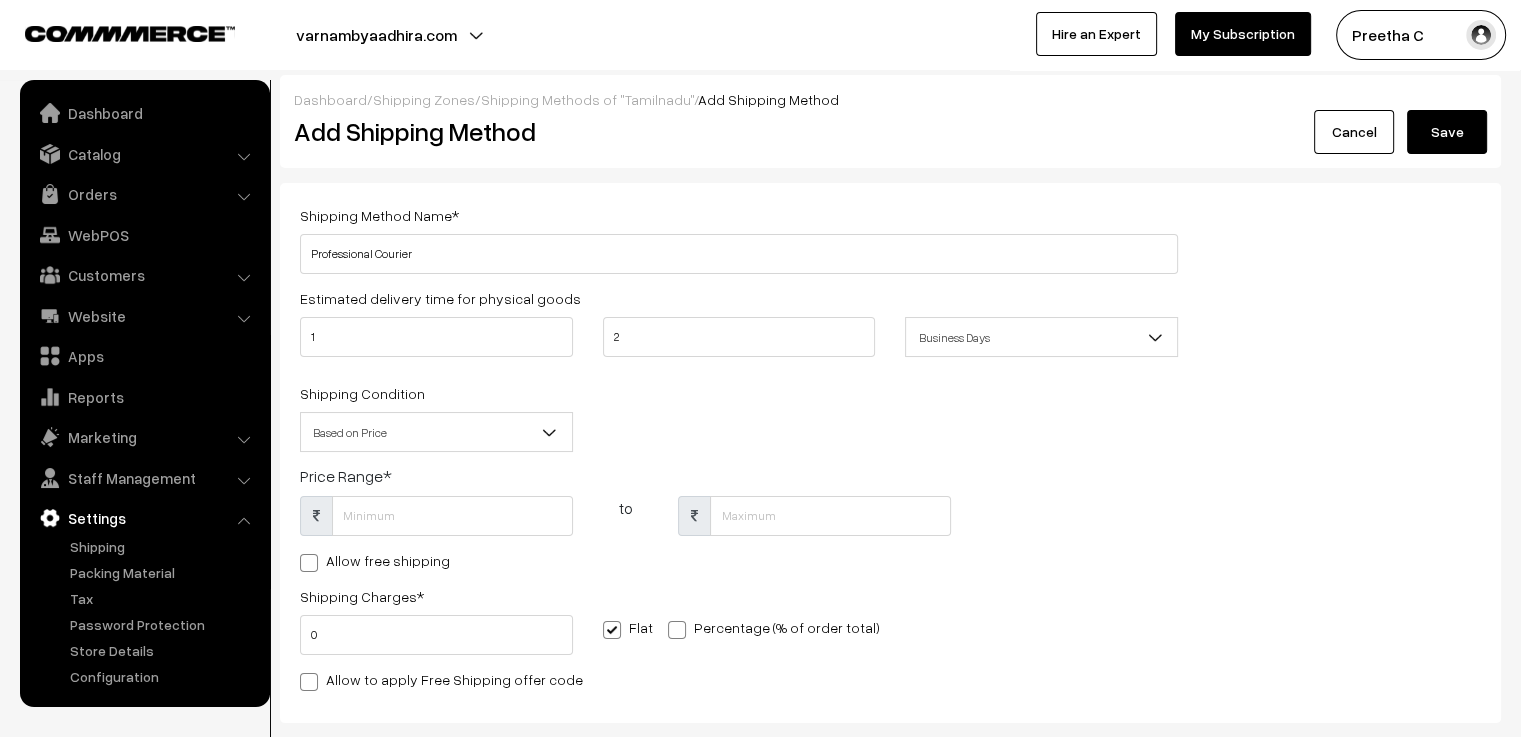 click on "Based on Price" at bounding box center [436, 432] 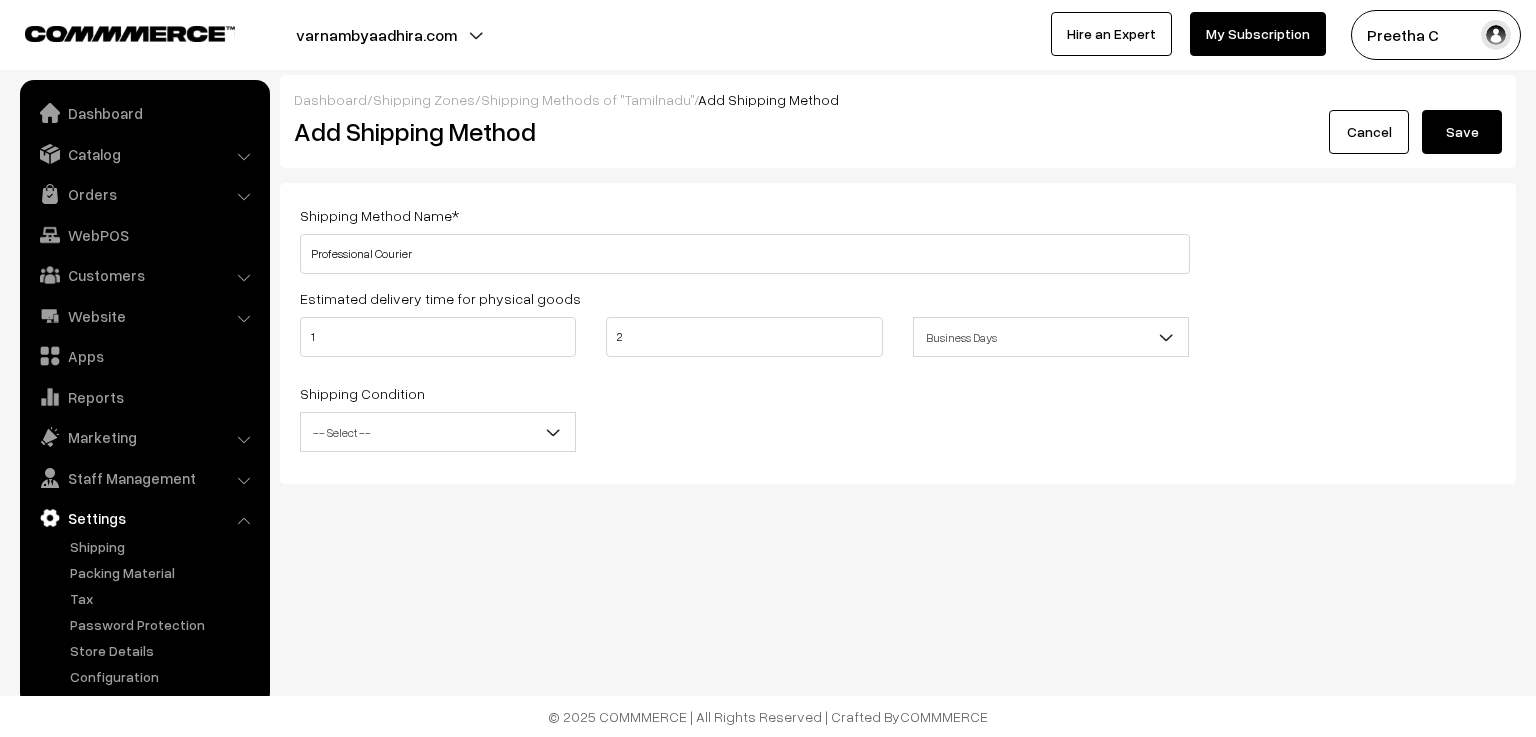 click on "-- Select --" at bounding box center (438, 432) 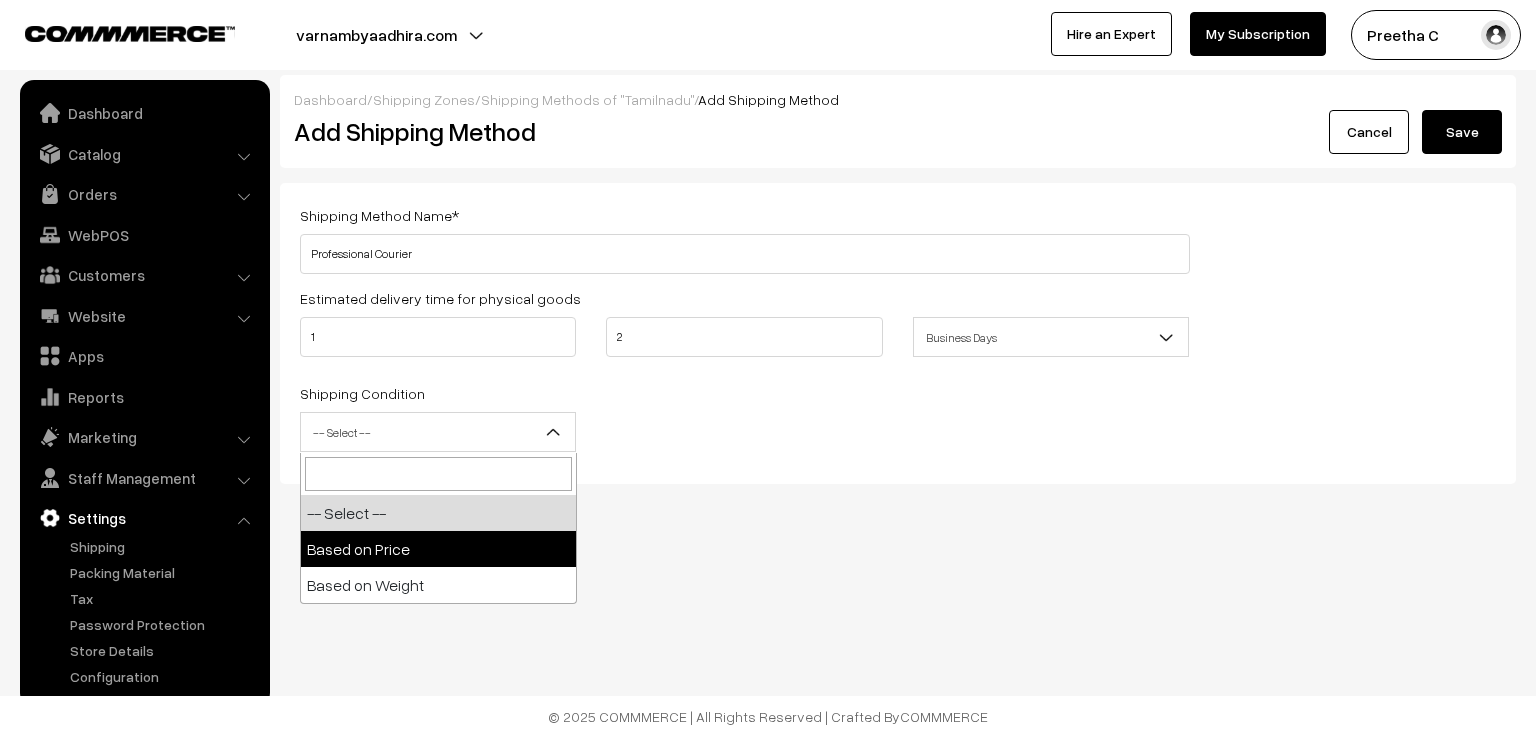 select on "price" 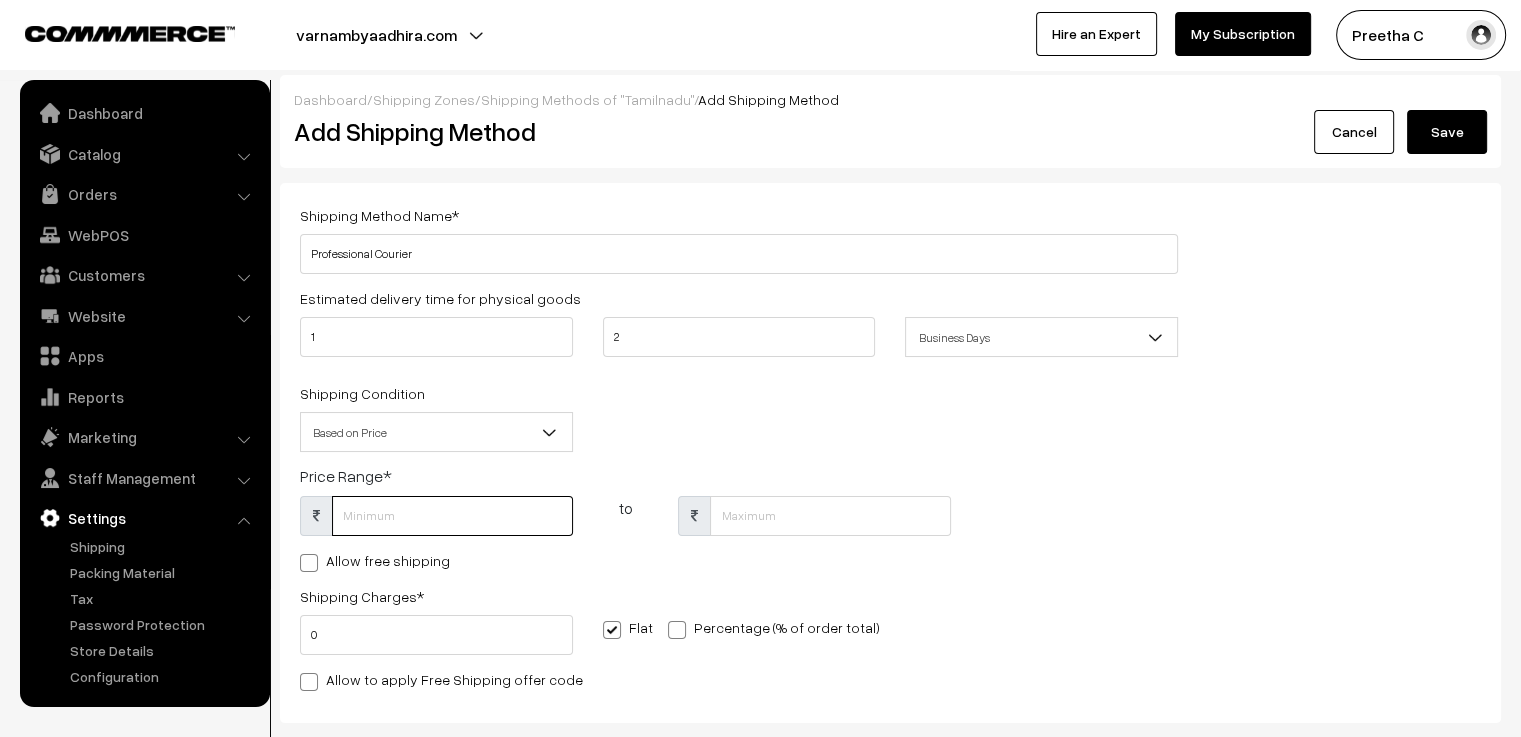 click at bounding box center [452, 516] 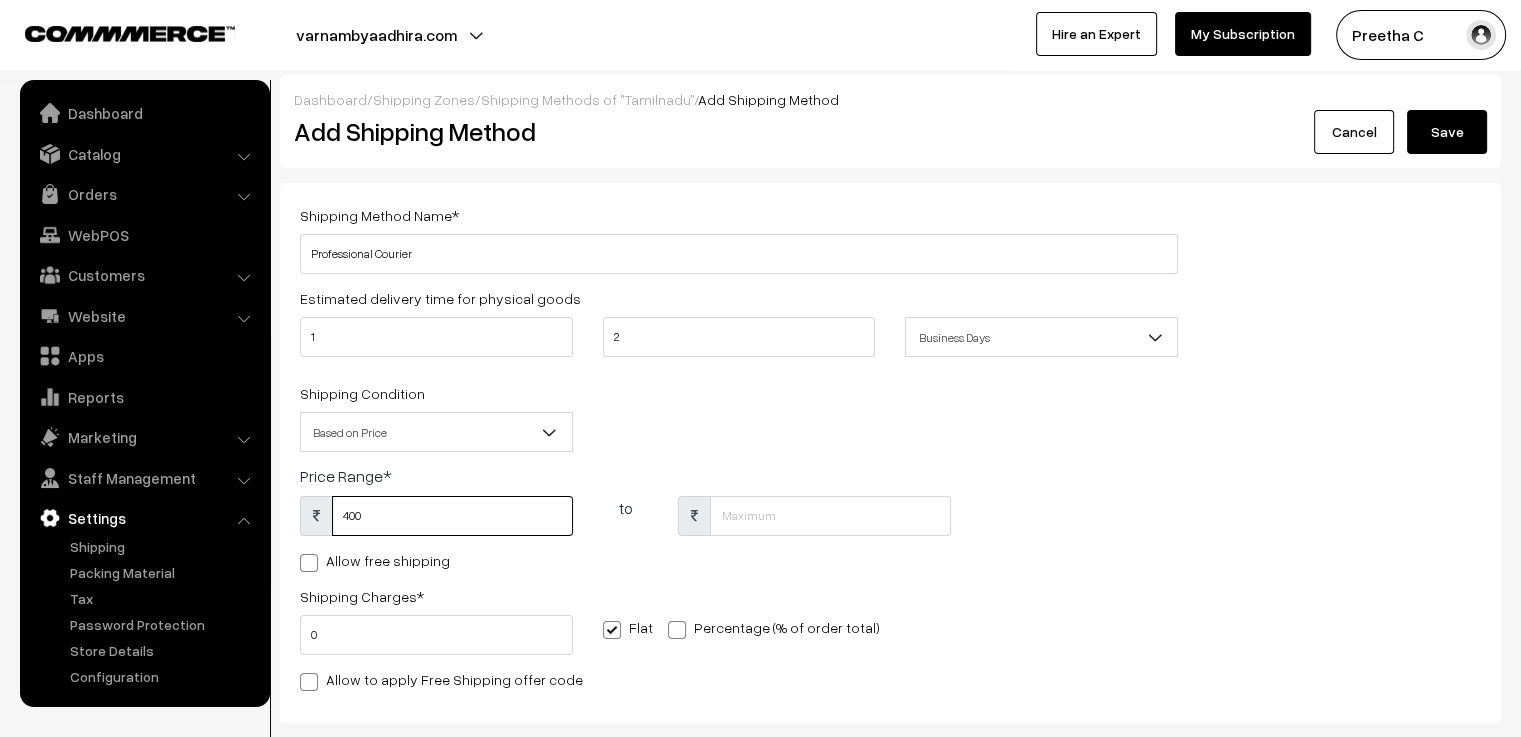 type on "400" 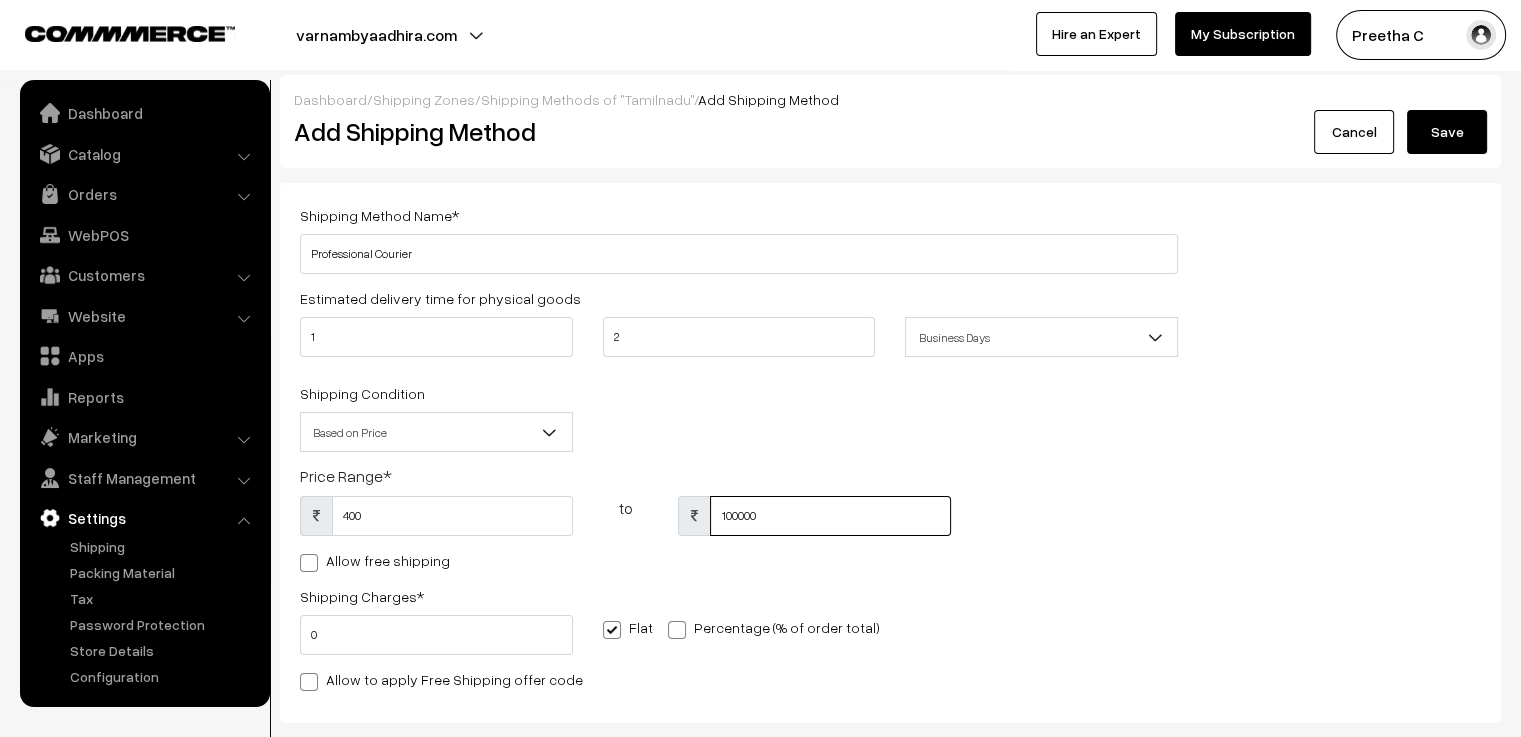 type on "100000" 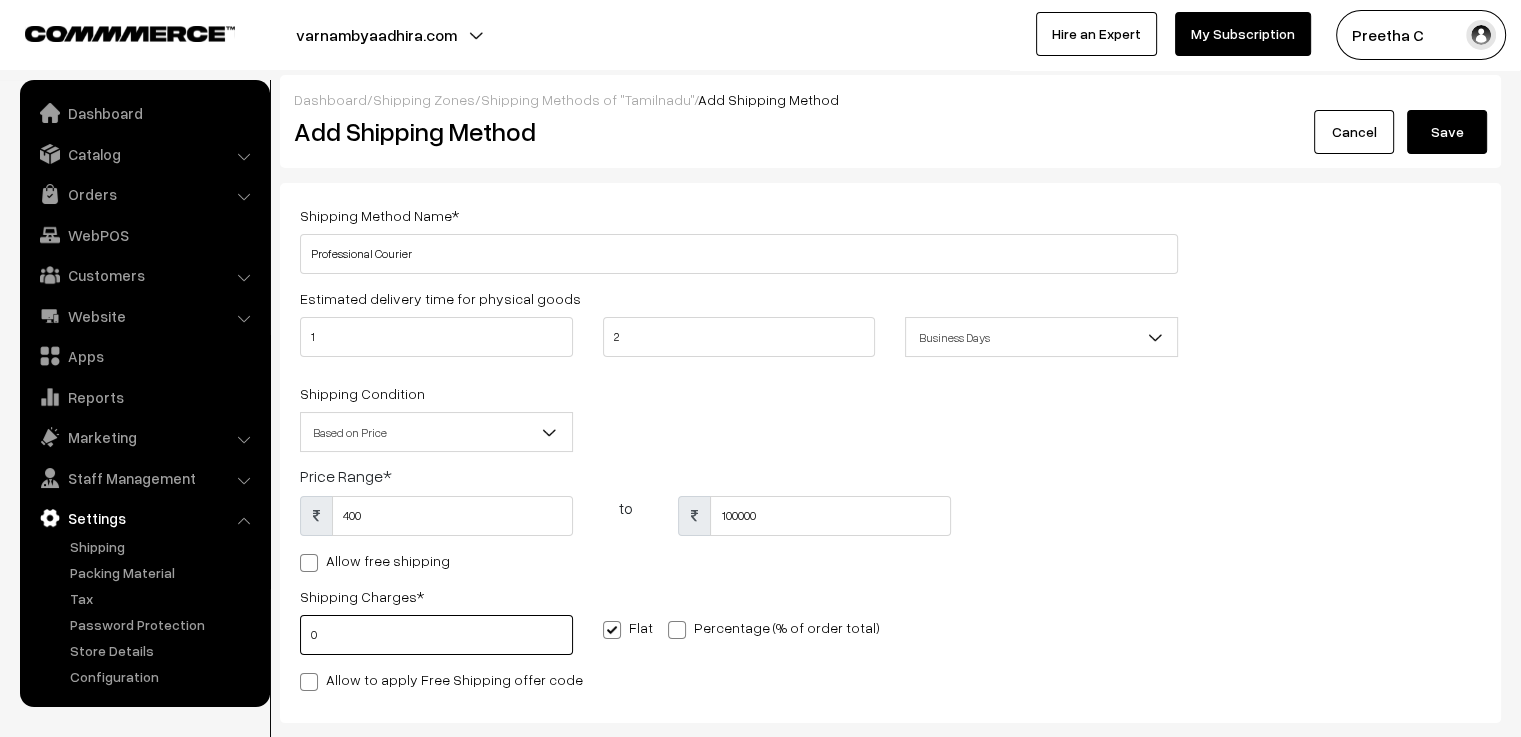 drag, startPoint x: 399, startPoint y: 650, endPoint x: 282, endPoint y: 637, distance: 117.72001 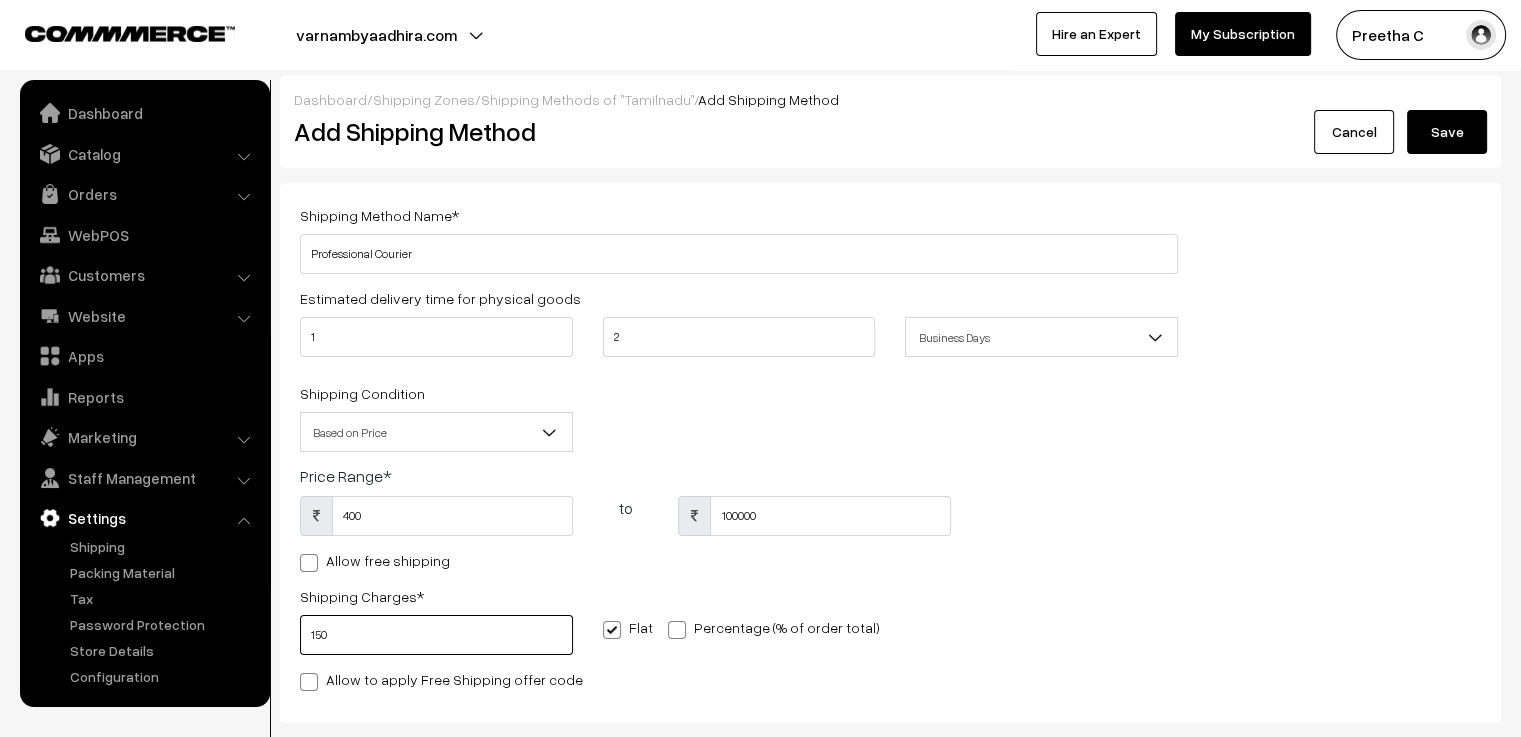 type on "150" 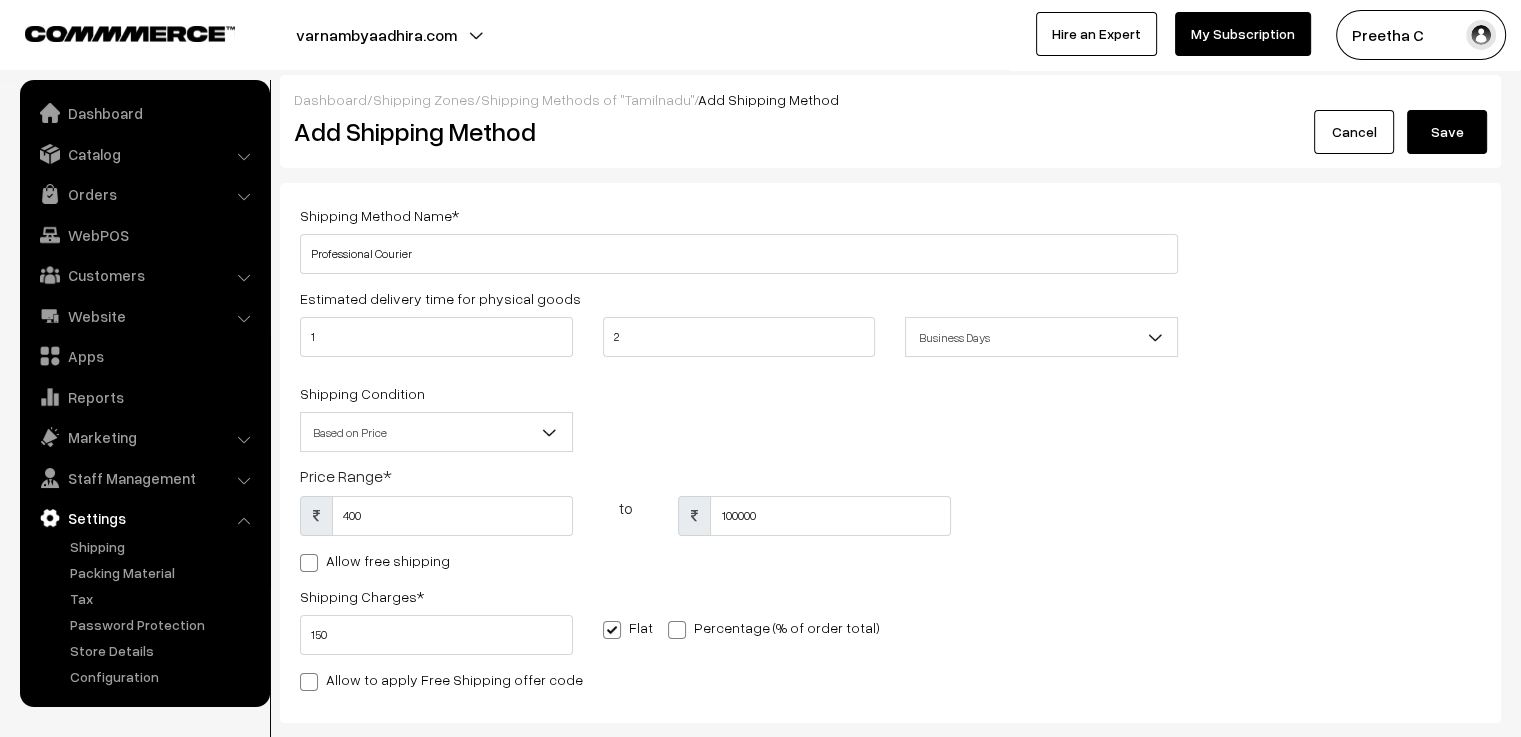 click on "Allow free shipping
Shipping Charges  *
150
Flat" at bounding box center [739, 625] 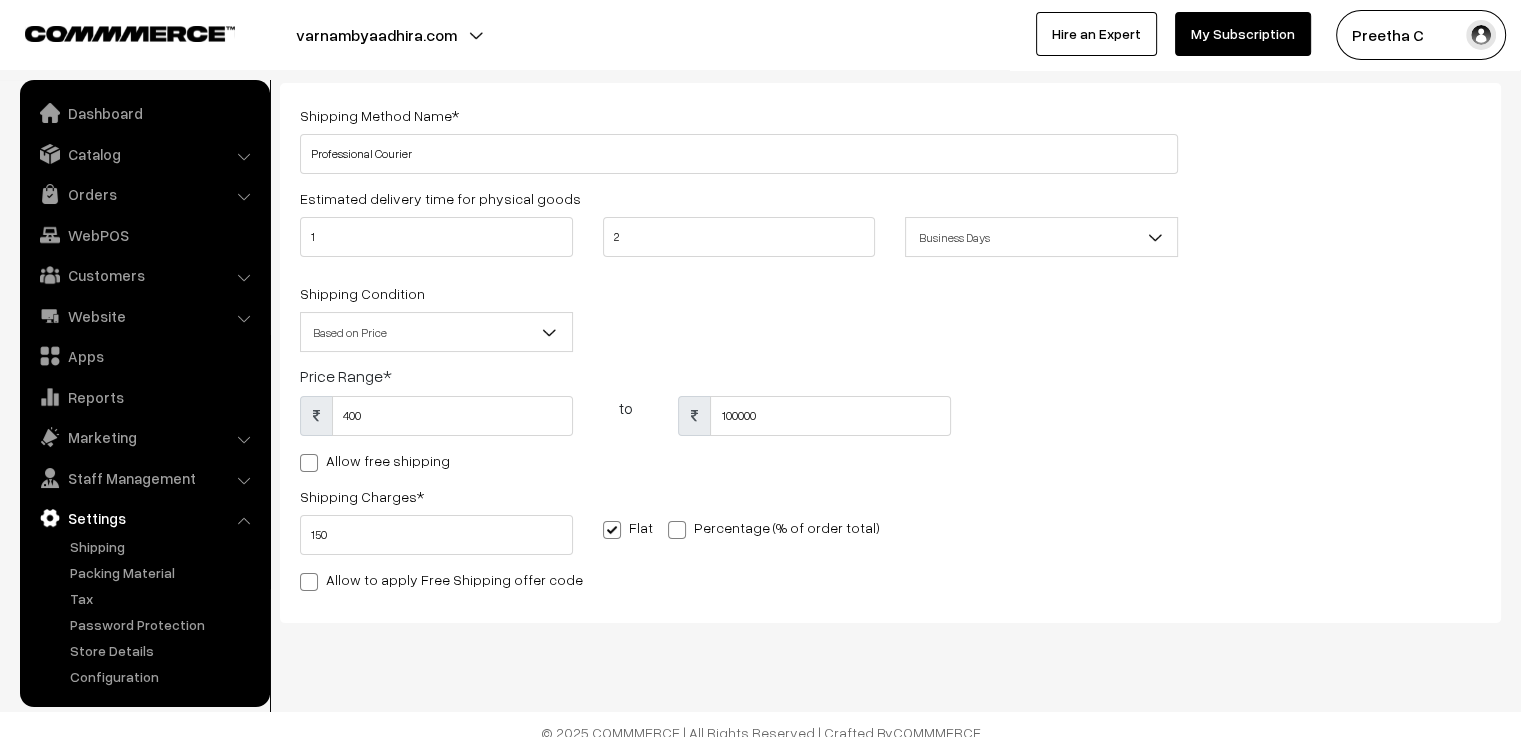 scroll, scrollTop: 117, scrollLeft: 0, axis: vertical 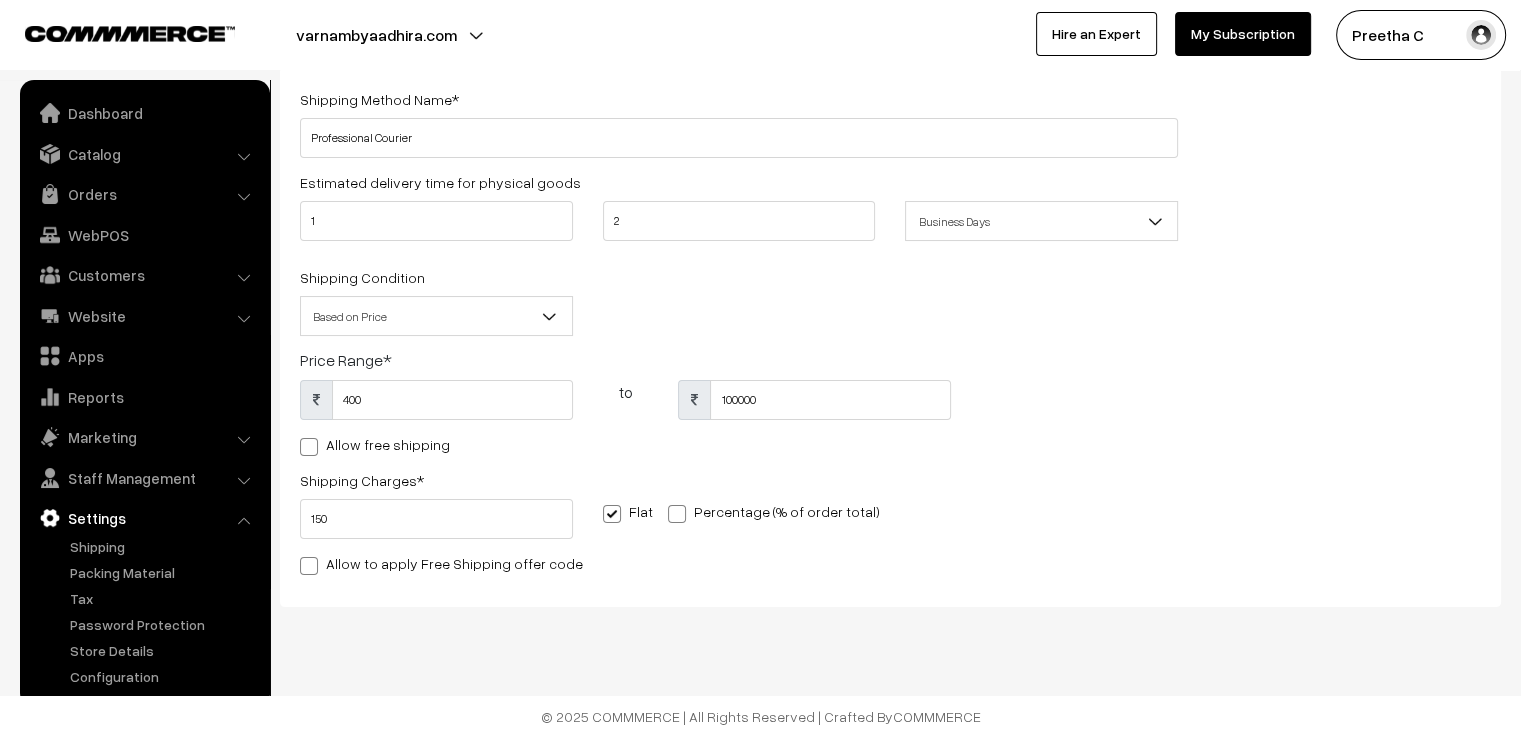 click on "Allow to apply Free Shipping offer code" at bounding box center [441, 563] 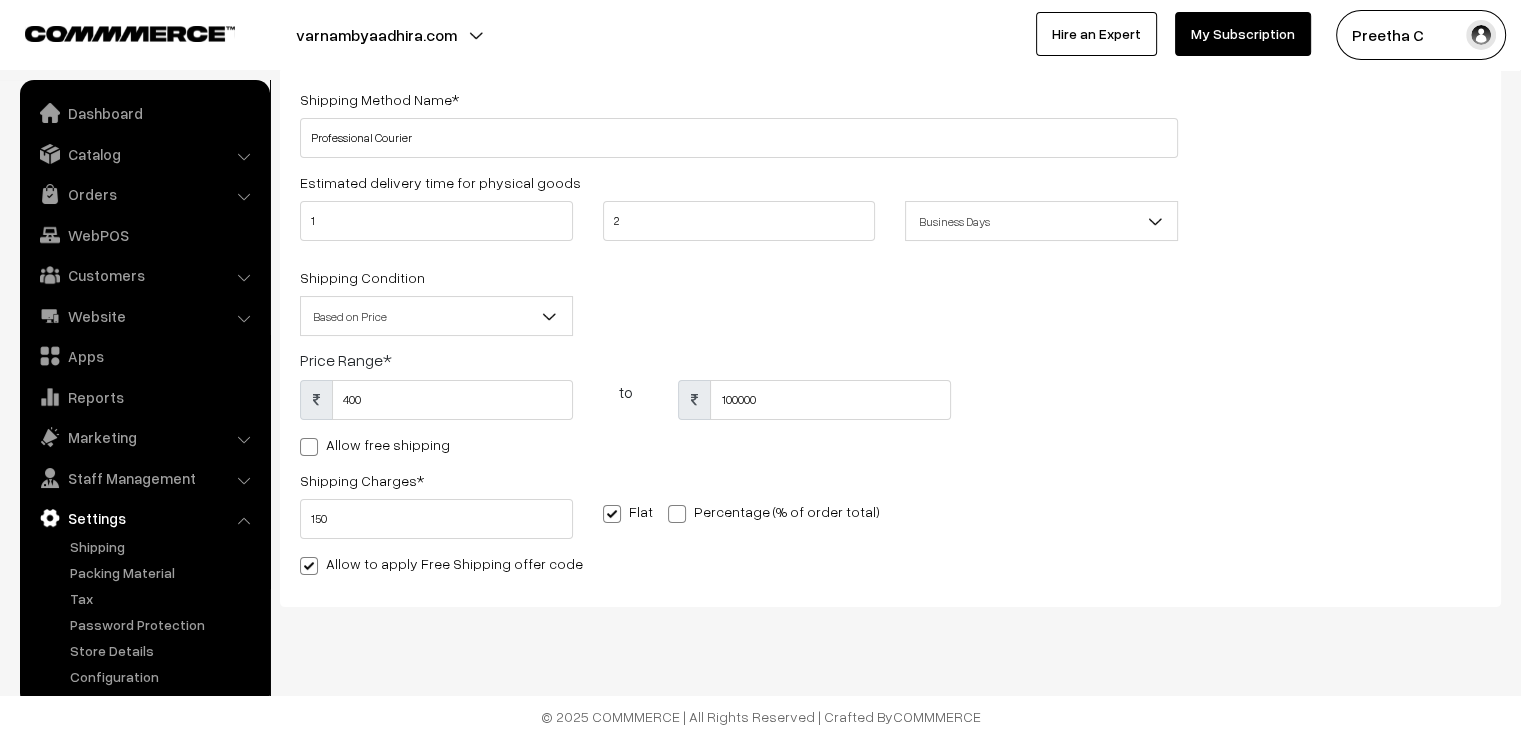 click on "Allow to apply Free Shipping offer code" at bounding box center (441, 563) 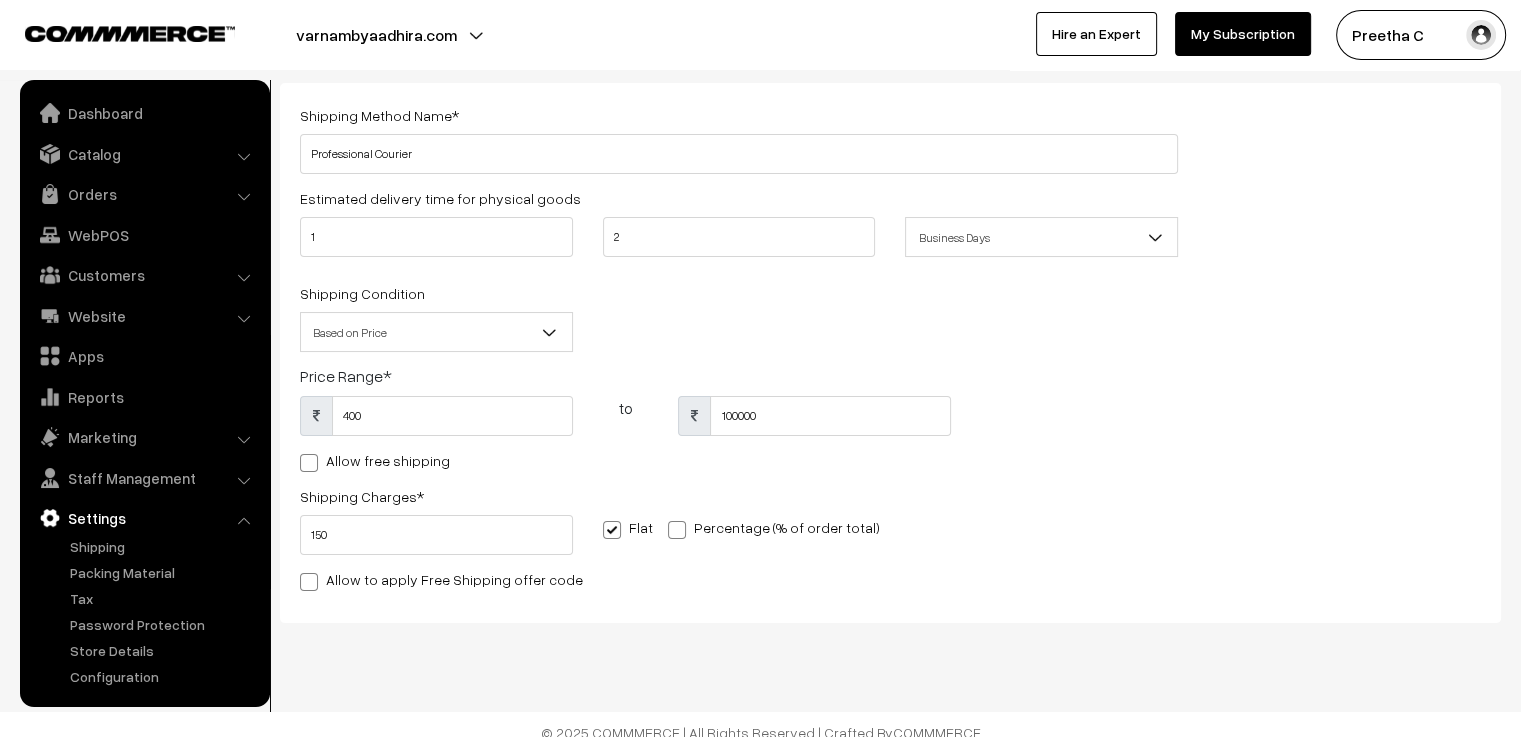 scroll, scrollTop: 117, scrollLeft: 0, axis: vertical 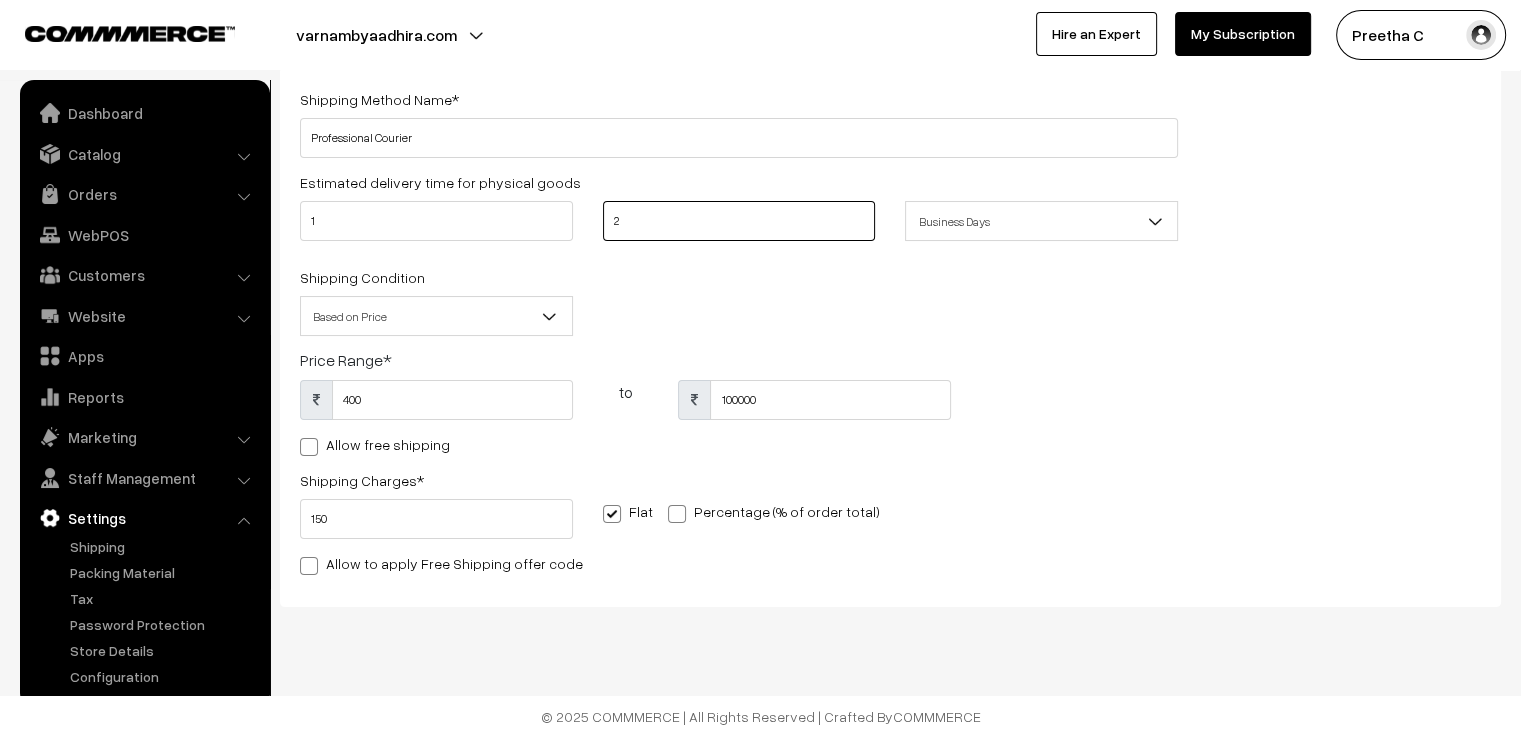 drag, startPoint x: 720, startPoint y: 225, endPoint x: 610, endPoint y: 220, distance: 110.11358 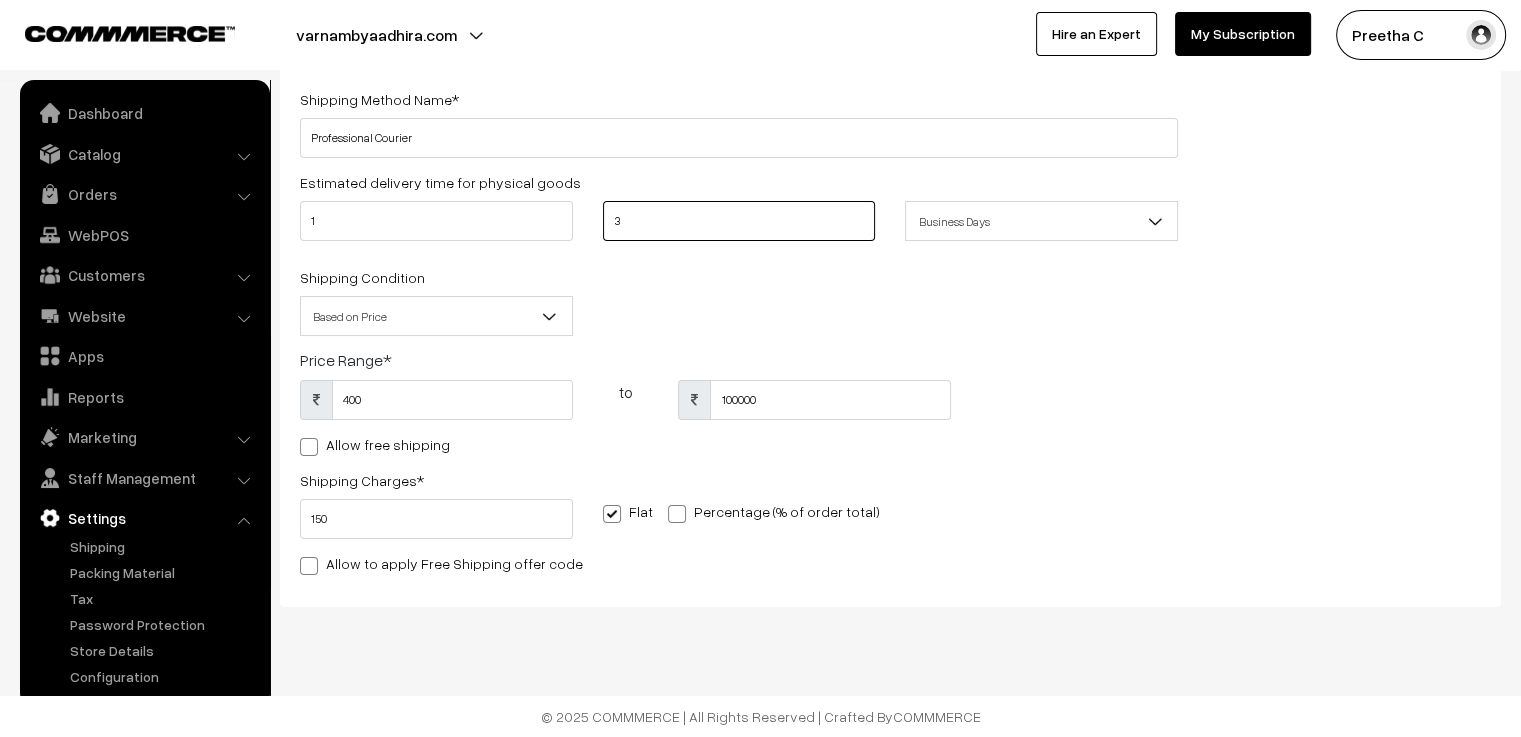 type on "3" 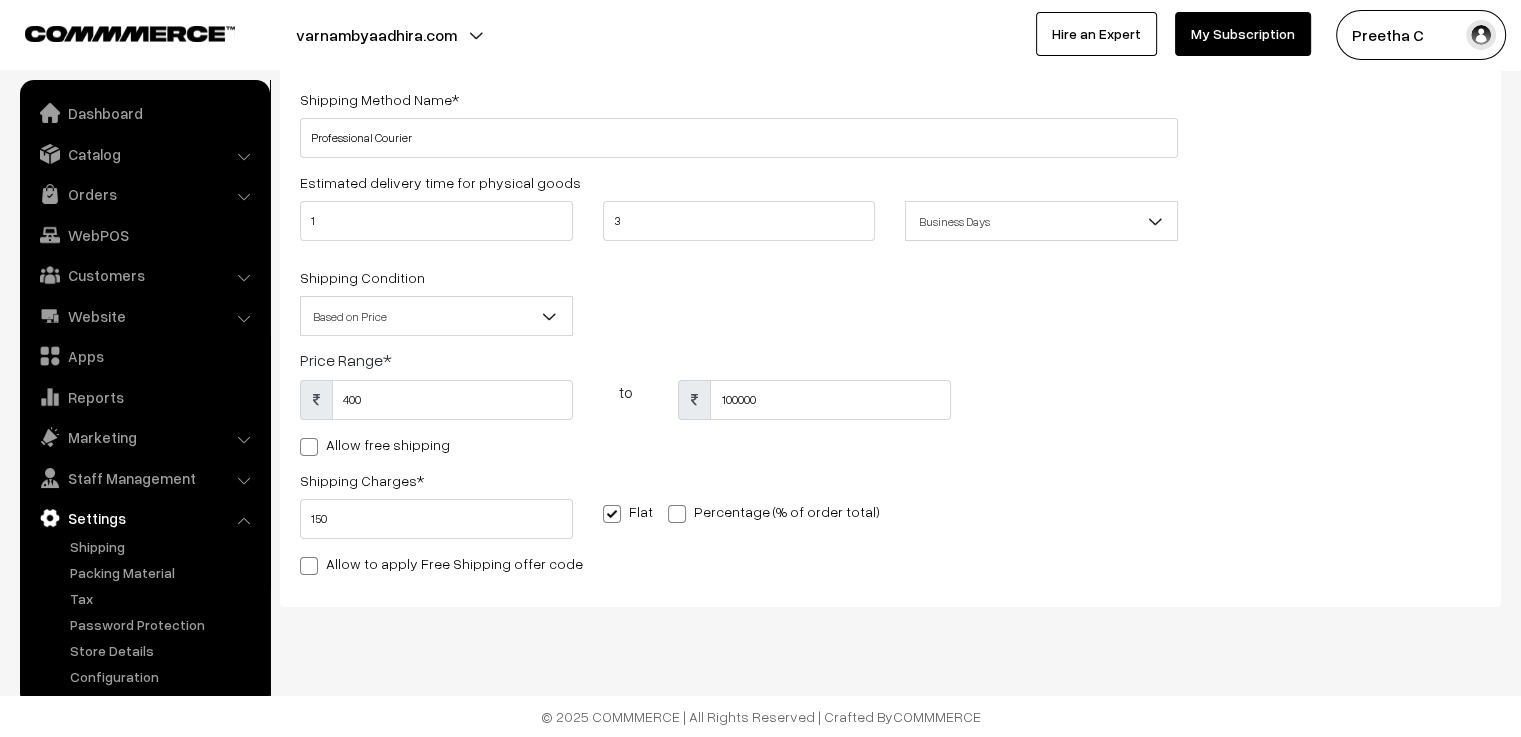 click on "Shipping Condition
-- Select --
Based on Price
Based on Weight
Based on Price" at bounding box center (739, 306) 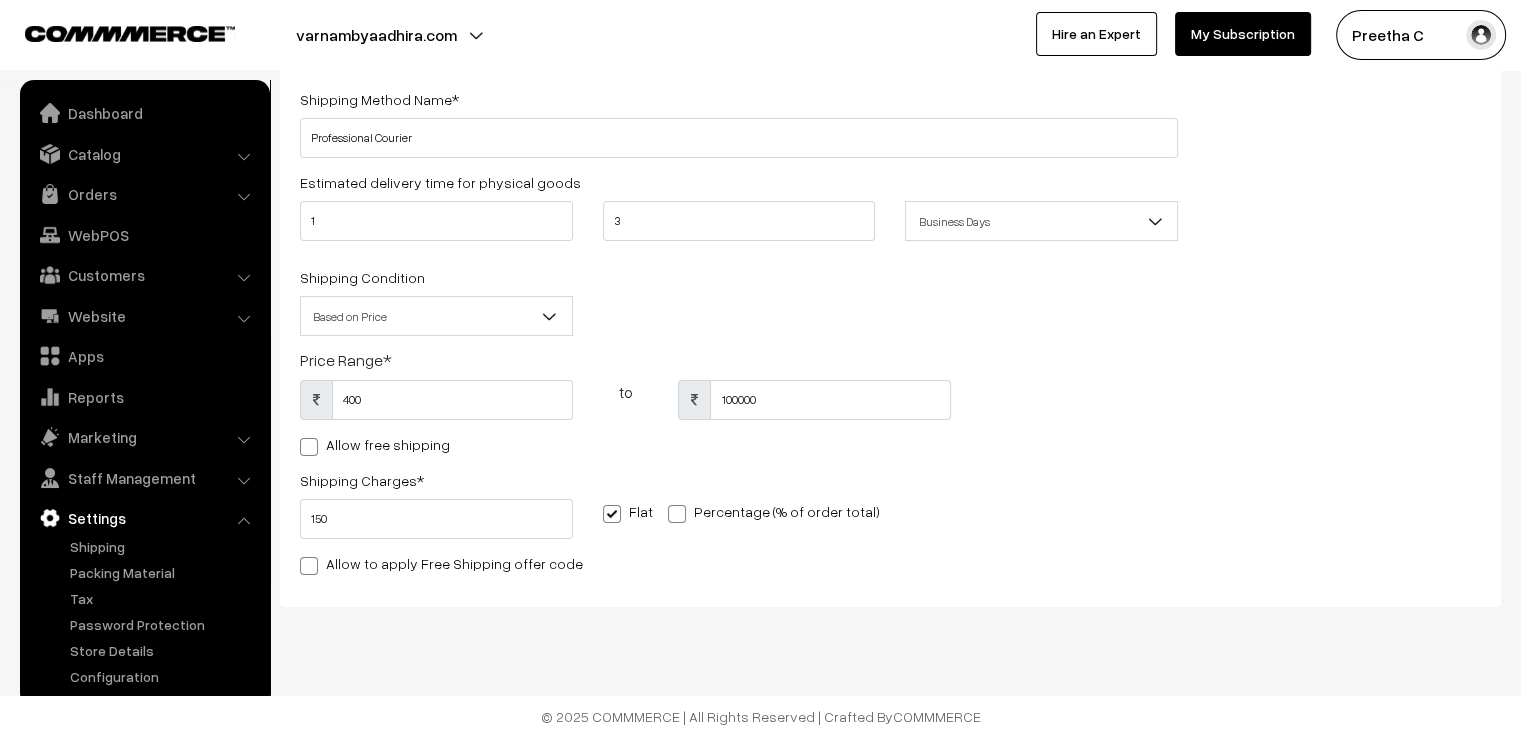 scroll, scrollTop: 0, scrollLeft: 0, axis: both 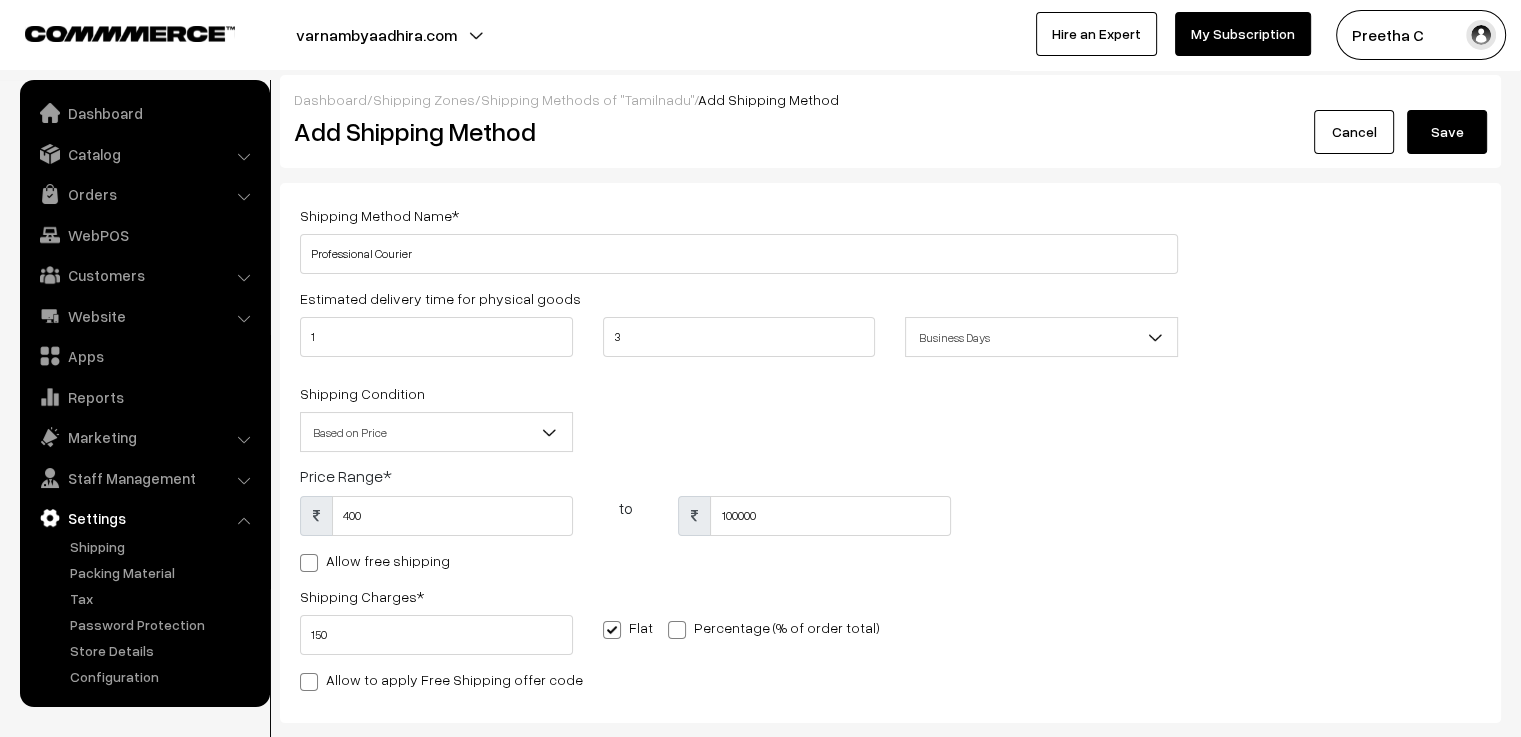 click on "Save" at bounding box center [1447, 132] 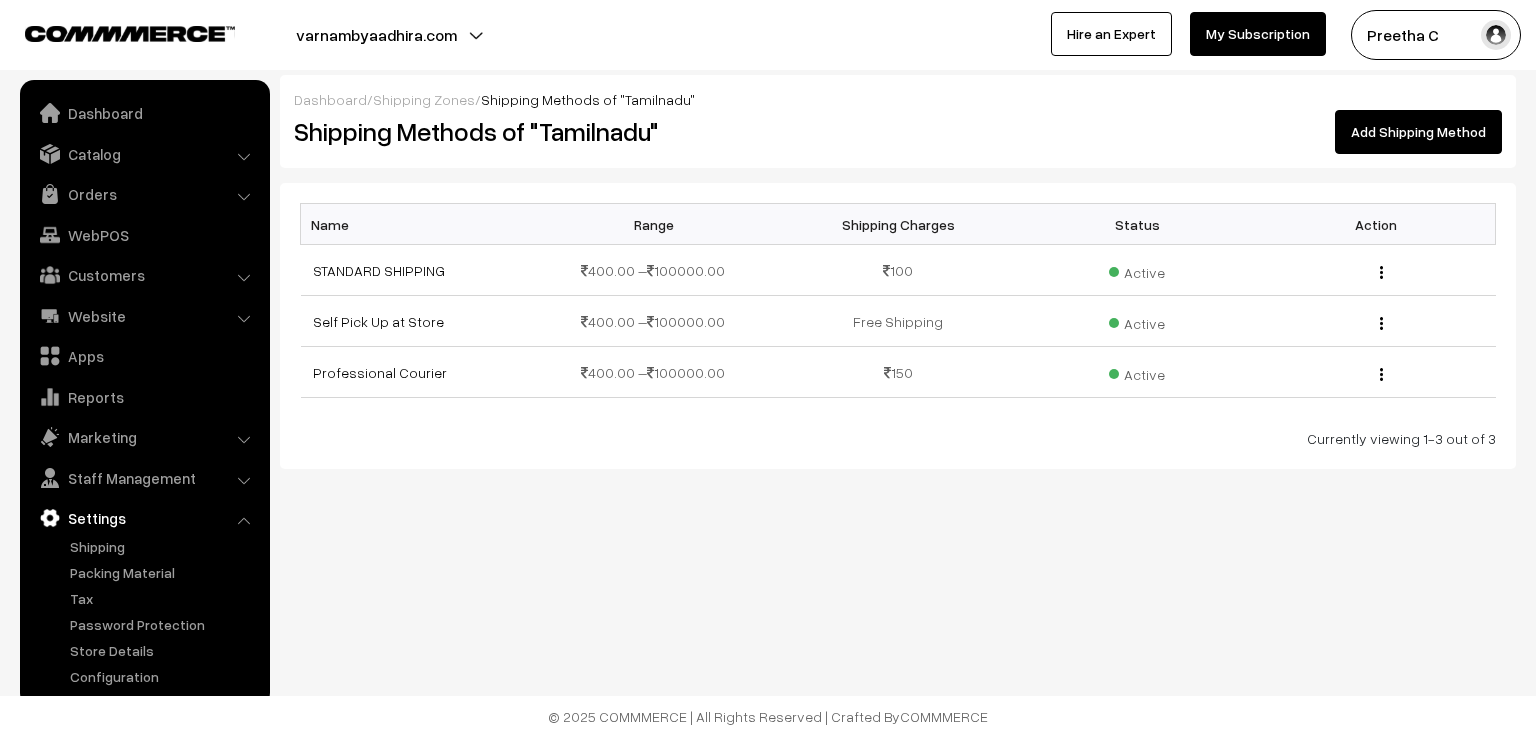 scroll, scrollTop: 0, scrollLeft: 0, axis: both 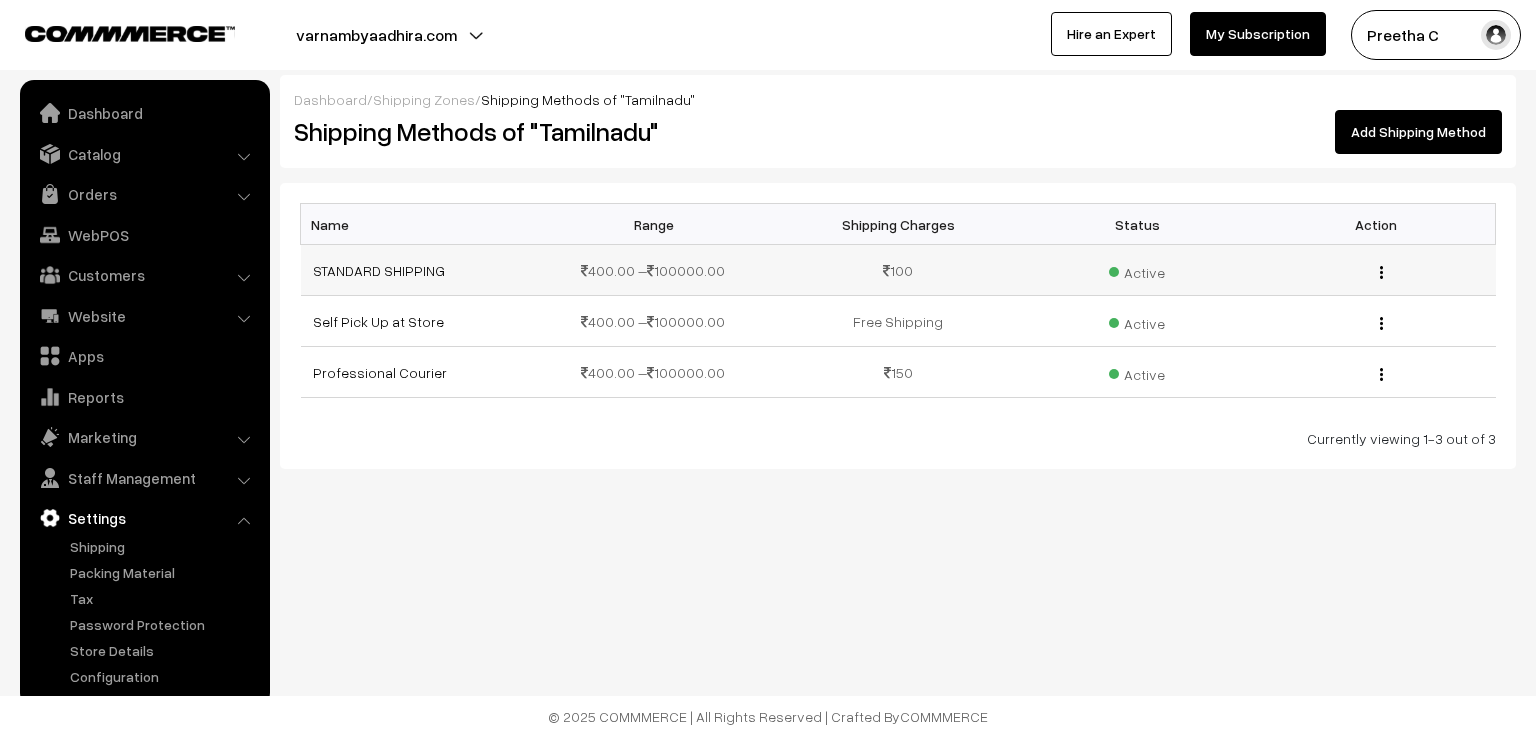 click at bounding box center [1381, 272] 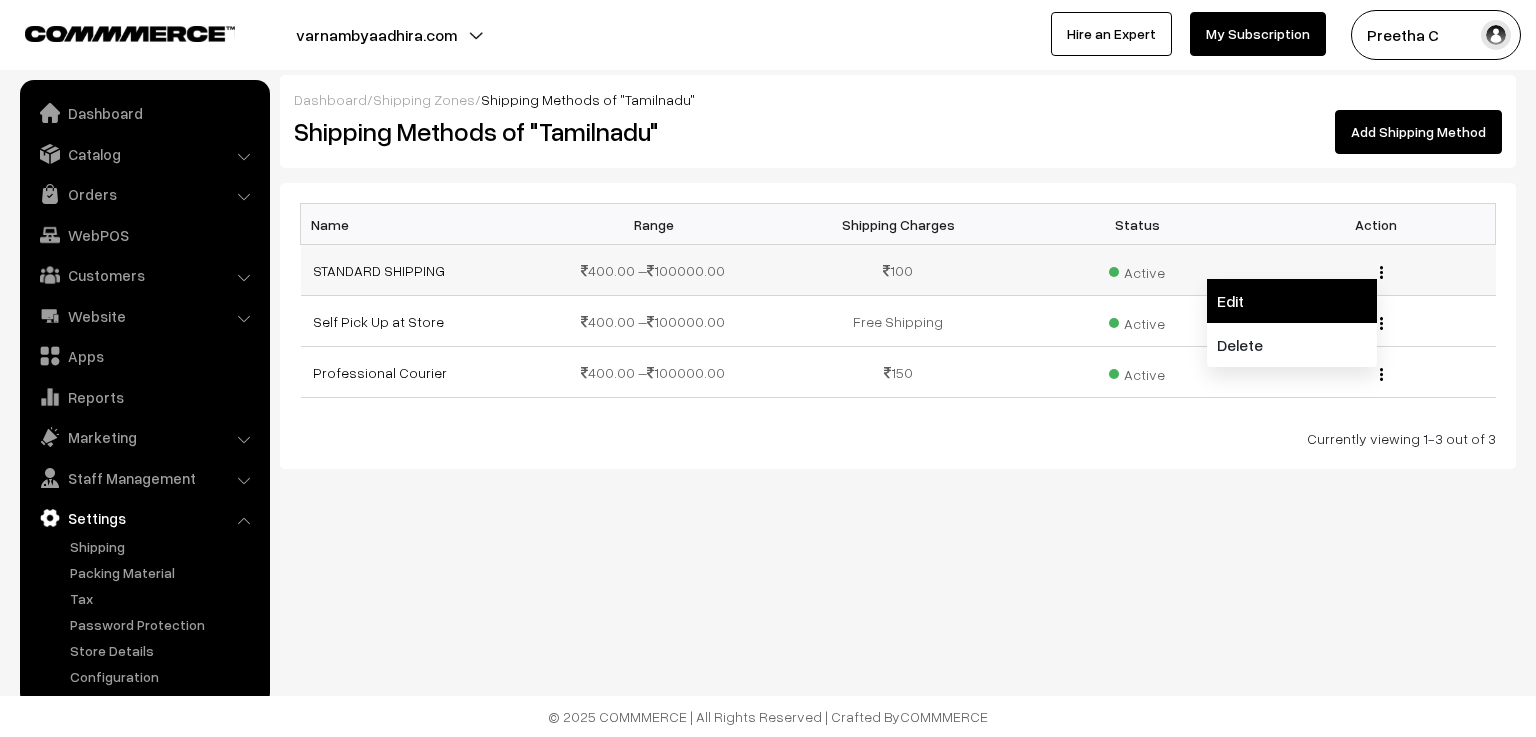 click on "Edit" at bounding box center (1292, 301) 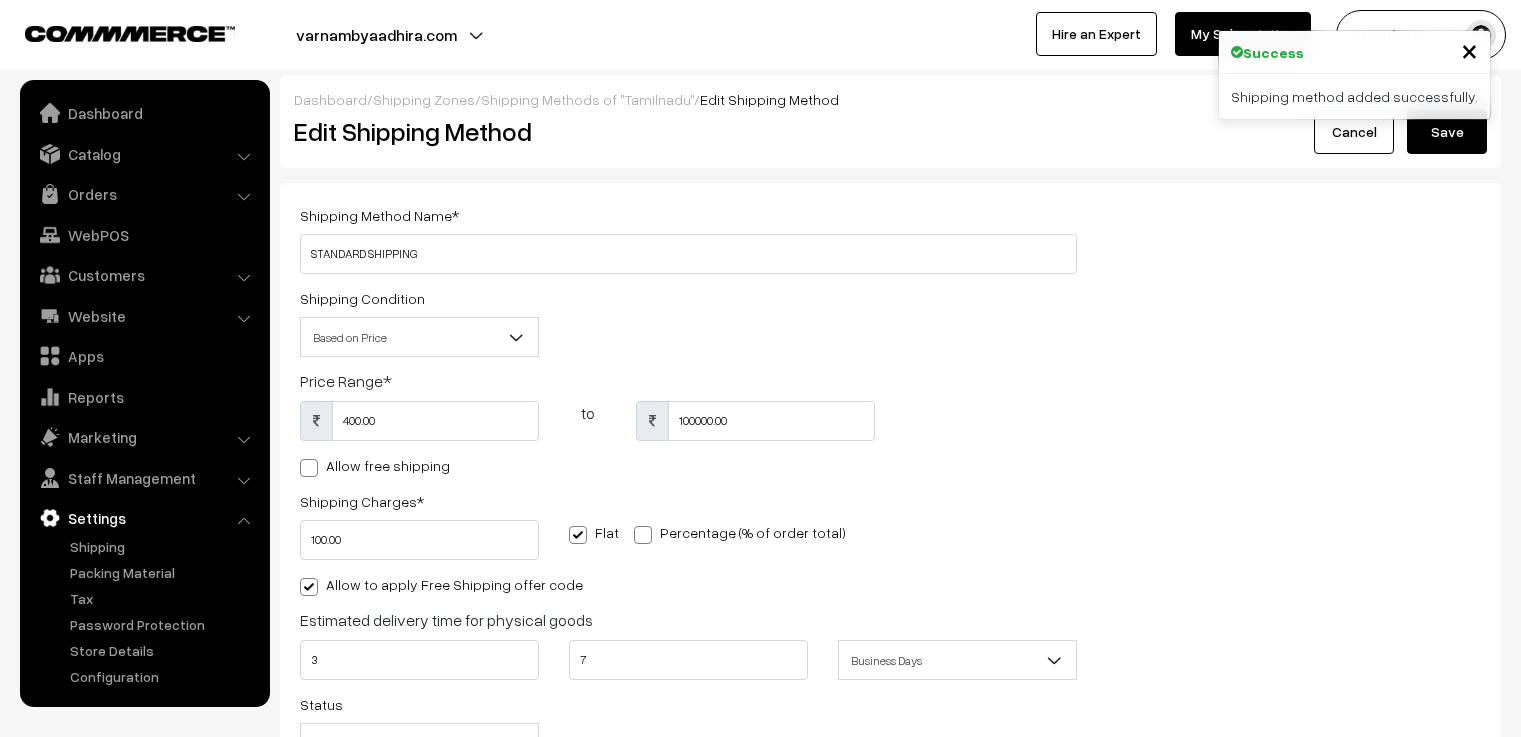 scroll, scrollTop: 0, scrollLeft: 0, axis: both 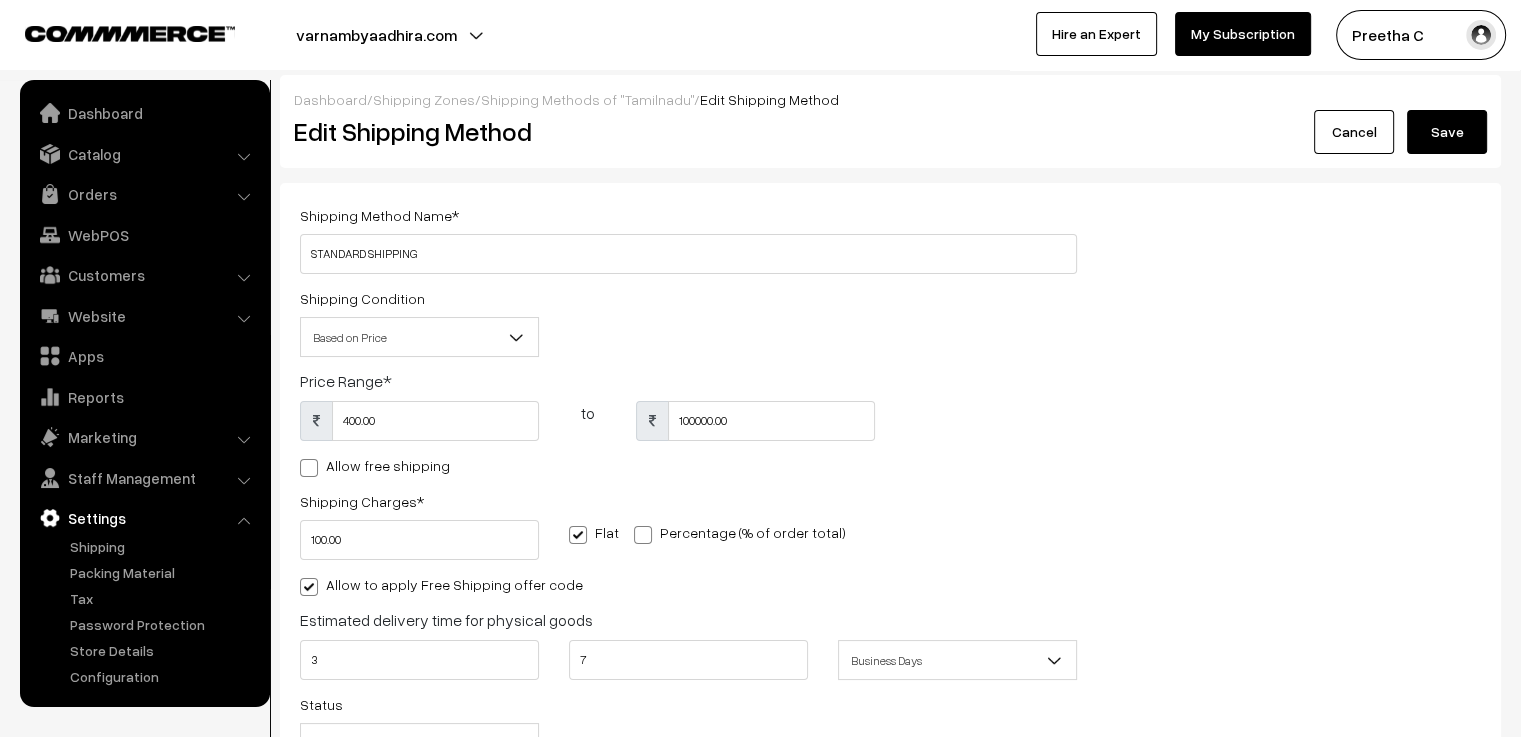 click on "Cancel" at bounding box center (1354, 132) 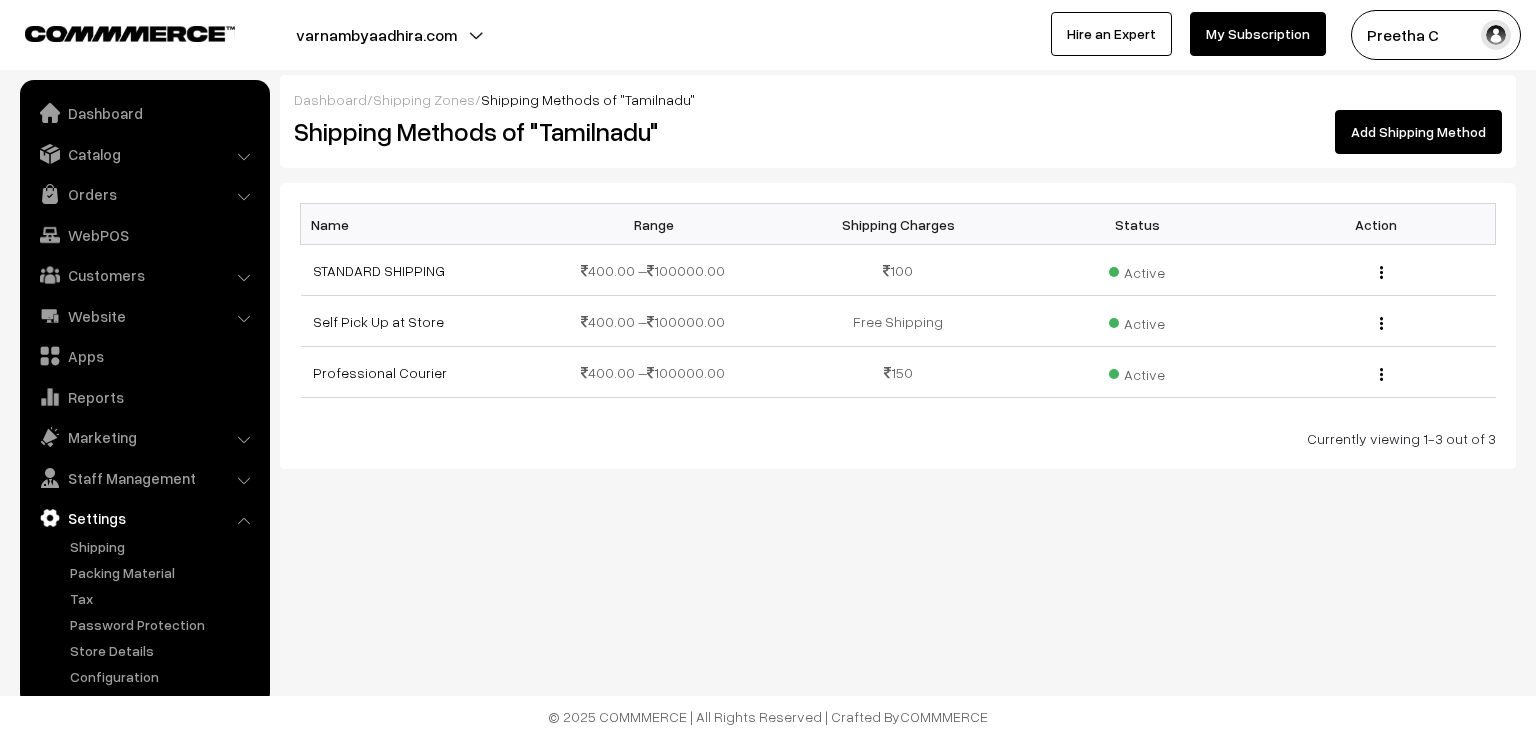 scroll, scrollTop: 0, scrollLeft: 0, axis: both 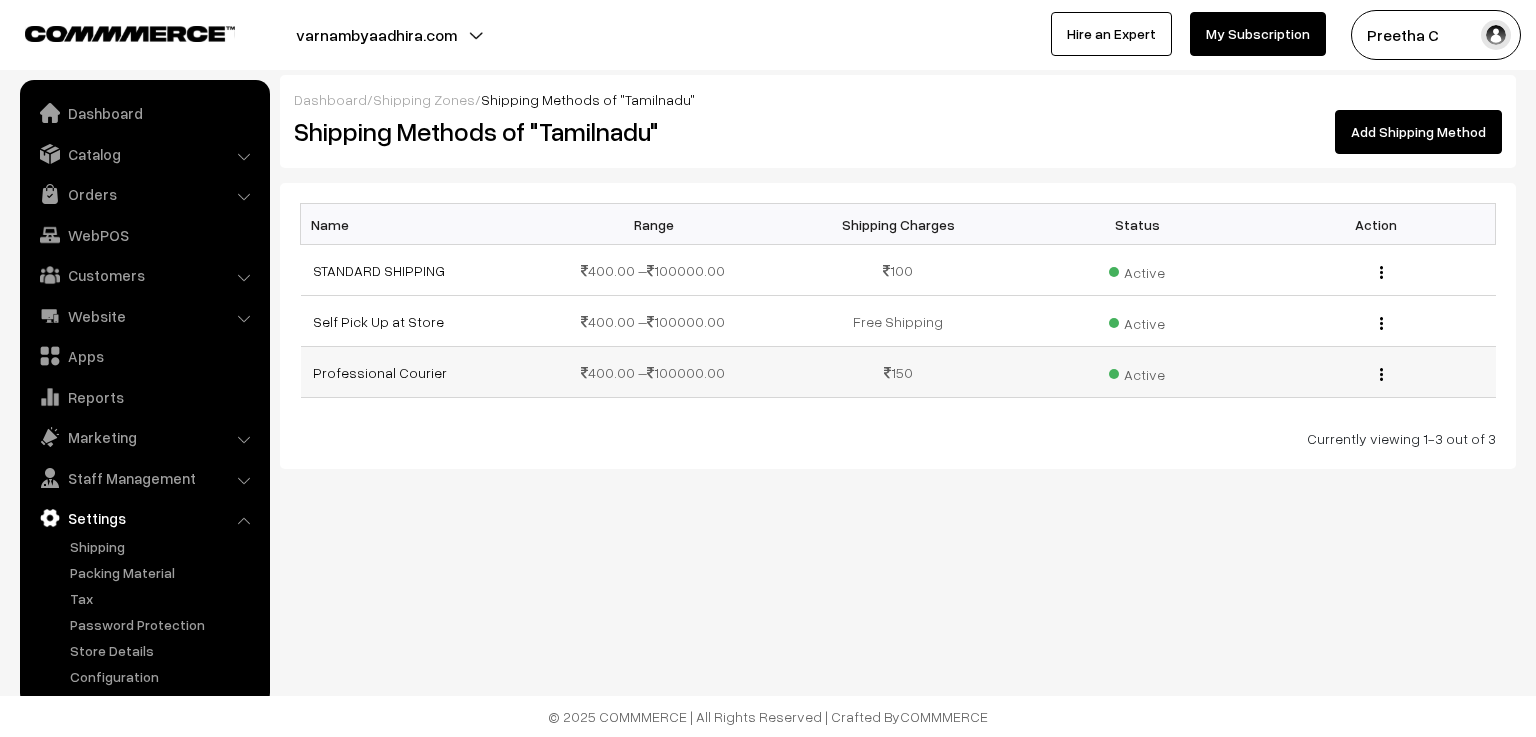 click at bounding box center [1381, 374] 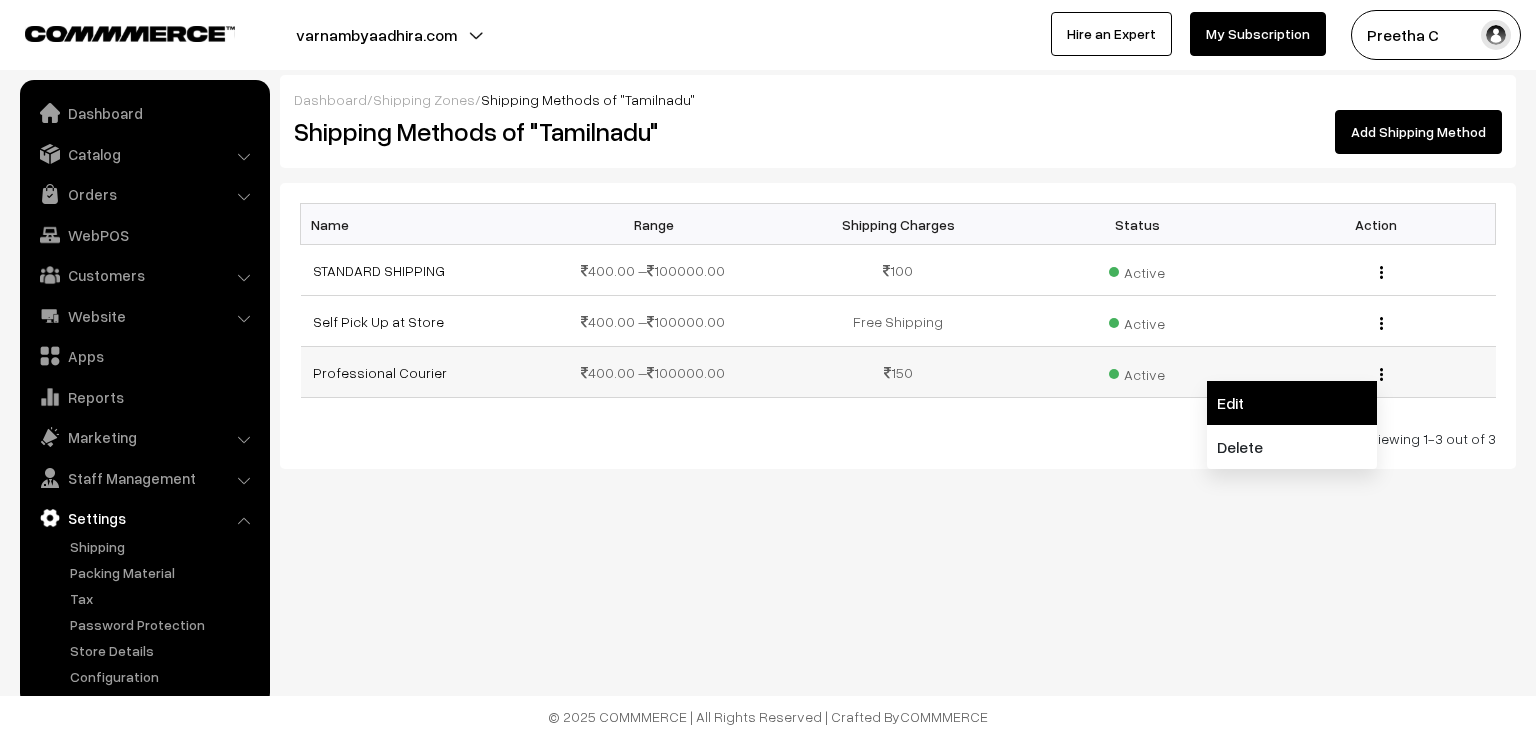 click on "Edit" at bounding box center [1292, 403] 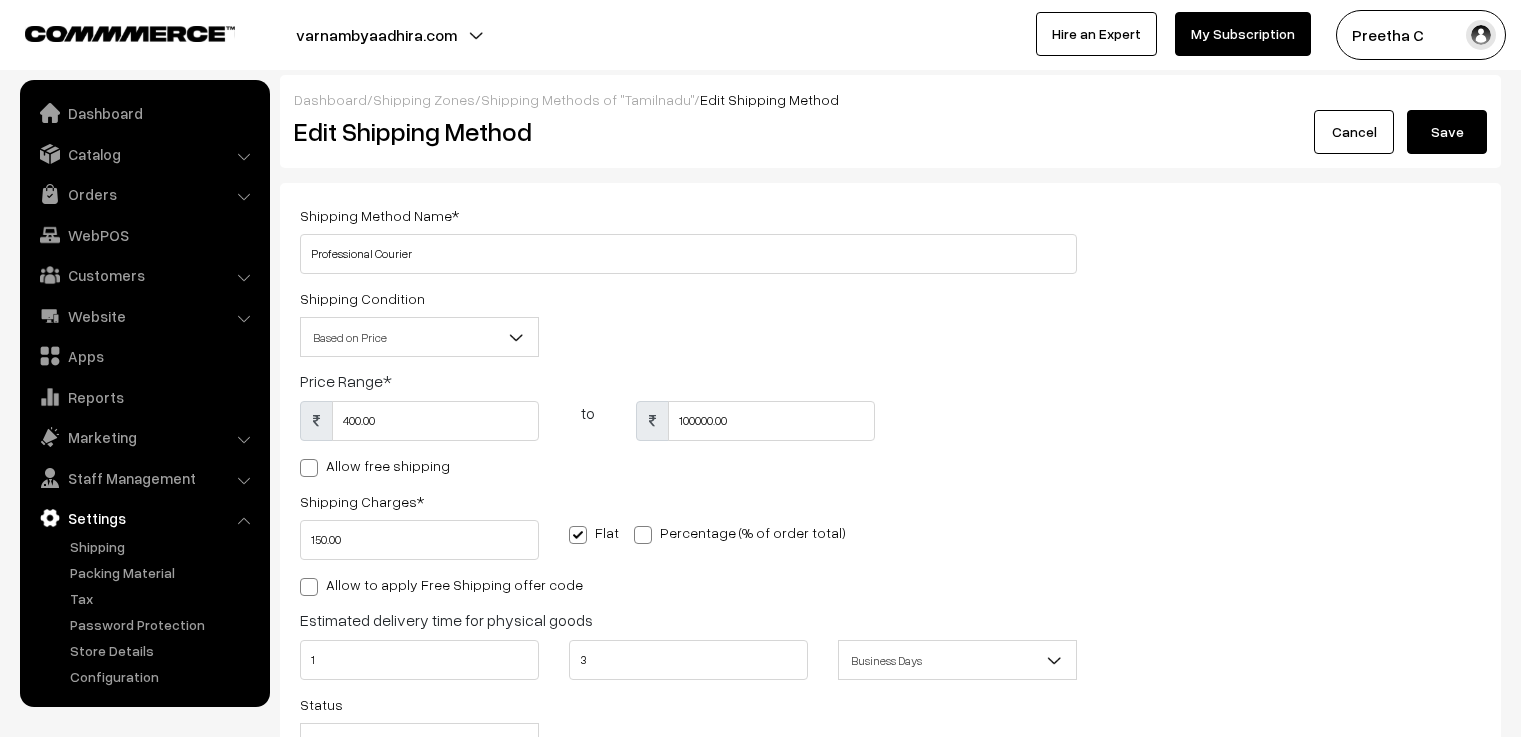 scroll, scrollTop: 189, scrollLeft: 0, axis: vertical 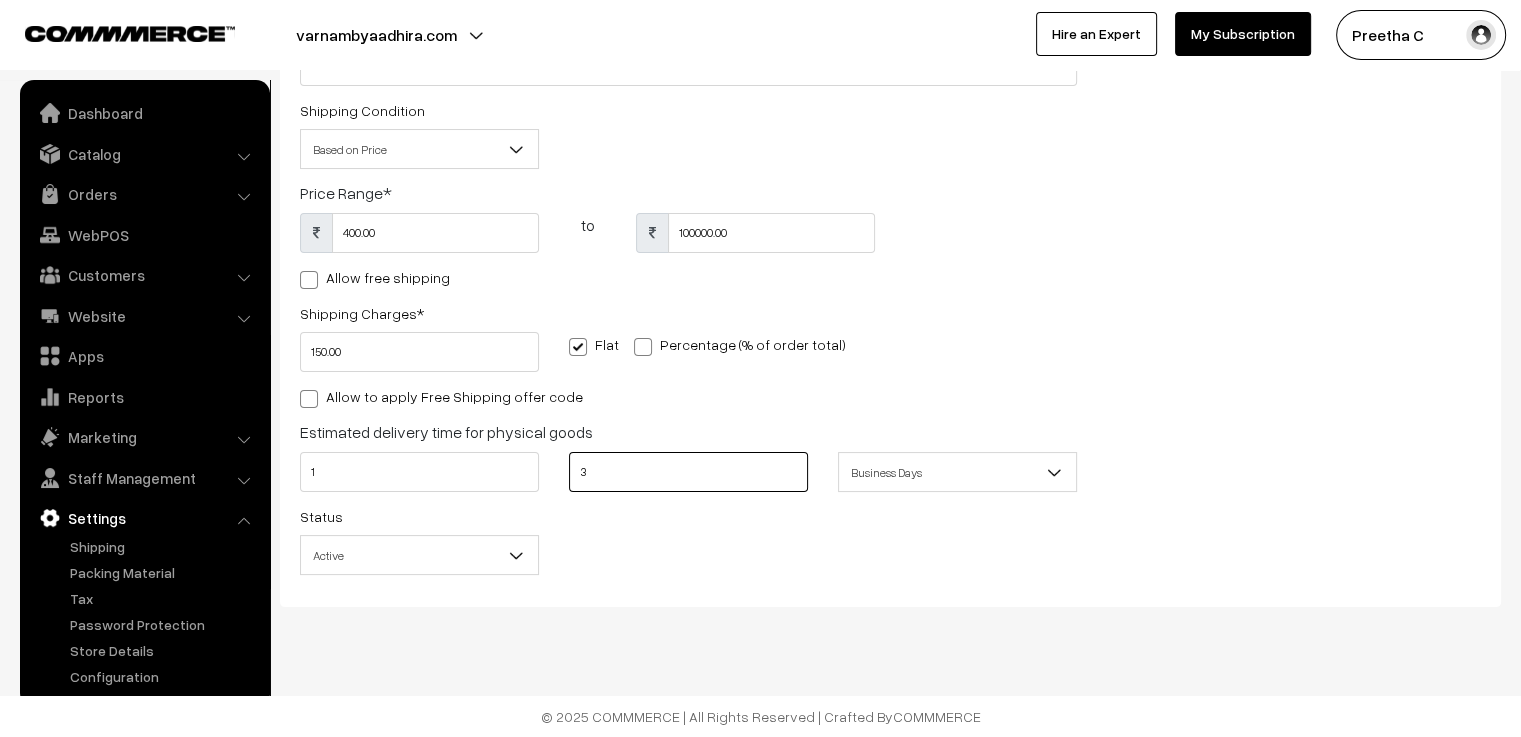drag, startPoint x: 627, startPoint y: 475, endPoint x: 499, endPoint y: 488, distance: 128.65846 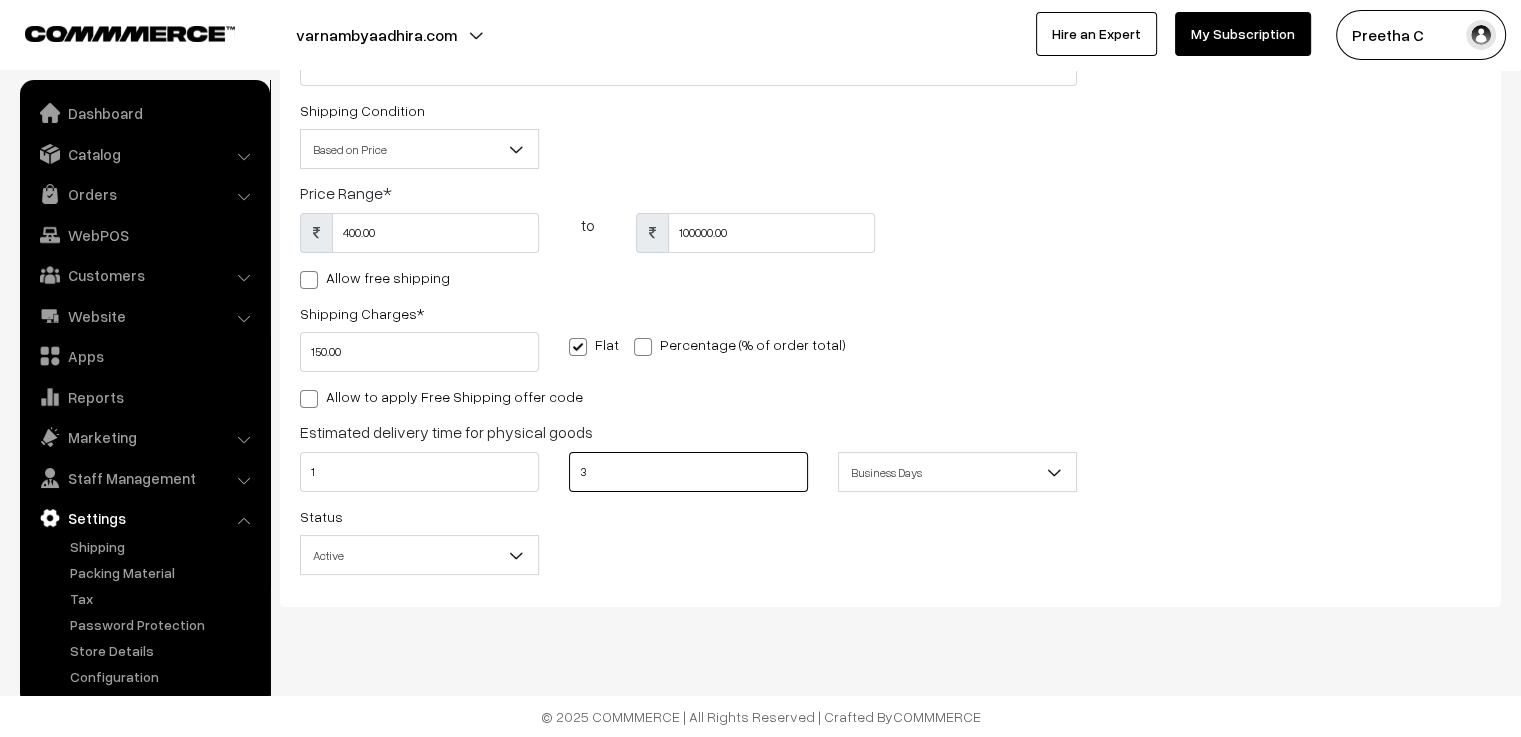 click on "1
3
Business Days
Business Hours
Business Days" at bounding box center (688, 478) 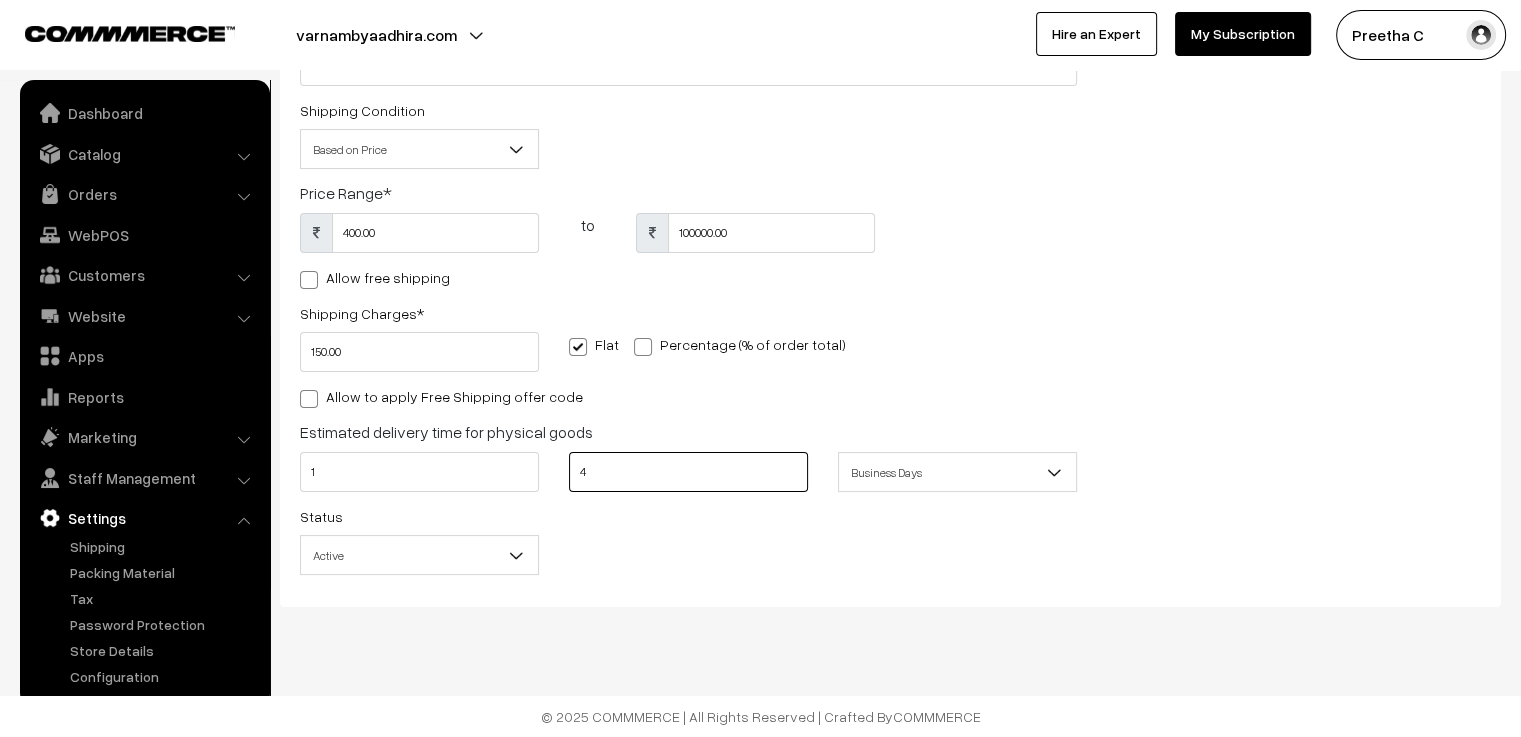 type on "4" 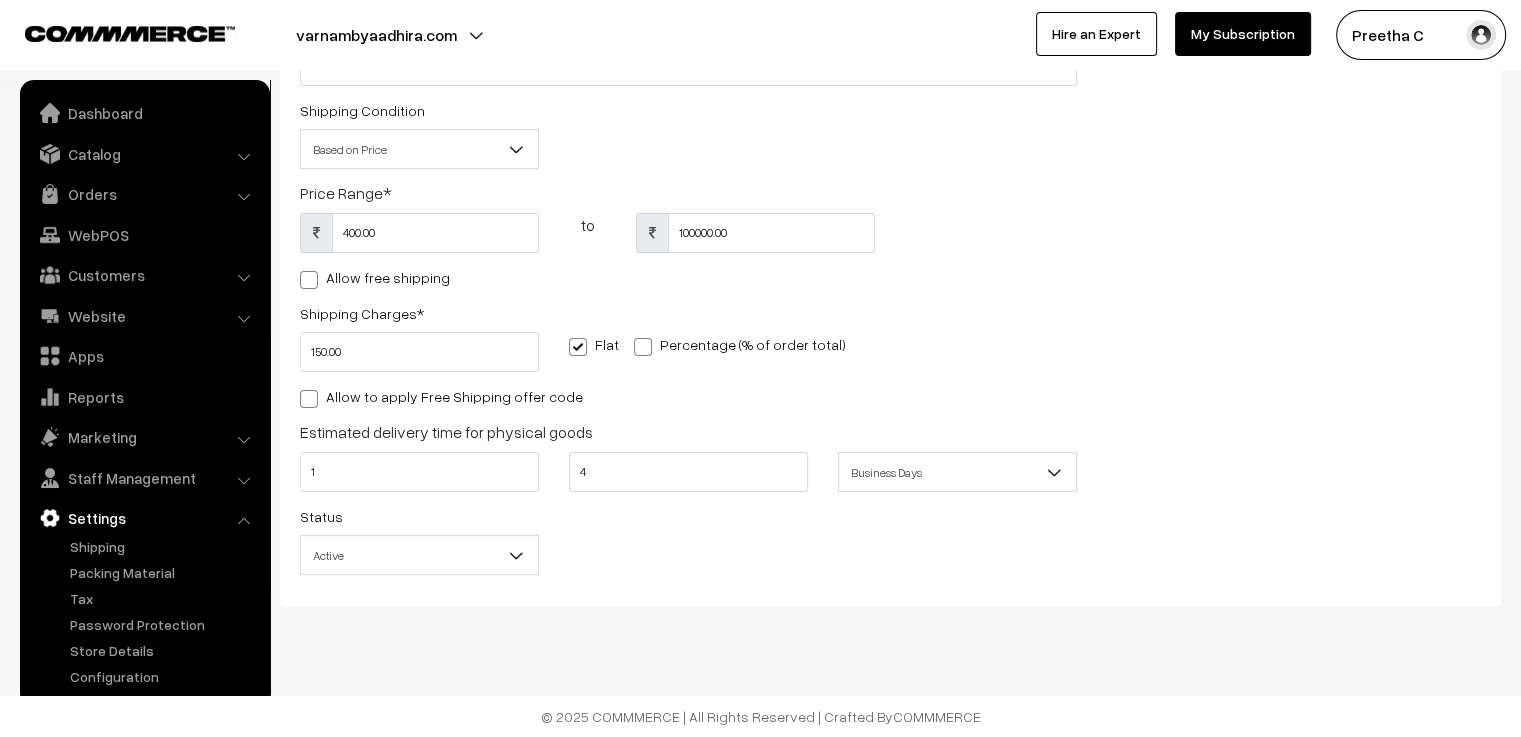 click on "Status
Active
Inactive
Active" at bounding box center (688, 545) 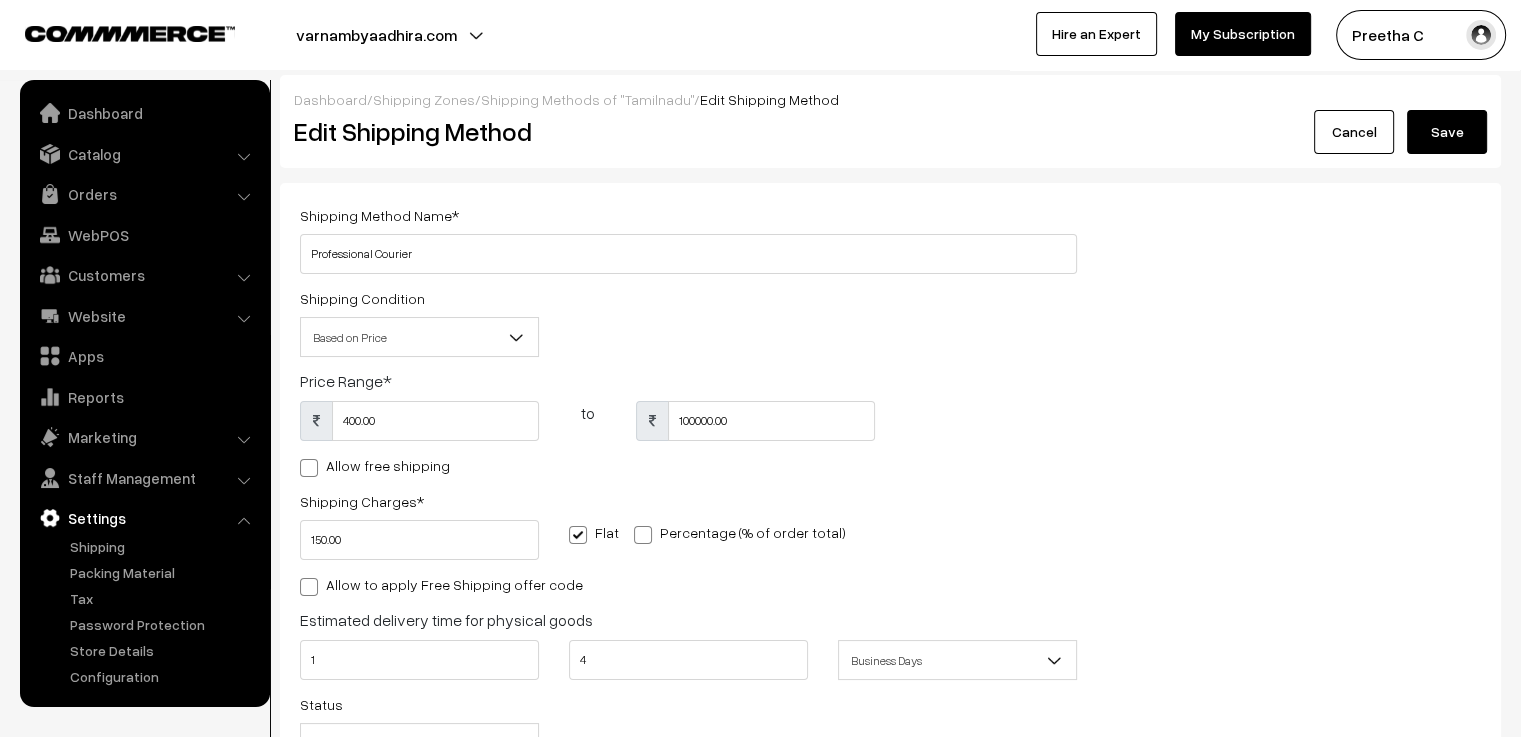click on "Save" at bounding box center (1447, 132) 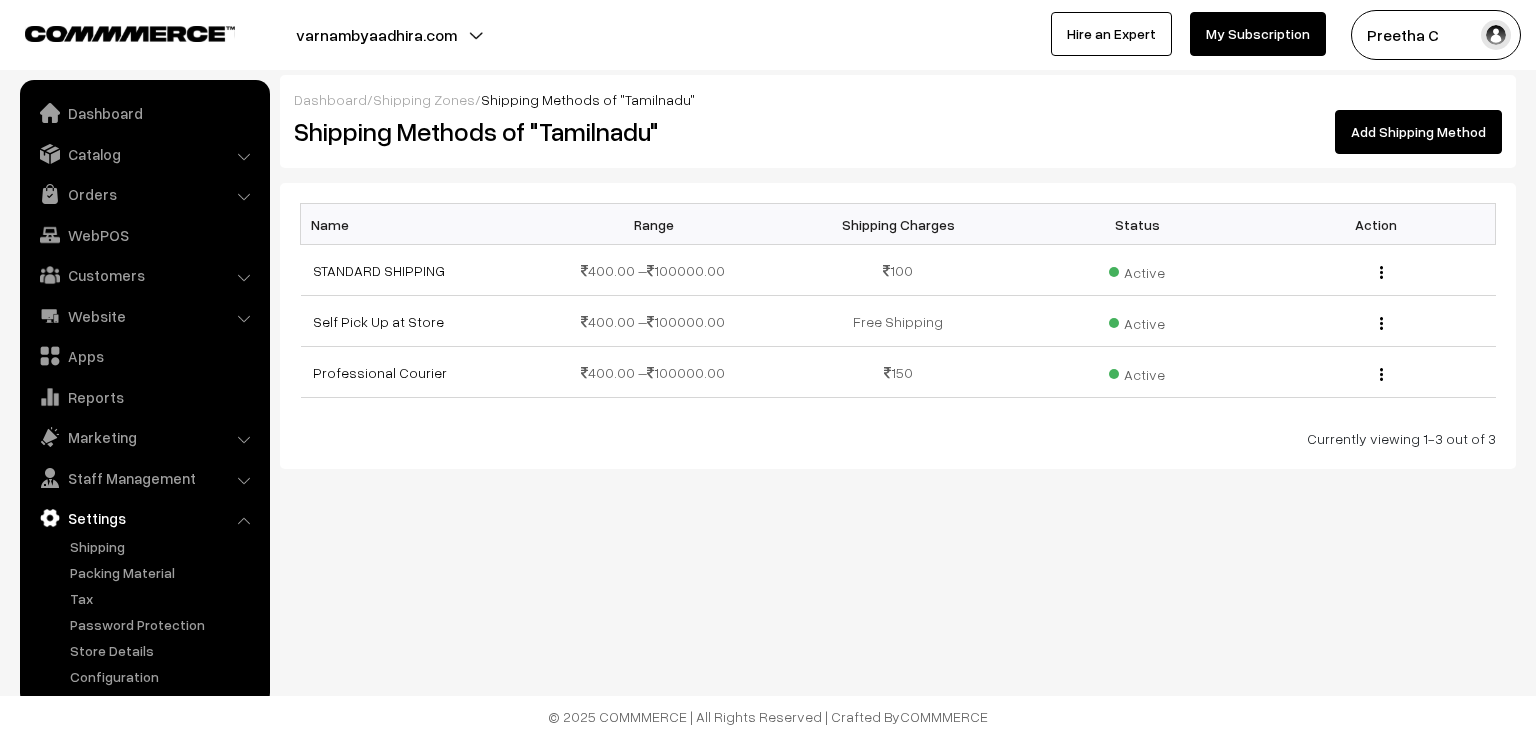 scroll, scrollTop: 0, scrollLeft: 0, axis: both 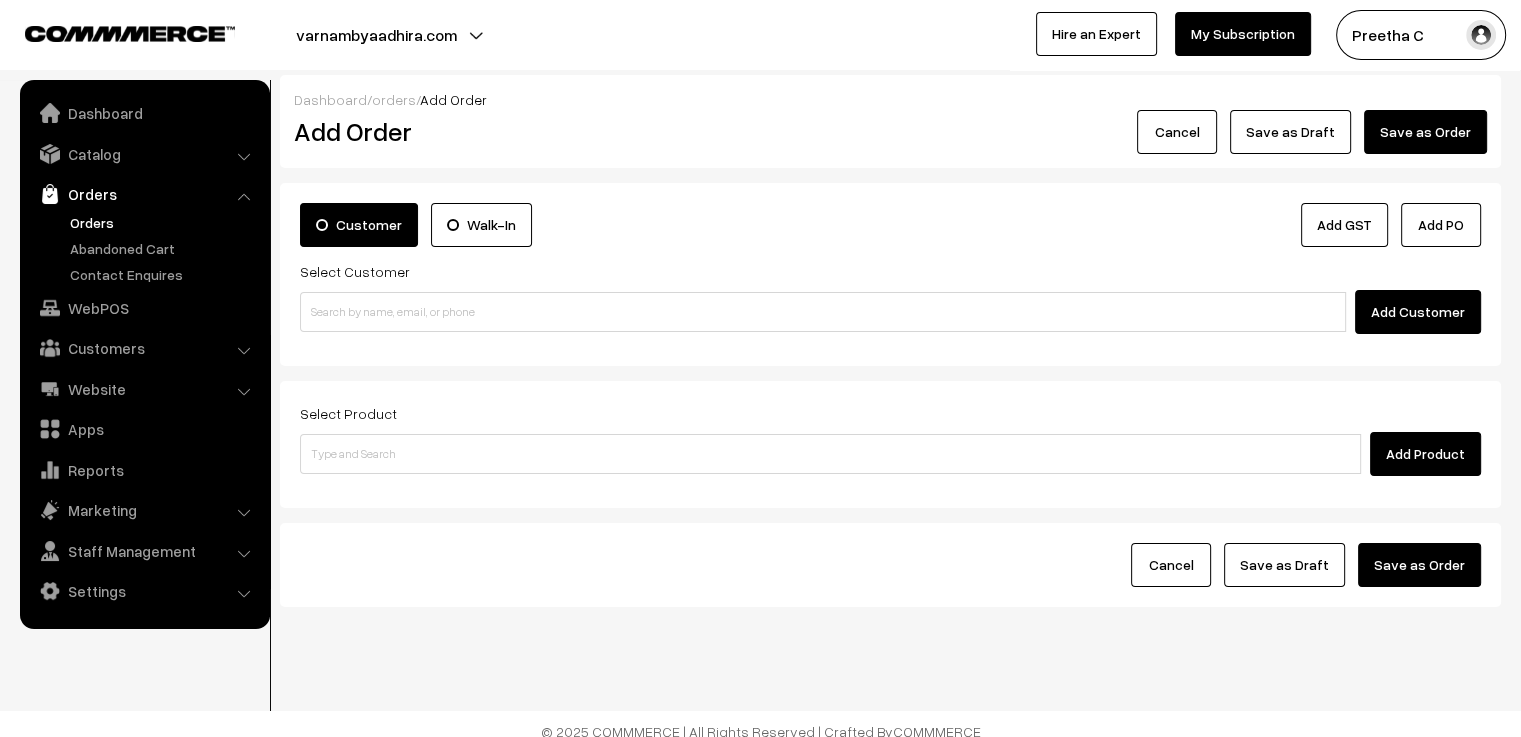 click on "Cancel" at bounding box center (1177, 132) 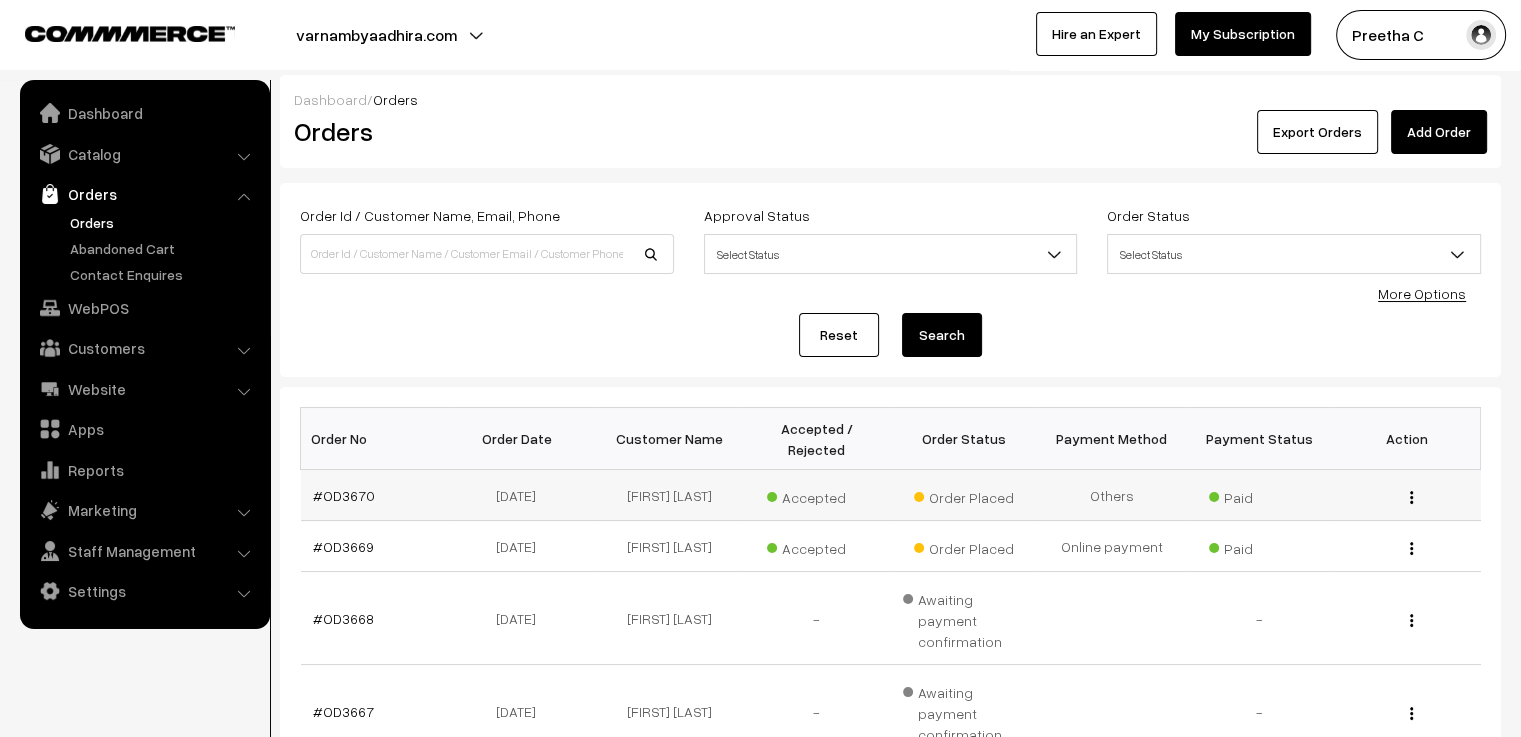 scroll, scrollTop: 100, scrollLeft: 0, axis: vertical 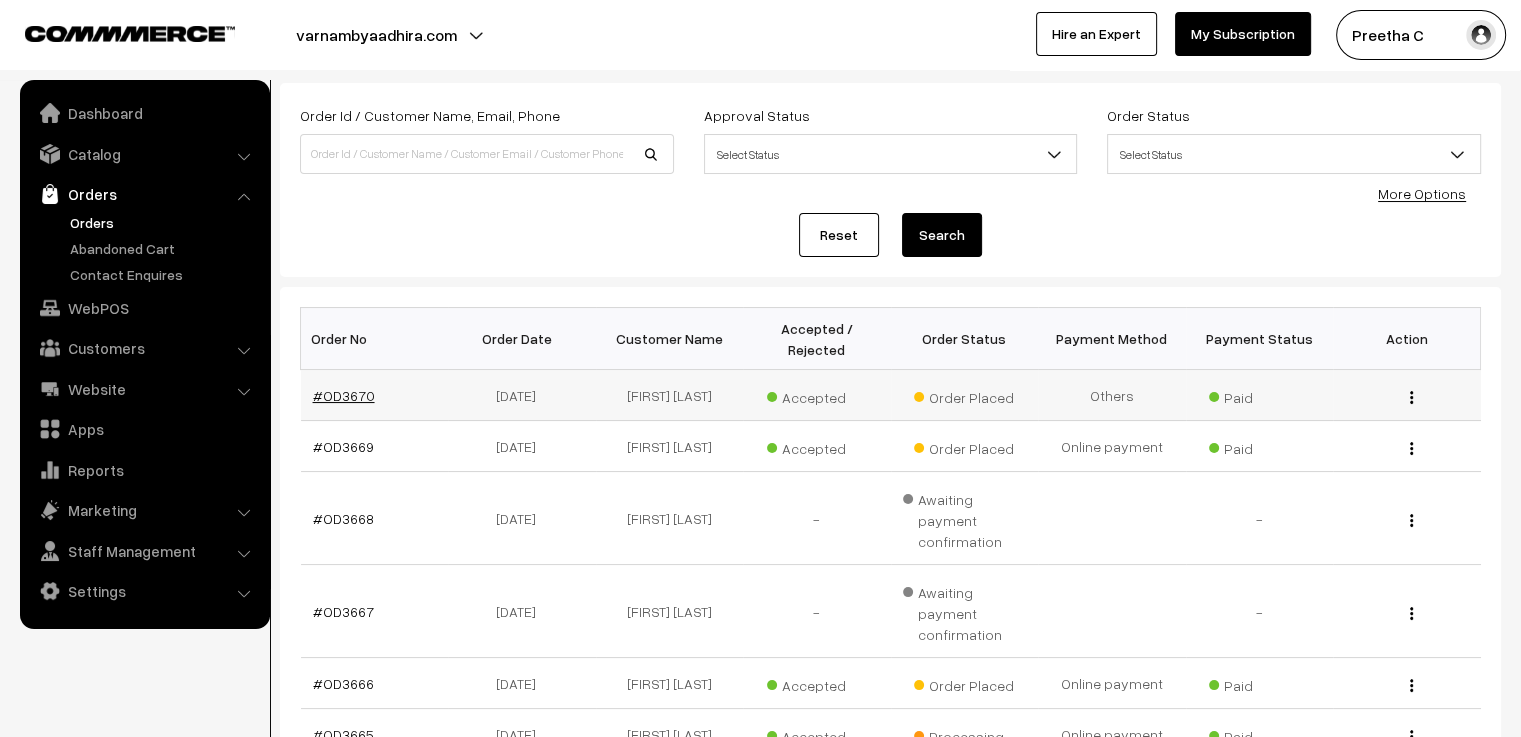 click on "#OD3670" at bounding box center (344, 395) 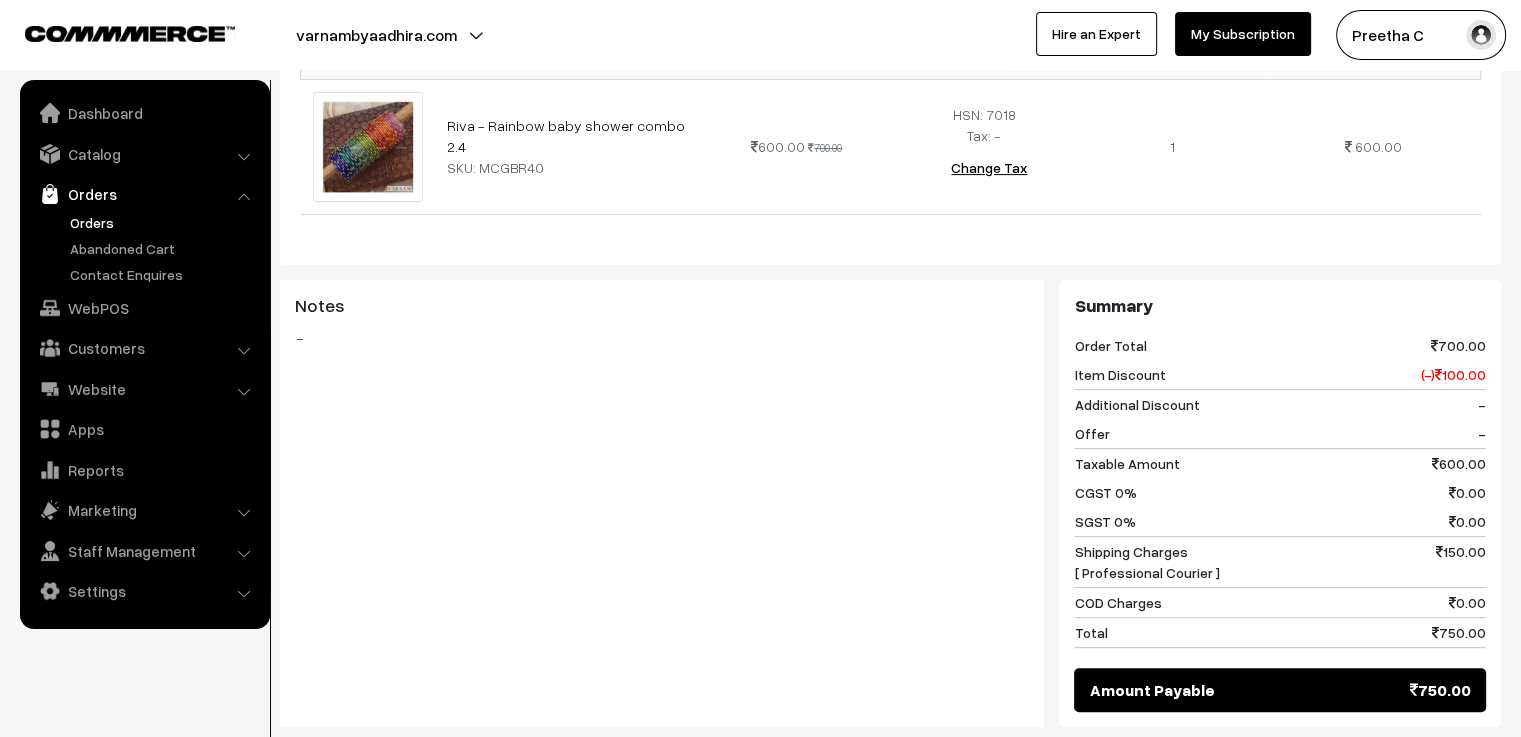 scroll, scrollTop: 0, scrollLeft: 0, axis: both 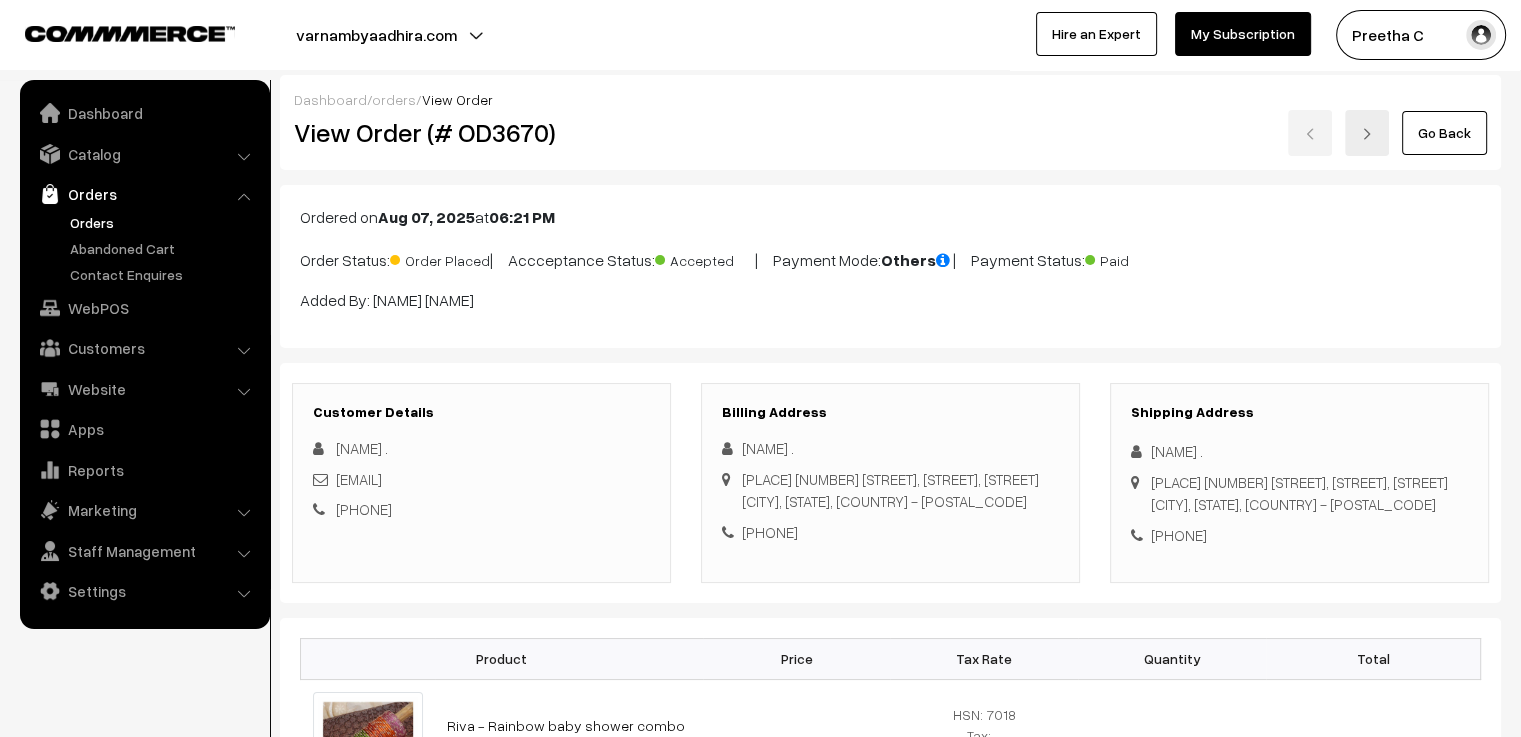 click at bounding box center (1367, 133) 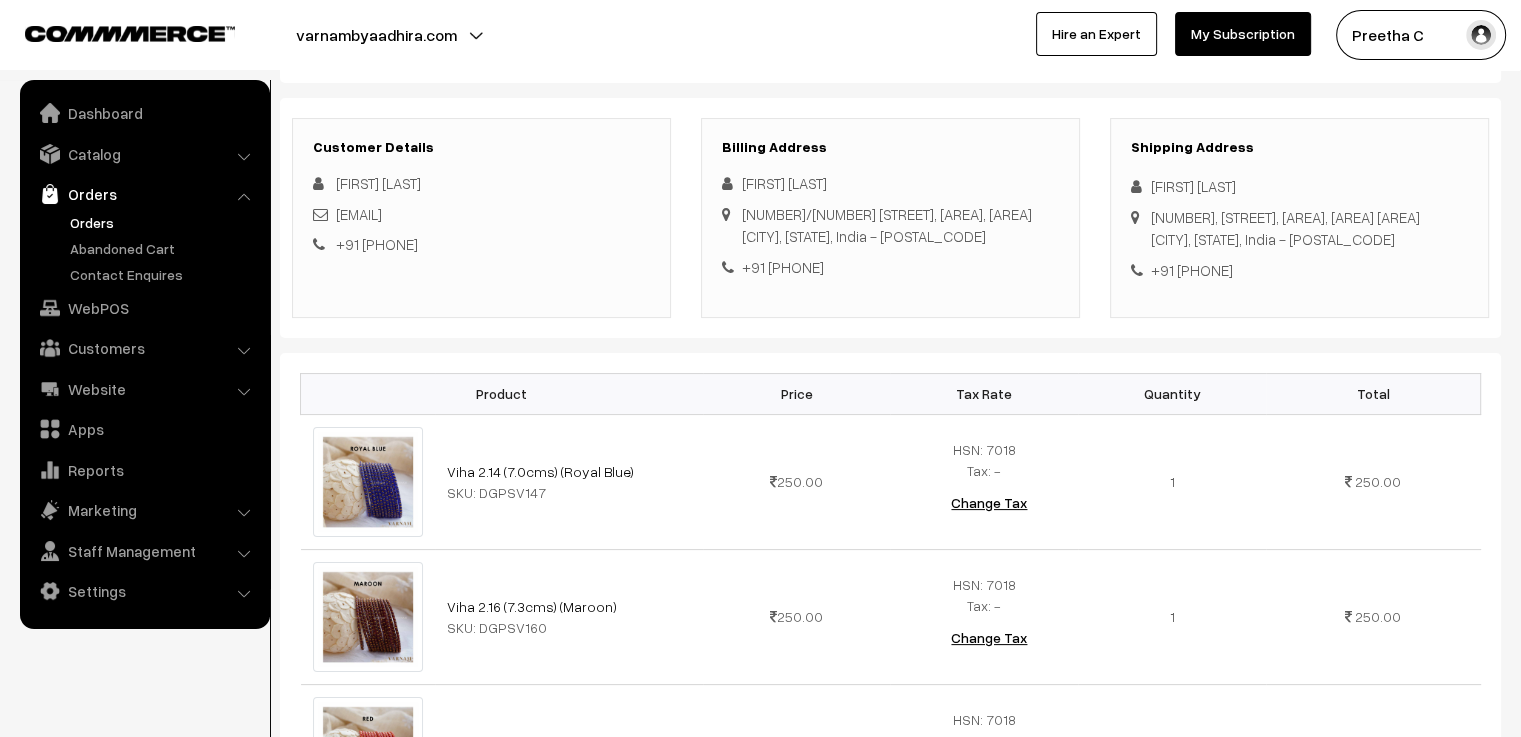 scroll, scrollTop: 149, scrollLeft: 0, axis: vertical 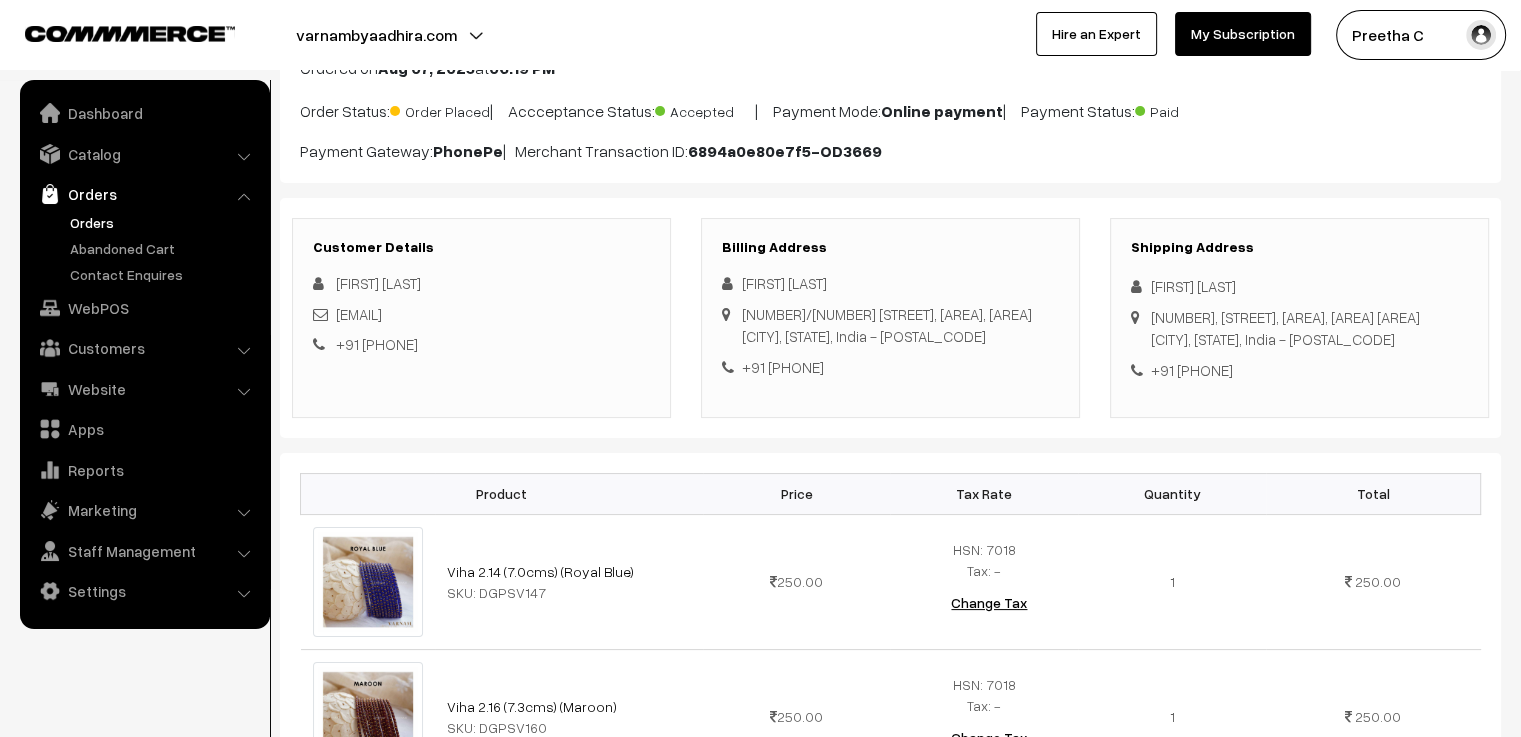 drag, startPoint x: 1286, startPoint y: 425, endPoint x: 1150, endPoint y: 264, distance: 210.75342 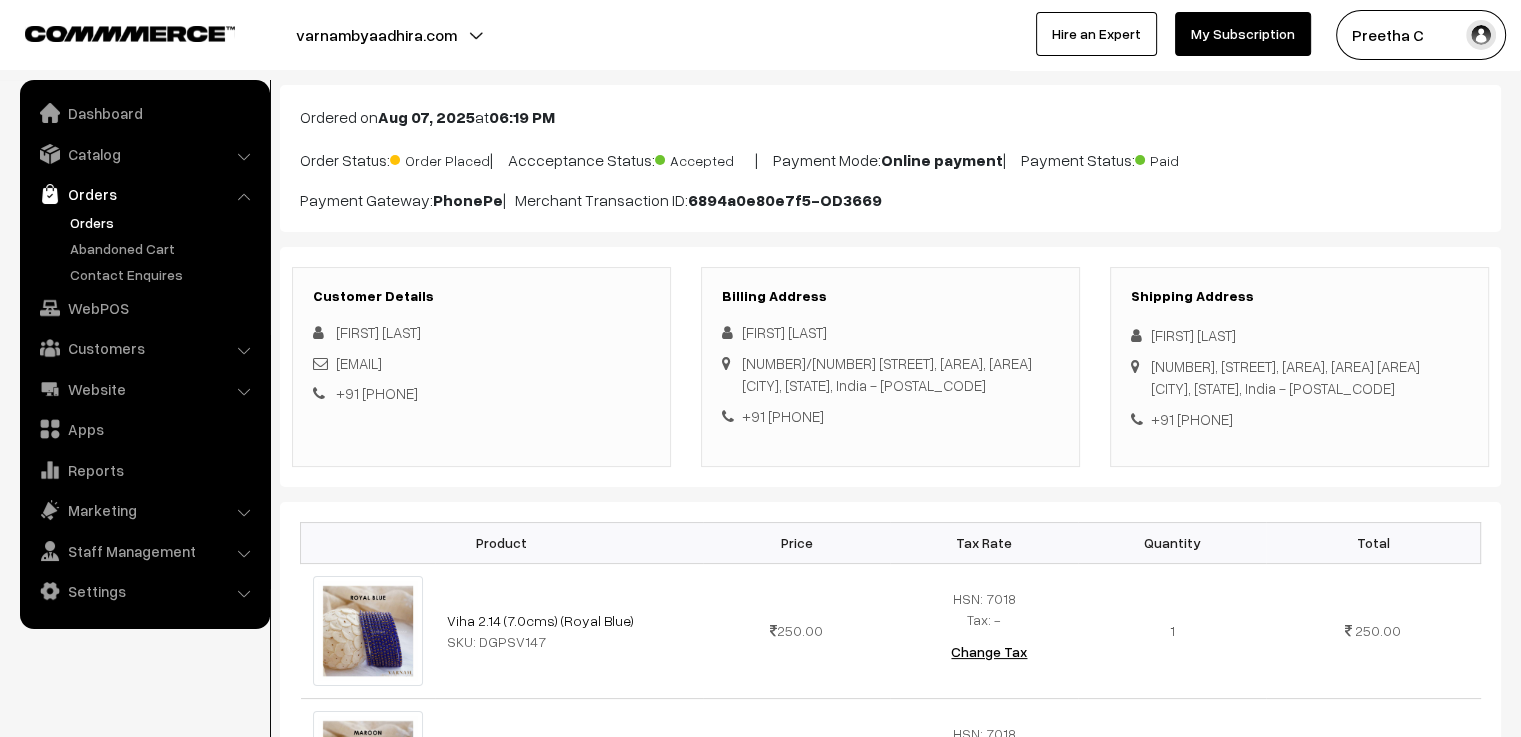 scroll, scrollTop: 0, scrollLeft: 0, axis: both 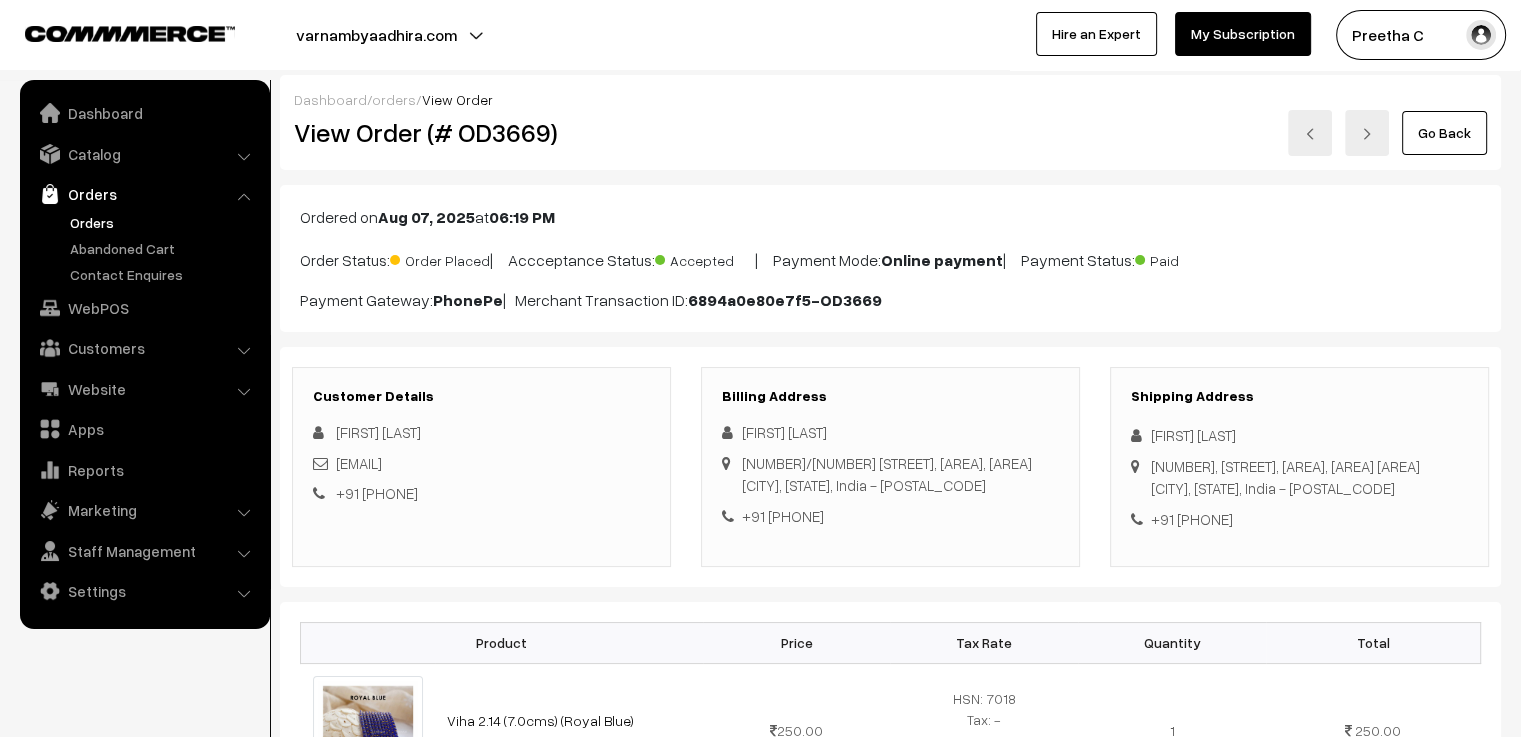 copy on "Nithya S
4, Nallasiriyar nagar, Thottipalayam, Chinniyampalayam post
Coimbatore,                                 Tamil Nadu,  India                                 - 641062
+91 9108029660" 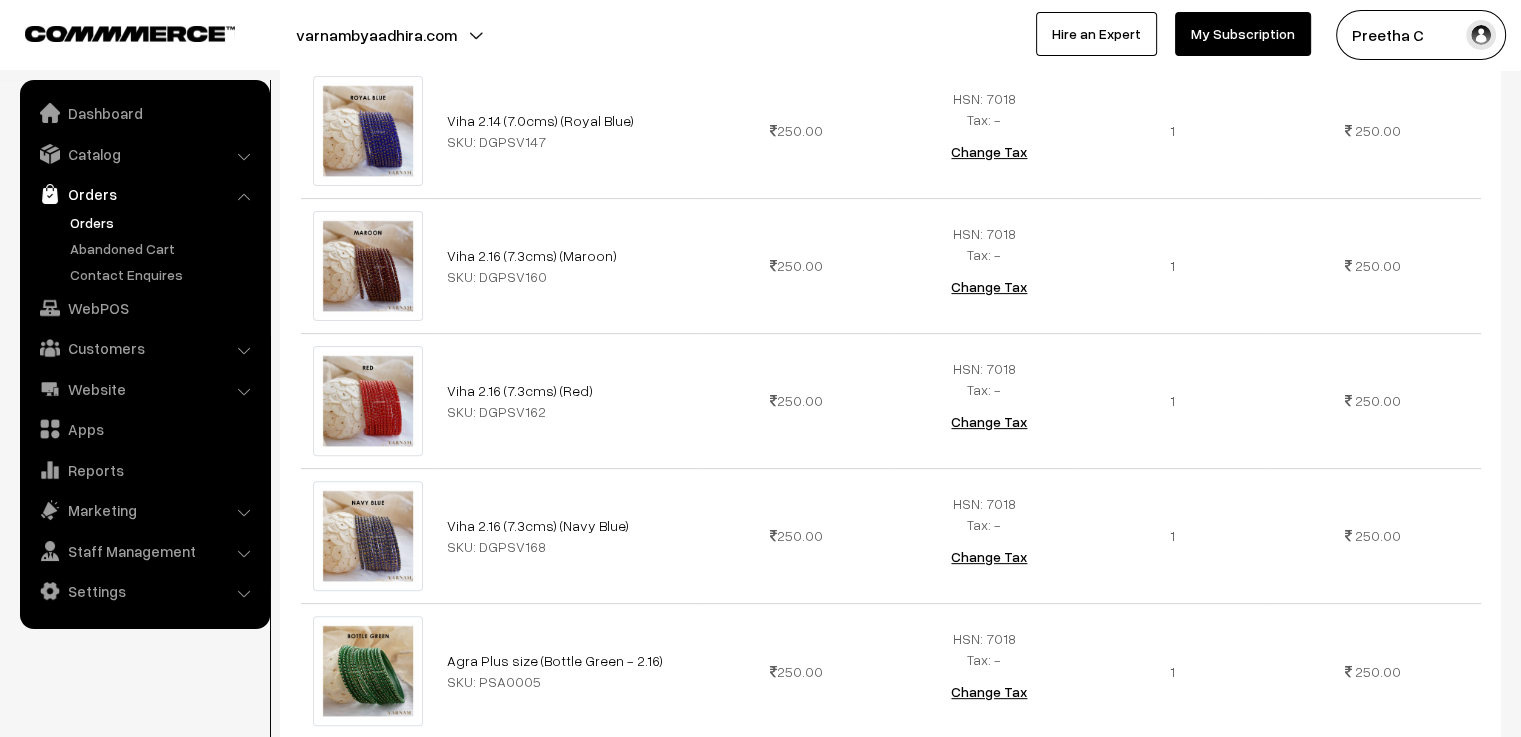 scroll, scrollTop: 400, scrollLeft: 0, axis: vertical 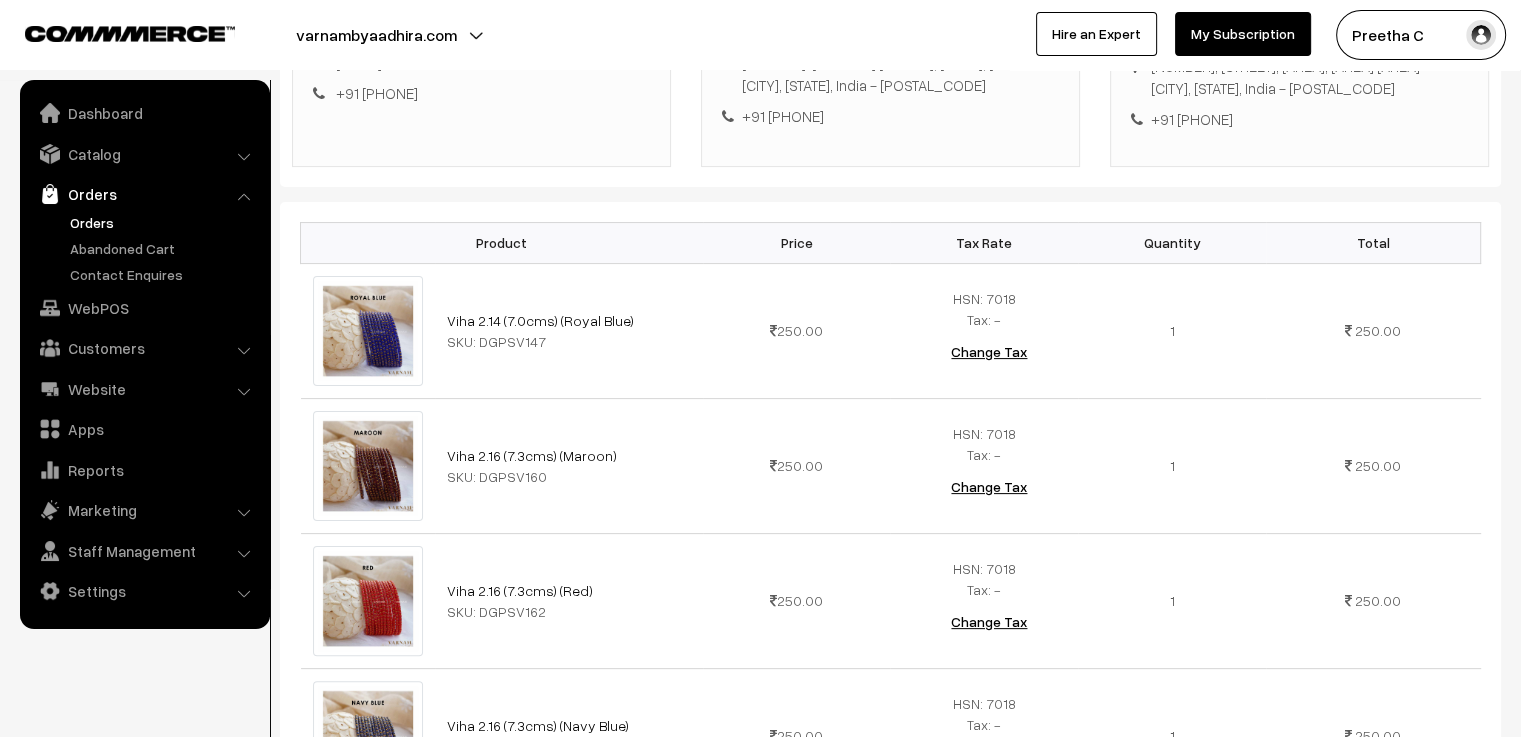 click on "+91 9108029660" at bounding box center [1299, 119] 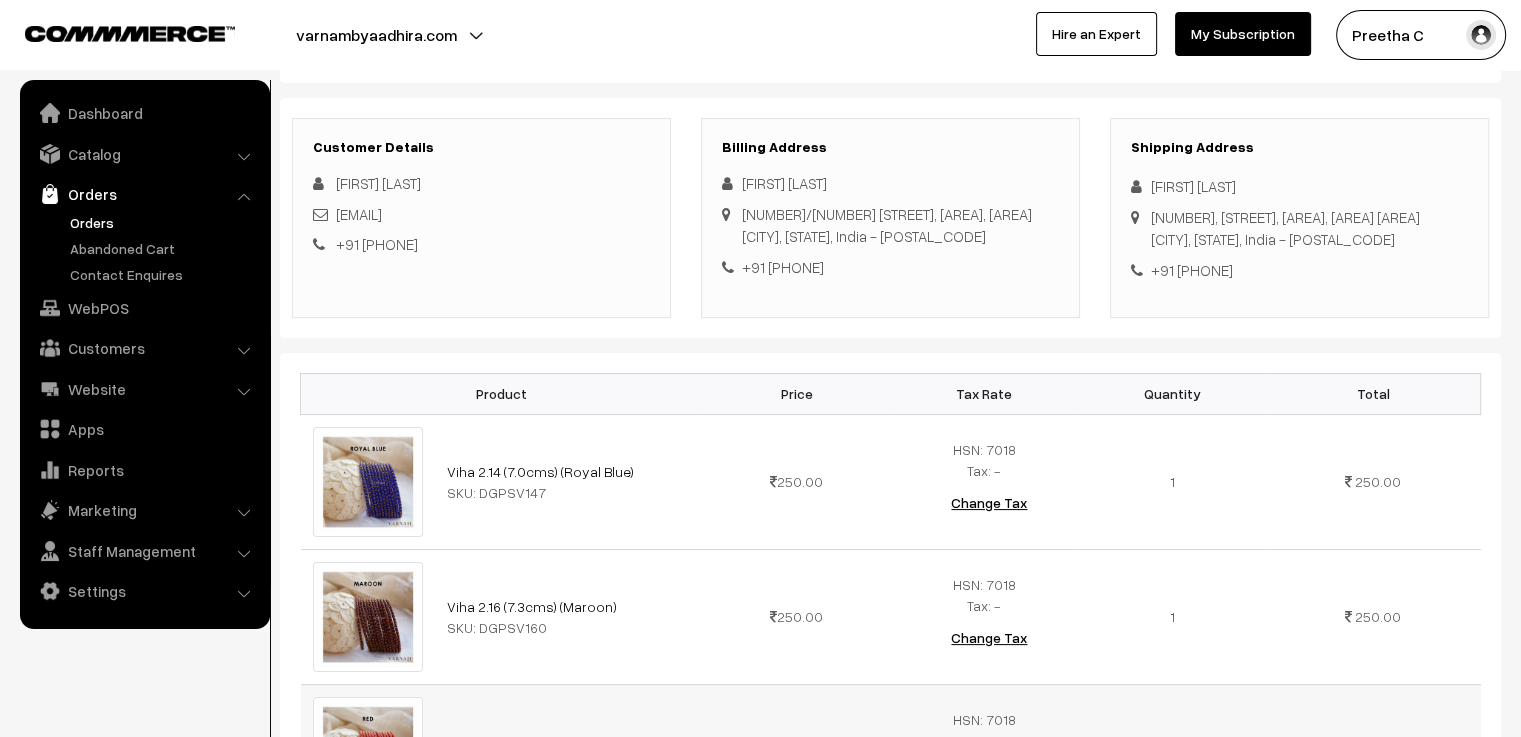 scroll, scrollTop: 0, scrollLeft: 0, axis: both 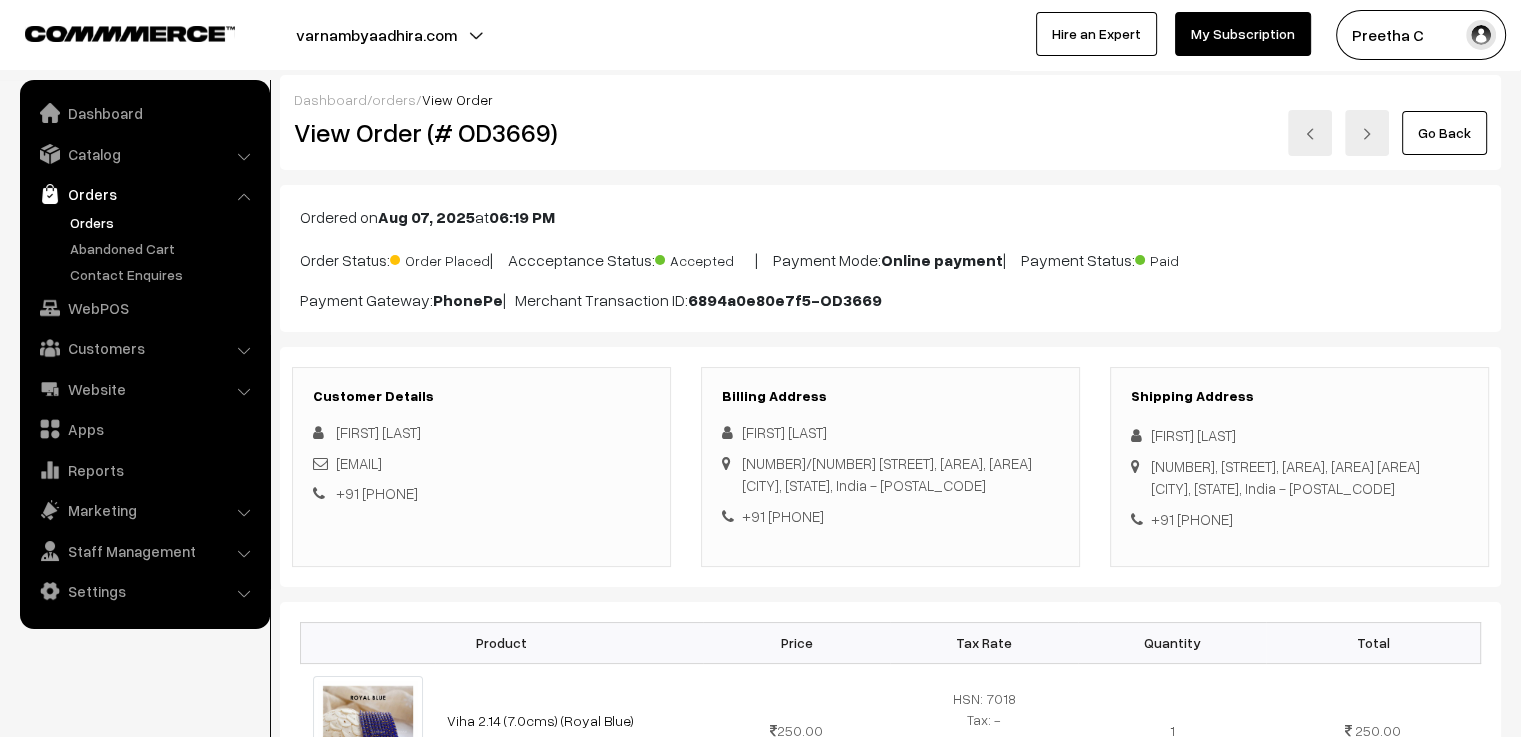 click on "Go Back" at bounding box center [1444, 133] 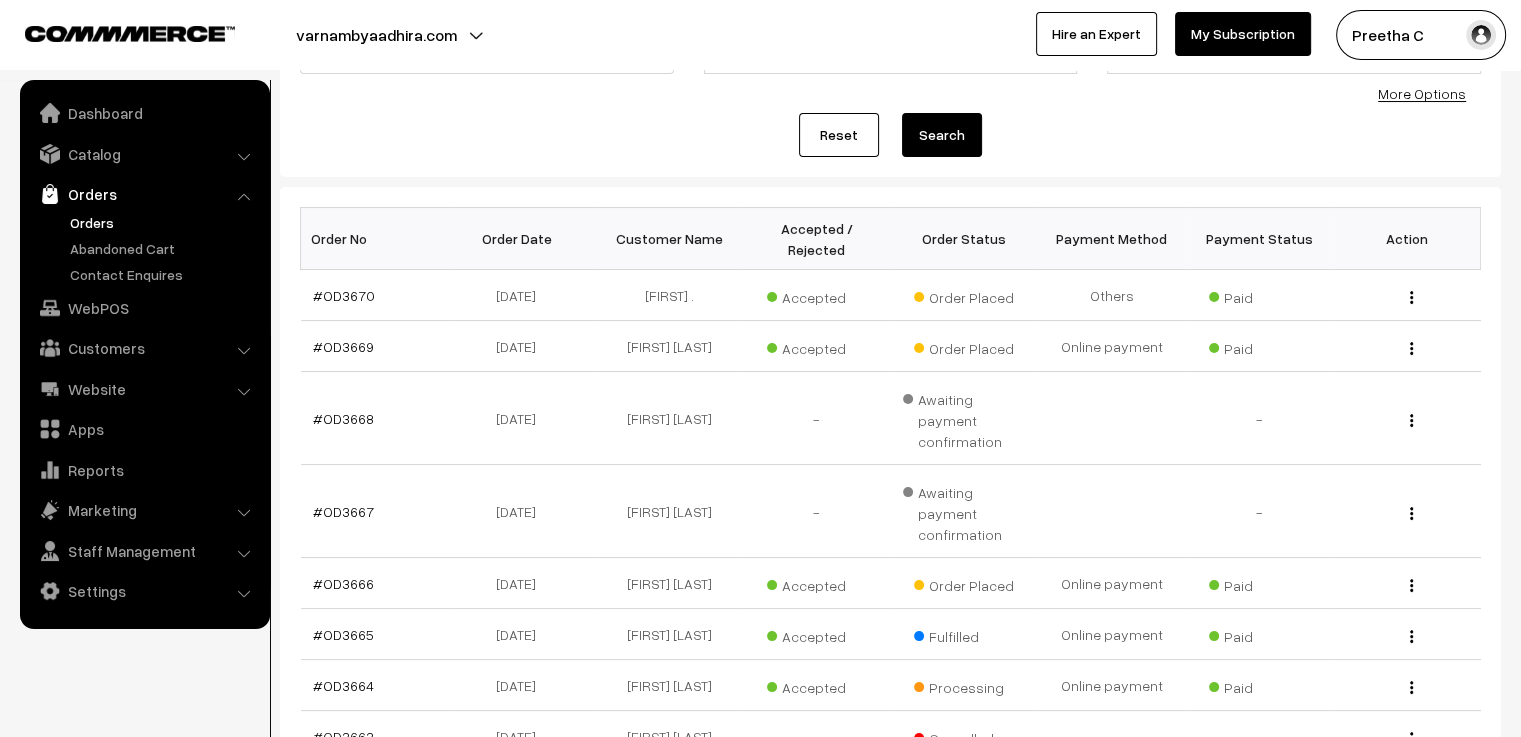 scroll, scrollTop: 300, scrollLeft: 0, axis: vertical 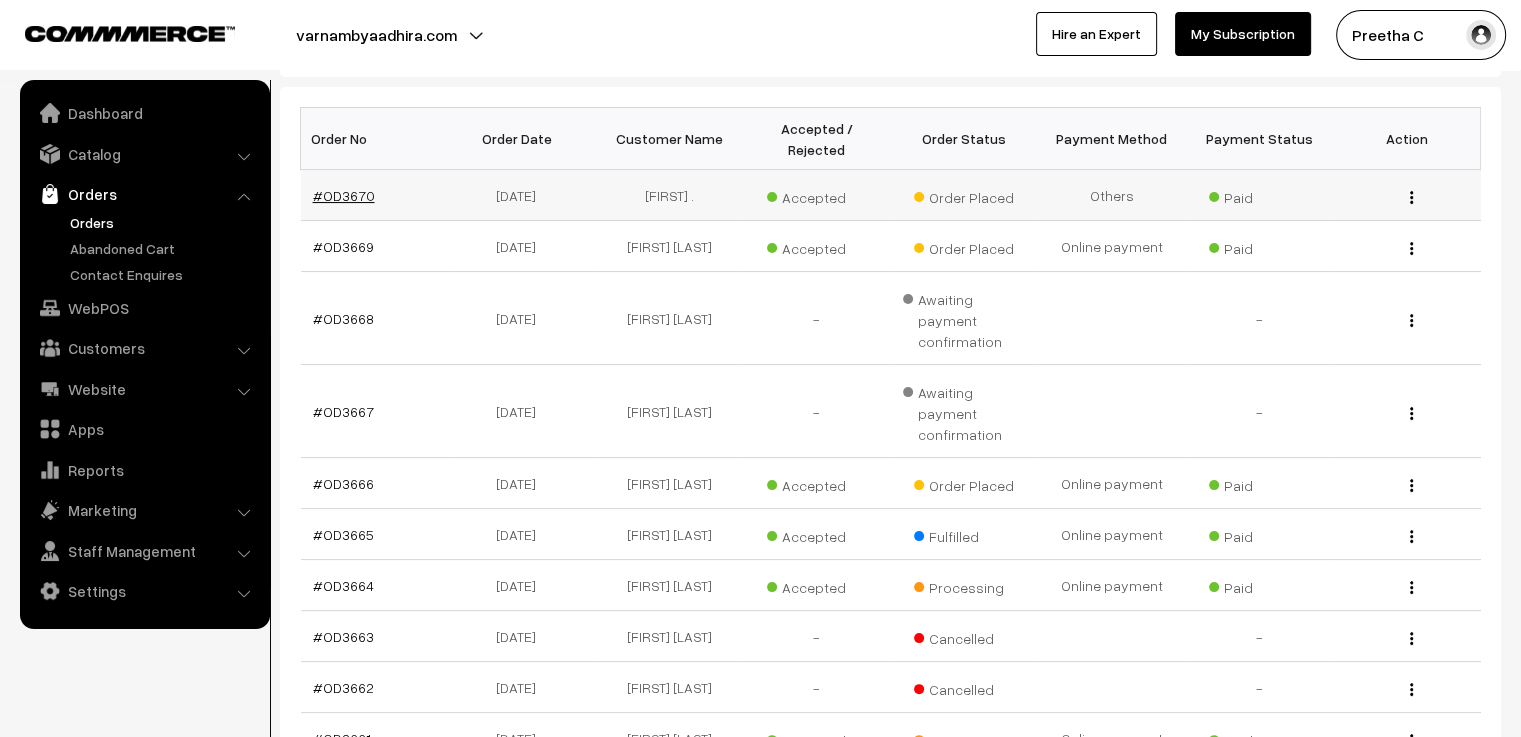 click on "#OD3670" at bounding box center [344, 195] 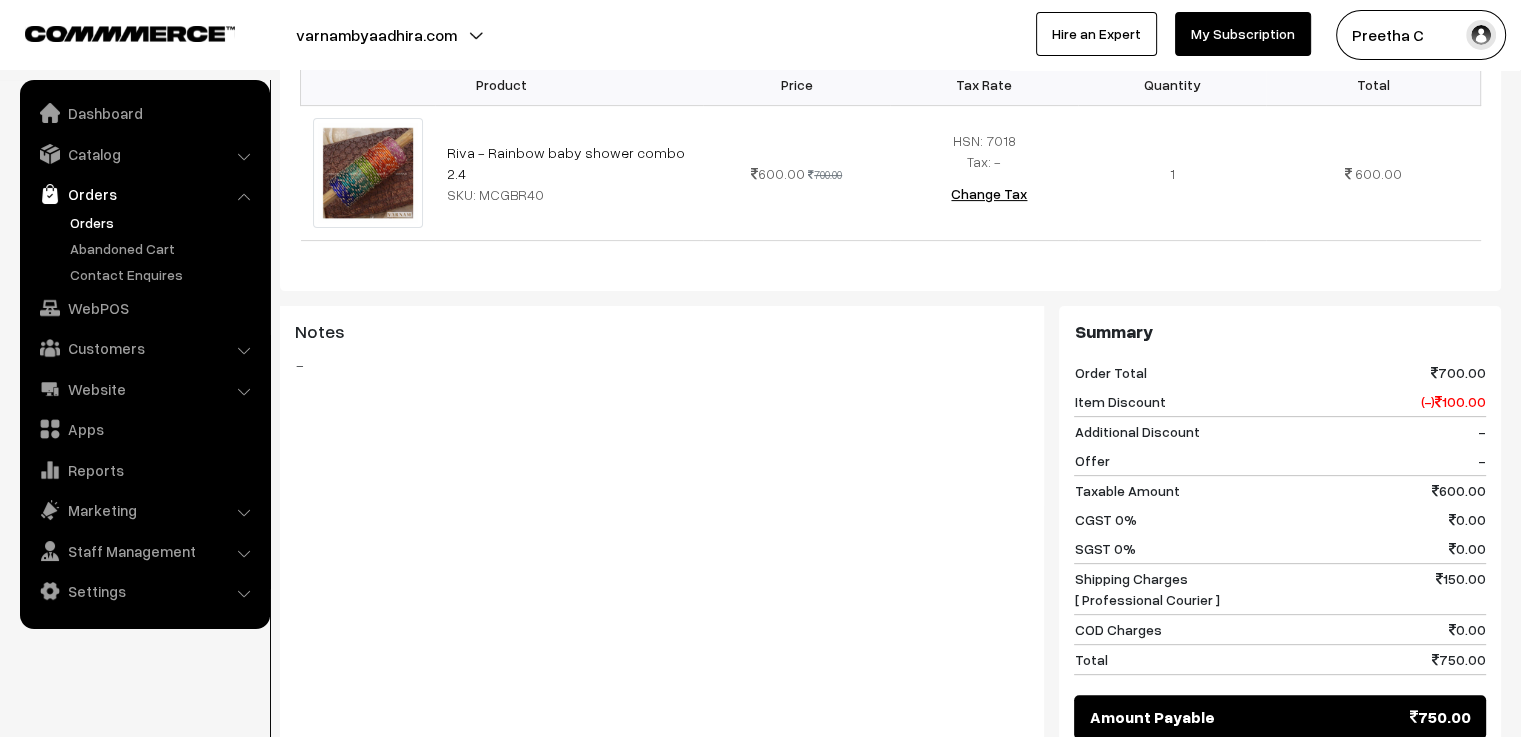 scroll, scrollTop: 0, scrollLeft: 0, axis: both 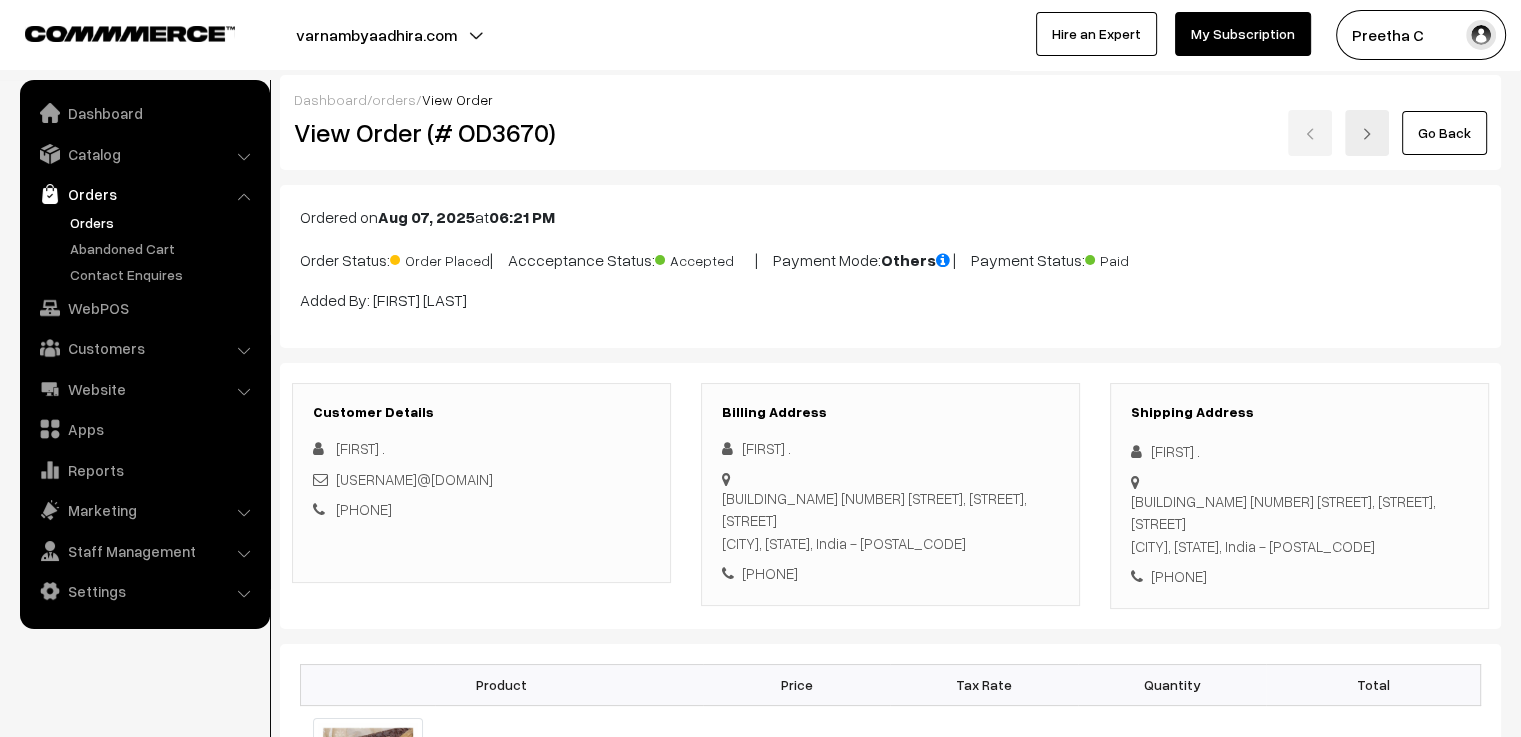 click on "Go Back" at bounding box center (1444, 133) 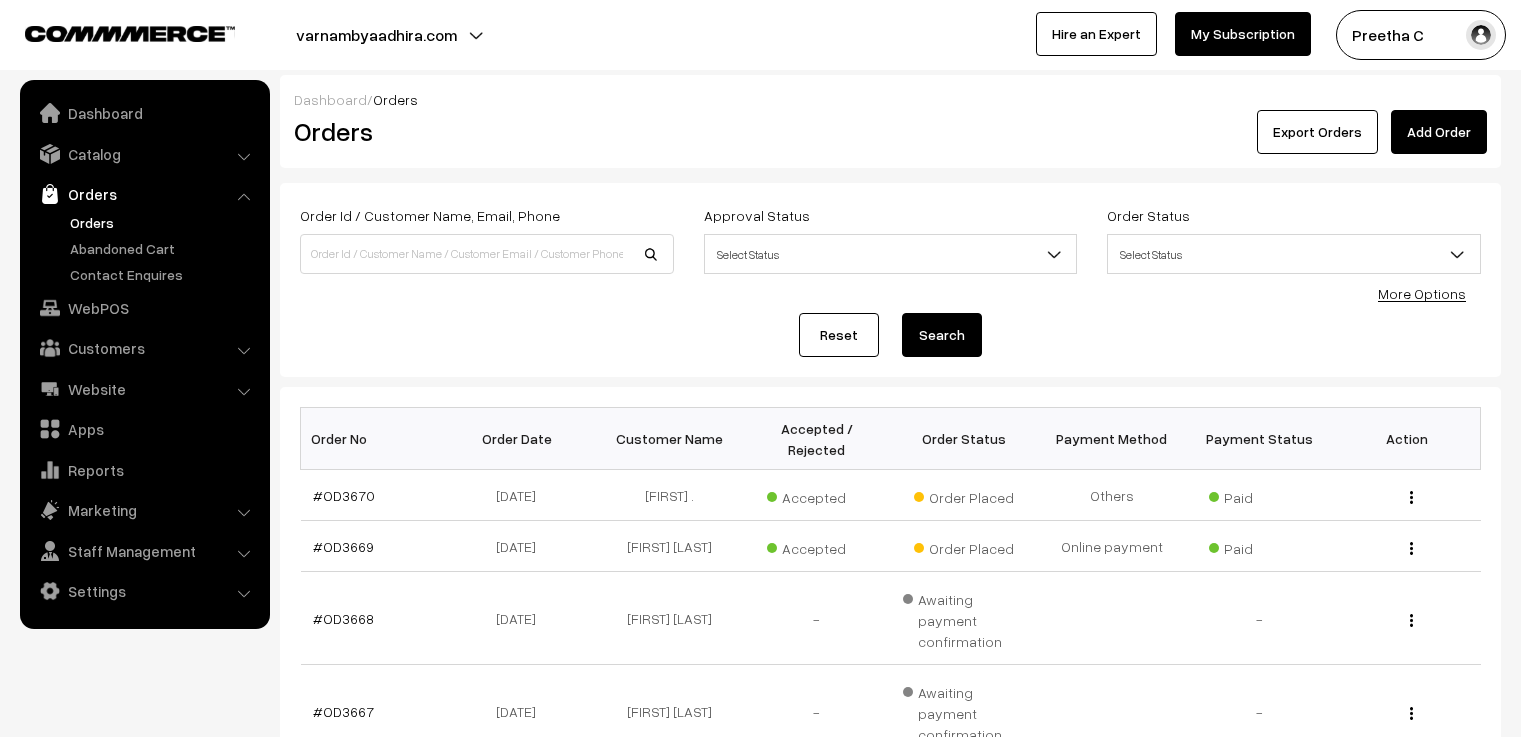 scroll, scrollTop: 0, scrollLeft: 0, axis: both 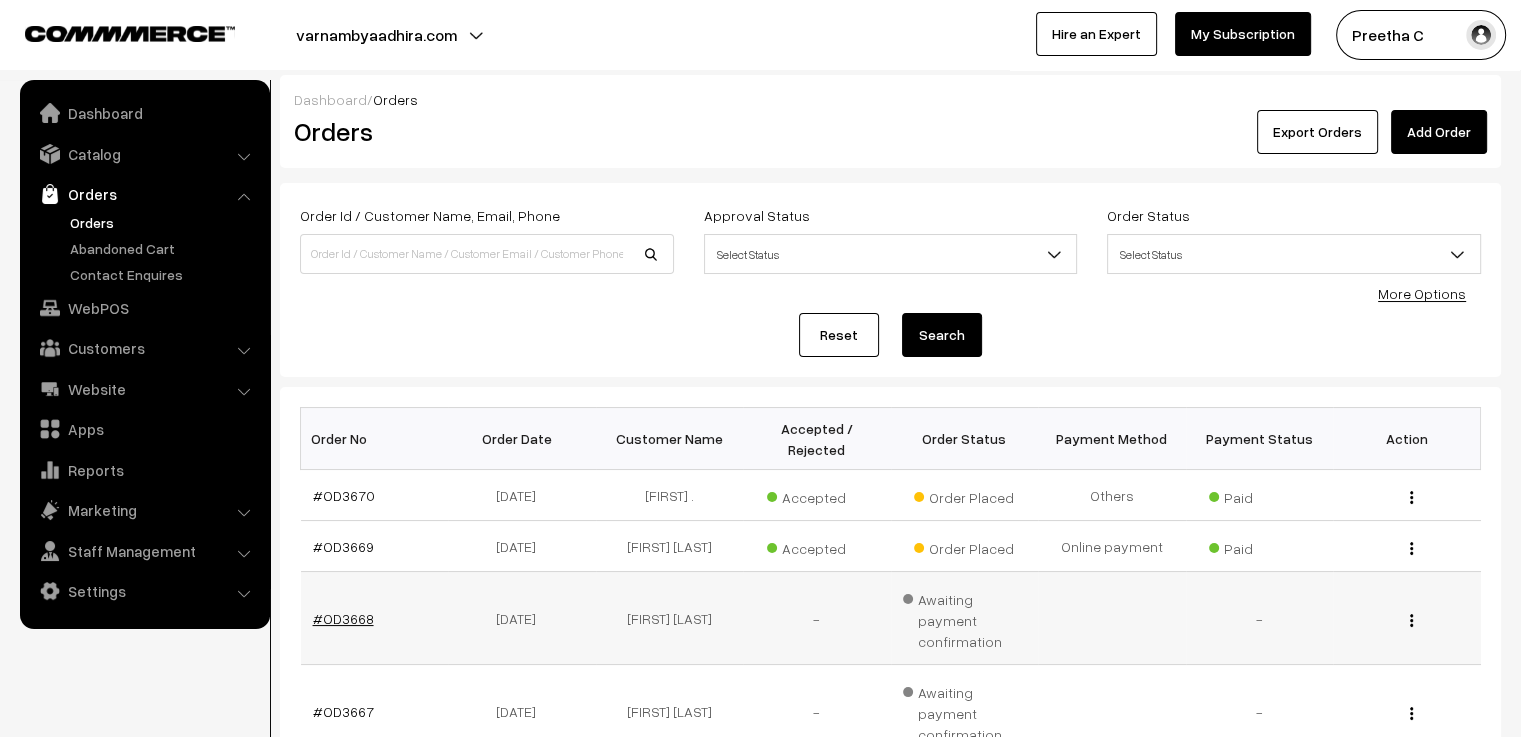 click on "#OD3668" at bounding box center [343, 618] 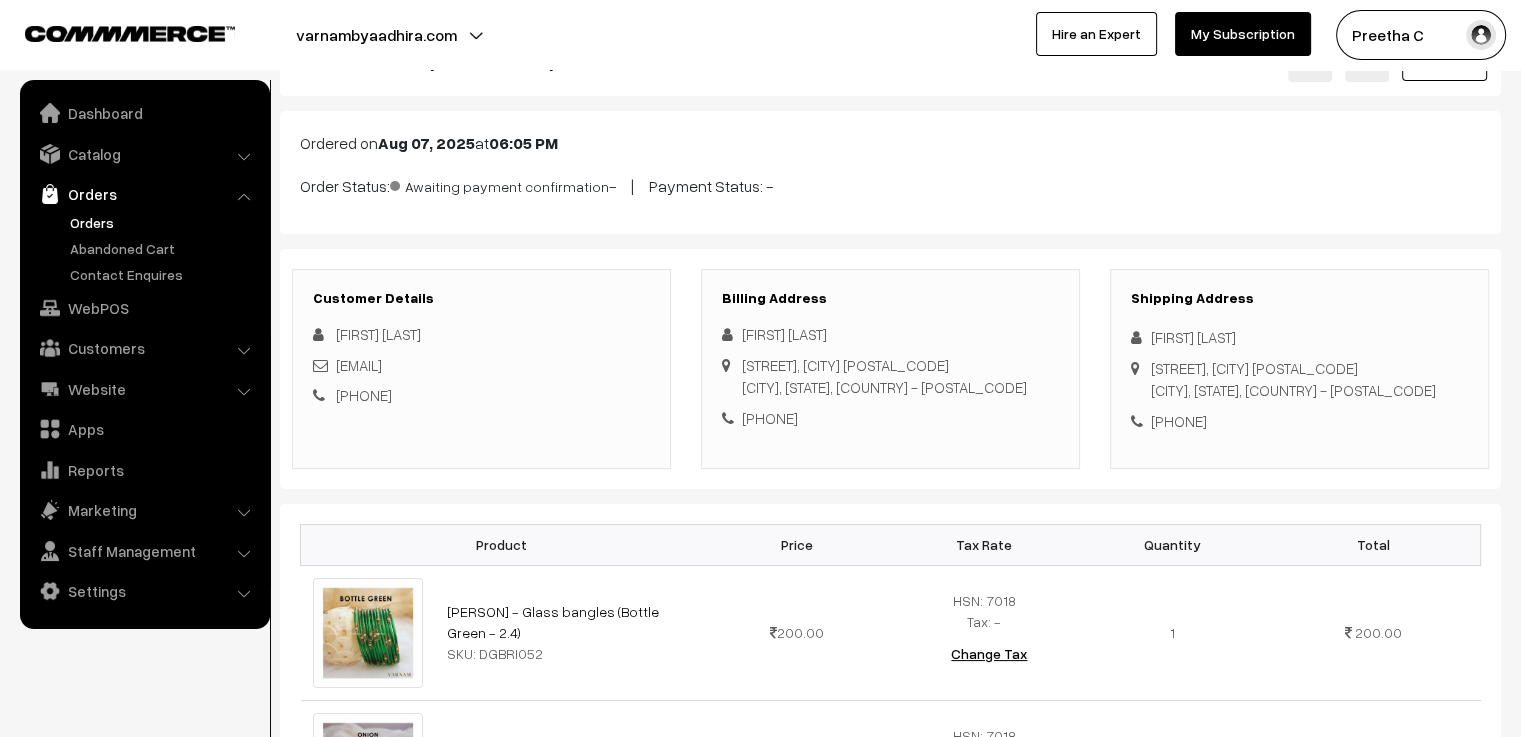 scroll, scrollTop: 0, scrollLeft: 0, axis: both 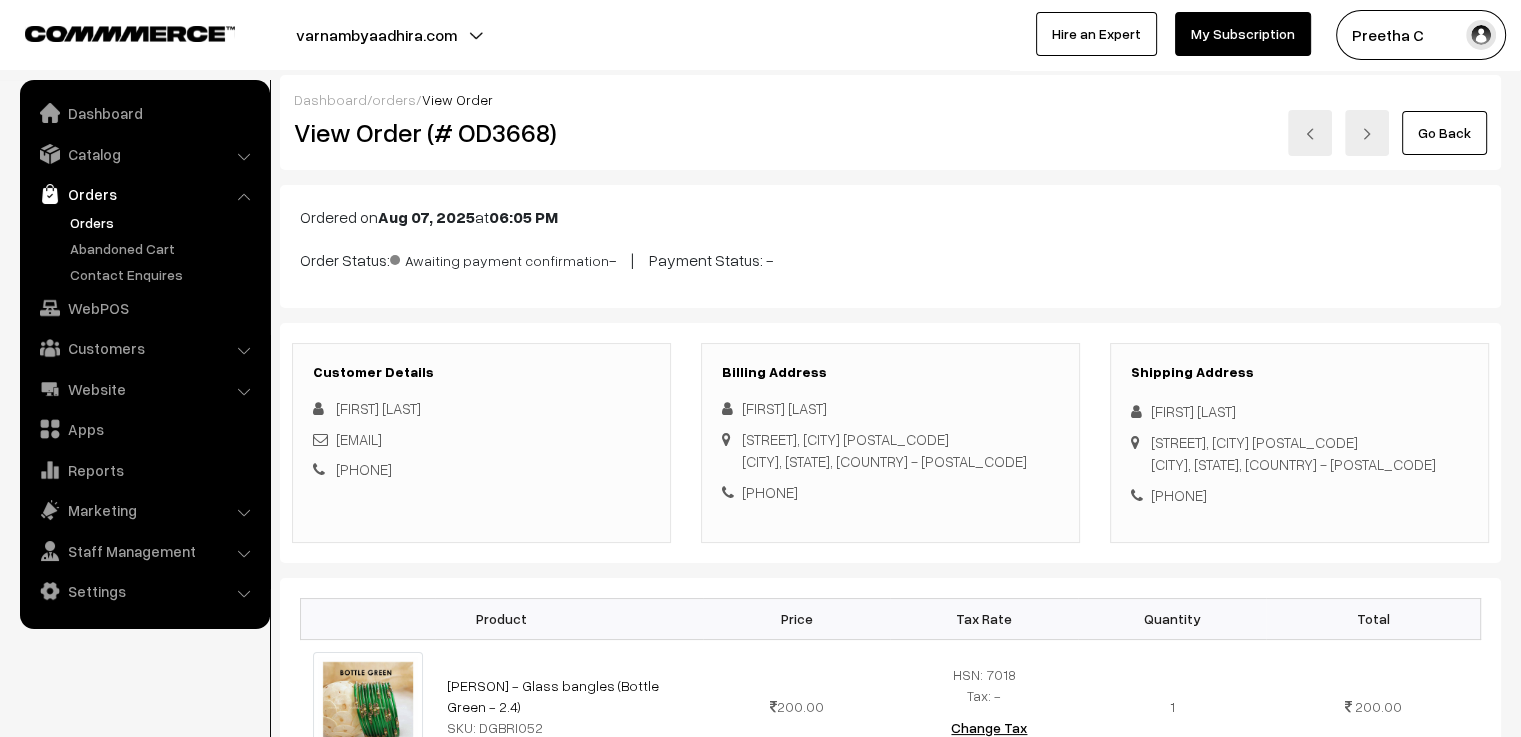 drag, startPoint x: 1277, startPoint y: 503, endPoint x: 1177, endPoint y: 493, distance: 100.49876 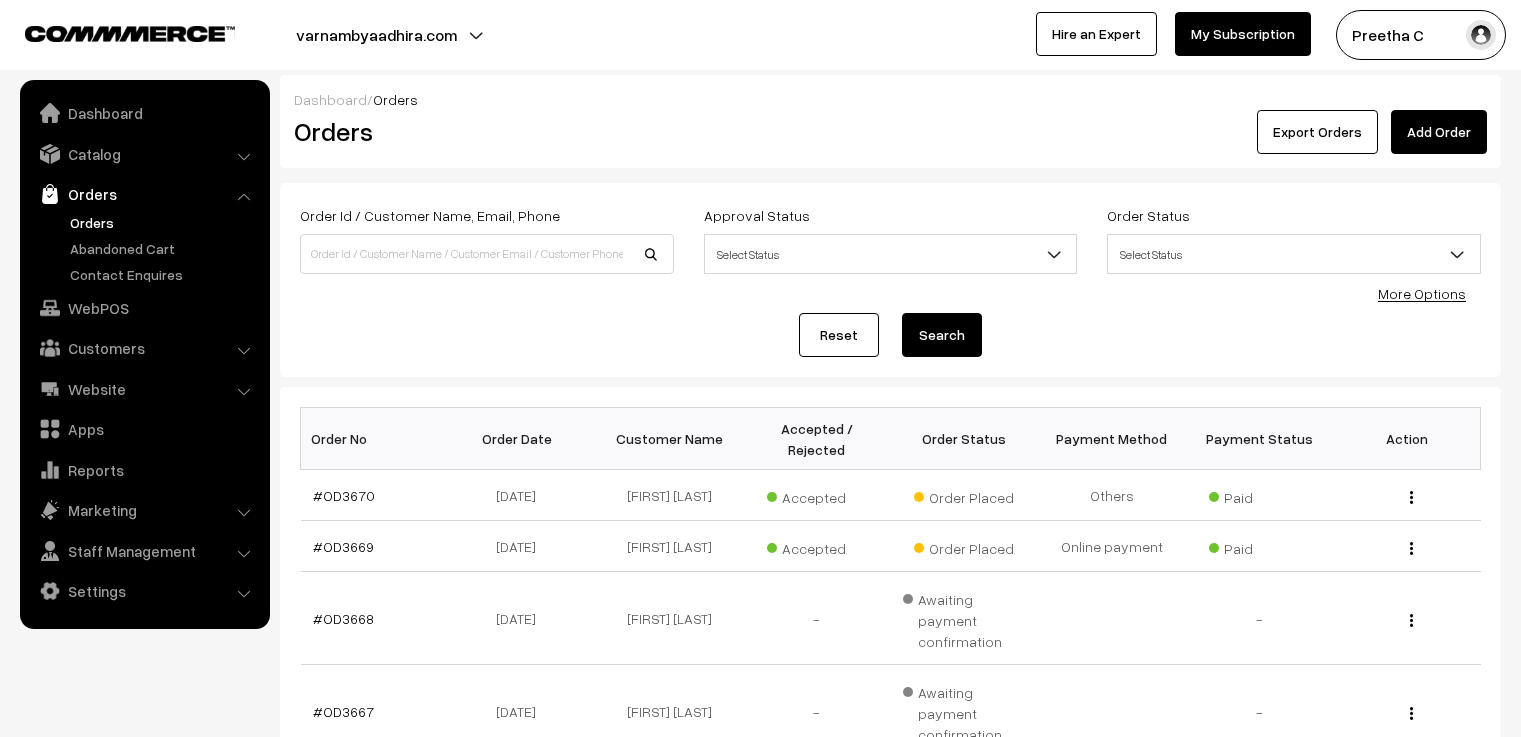 scroll, scrollTop: 0, scrollLeft: 0, axis: both 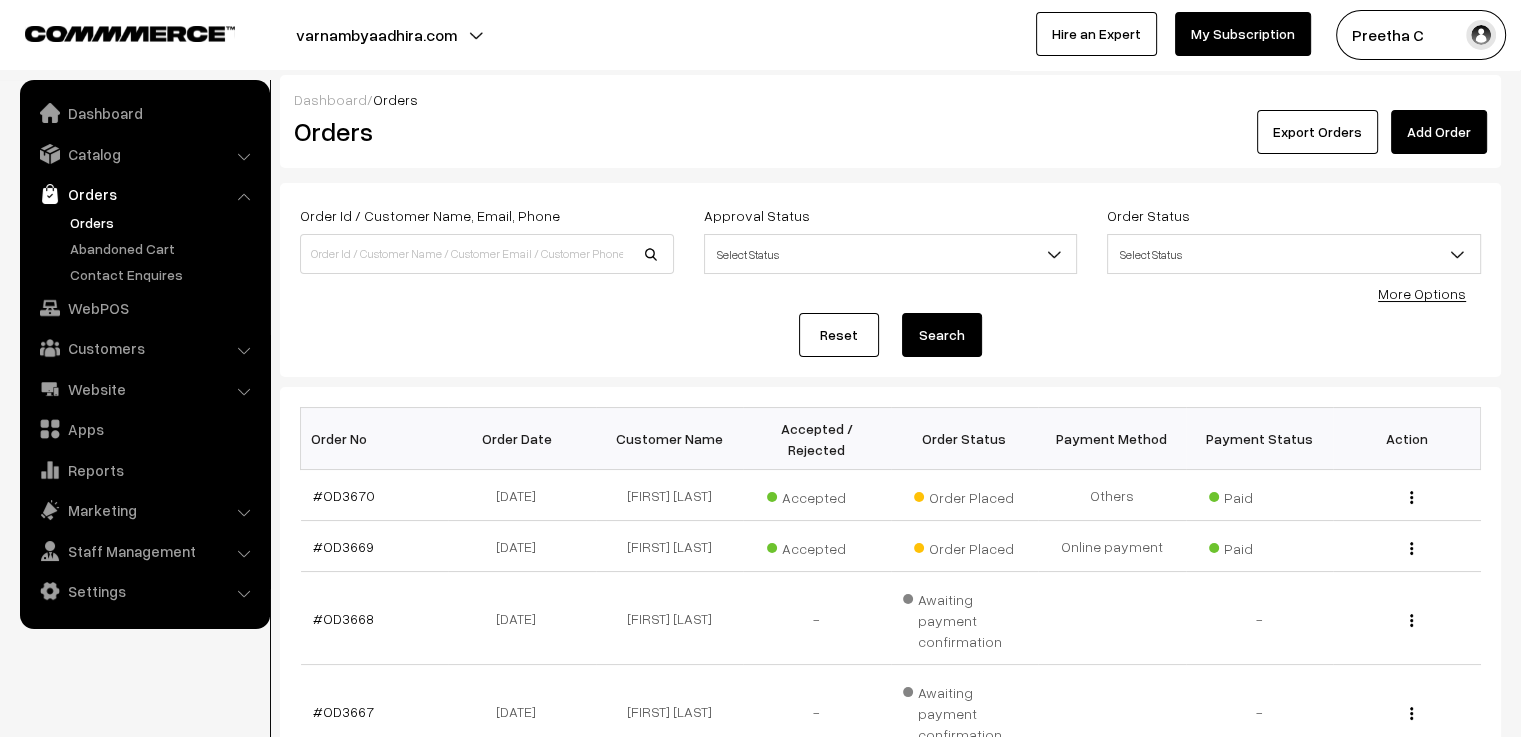 click on "Add Order" at bounding box center [1439, 132] 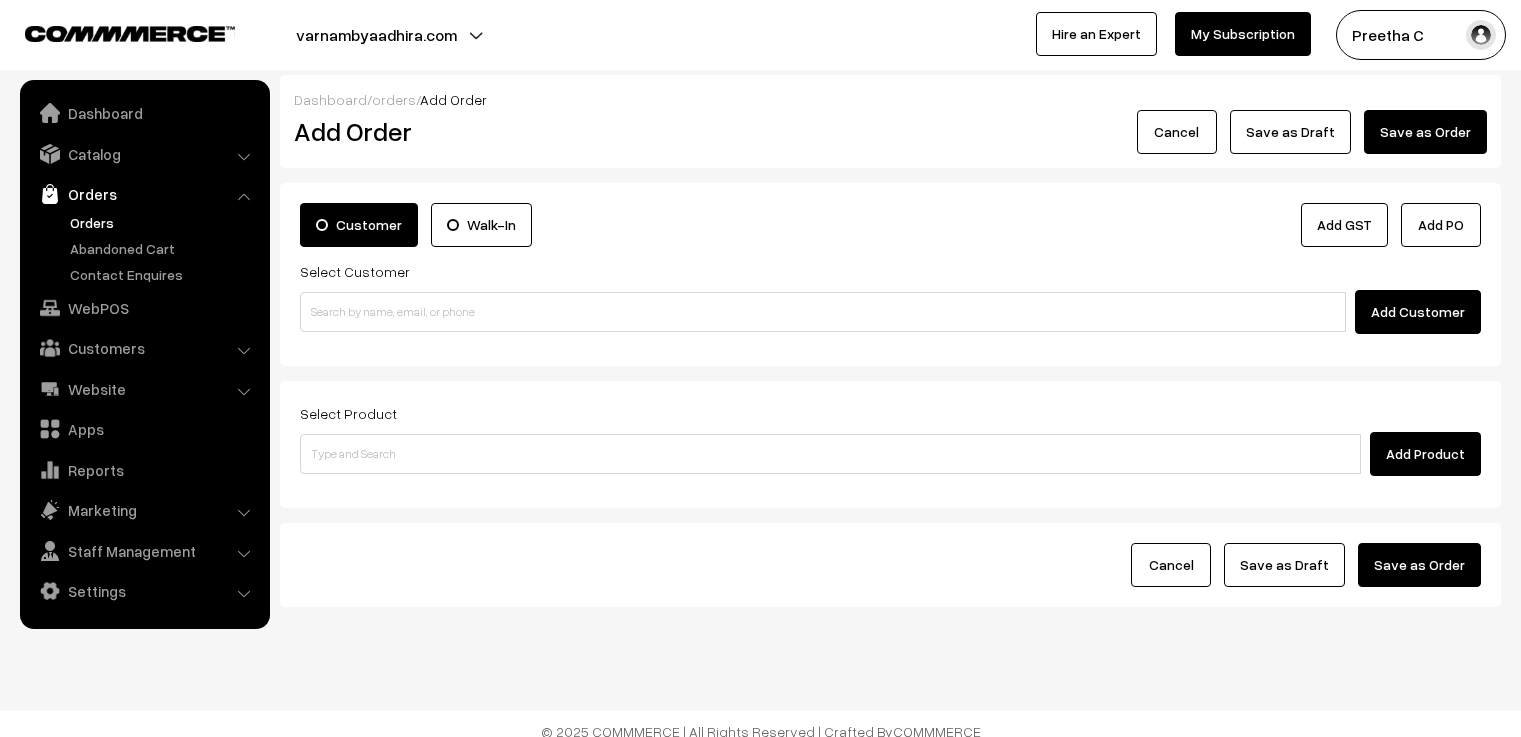 click at bounding box center [823, 312] 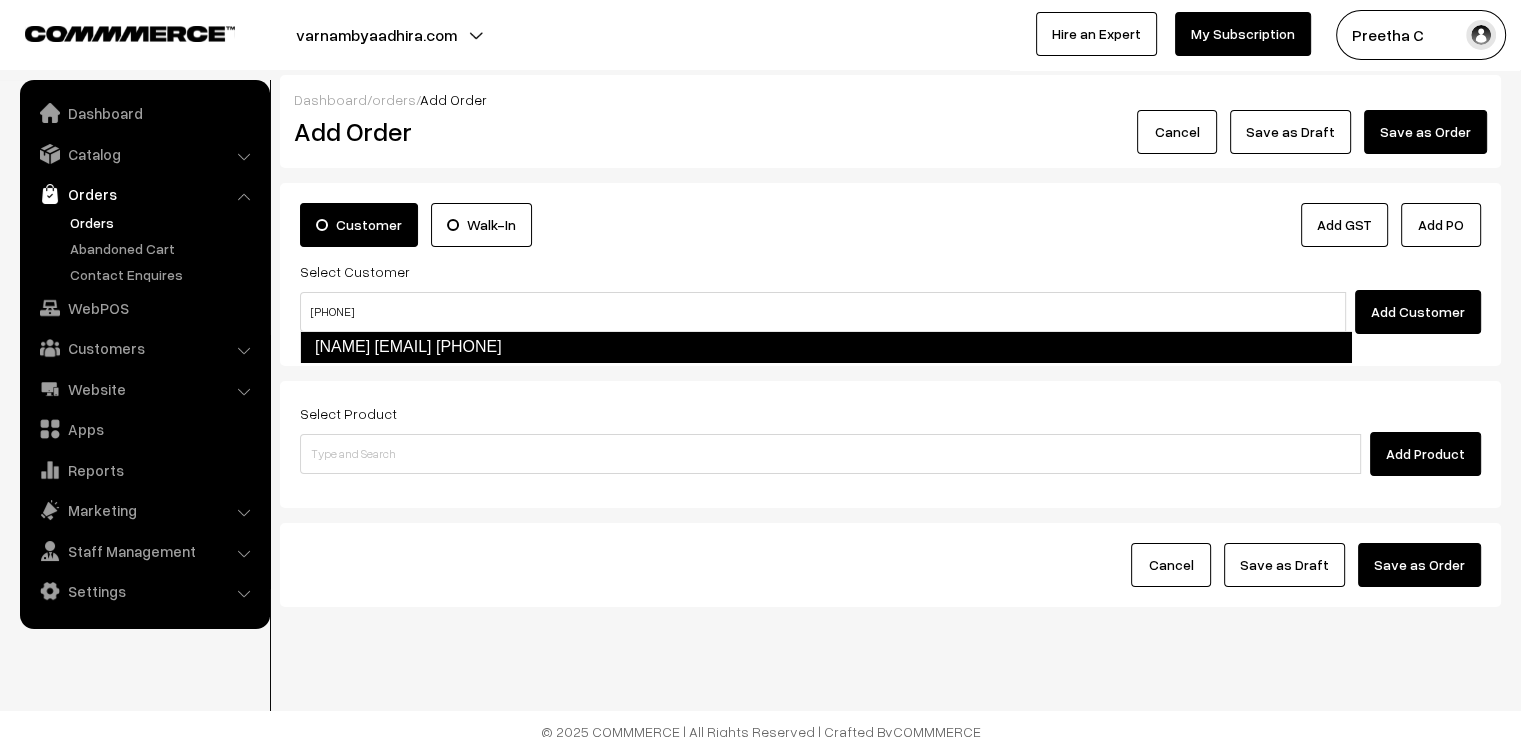 click on "[NAME] [EMAIL] [PHONE]" at bounding box center [826, 347] 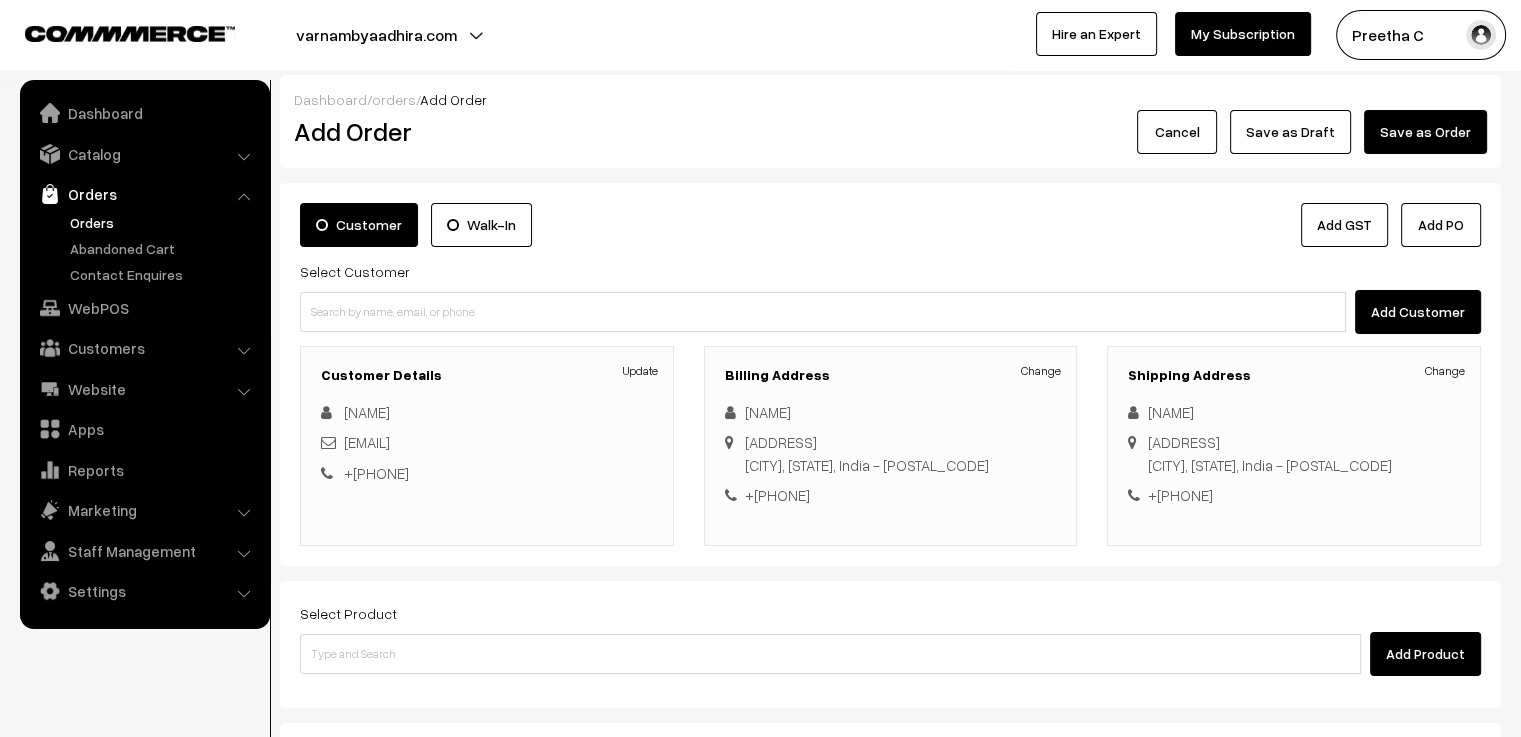 scroll, scrollTop: 200, scrollLeft: 0, axis: vertical 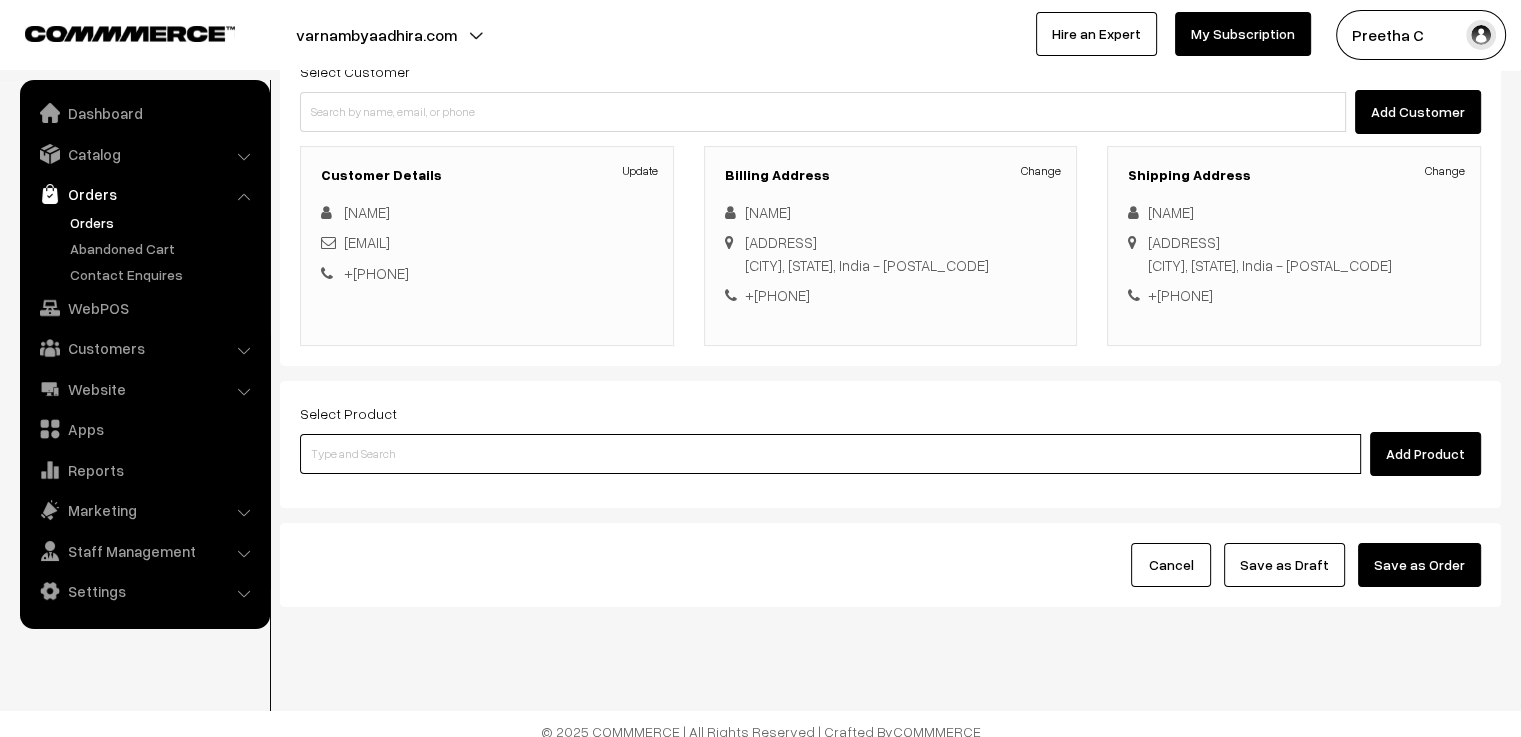 click at bounding box center [830, 454] 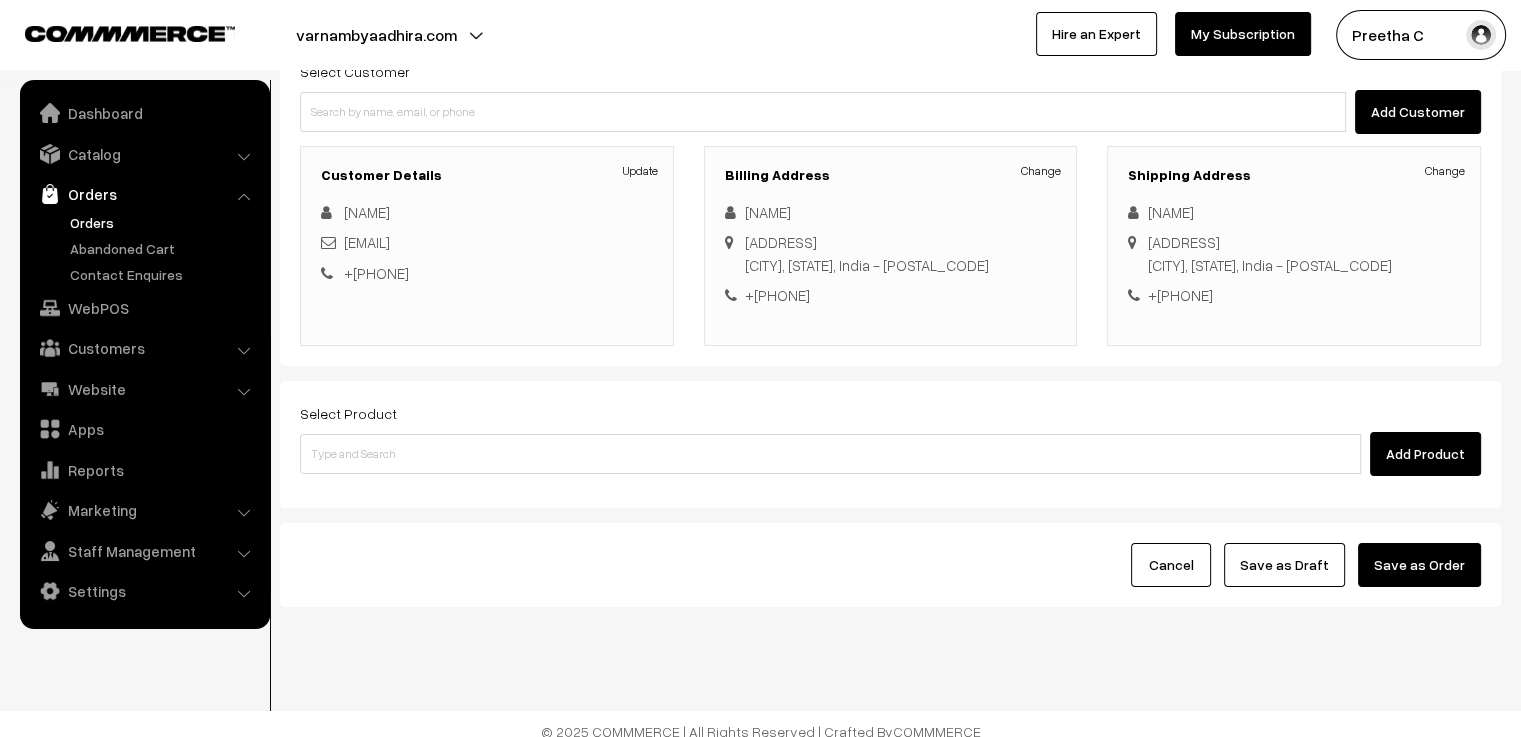 scroll, scrollTop: 213, scrollLeft: 0, axis: vertical 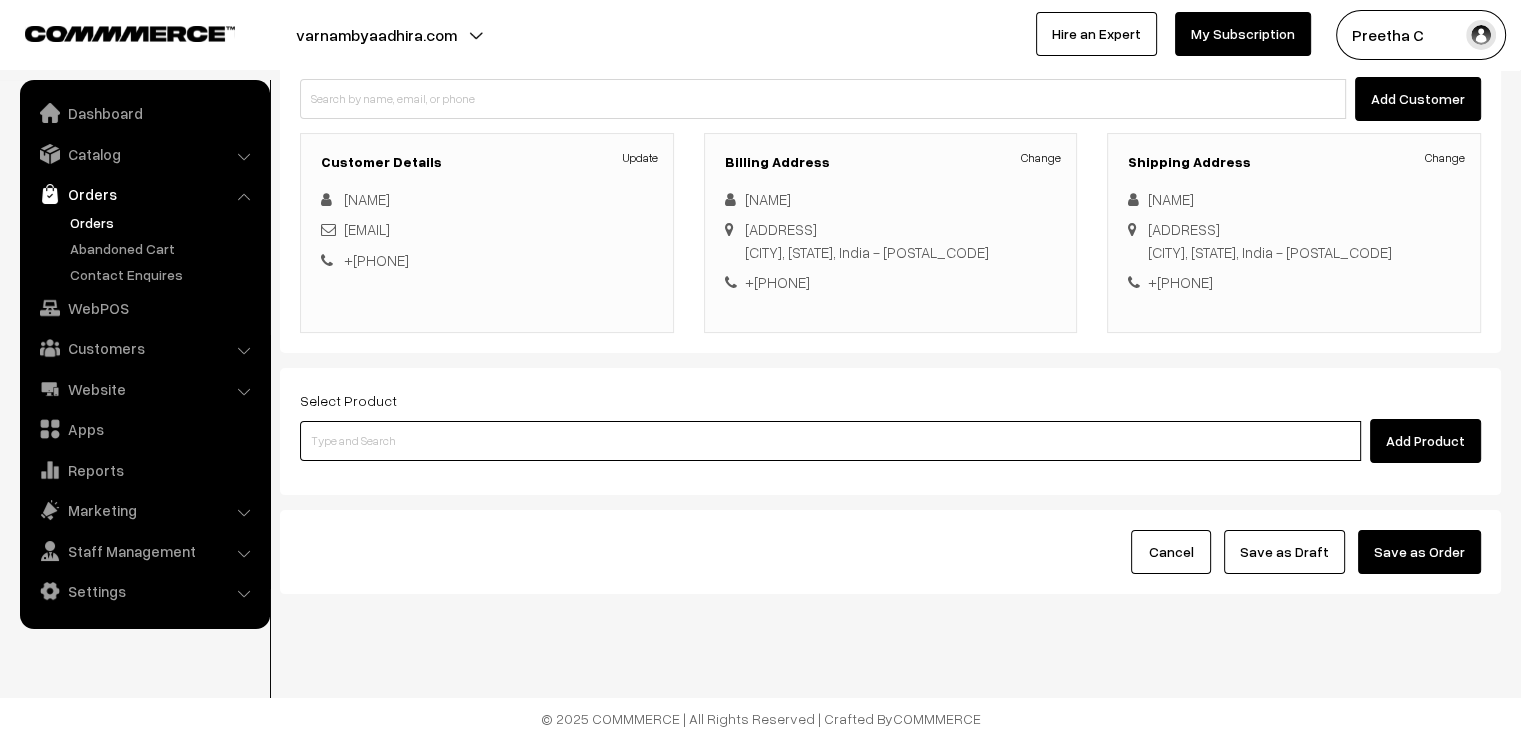 click at bounding box center (830, 441) 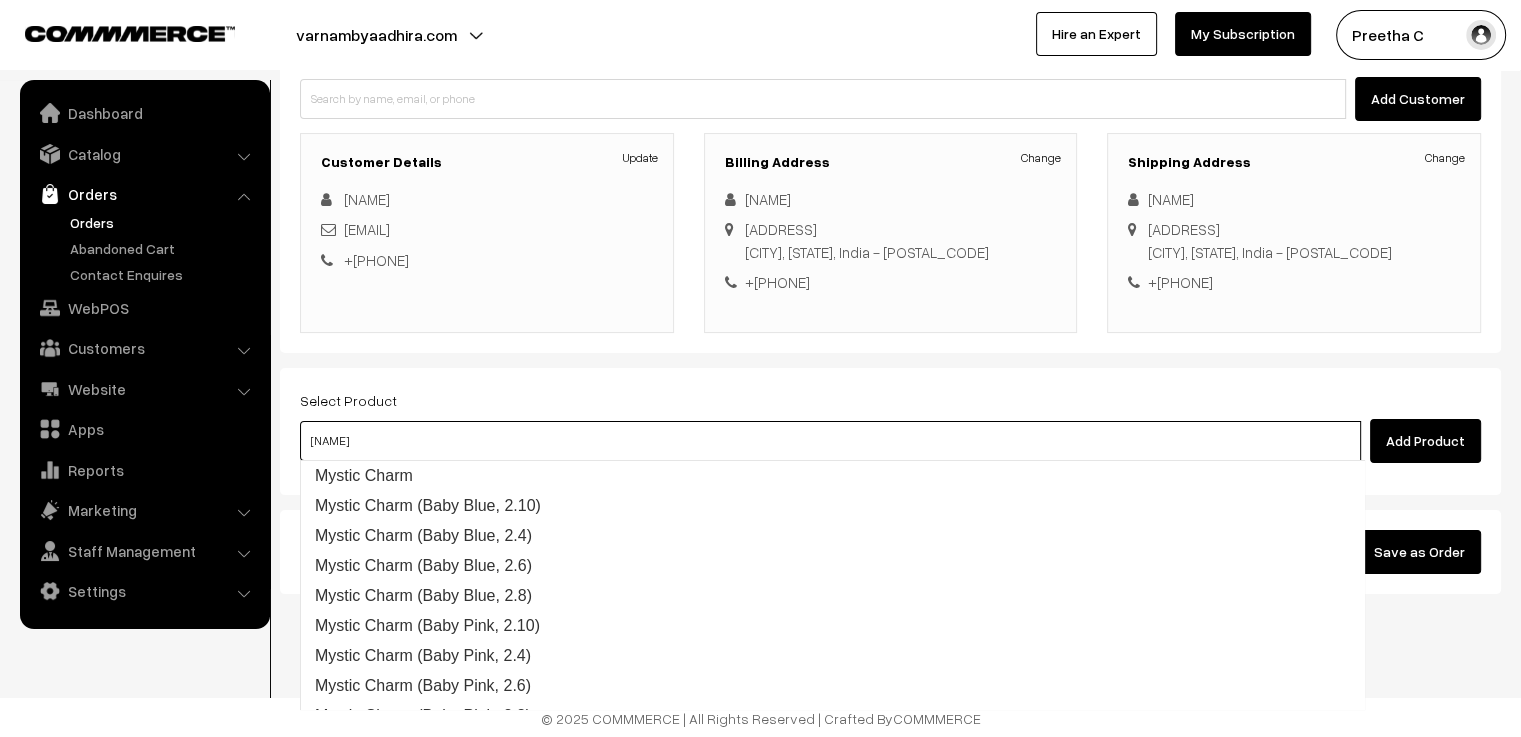 type on "[FIRST]" 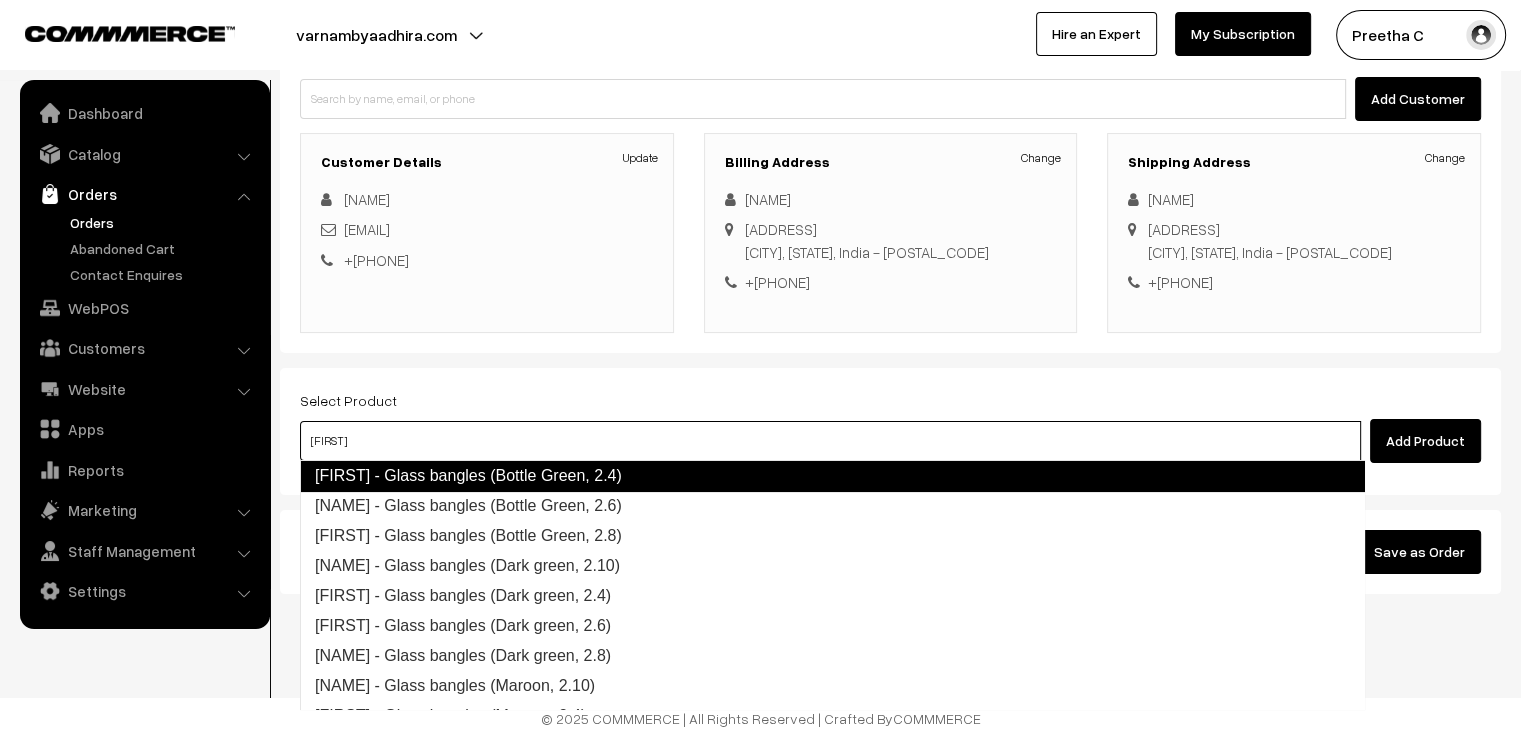 scroll, scrollTop: 299, scrollLeft: 0, axis: vertical 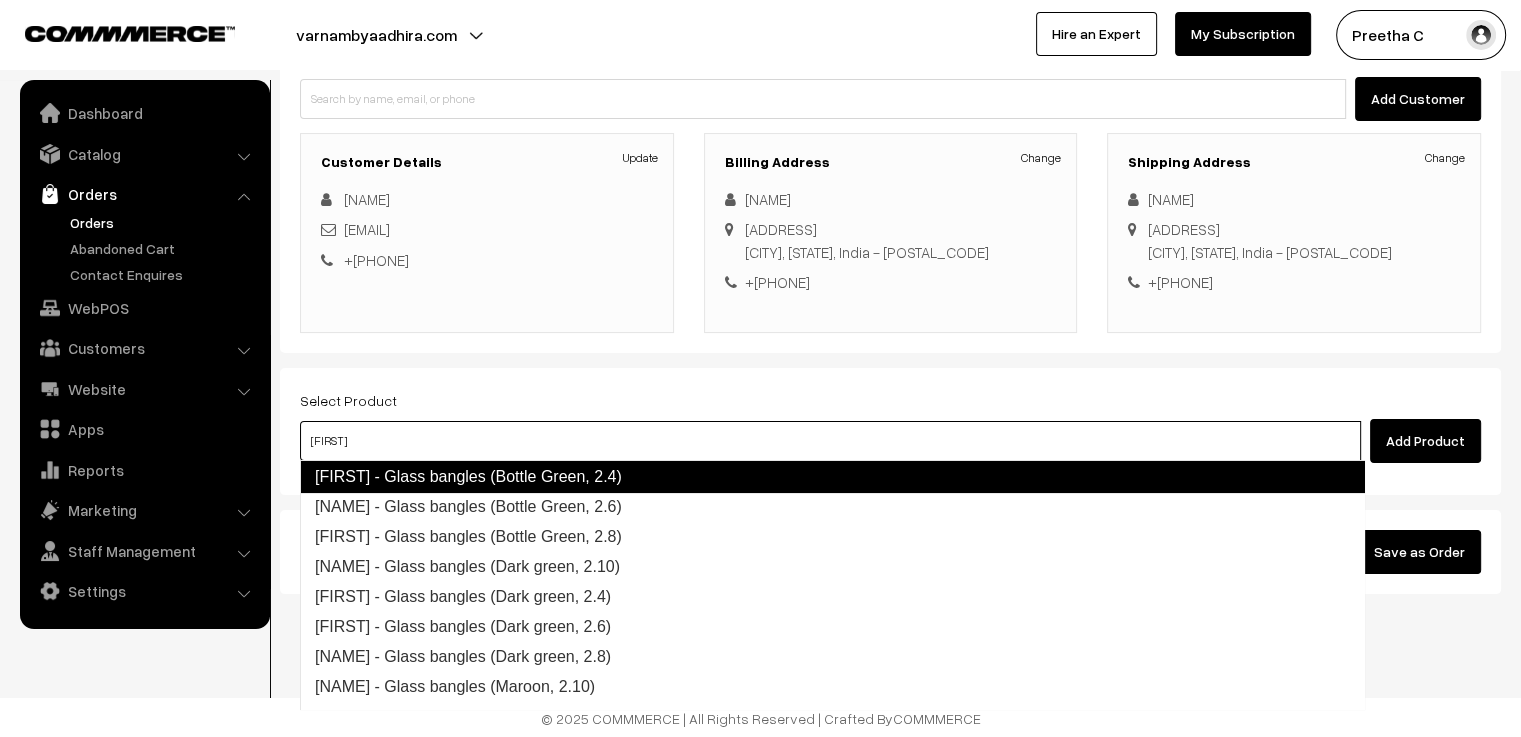 click on "[FIRST] - Glass bangles (Bottle Green, 2.4)" at bounding box center [832, 477] 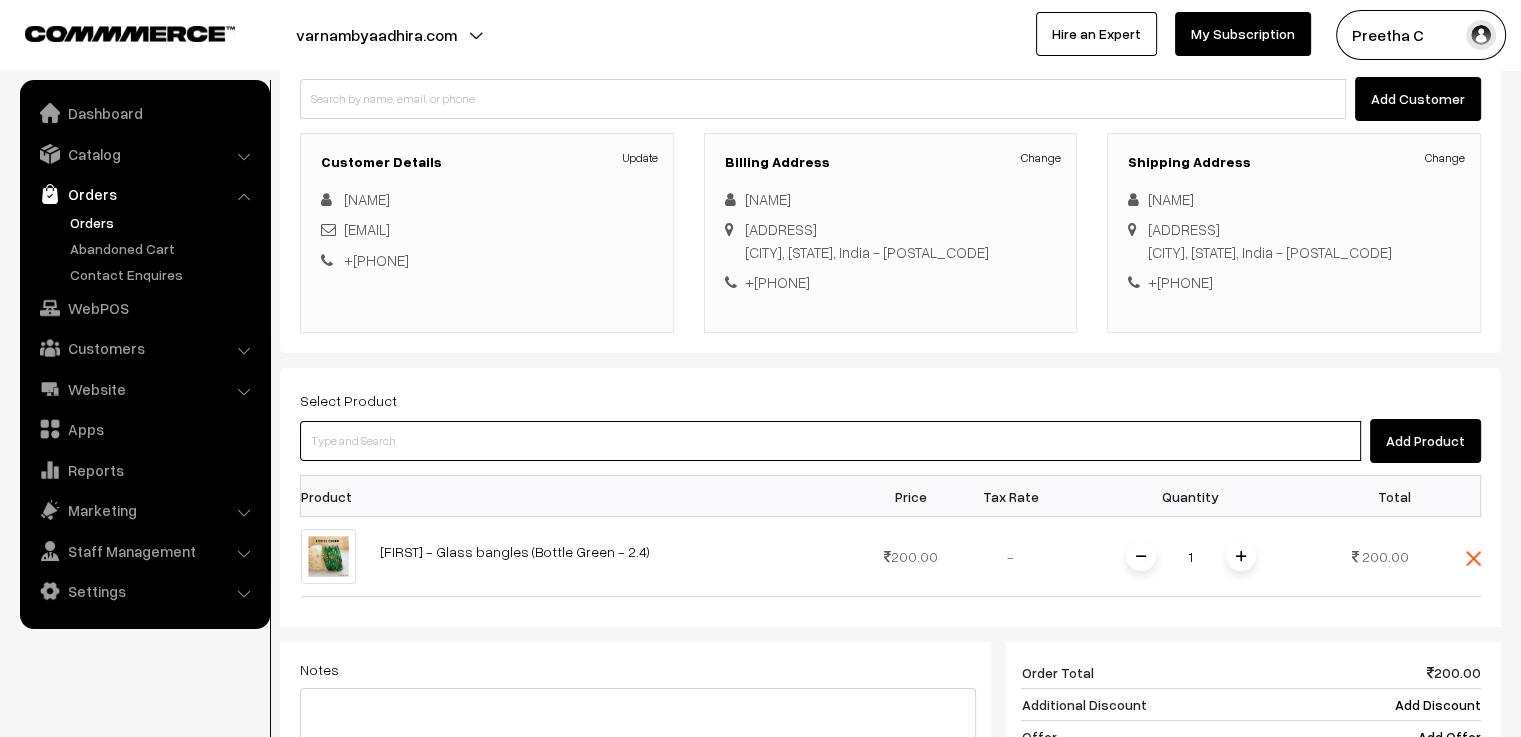 click at bounding box center (830, 441) 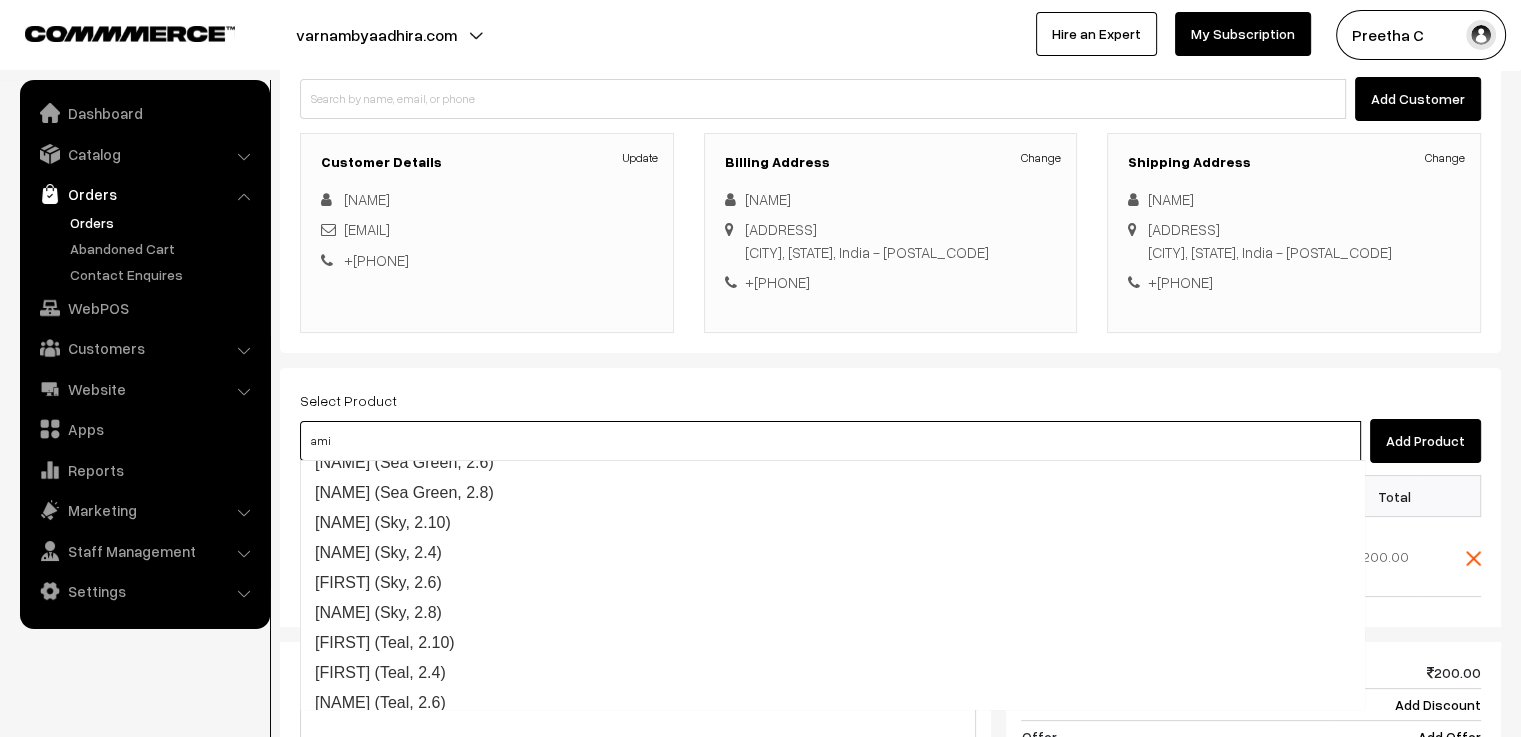 scroll, scrollTop: 4603, scrollLeft: 0, axis: vertical 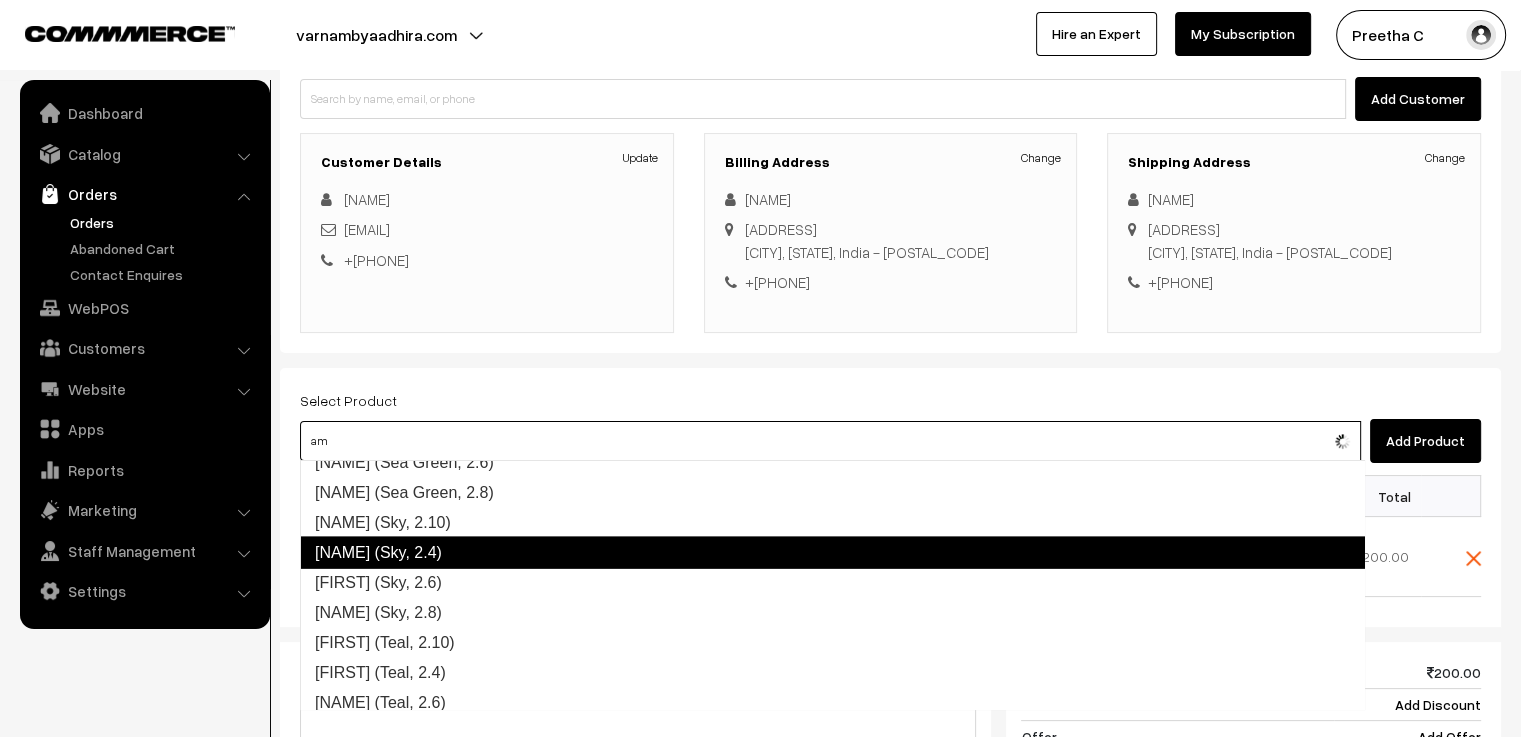 type on "a" 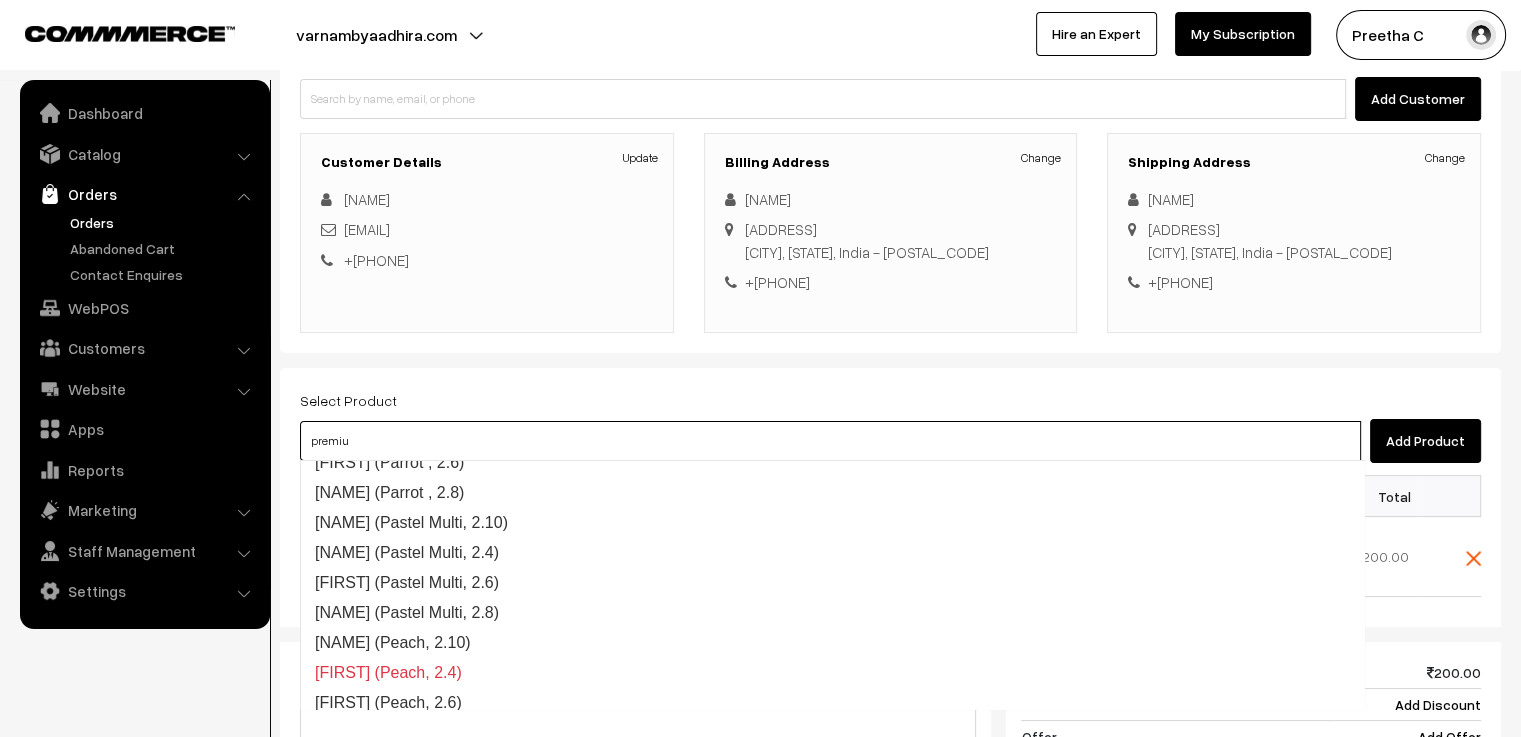 type on "premium" 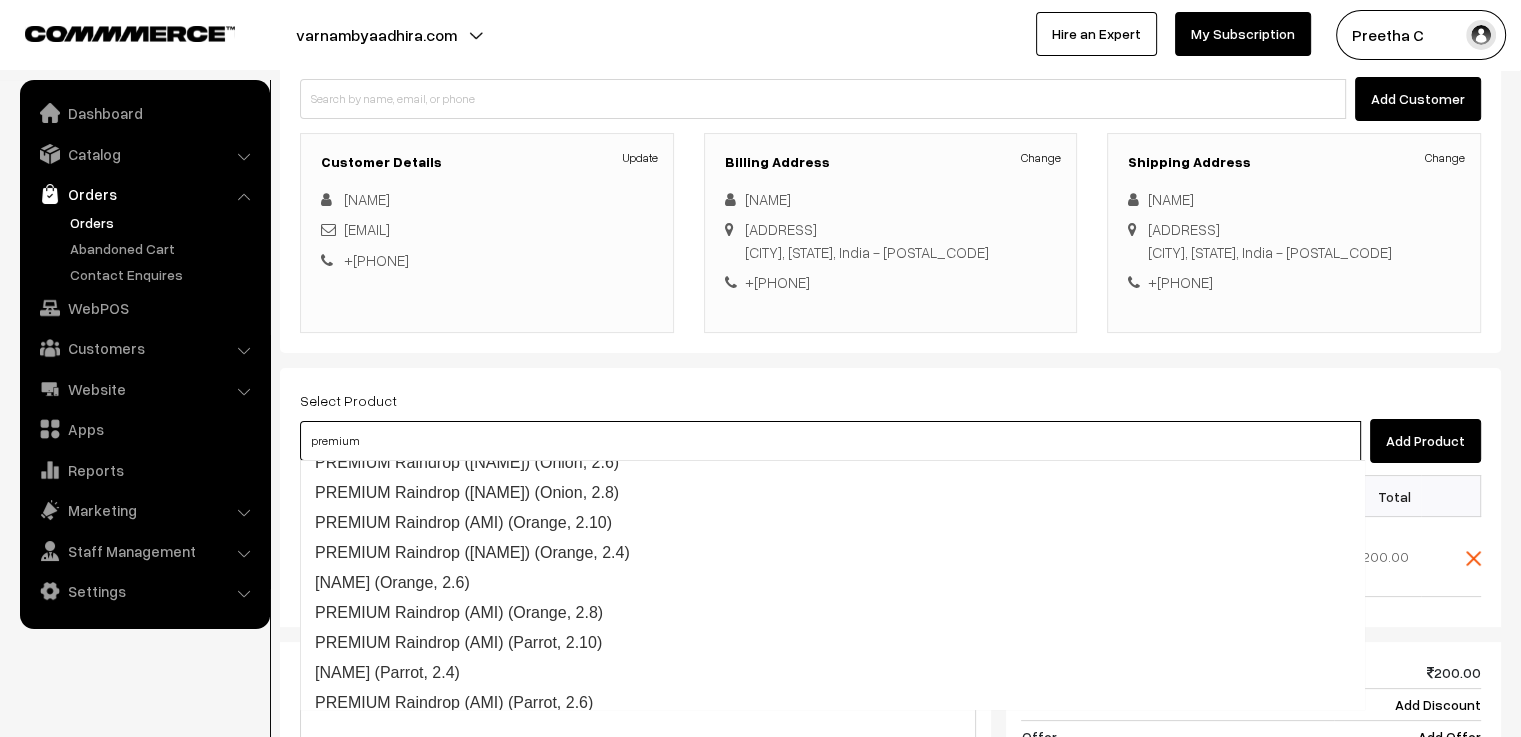scroll, scrollTop: 3003, scrollLeft: 0, axis: vertical 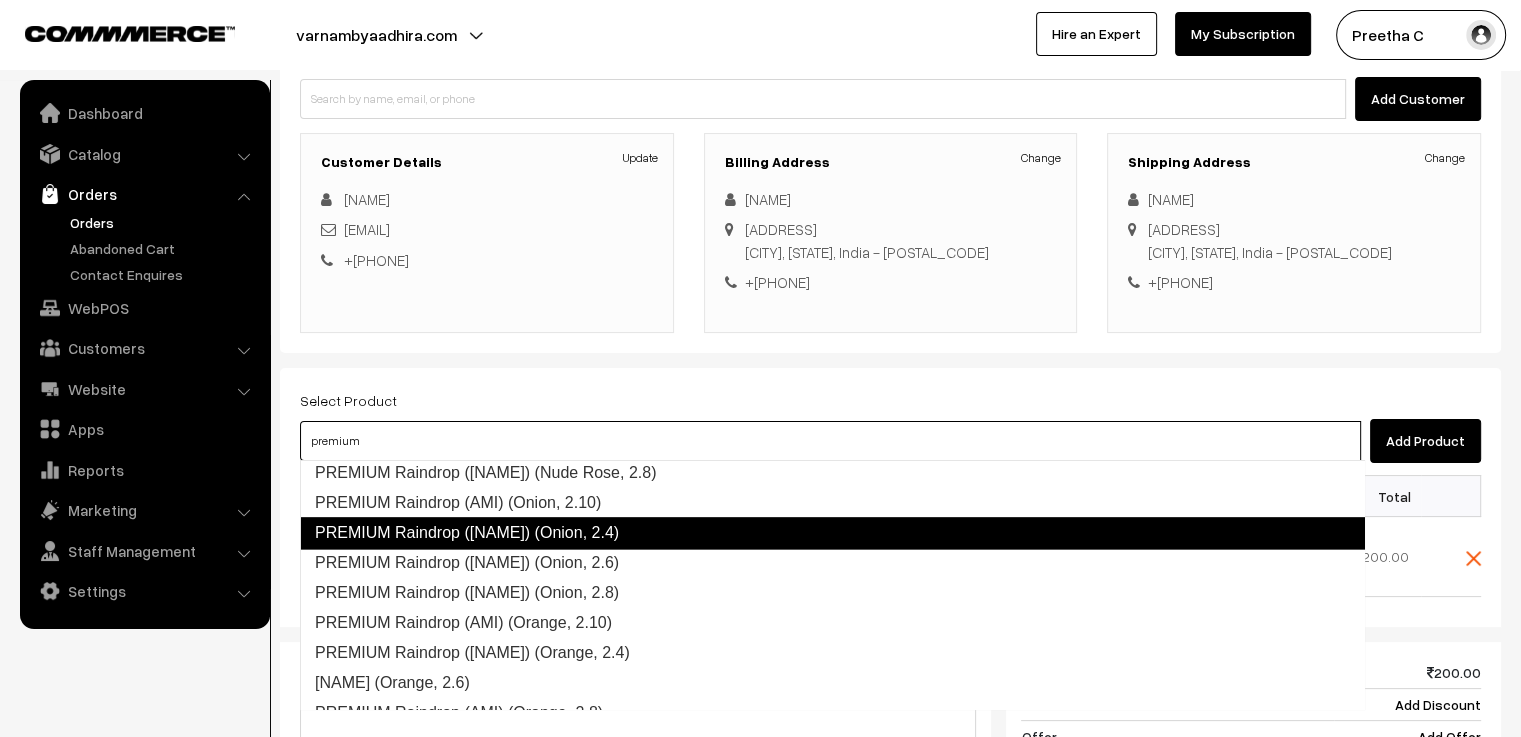click on "PREMIUM Raindrop  (AMI) (Onion, 2.4)" at bounding box center (832, 533) 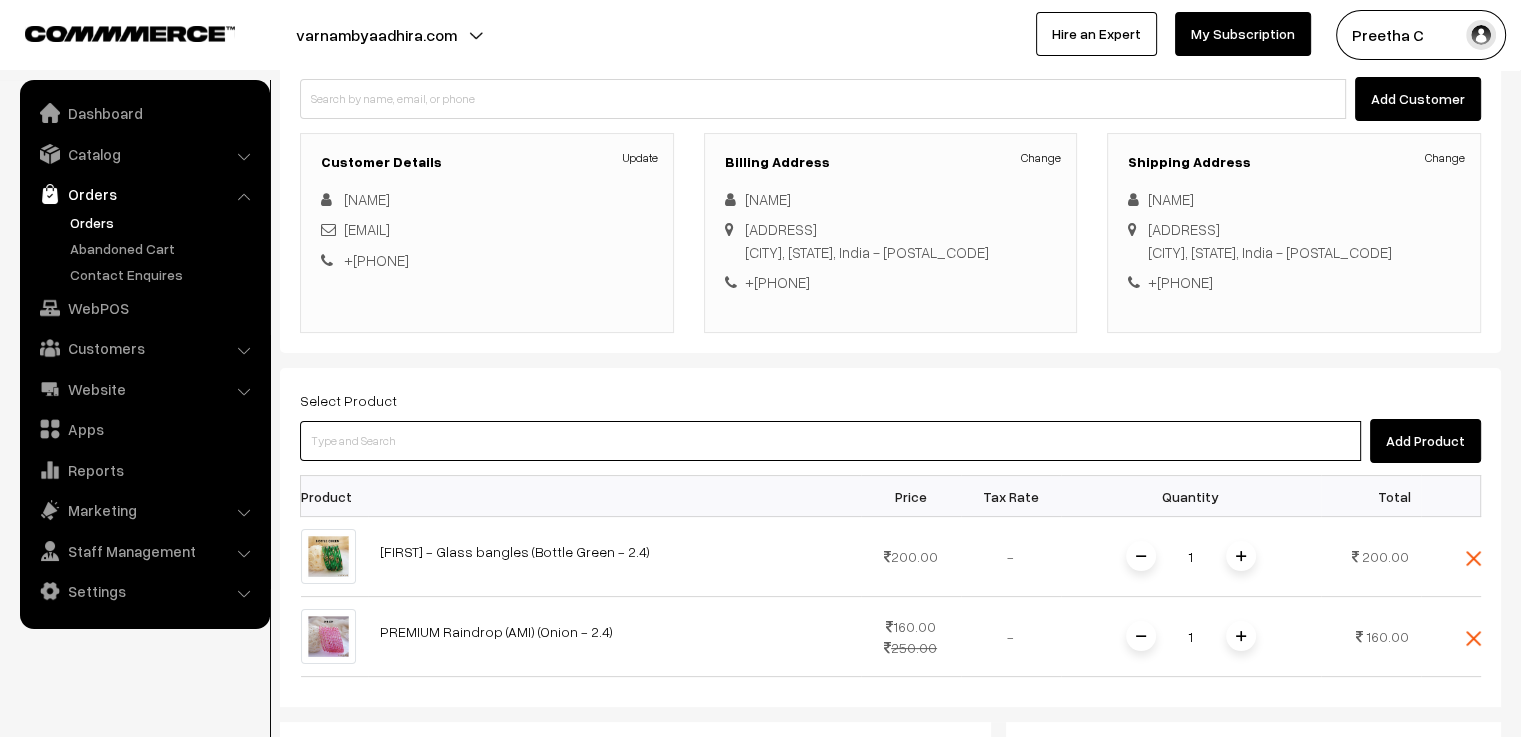click at bounding box center [830, 441] 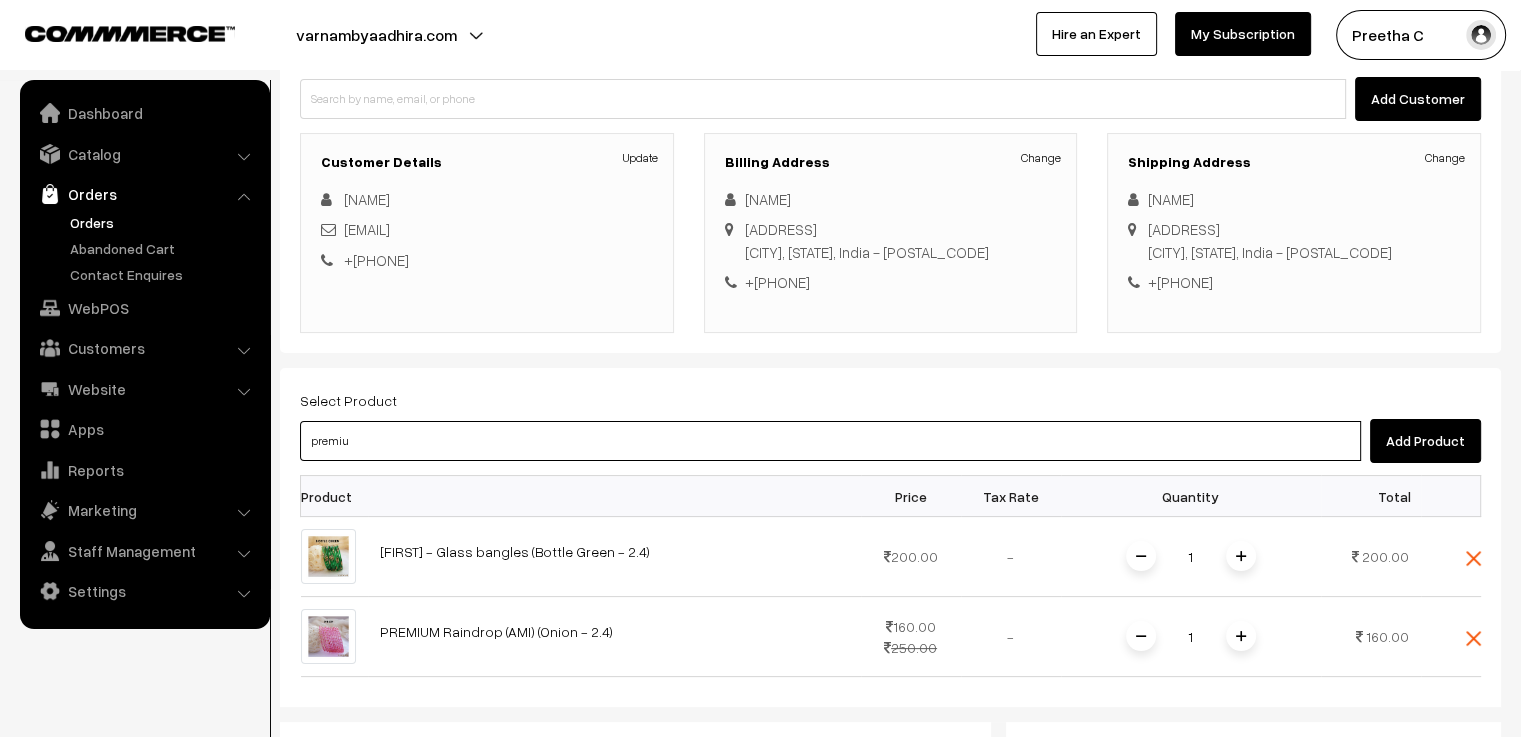 type on "premium" 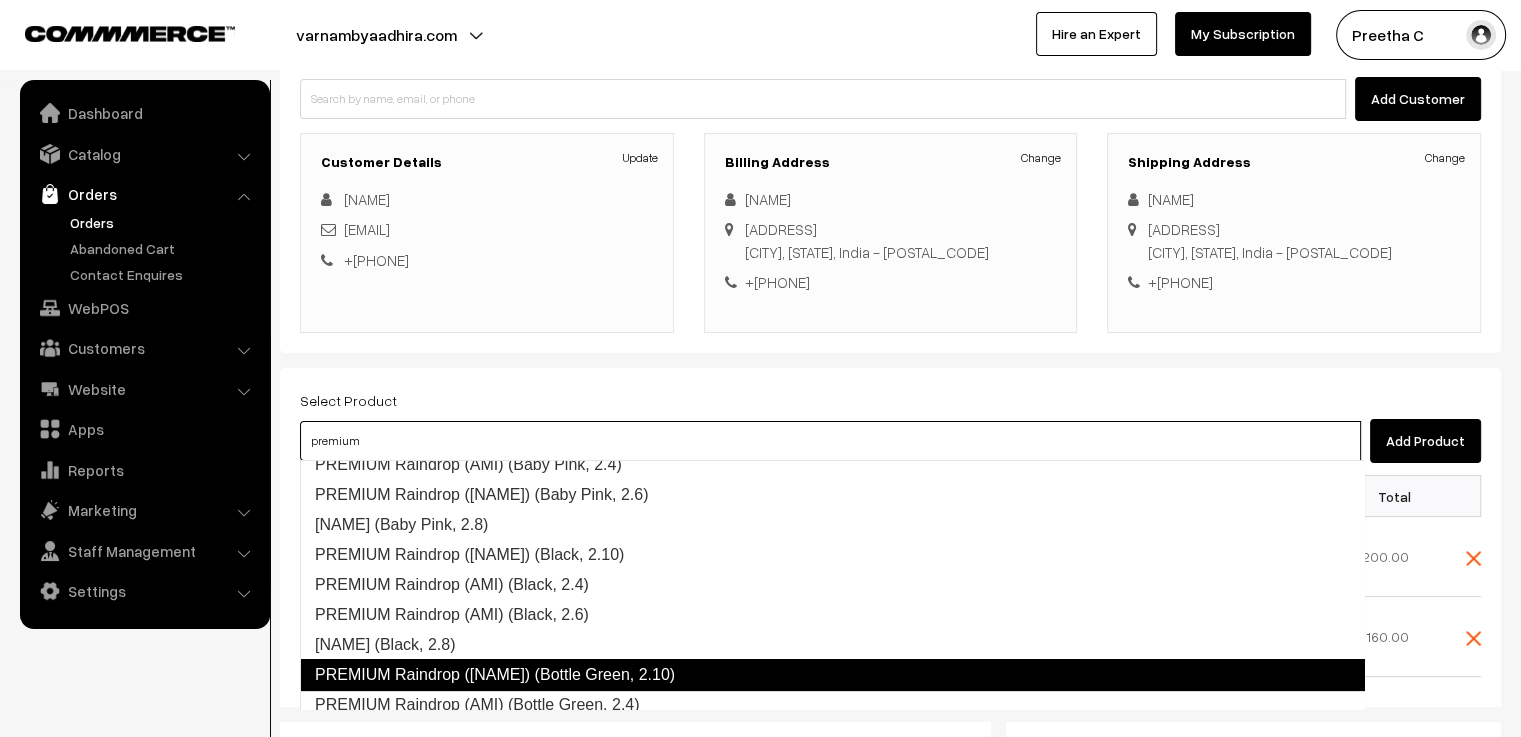 scroll, scrollTop: 321, scrollLeft: 0, axis: vertical 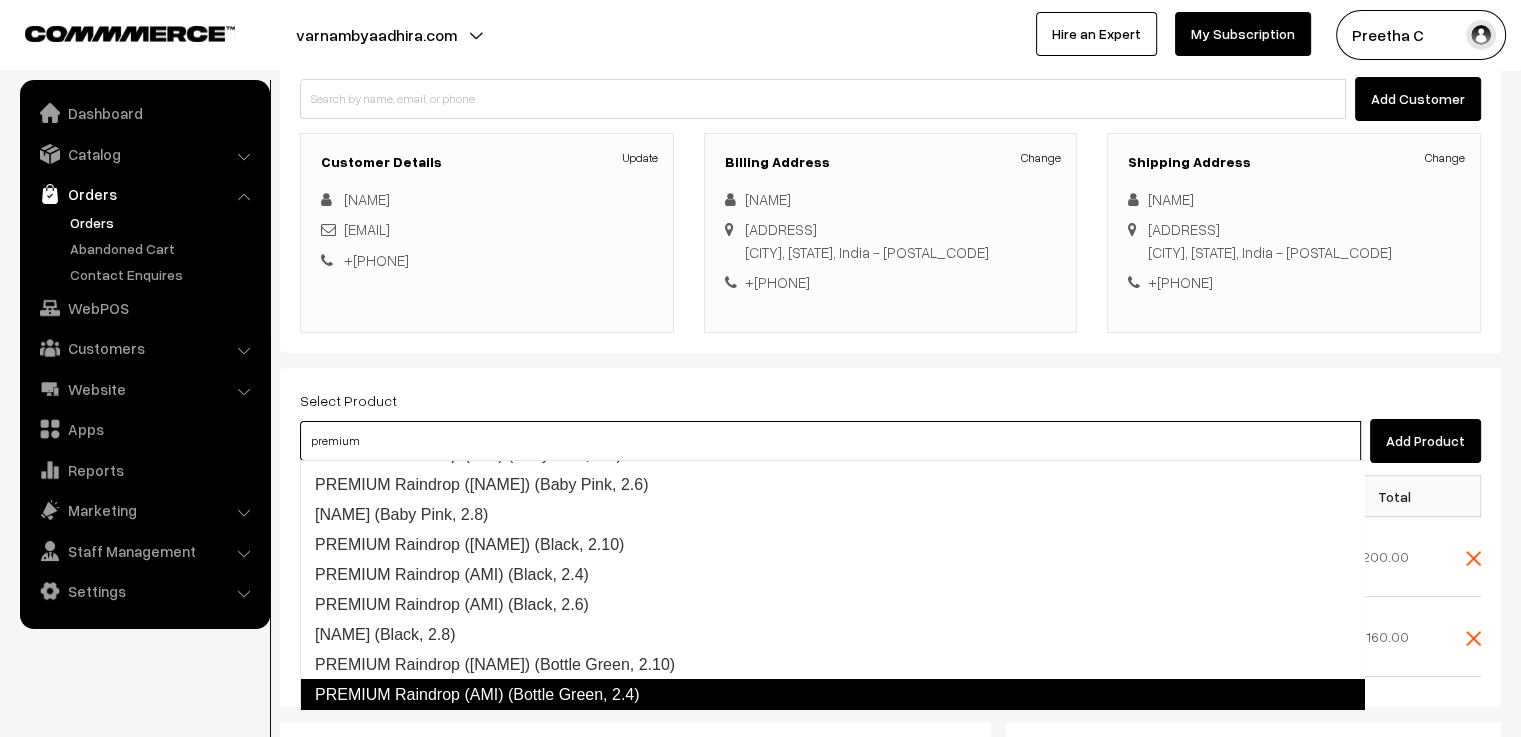 click on "PREMIUM Raindrop  (AMI) (Bottle Green, 2.4)" at bounding box center (832, 695) 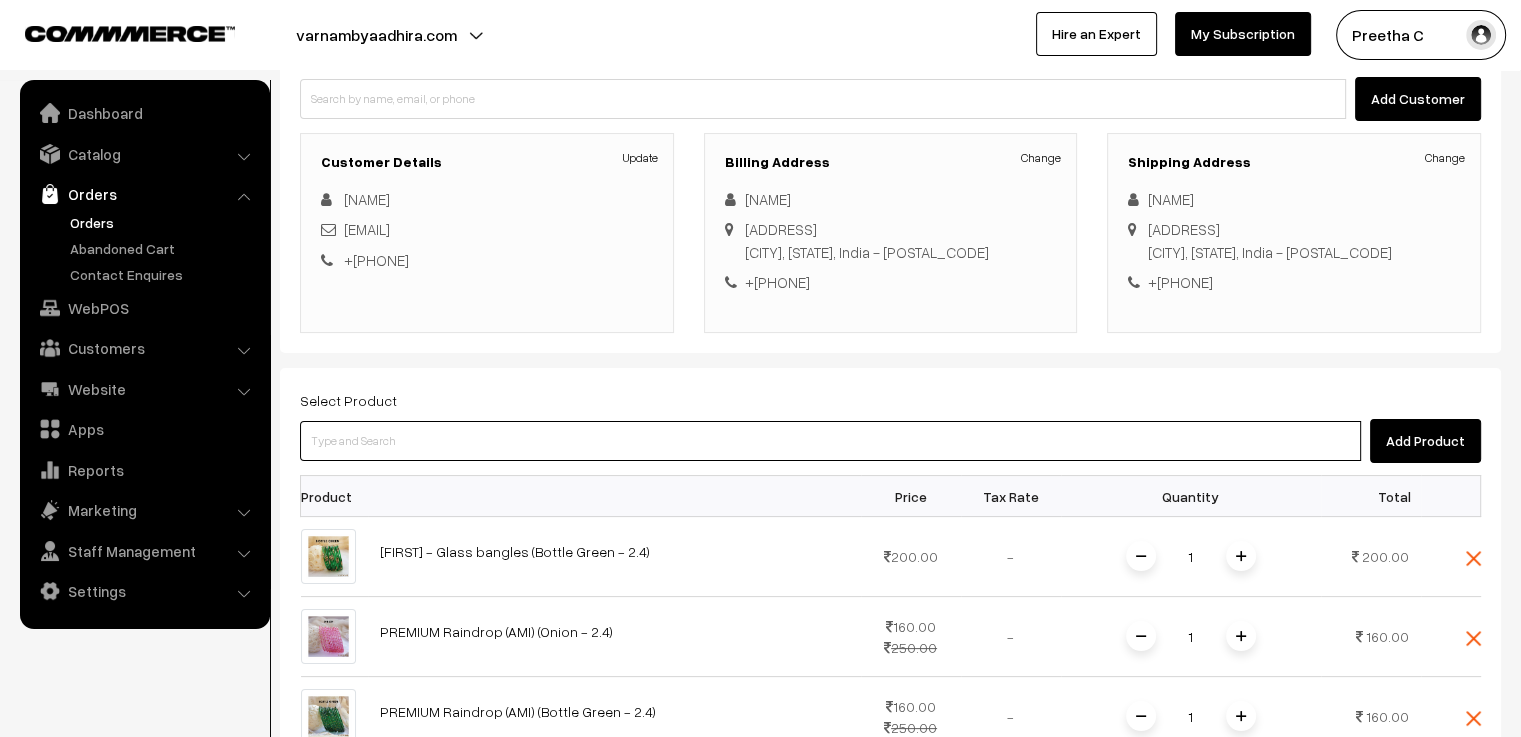 click at bounding box center [830, 441] 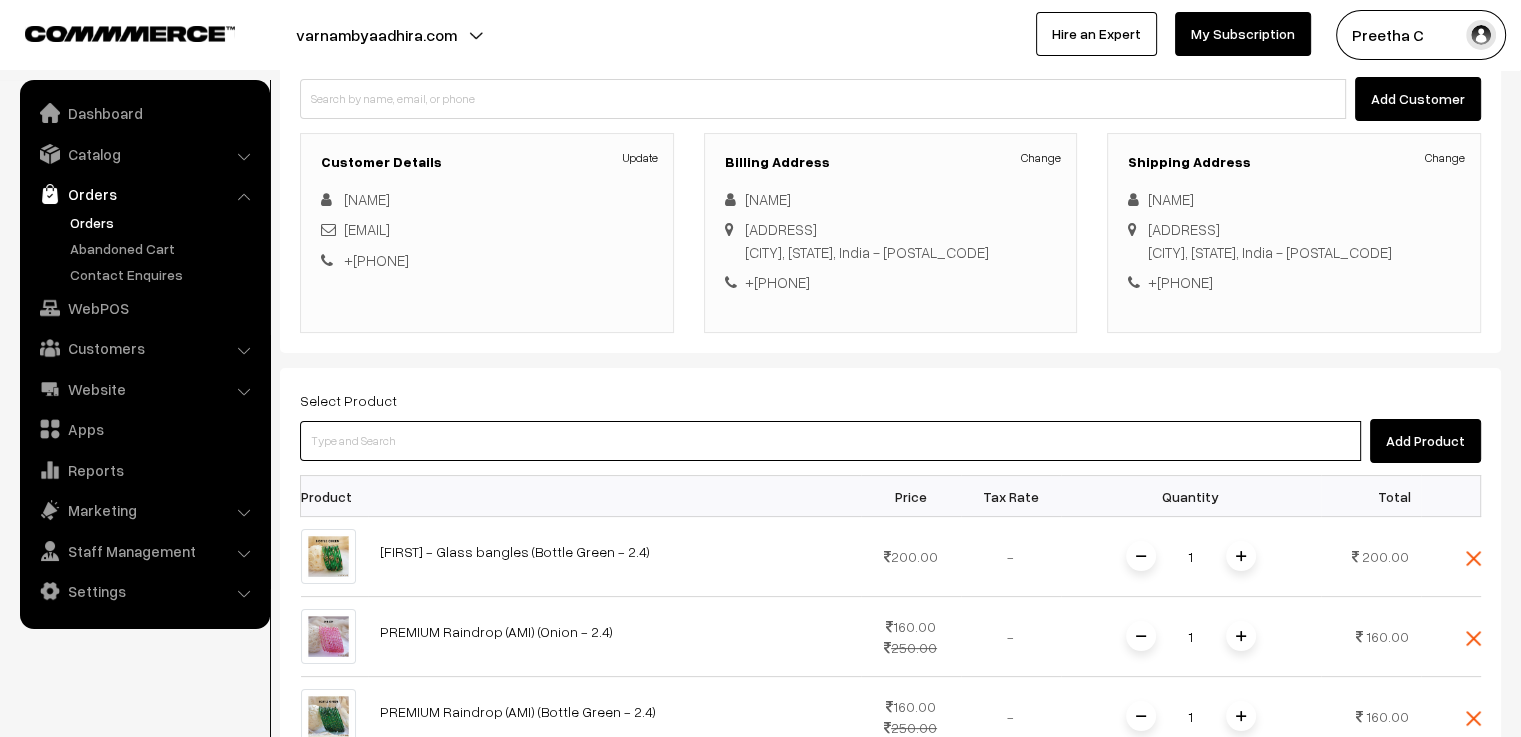 paste on "premium" 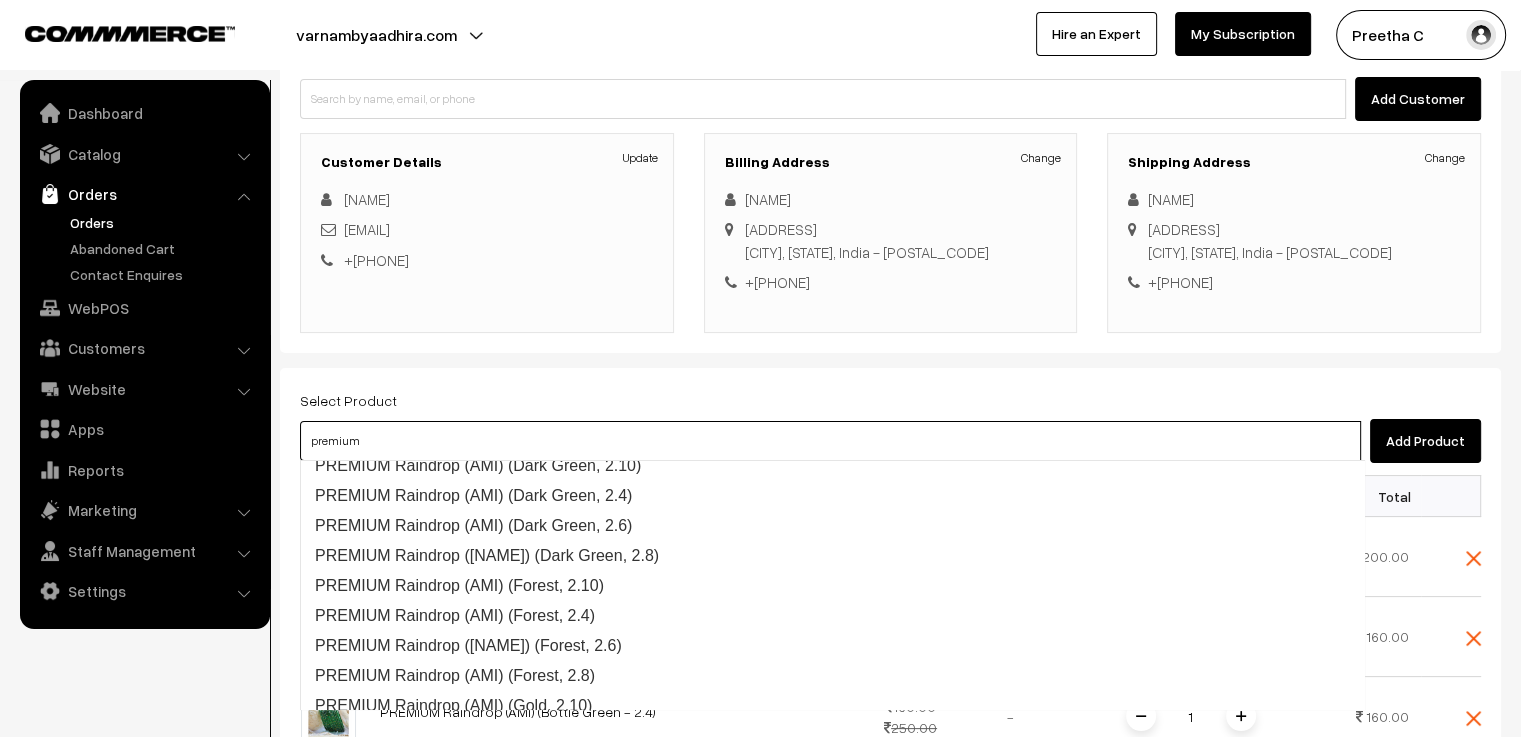 scroll, scrollTop: 1000, scrollLeft: 0, axis: vertical 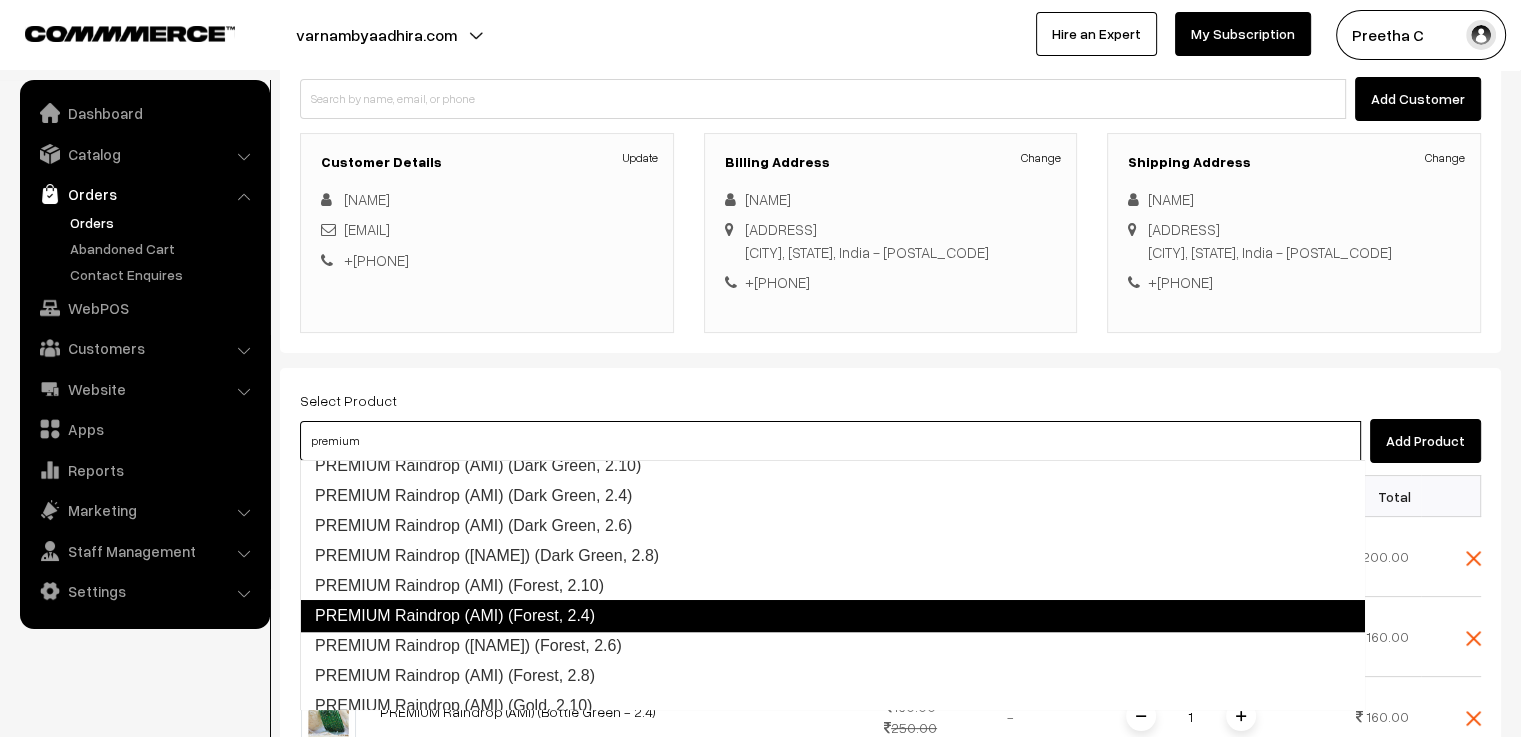 click on "PREMIUM Raindrop  (AMI) (Forest, 2.4)" at bounding box center [832, 616] 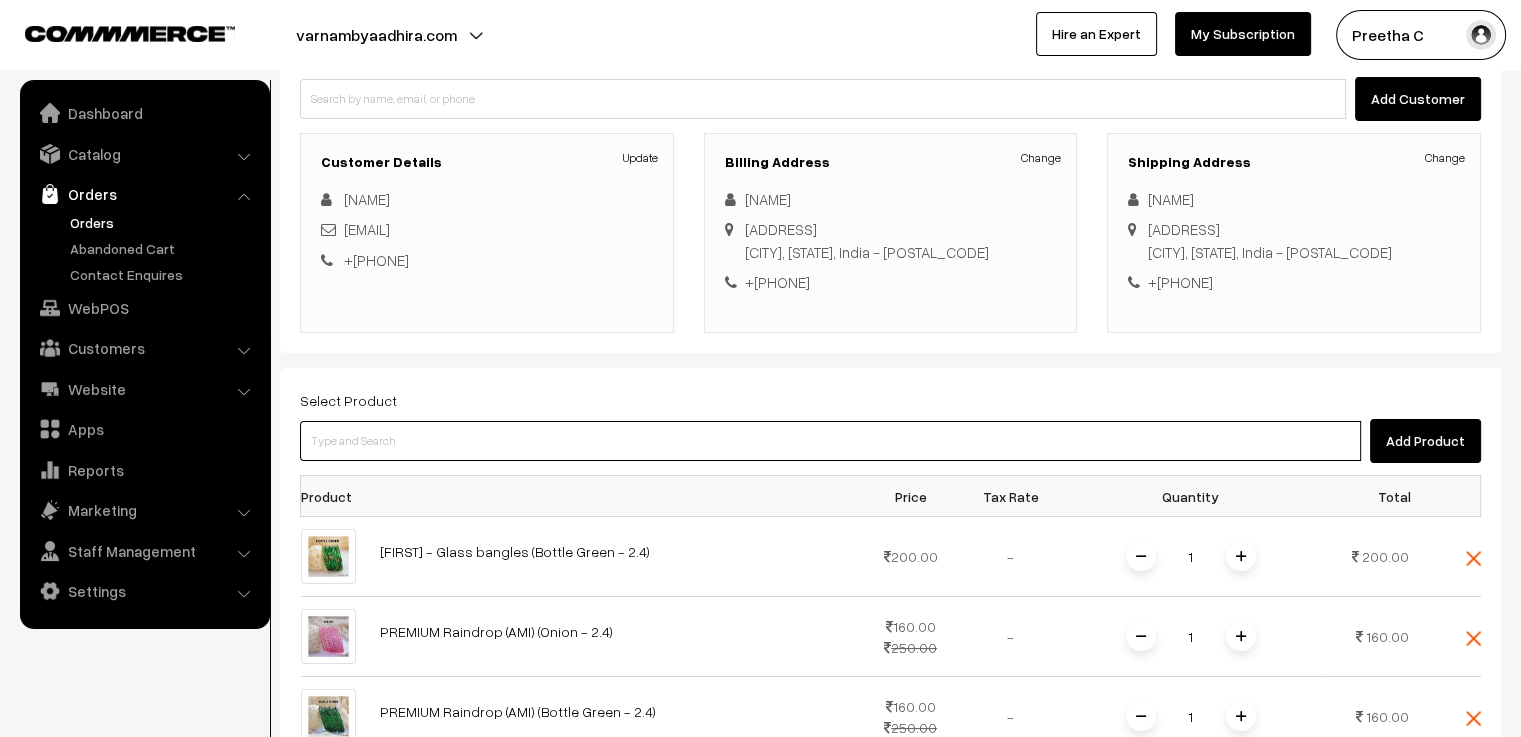 click at bounding box center [830, 441] 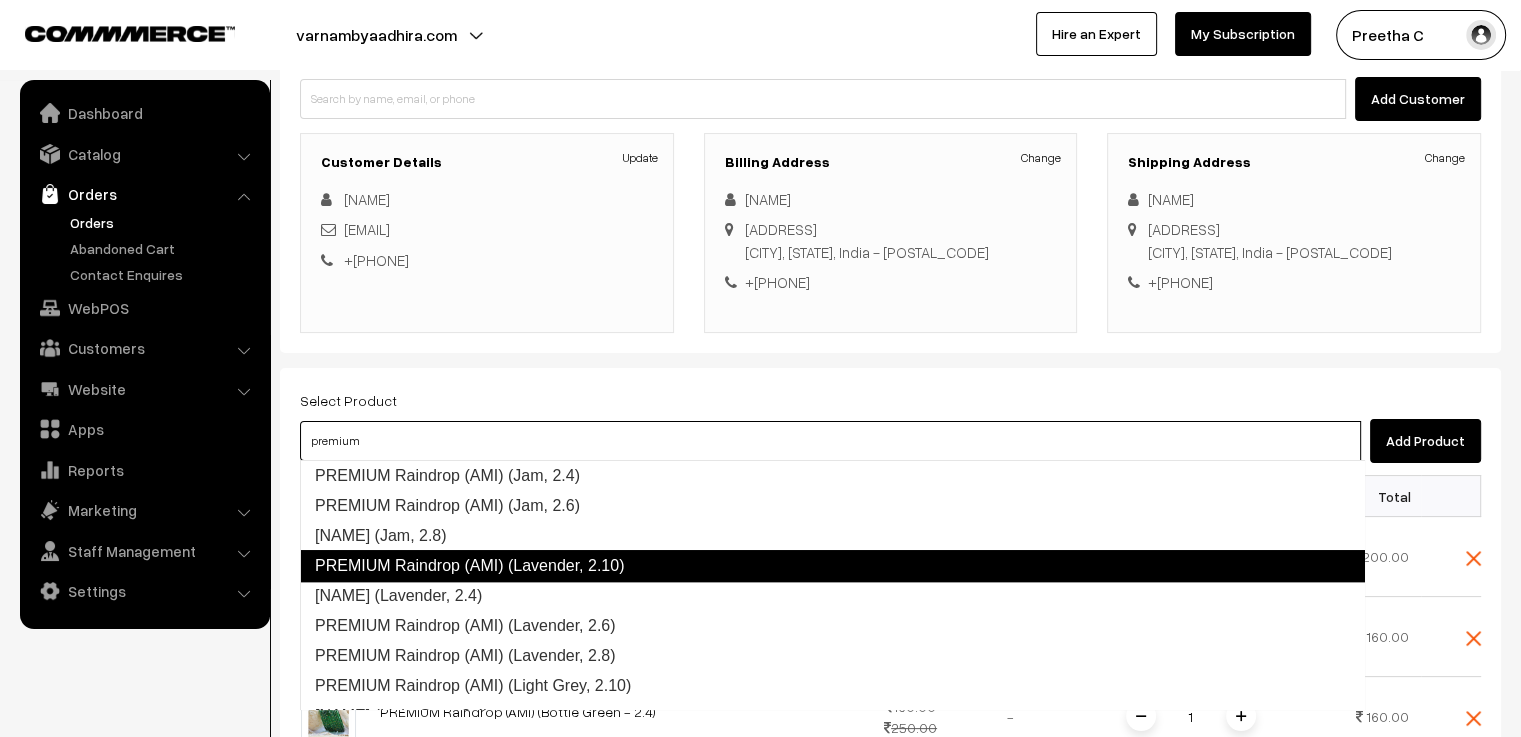 scroll, scrollTop: 1300, scrollLeft: 0, axis: vertical 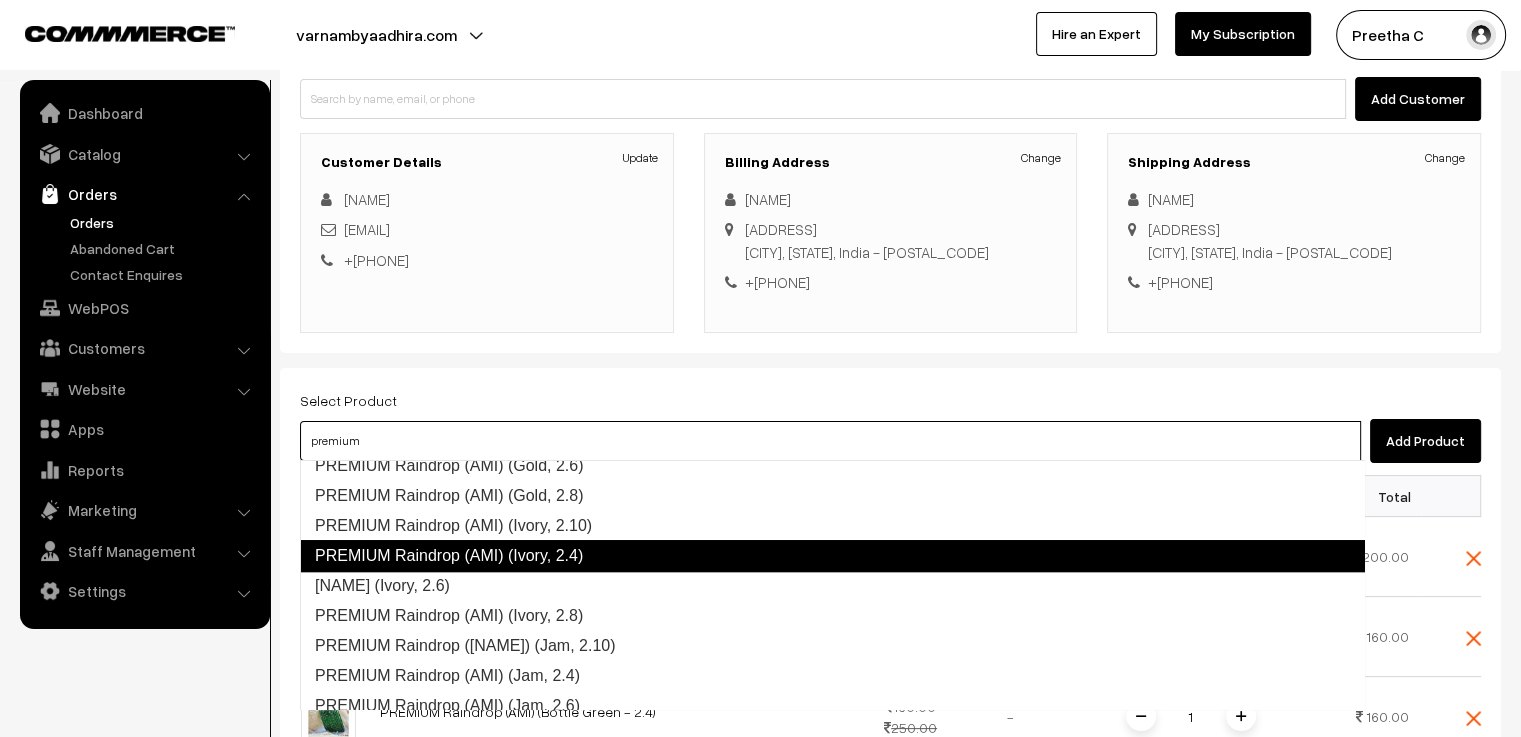 click on "PREMIUM Raindrop  (AMI) (Ivory, 2.4)" at bounding box center (832, 556) 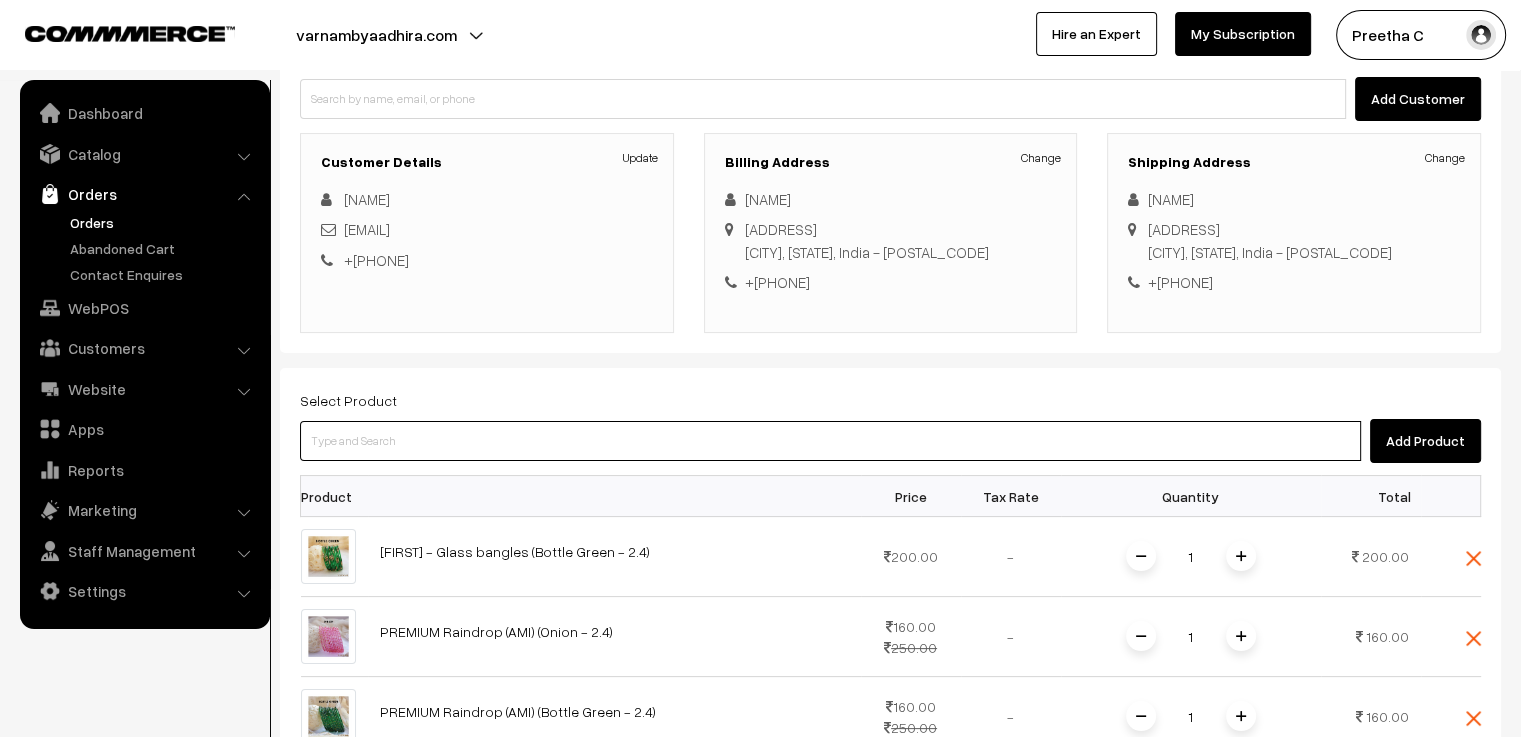 click at bounding box center (830, 441) 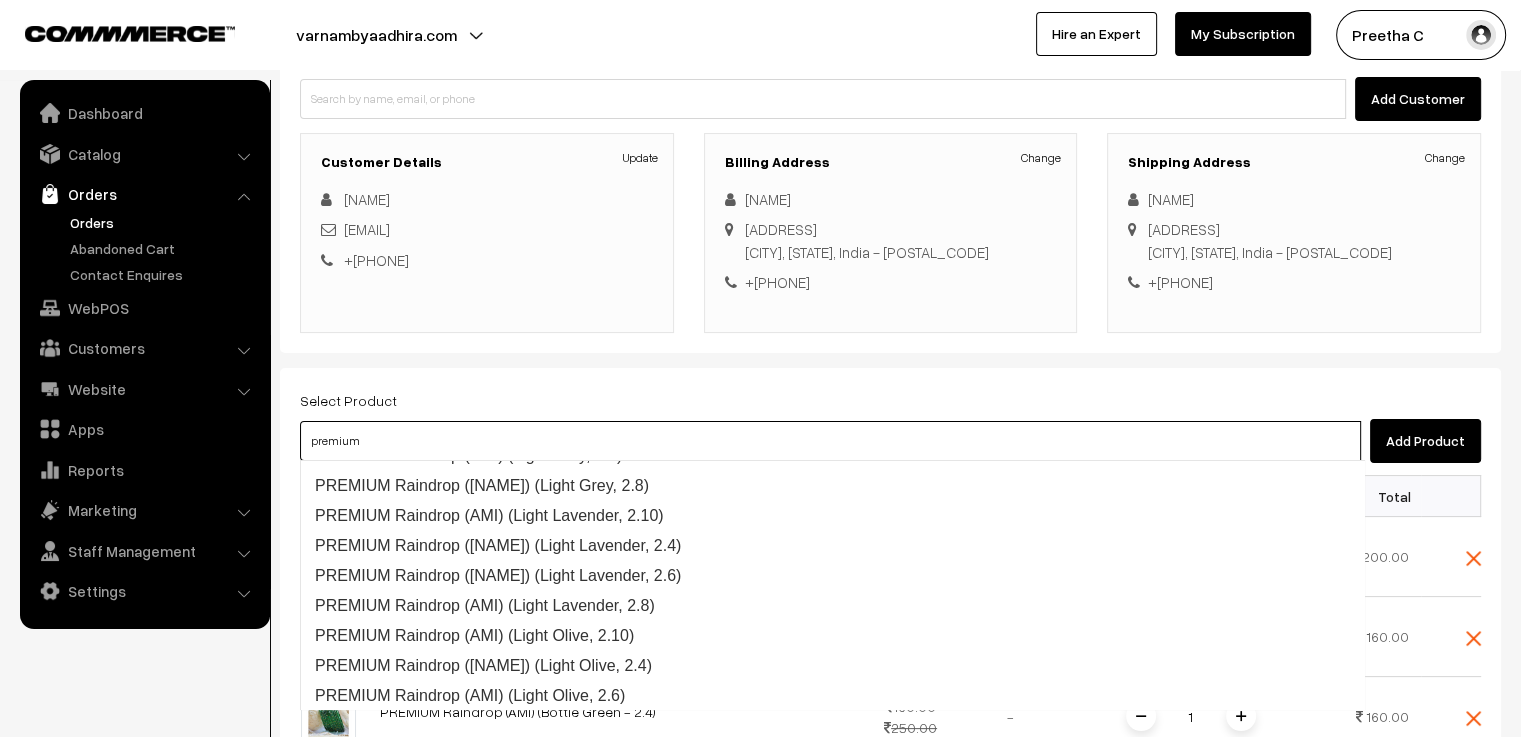 scroll, scrollTop: 1790, scrollLeft: 0, axis: vertical 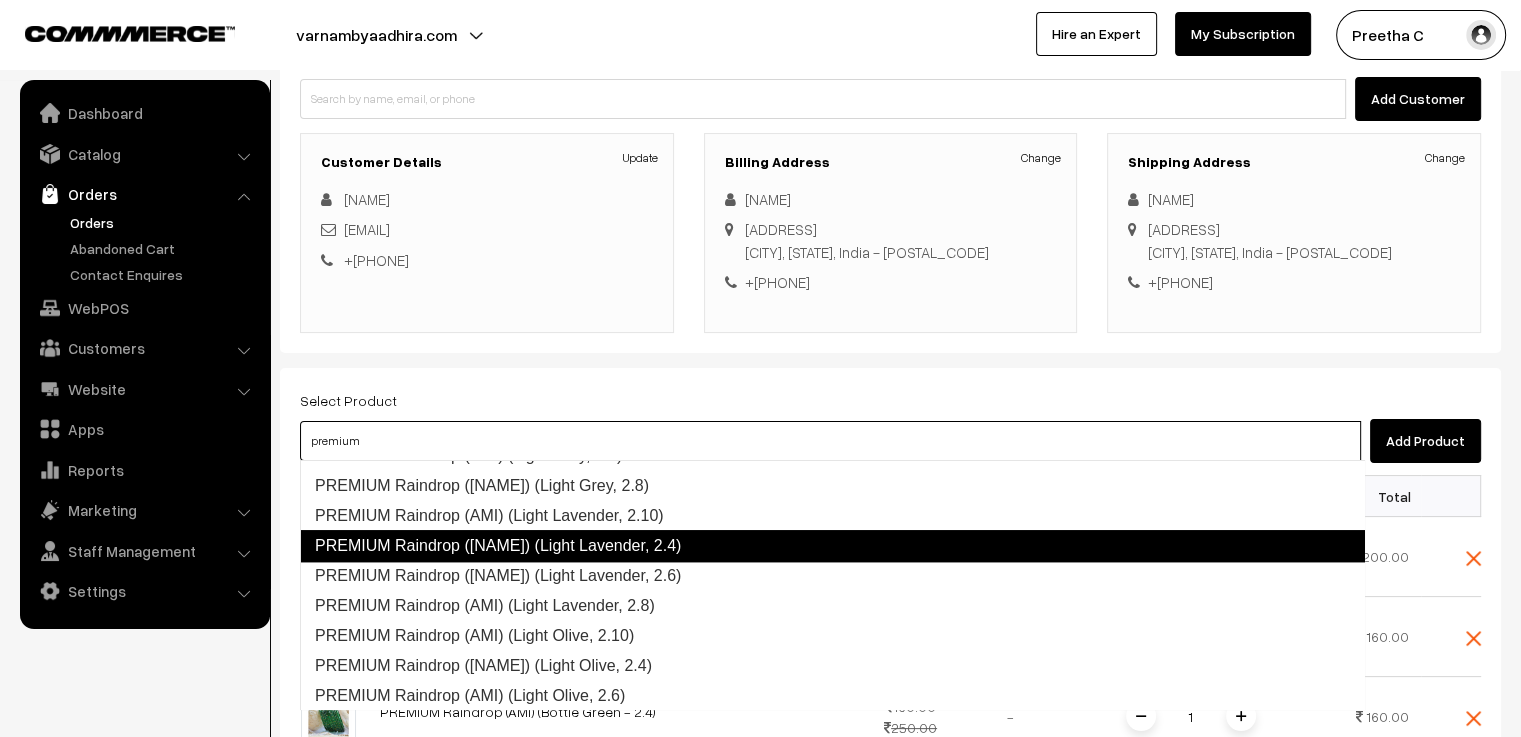 click on "PREMIUM Raindrop  (AMI) (Light Lavender, 2.4)" at bounding box center (832, 546) 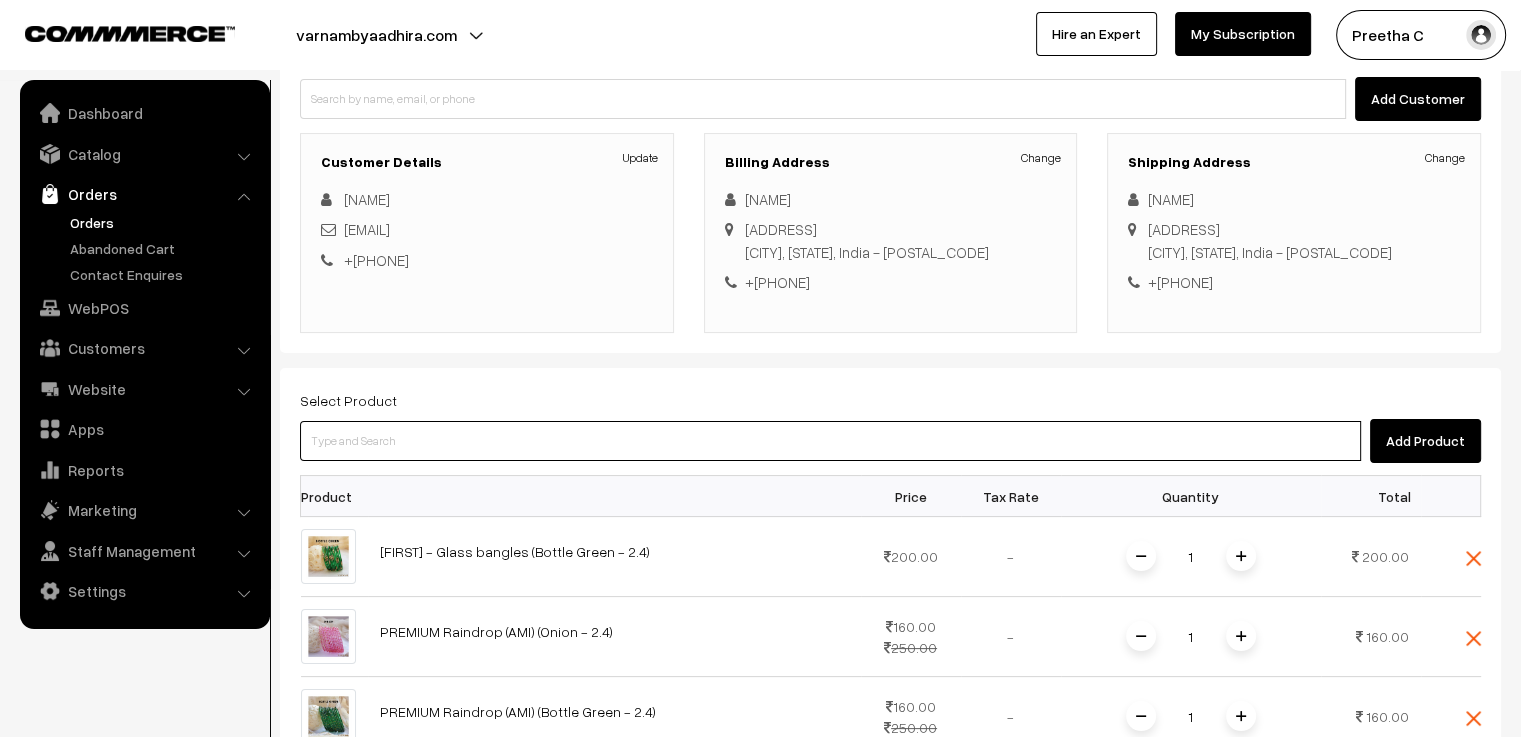click at bounding box center (830, 441) 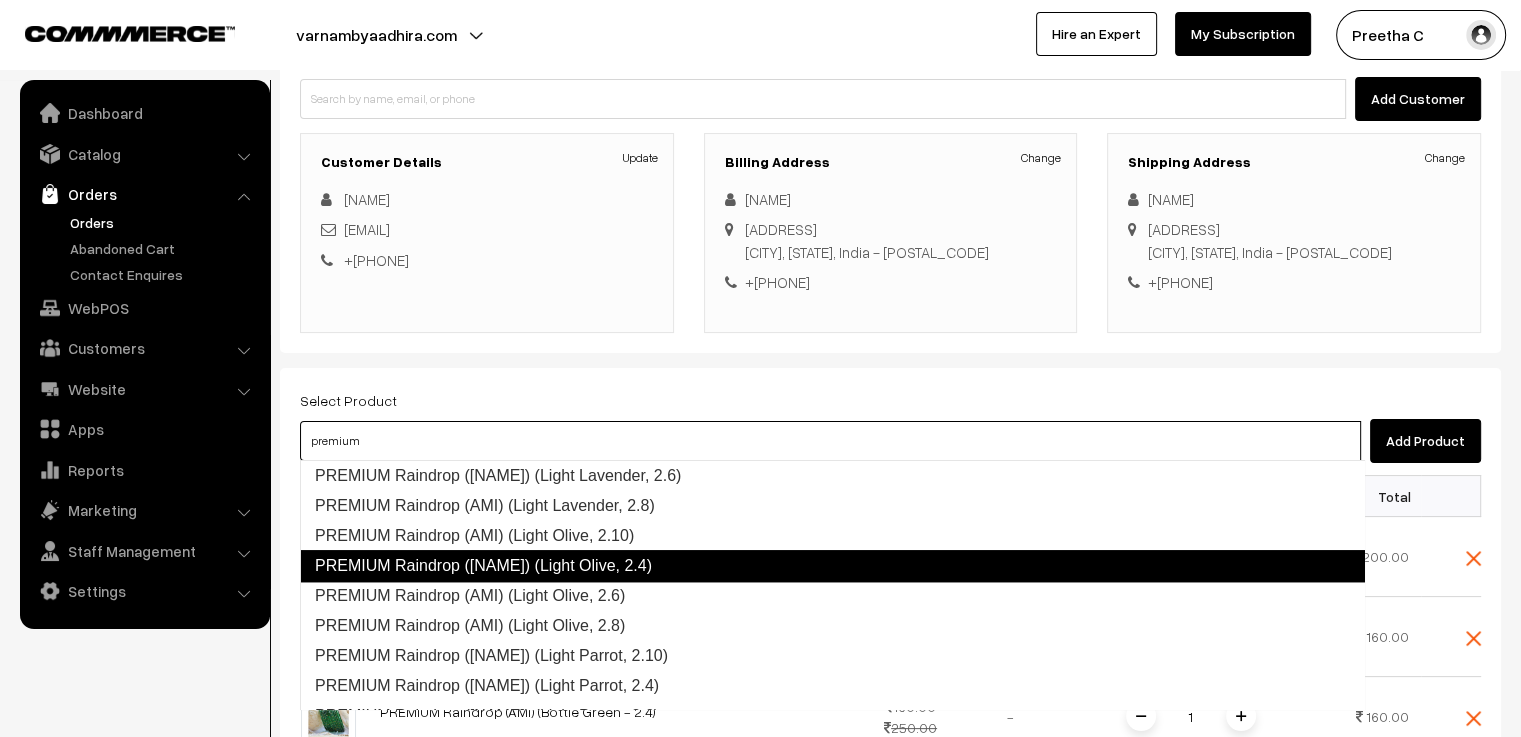 scroll, scrollTop: 1990, scrollLeft: 0, axis: vertical 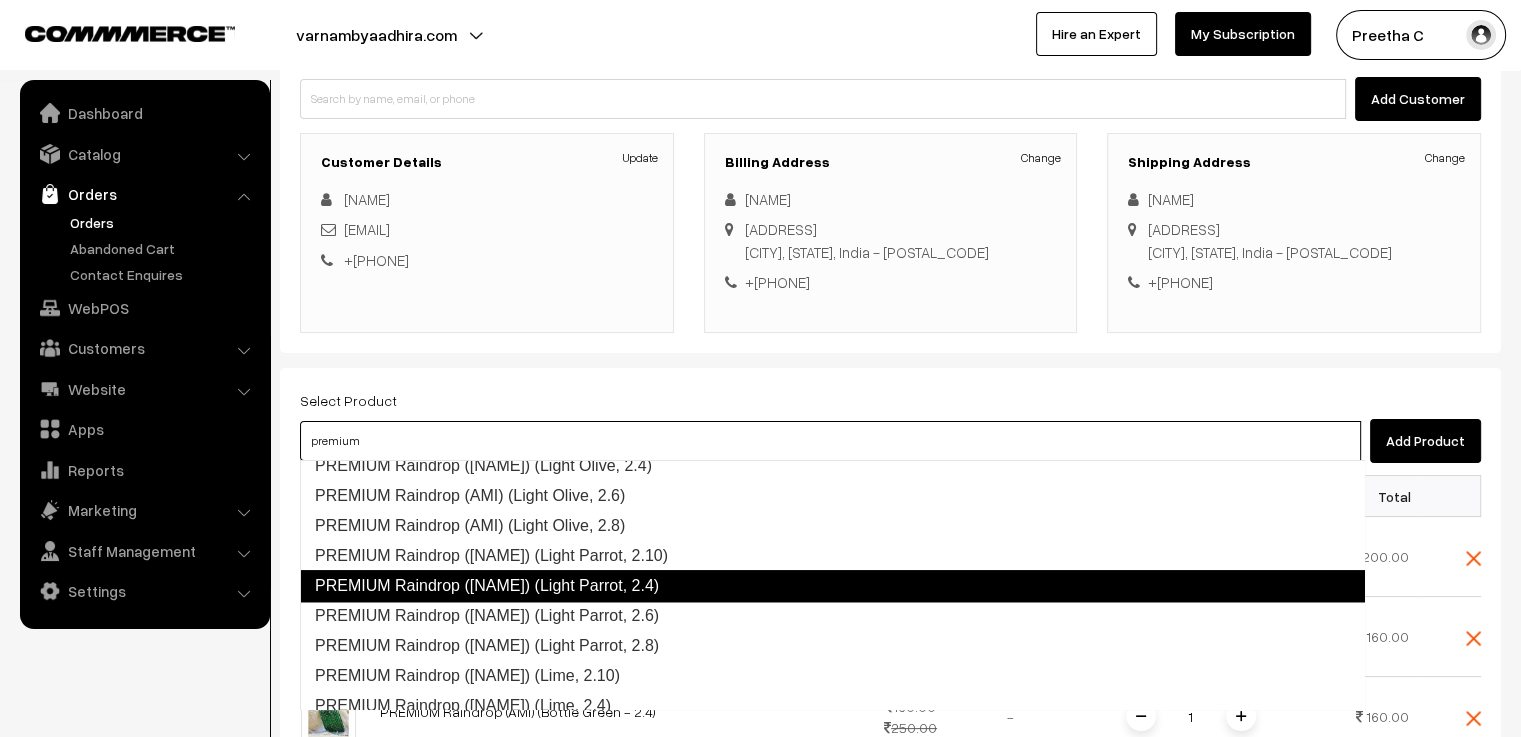 click on "PREMIUM Raindrop  (AMI) (Light Parrot, 2.4)" at bounding box center [832, 586] 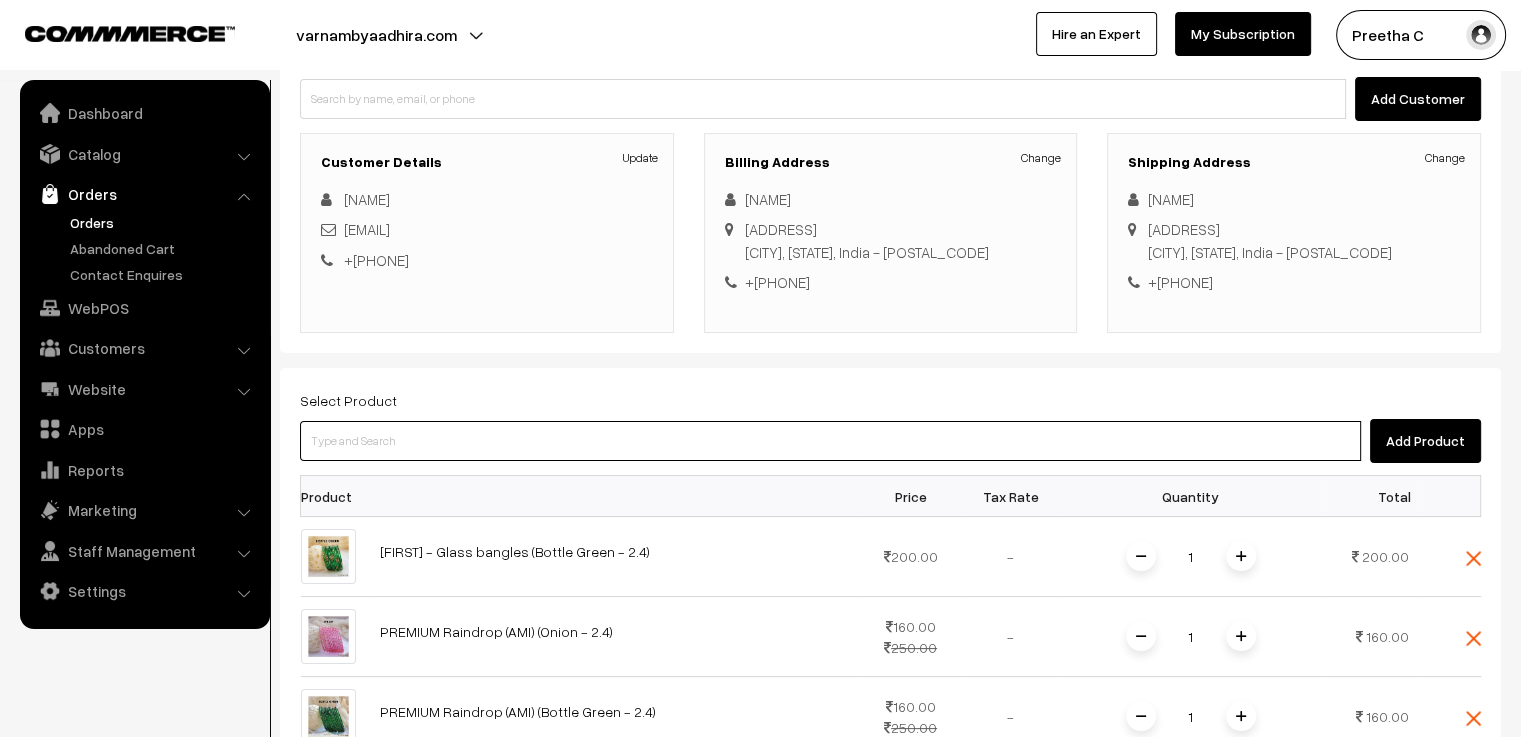 click at bounding box center [830, 441] 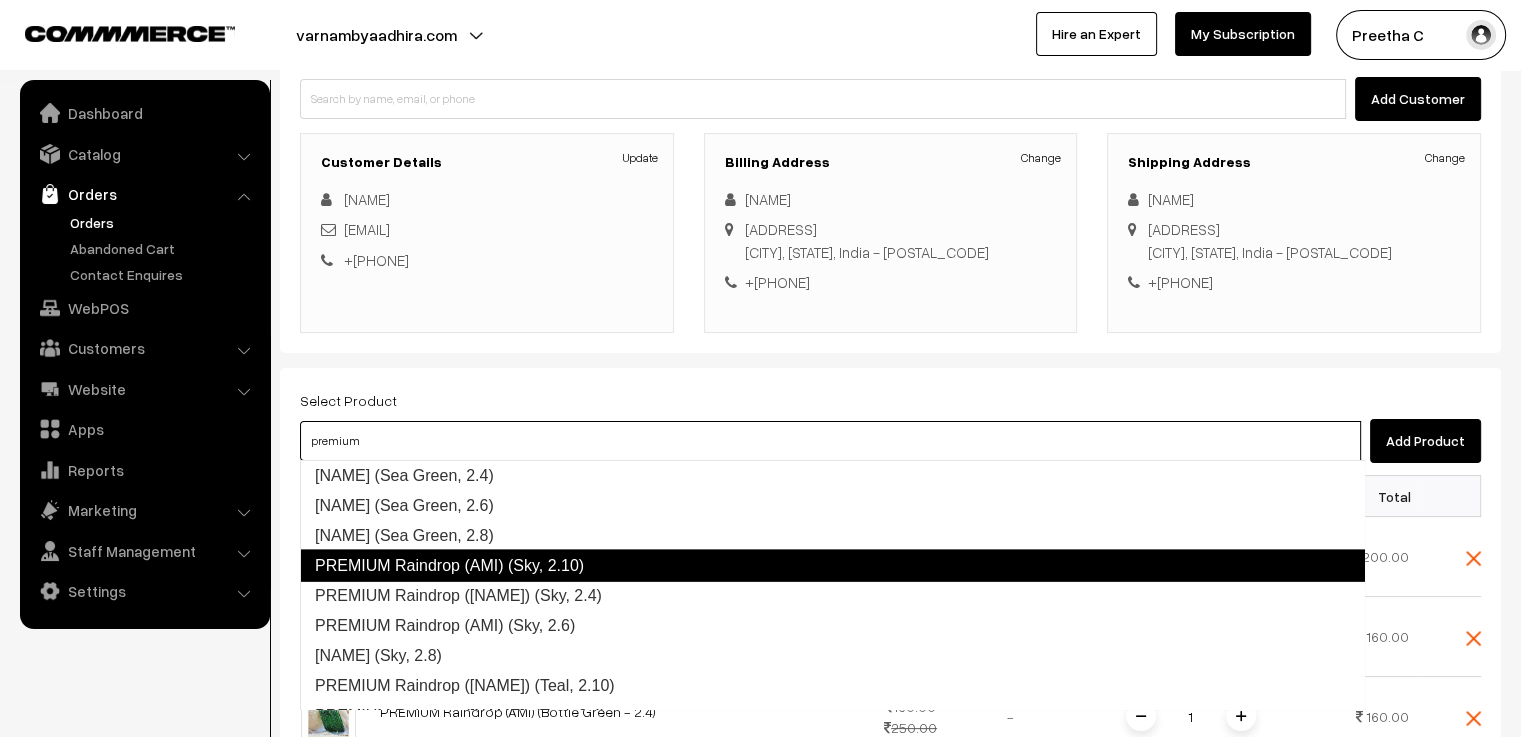 scroll, scrollTop: 4520, scrollLeft: 0, axis: vertical 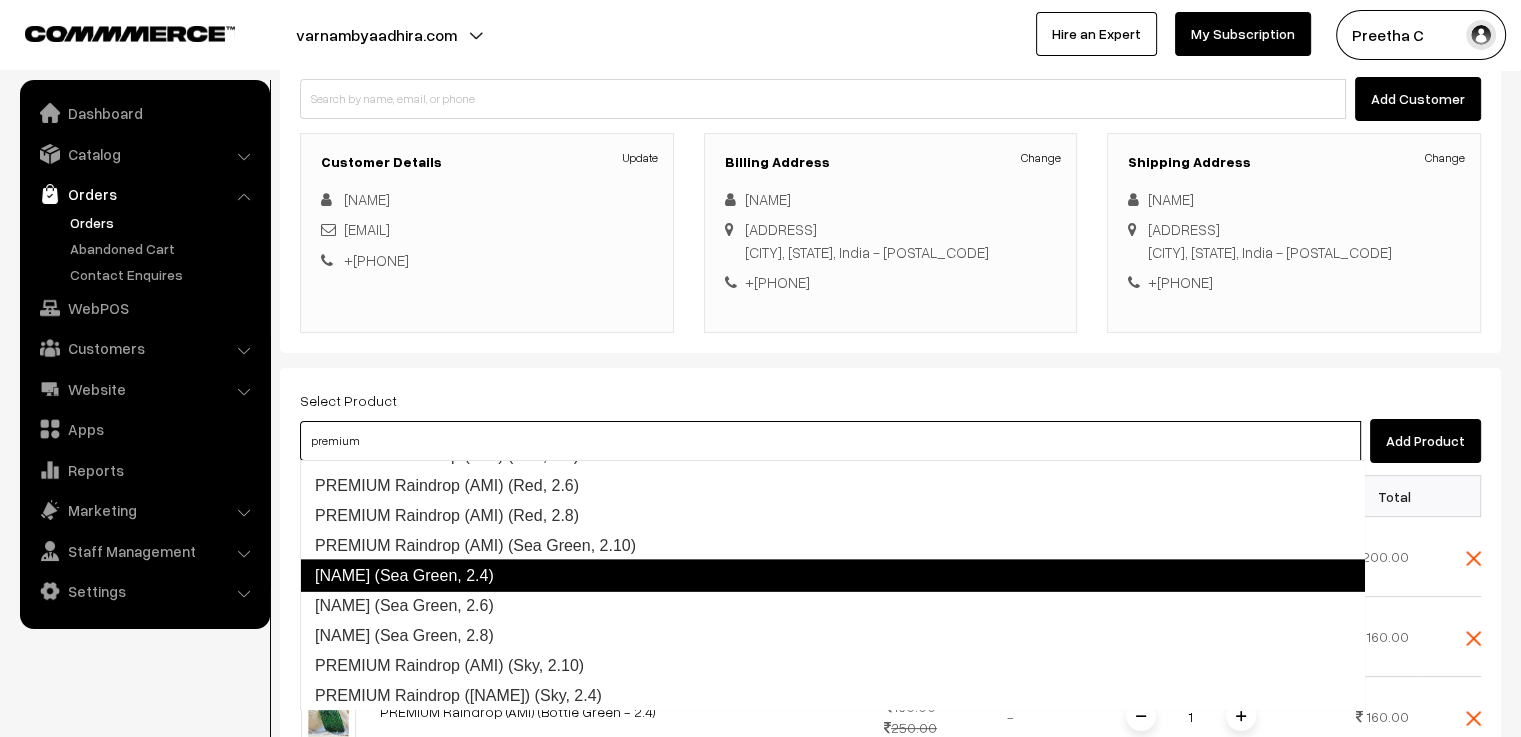 click on "PREMIUM Raindrop  (AMI) (Sea Green, 2.4)" at bounding box center (832, 576) 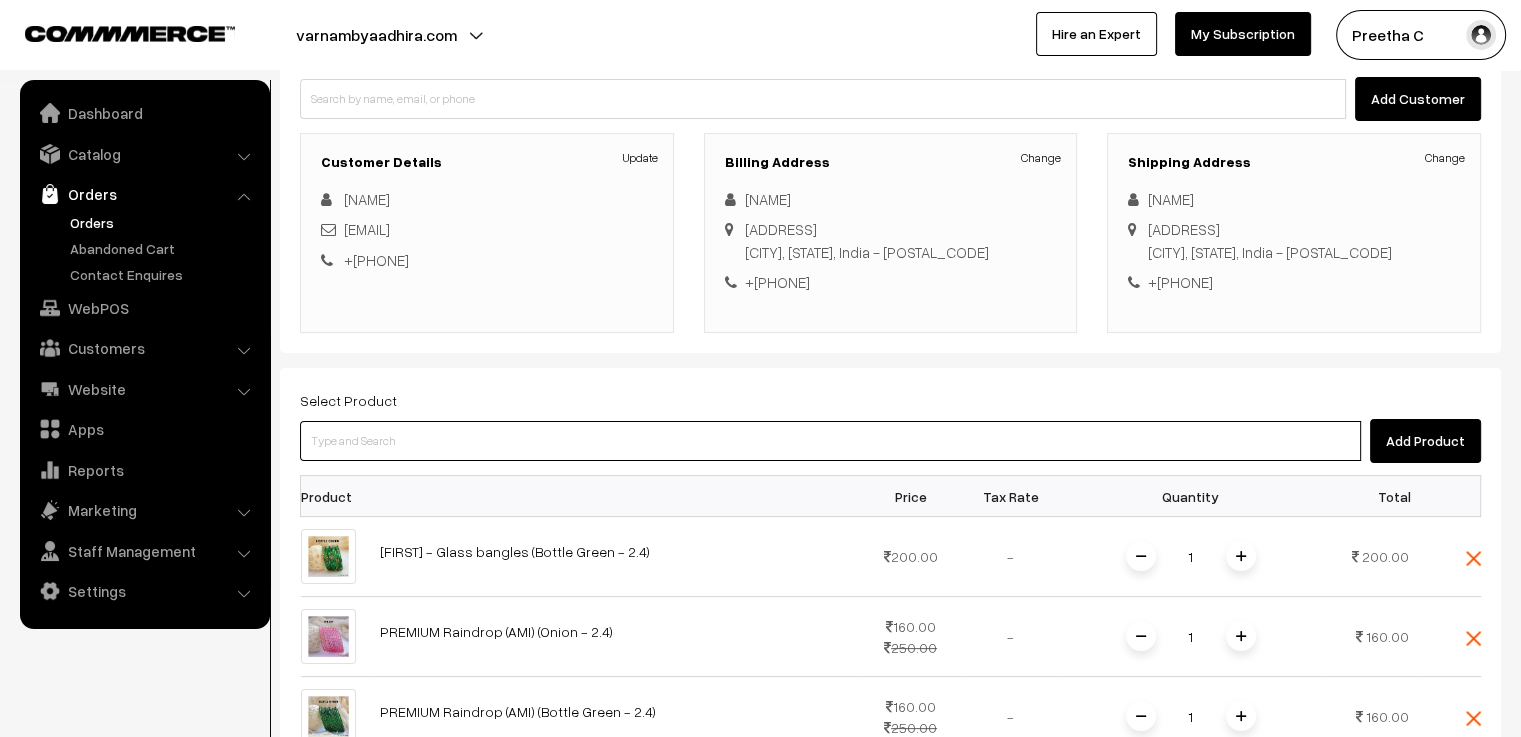 click at bounding box center [830, 441] 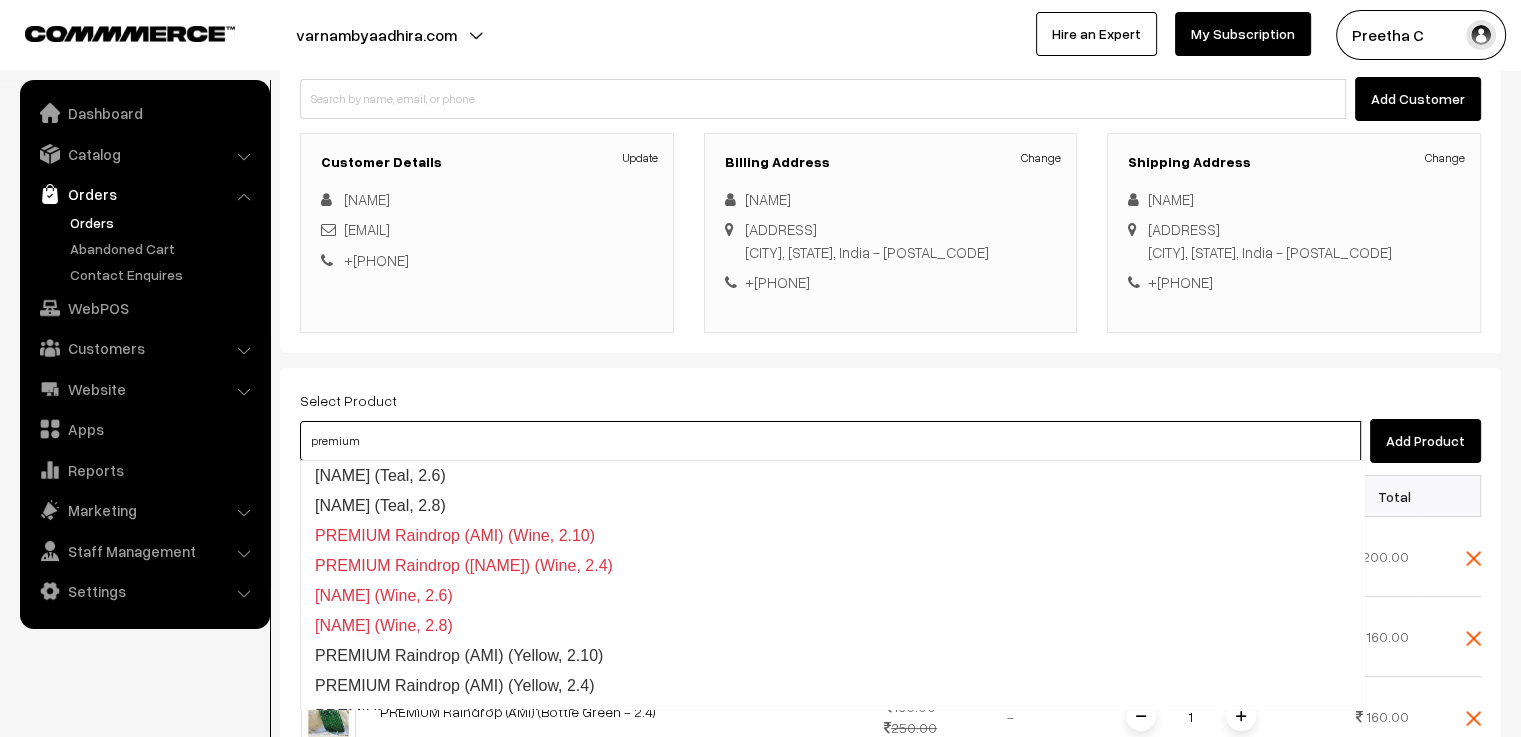 scroll, scrollTop: 4941, scrollLeft: 0, axis: vertical 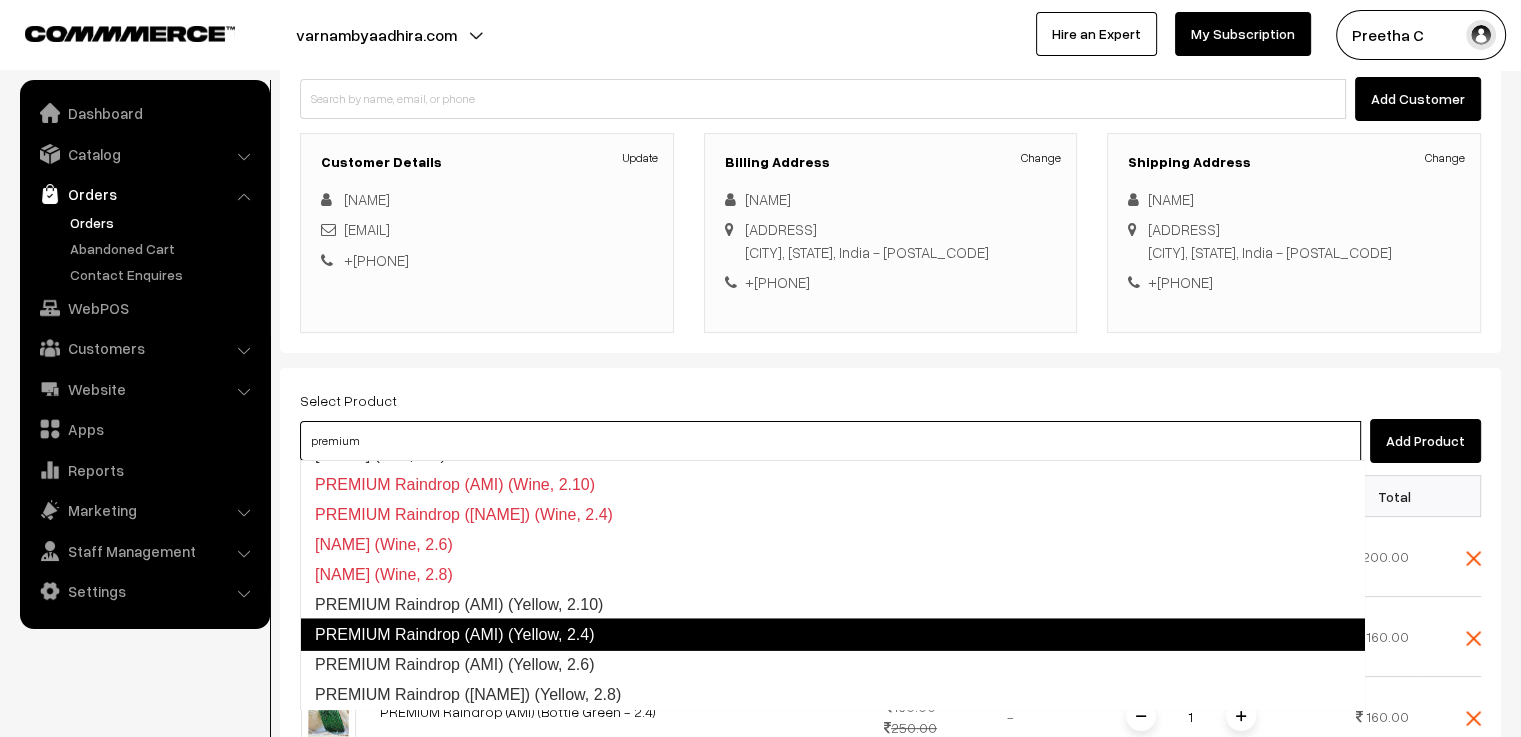 click on "PREMIUM Raindrop  (AMI) (Yellow, 2.4)" at bounding box center [832, 635] 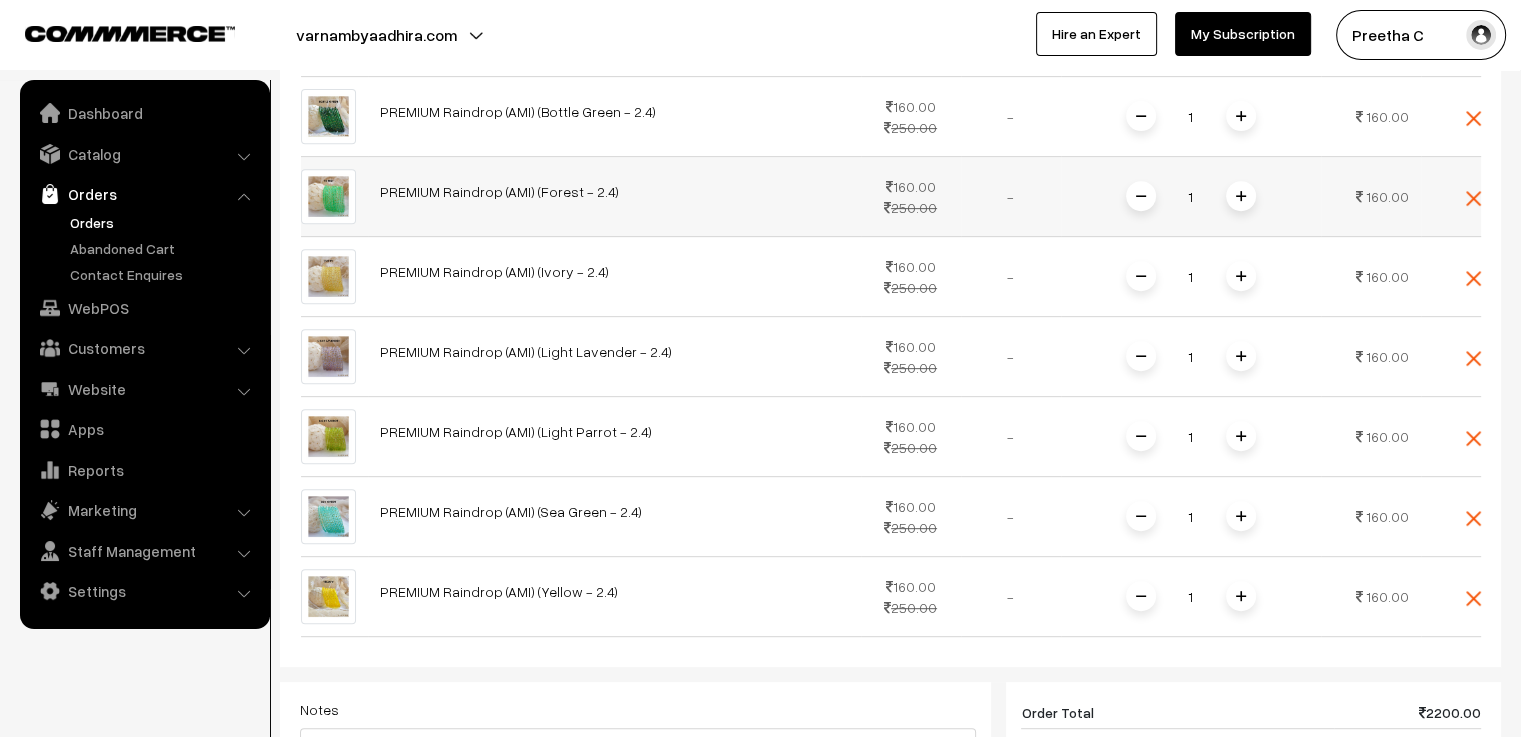 scroll, scrollTop: 513, scrollLeft: 0, axis: vertical 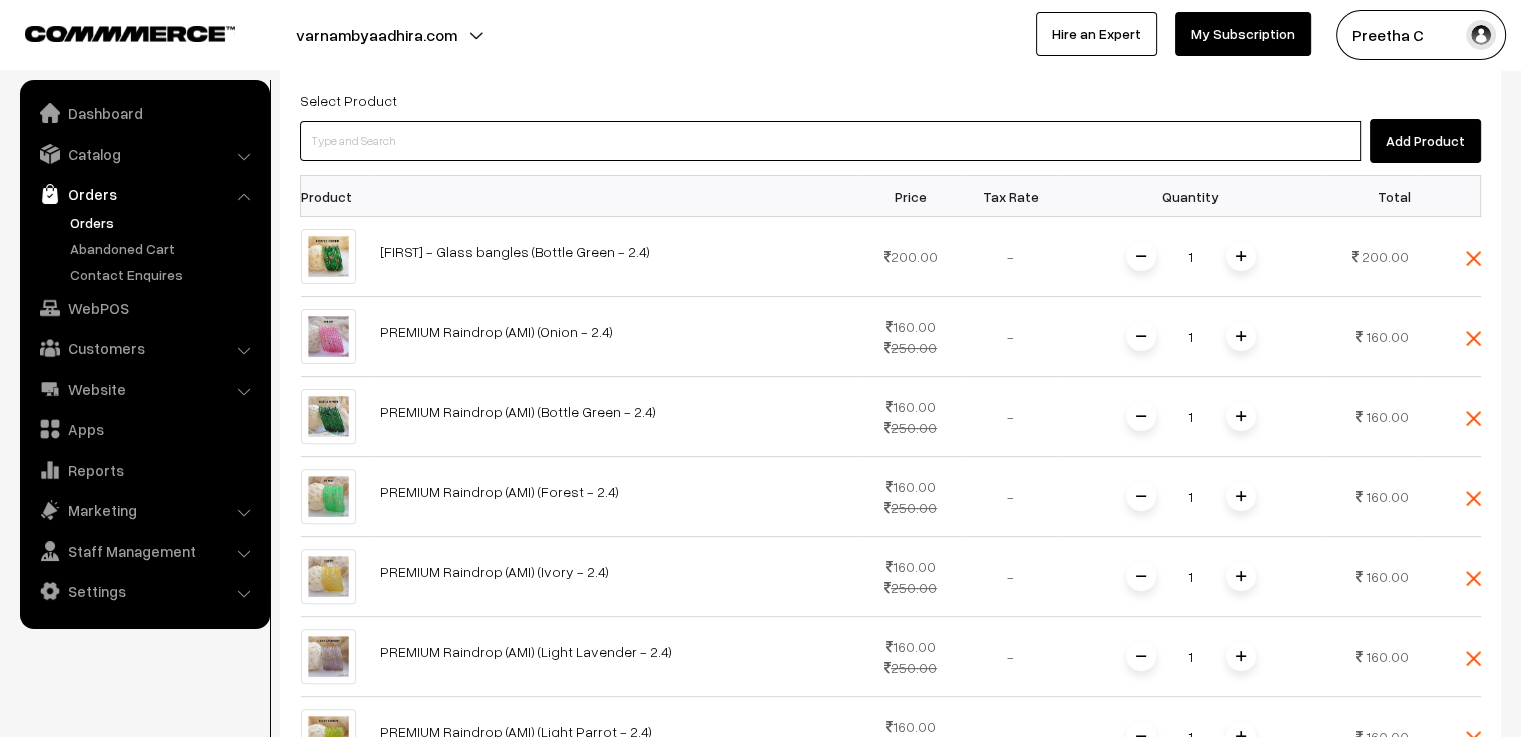 click at bounding box center (830, 141) 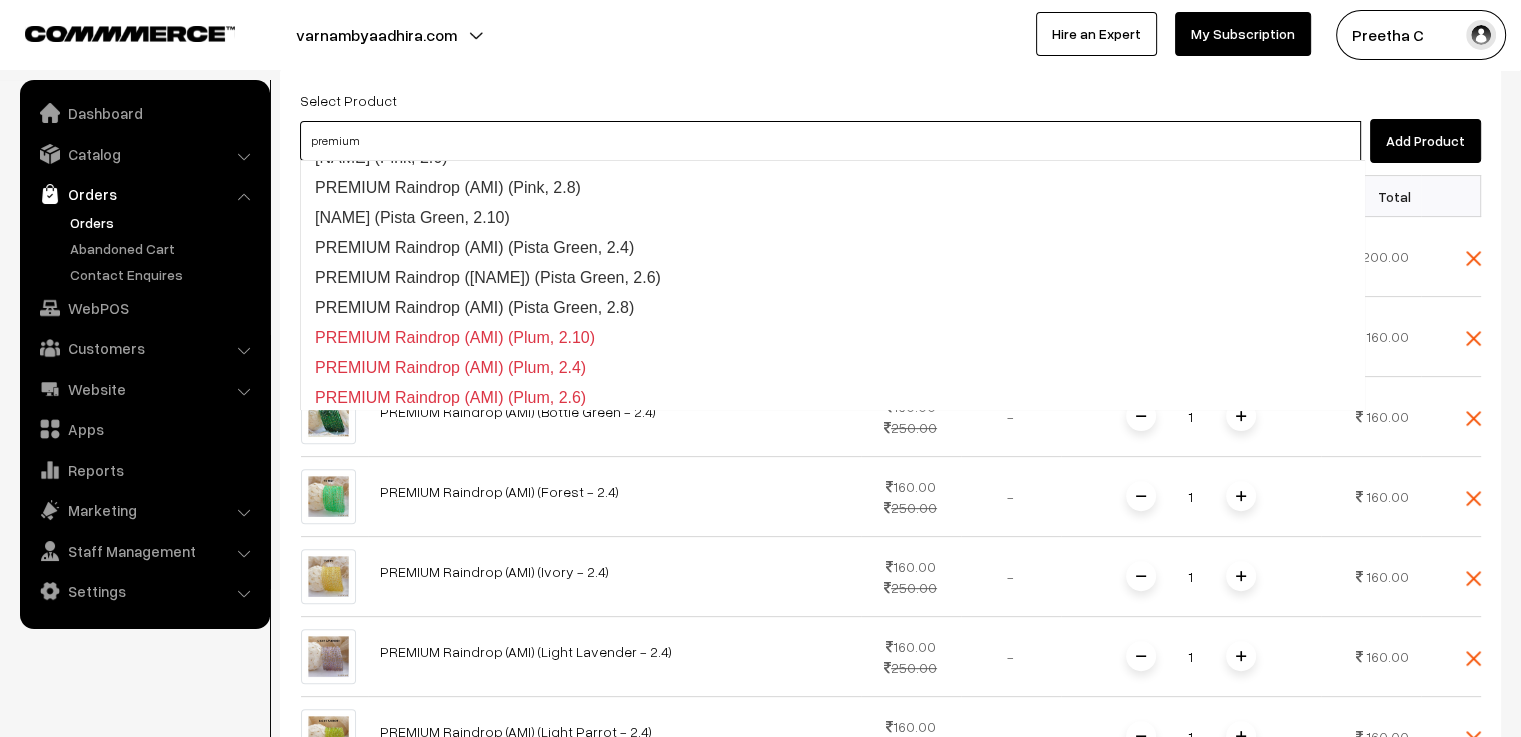 scroll, scrollTop: 3849, scrollLeft: 0, axis: vertical 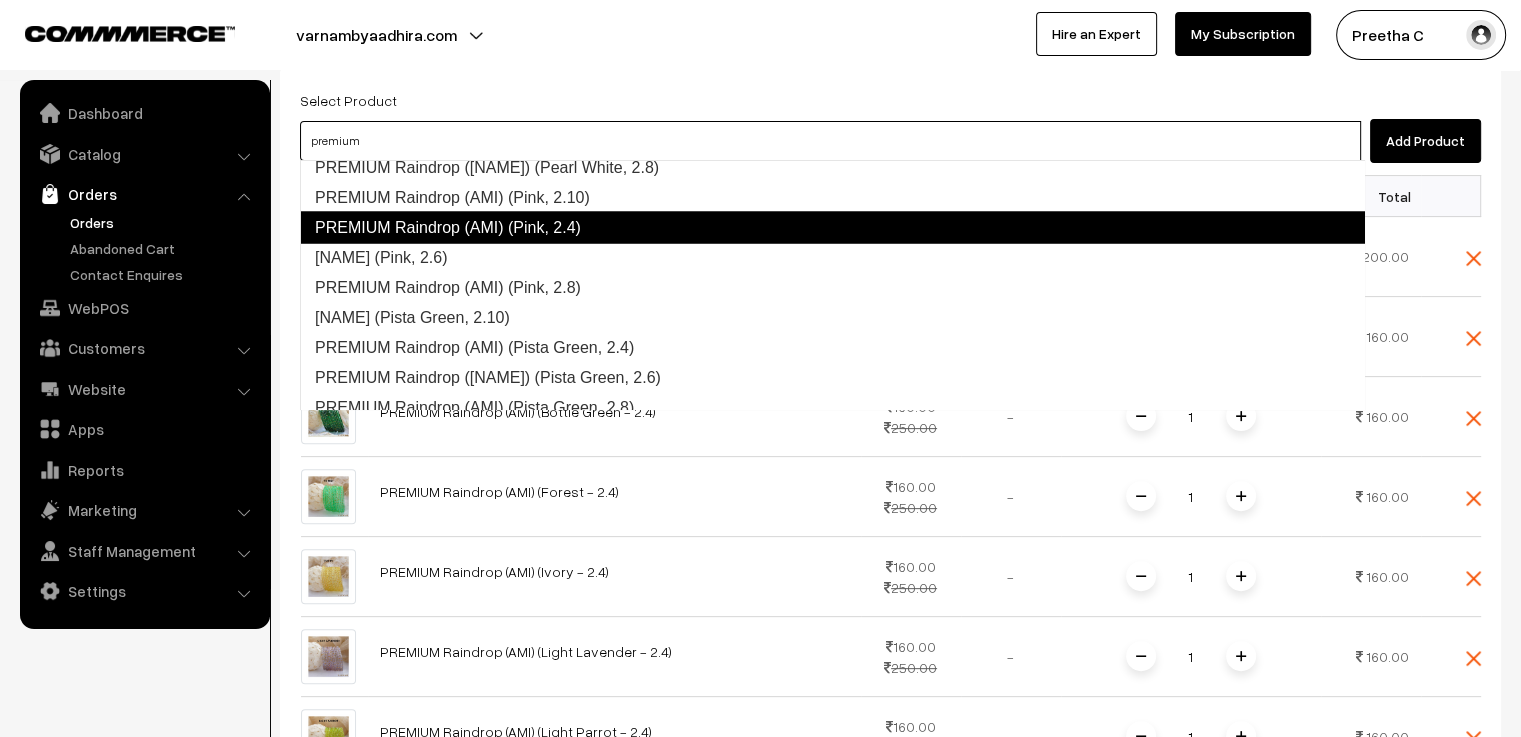 click on "PREMIUM Raindrop  (AMI) (Pink, 2.4)" at bounding box center (832, 227) 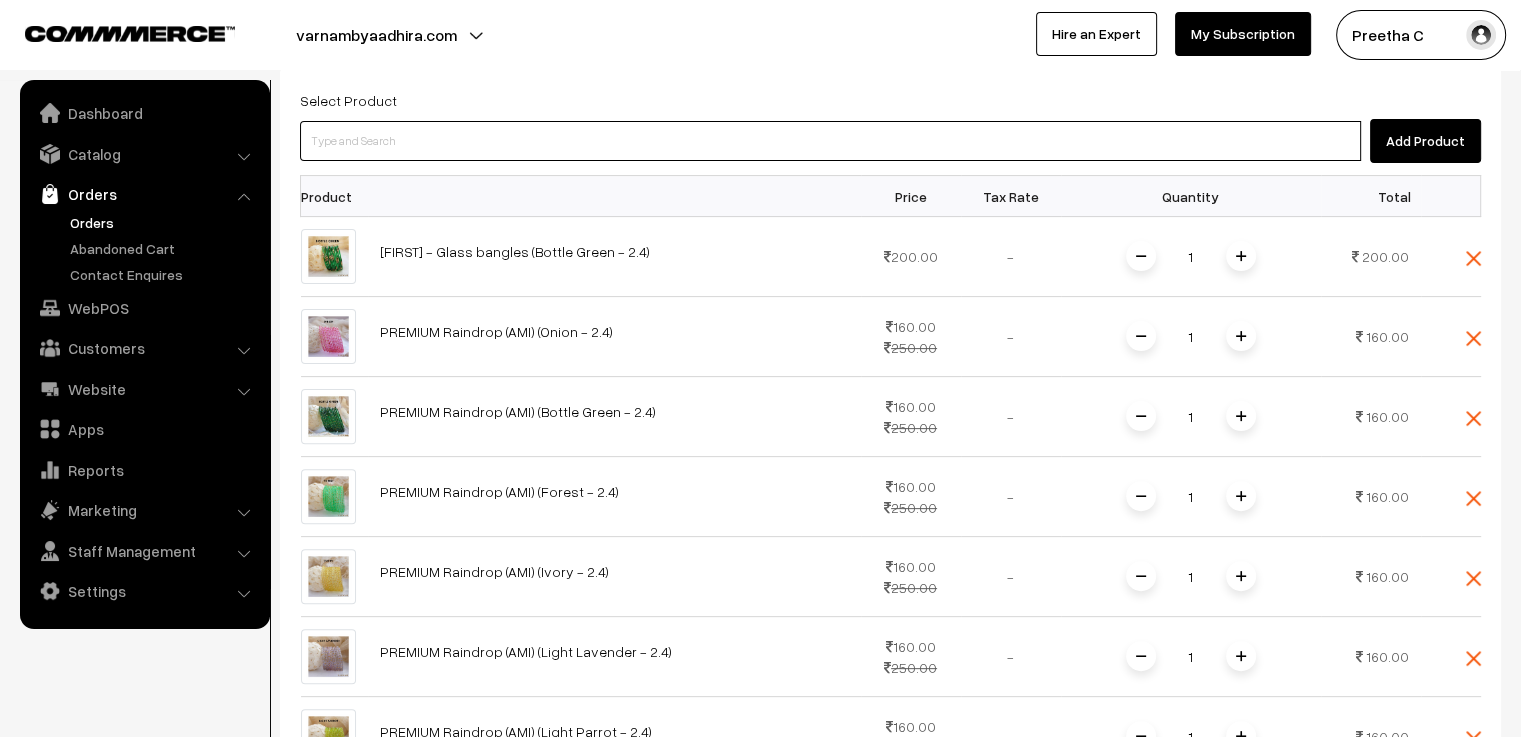 click at bounding box center (830, 141) 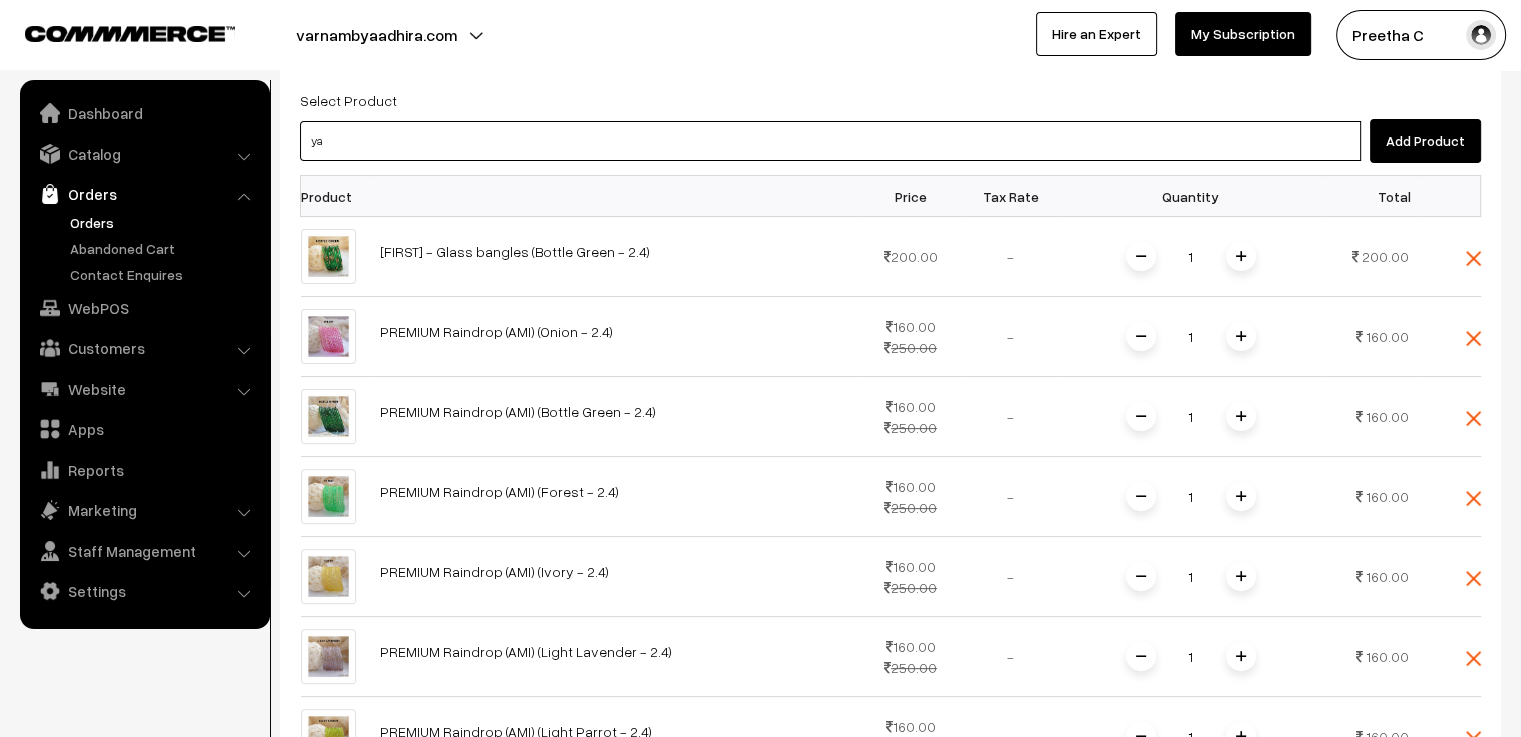 type on "yaa" 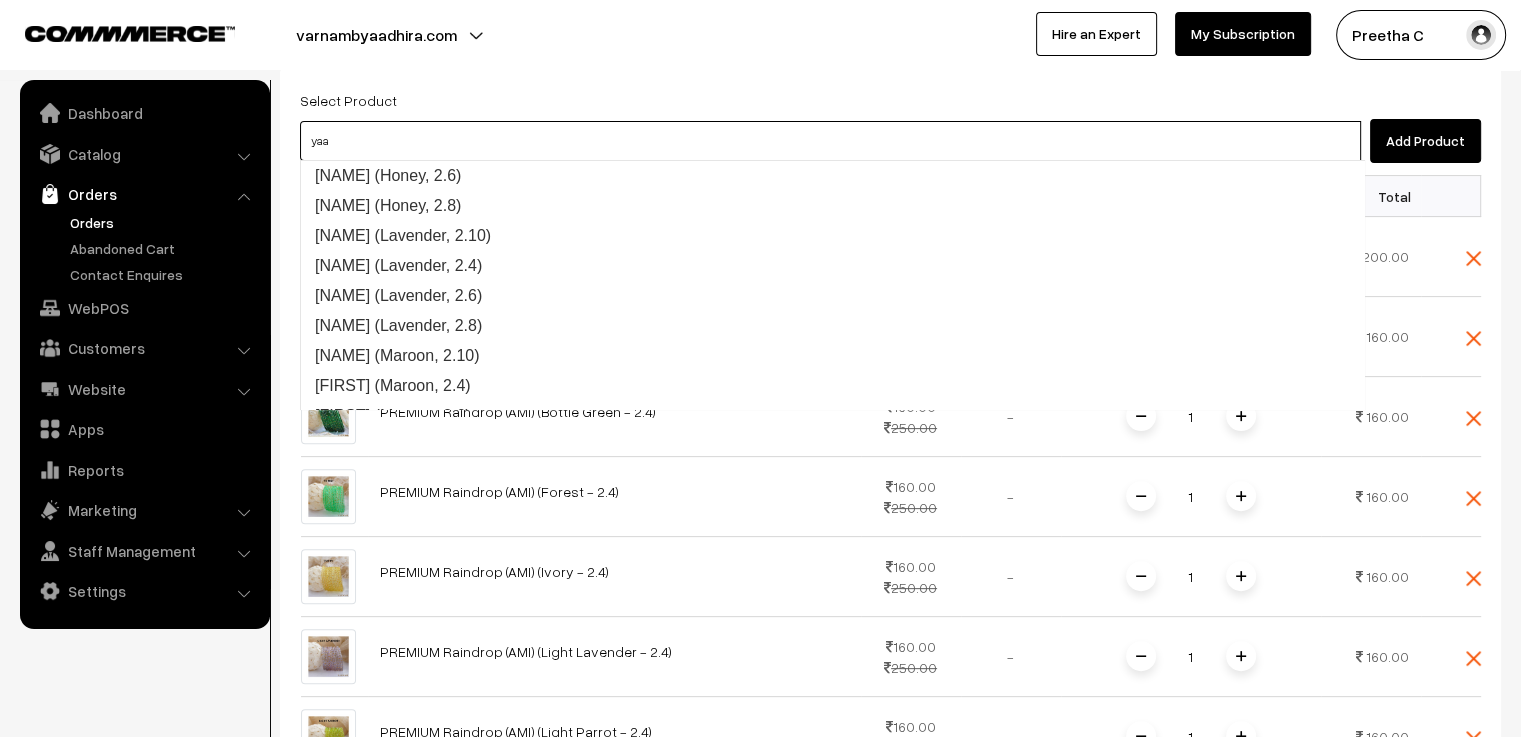scroll, scrollTop: 500, scrollLeft: 0, axis: vertical 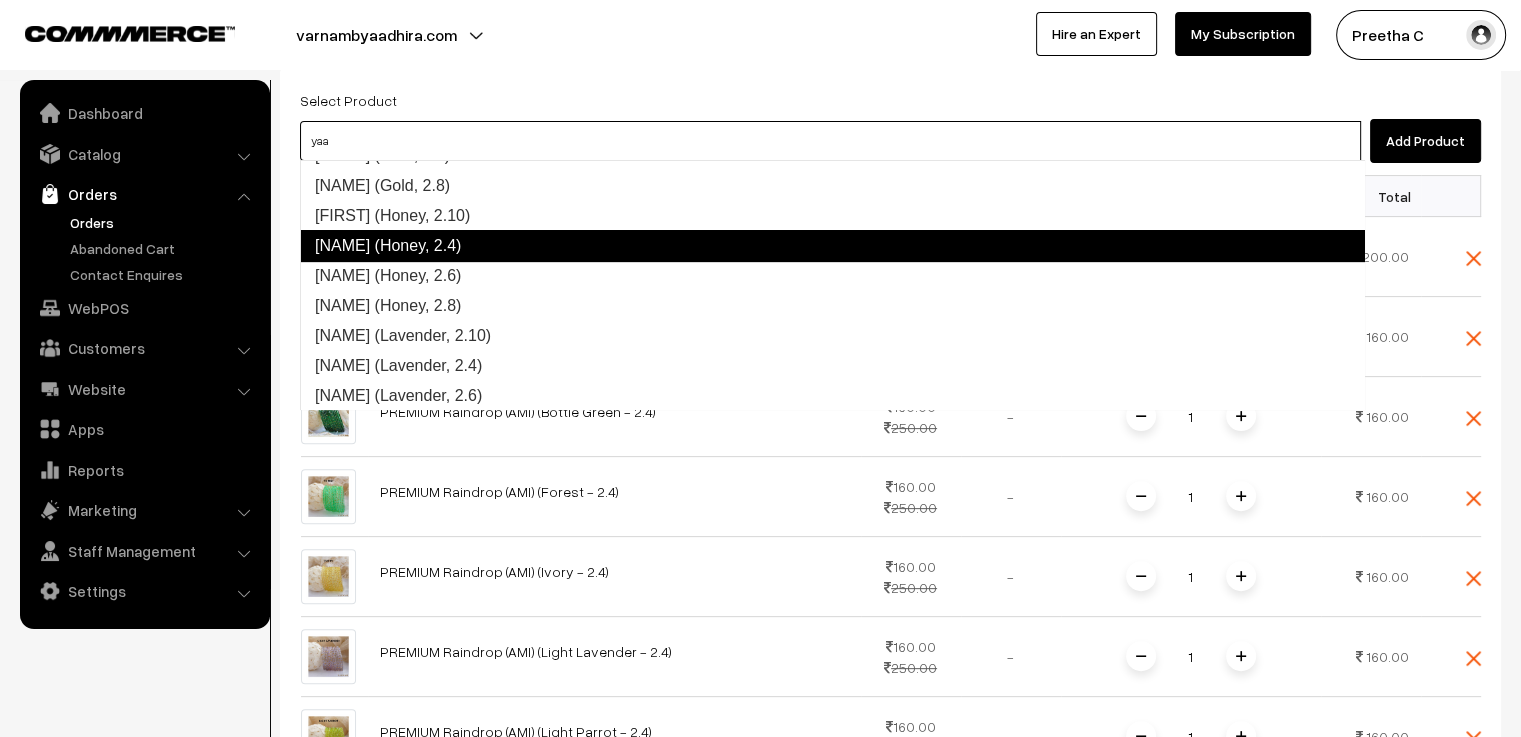 click on "Yaashvi (Honey, 2.4)" at bounding box center (832, 246) 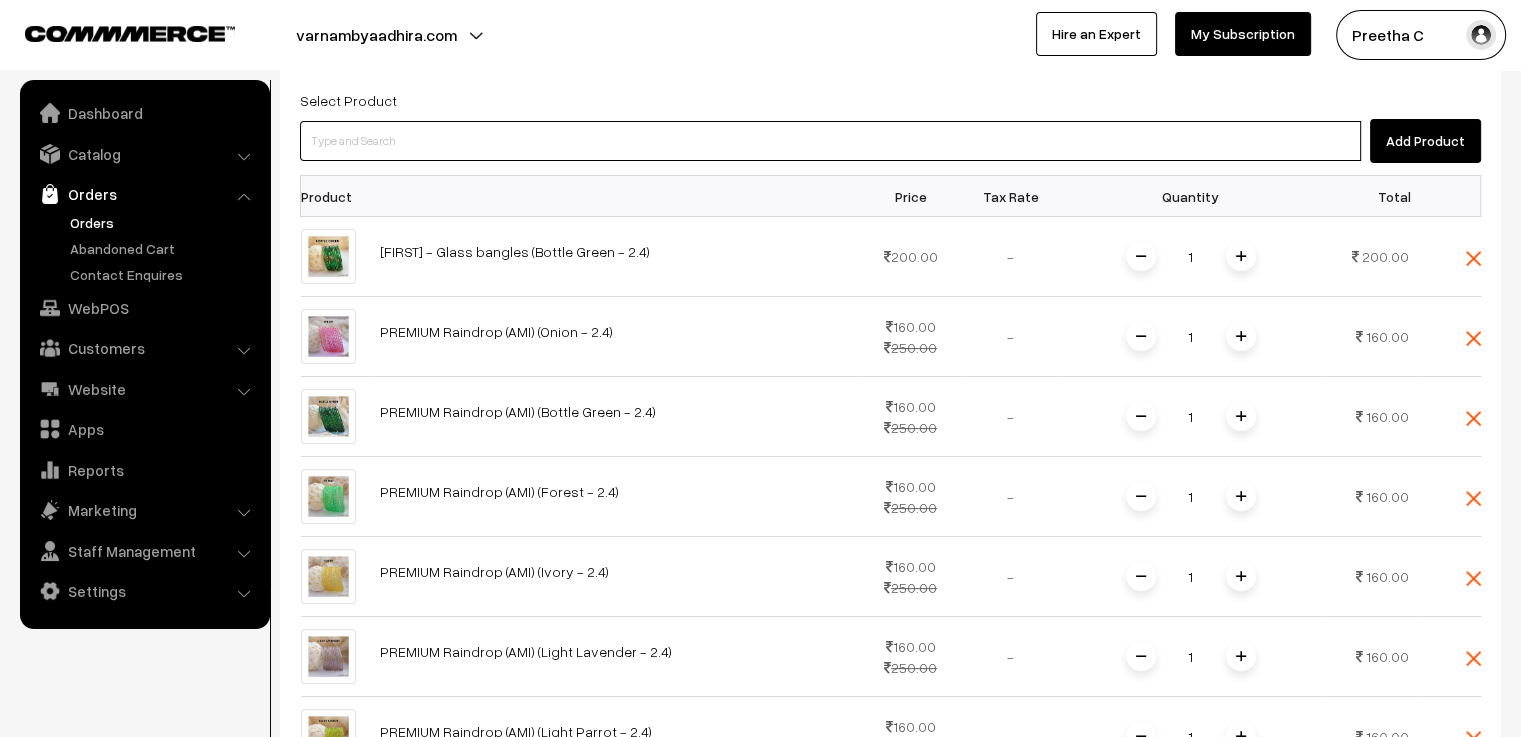 click at bounding box center [830, 141] 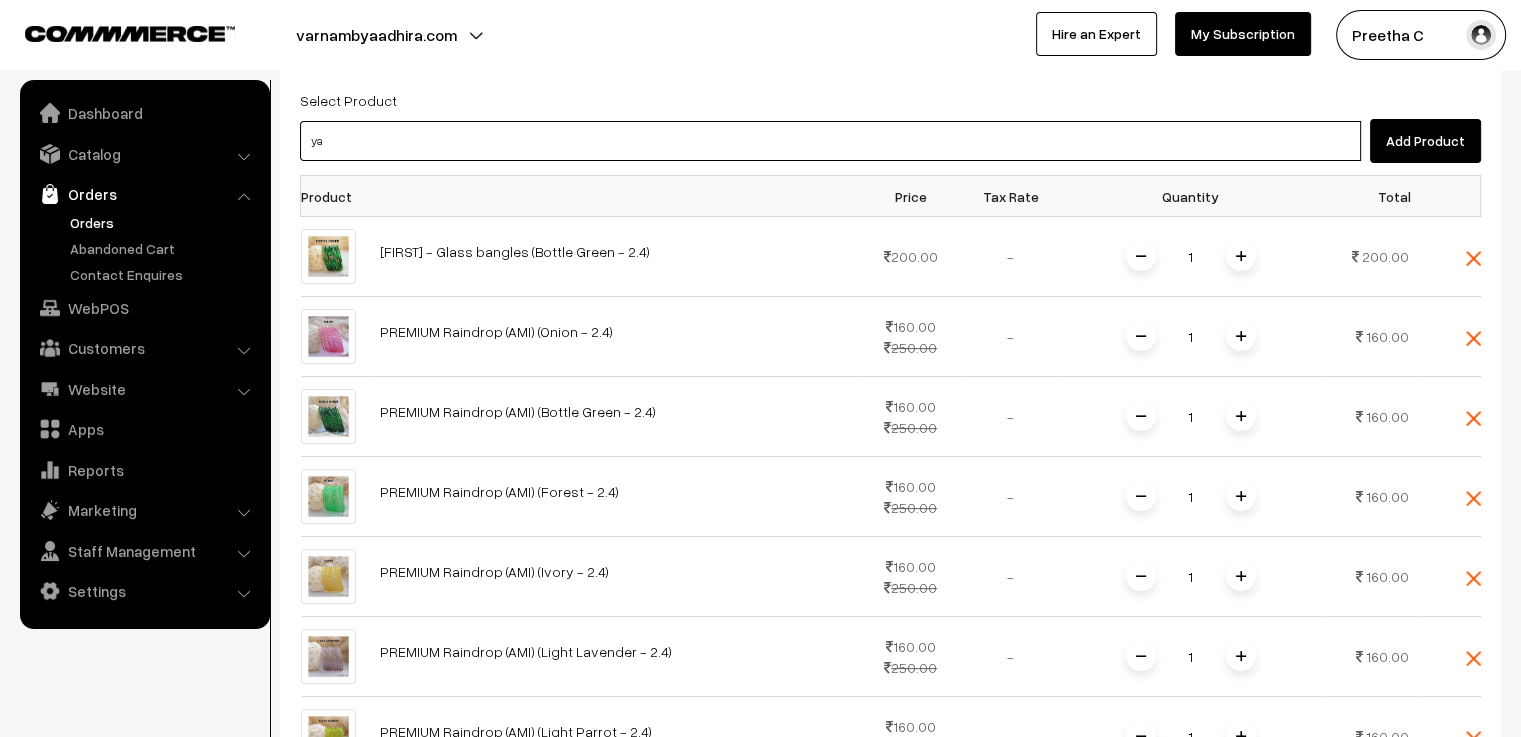 type on "yaa" 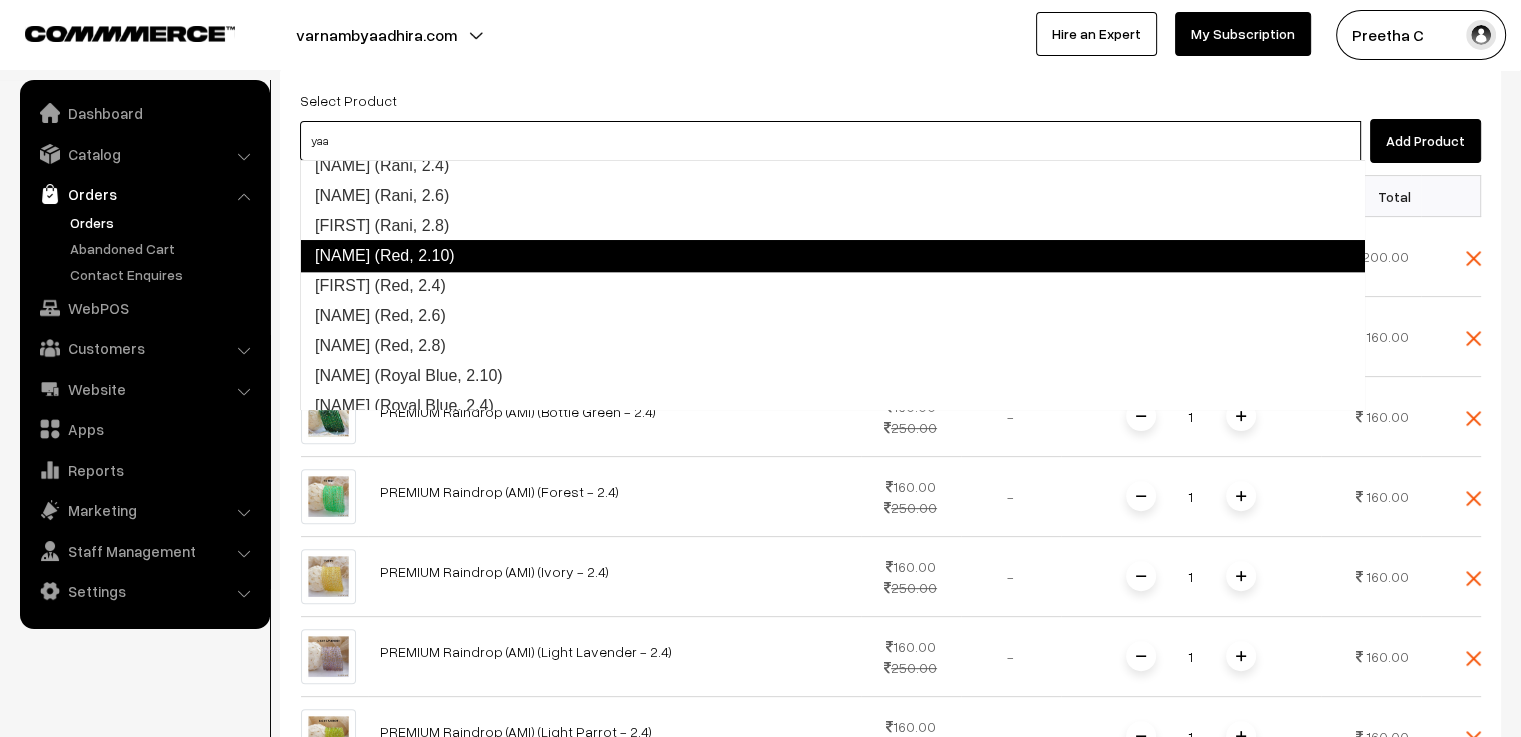 scroll, scrollTop: 1200, scrollLeft: 0, axis: vertical 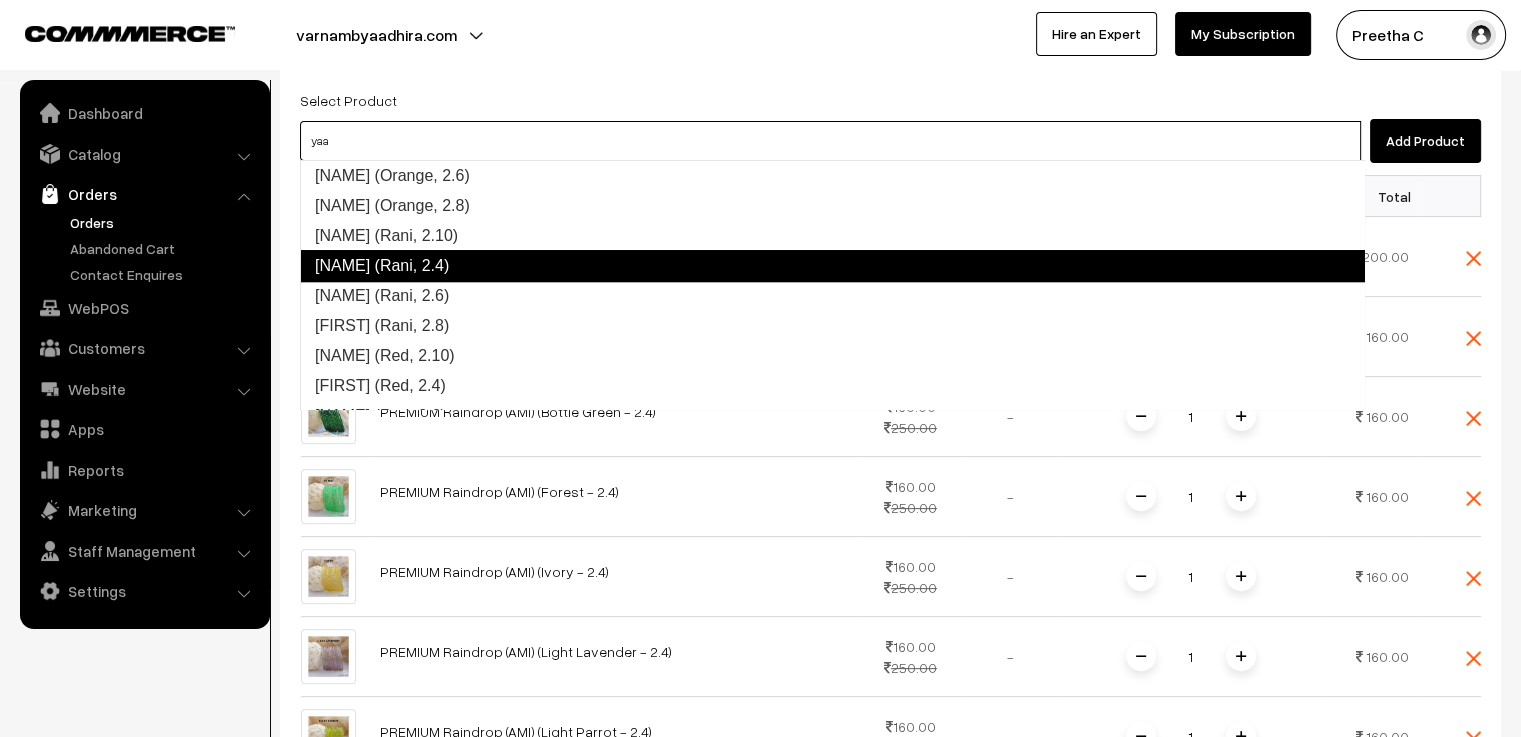 click on "Yaashvi (Rani, 2.4)" at bounding box center (832, 266) 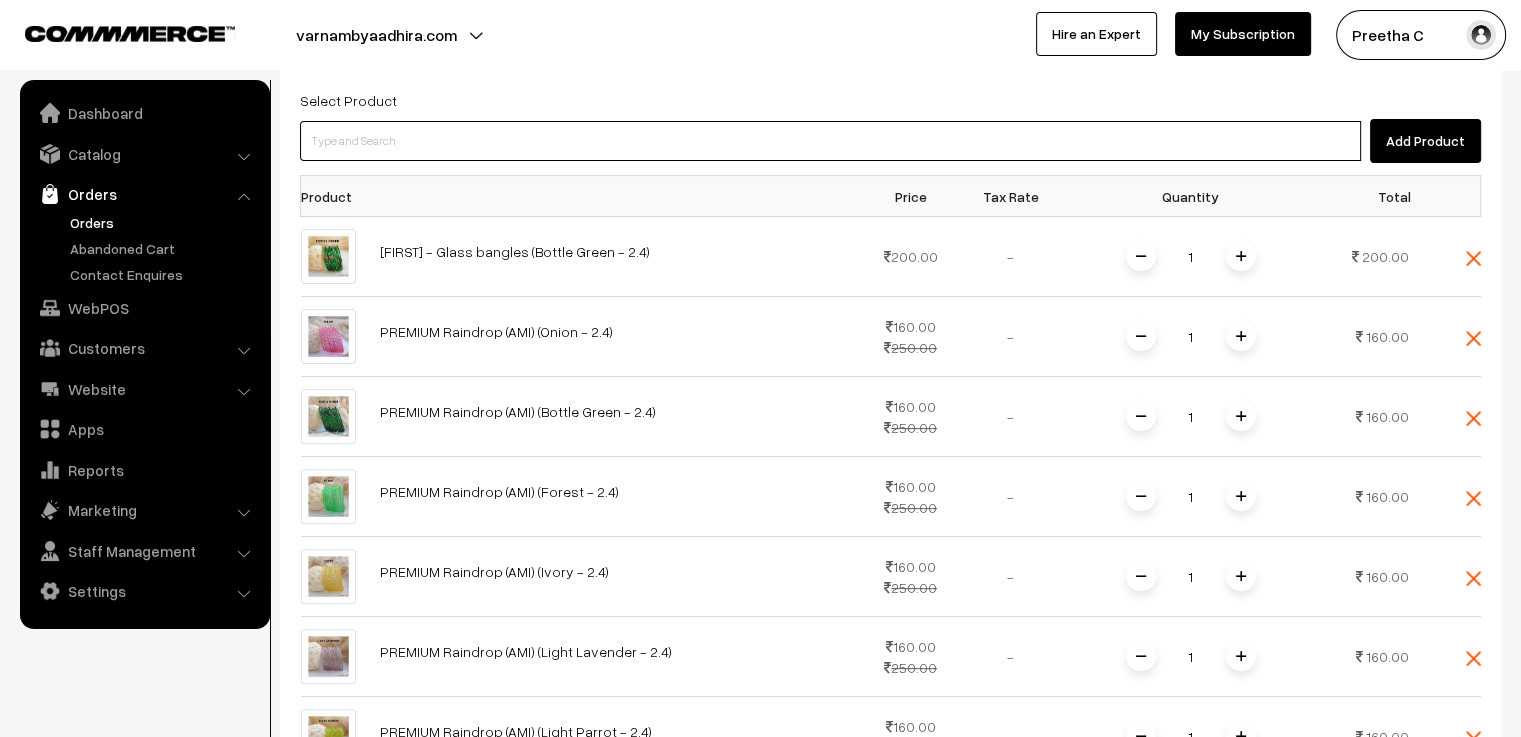 click at bounding box center (830, 141) 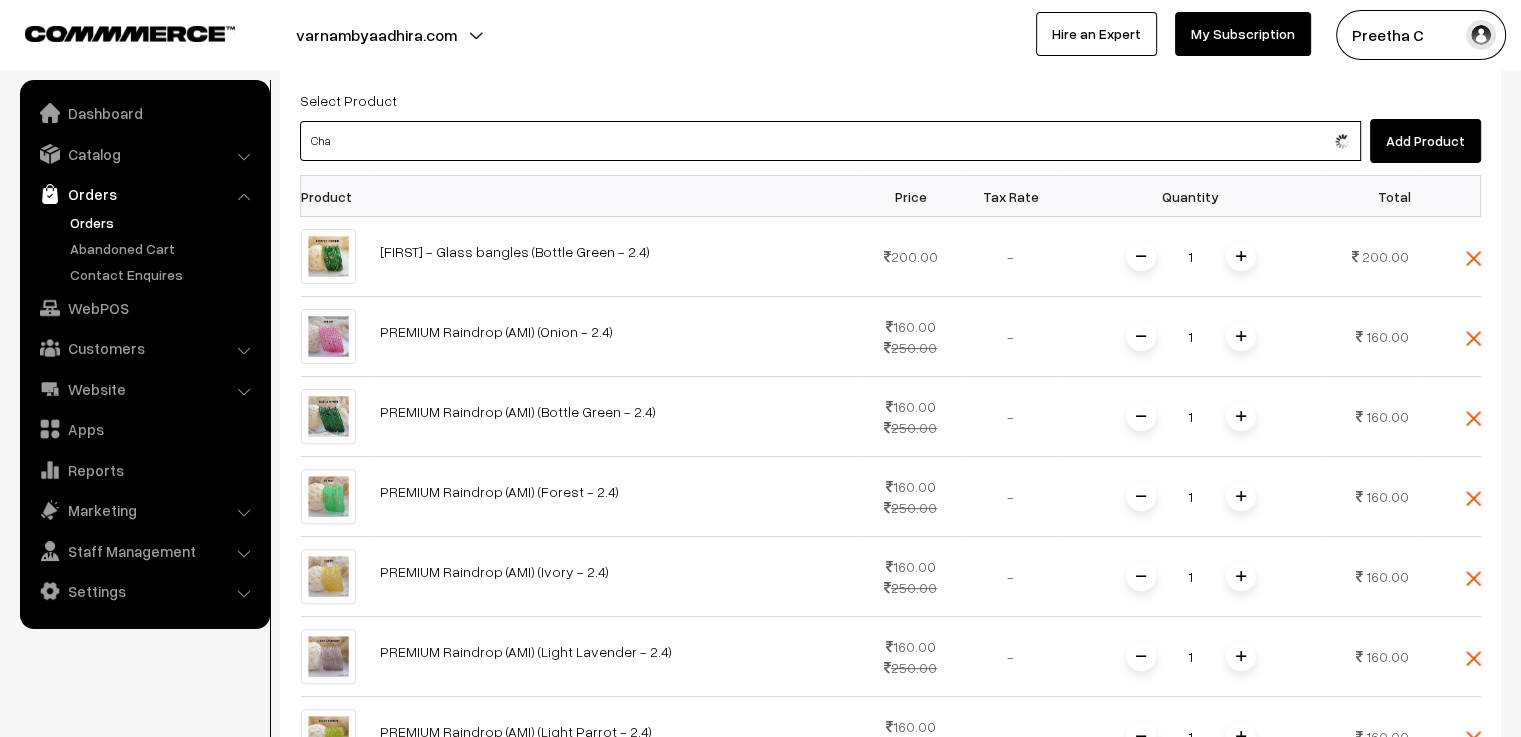 scroll, scrollTop: 321, scrollLeft: 0, axis: vertical 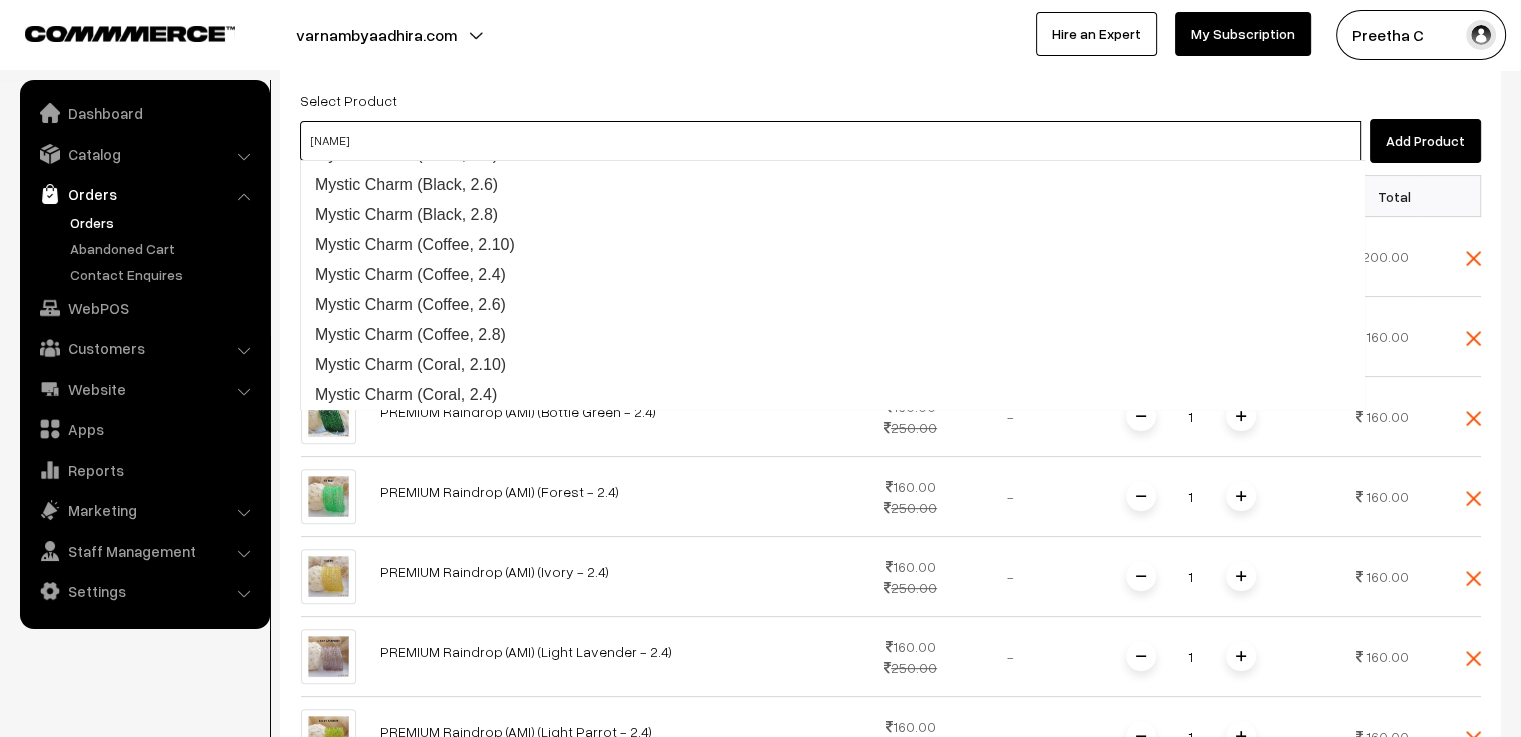type on "Charvi" 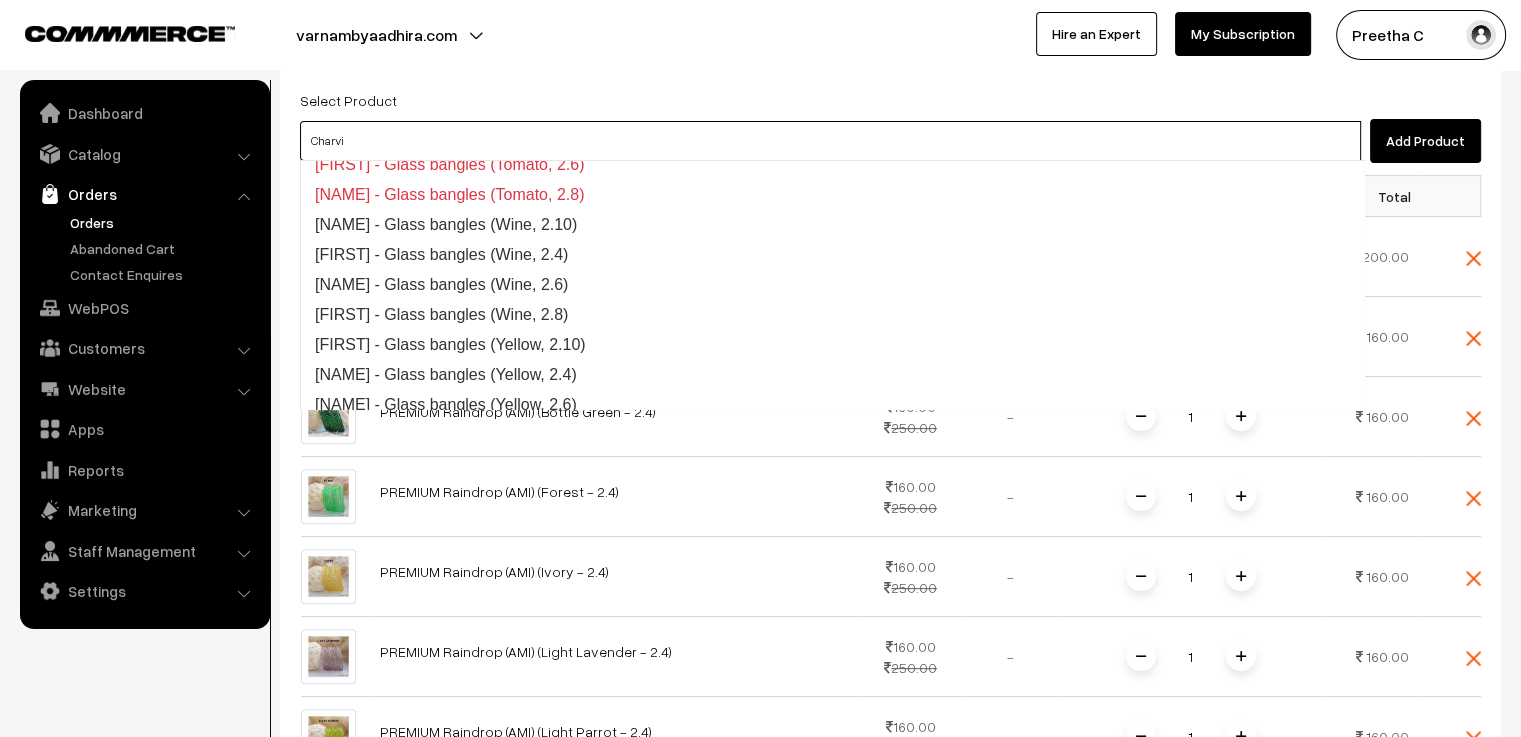 scroll, scrollTop: 1461, scrollLeft: 0, axis: vertical 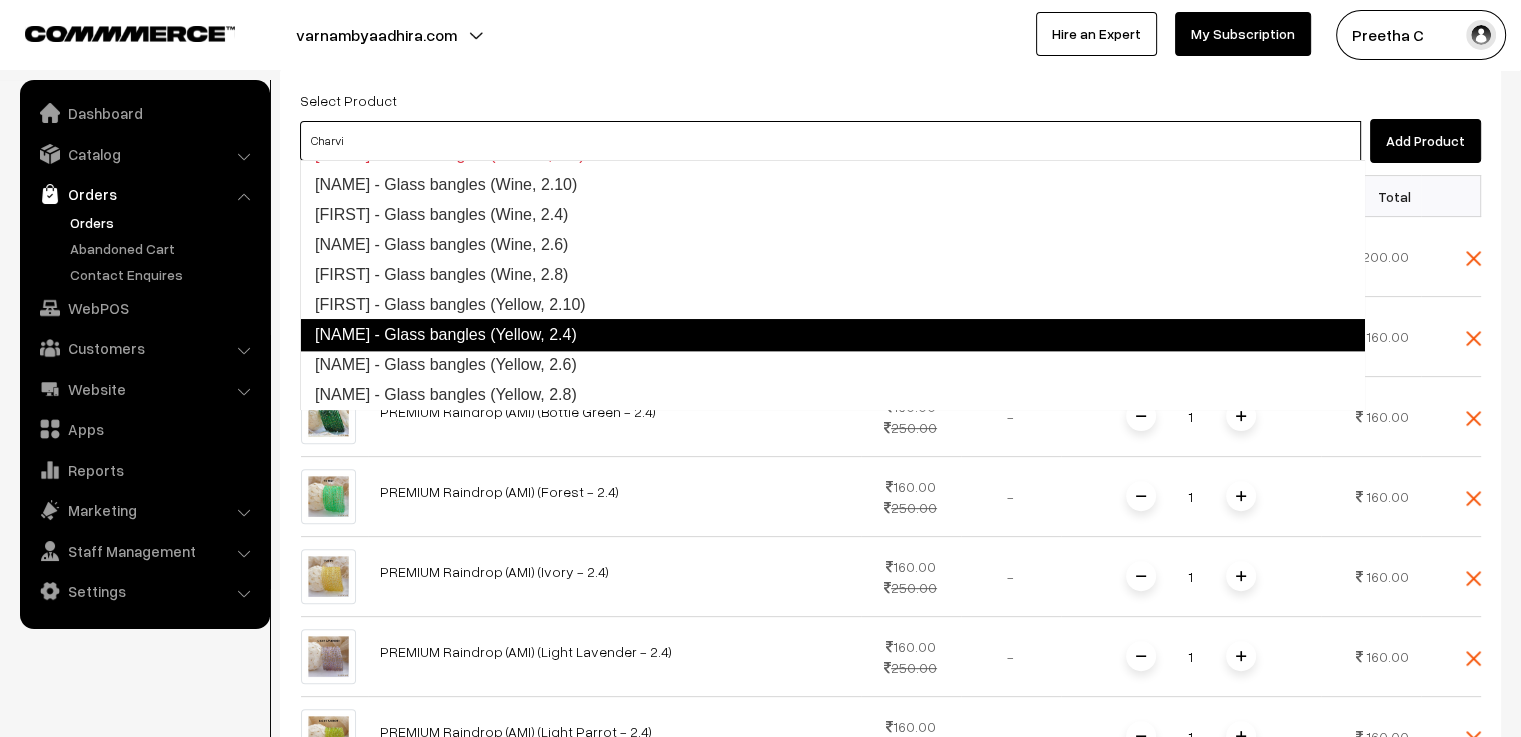click on "Charvi - Glass bangles (Yellow, 2.4)" at bounding box center [832, 335] 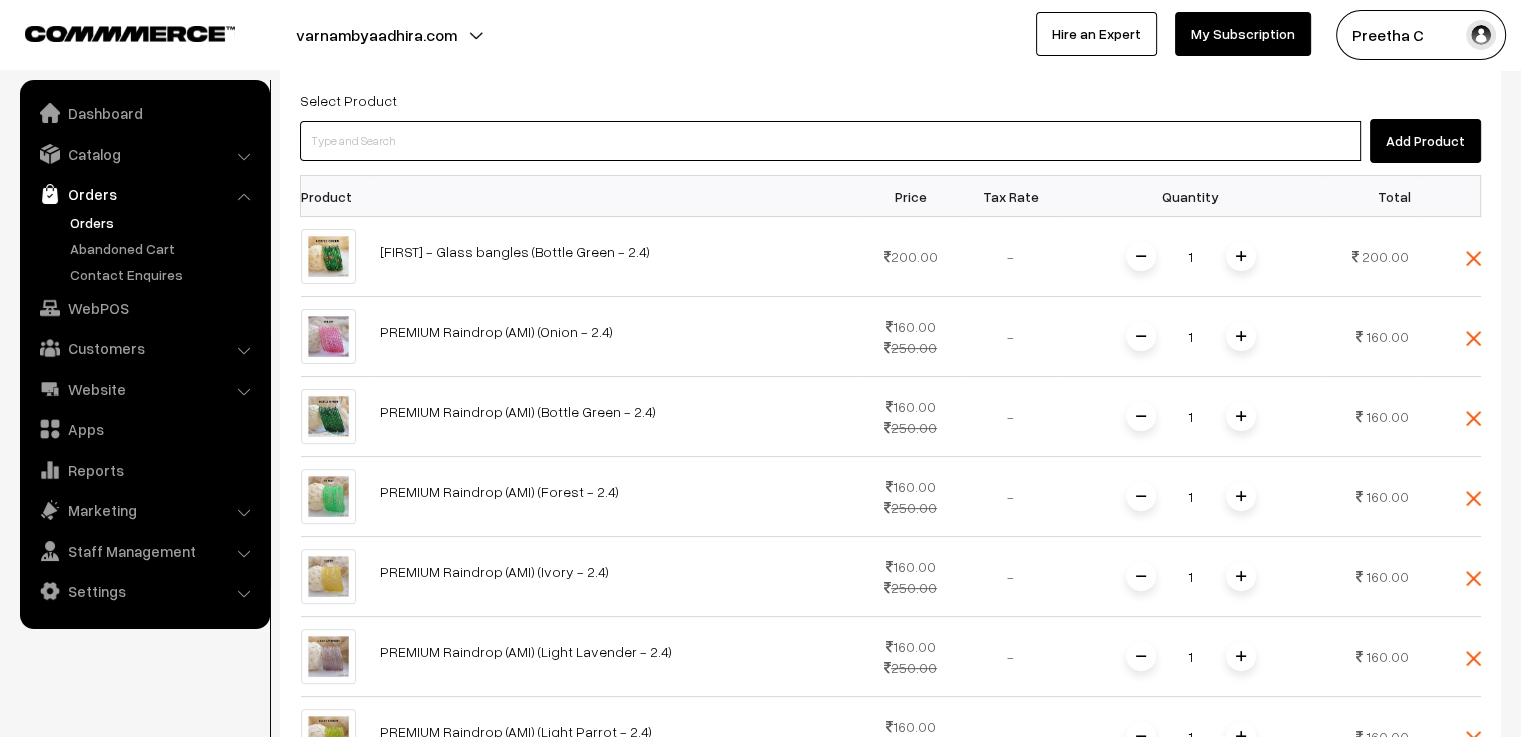 click at bounding box center (830, 141) 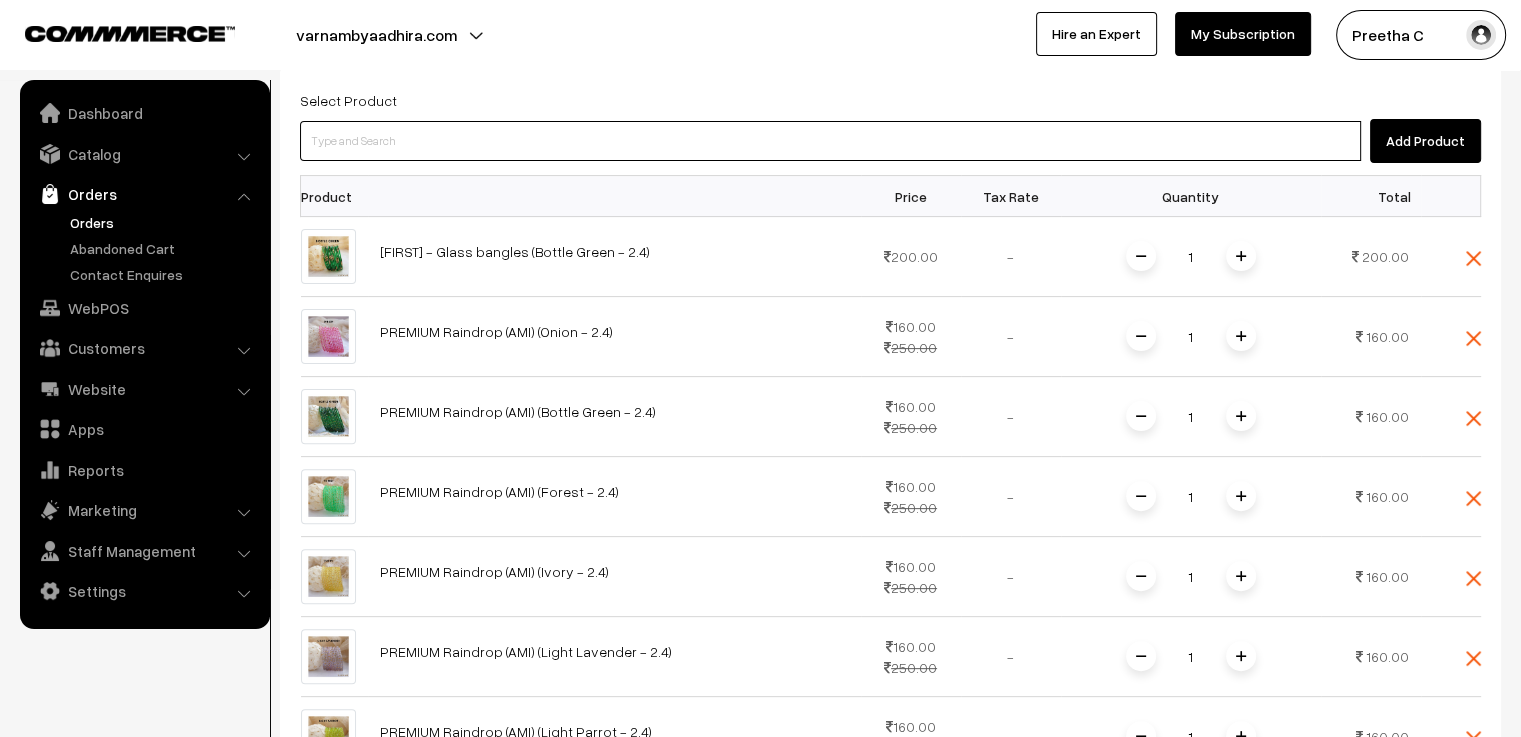 paste on "Charvi" 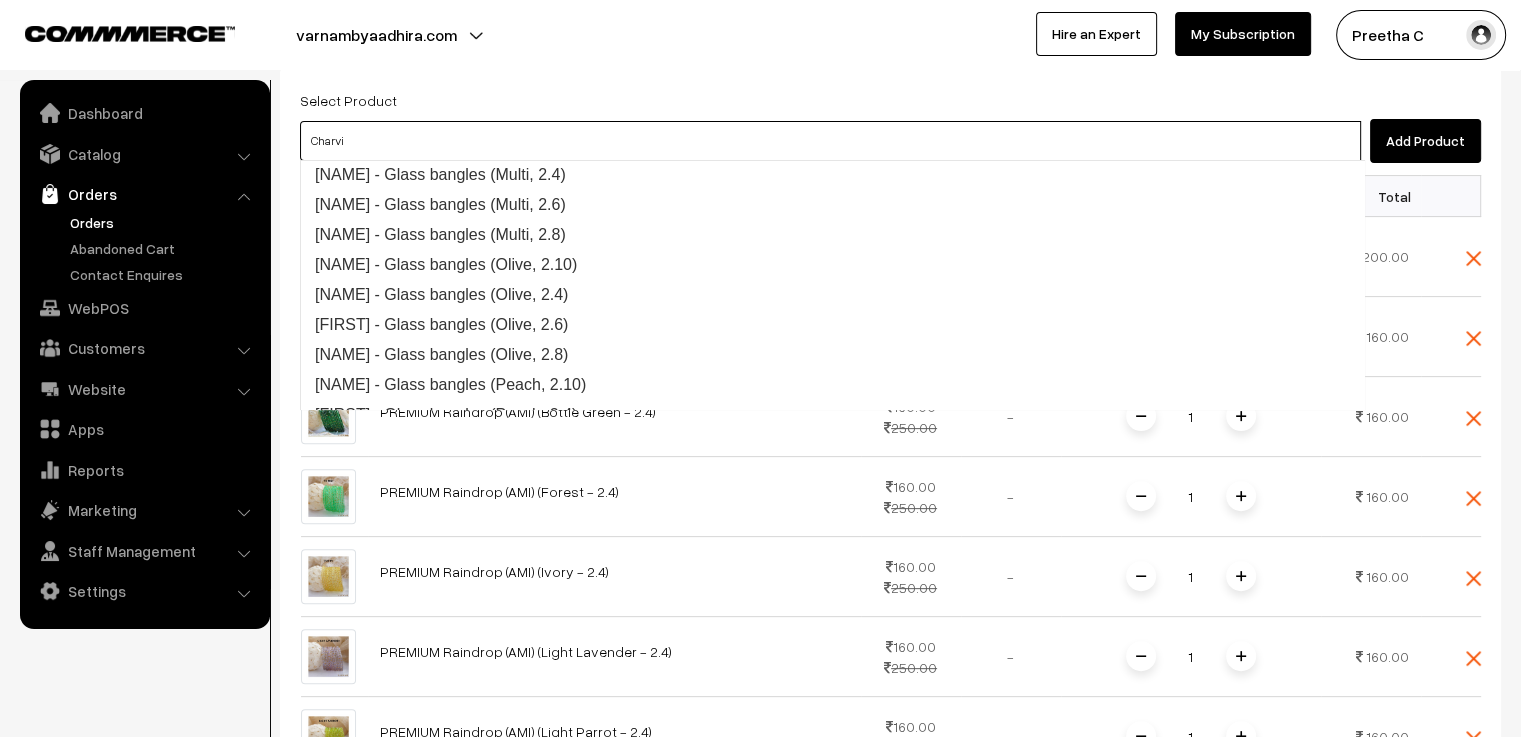 scroll, scrollTop: 961, scrollLeft: 0, axis: vertical 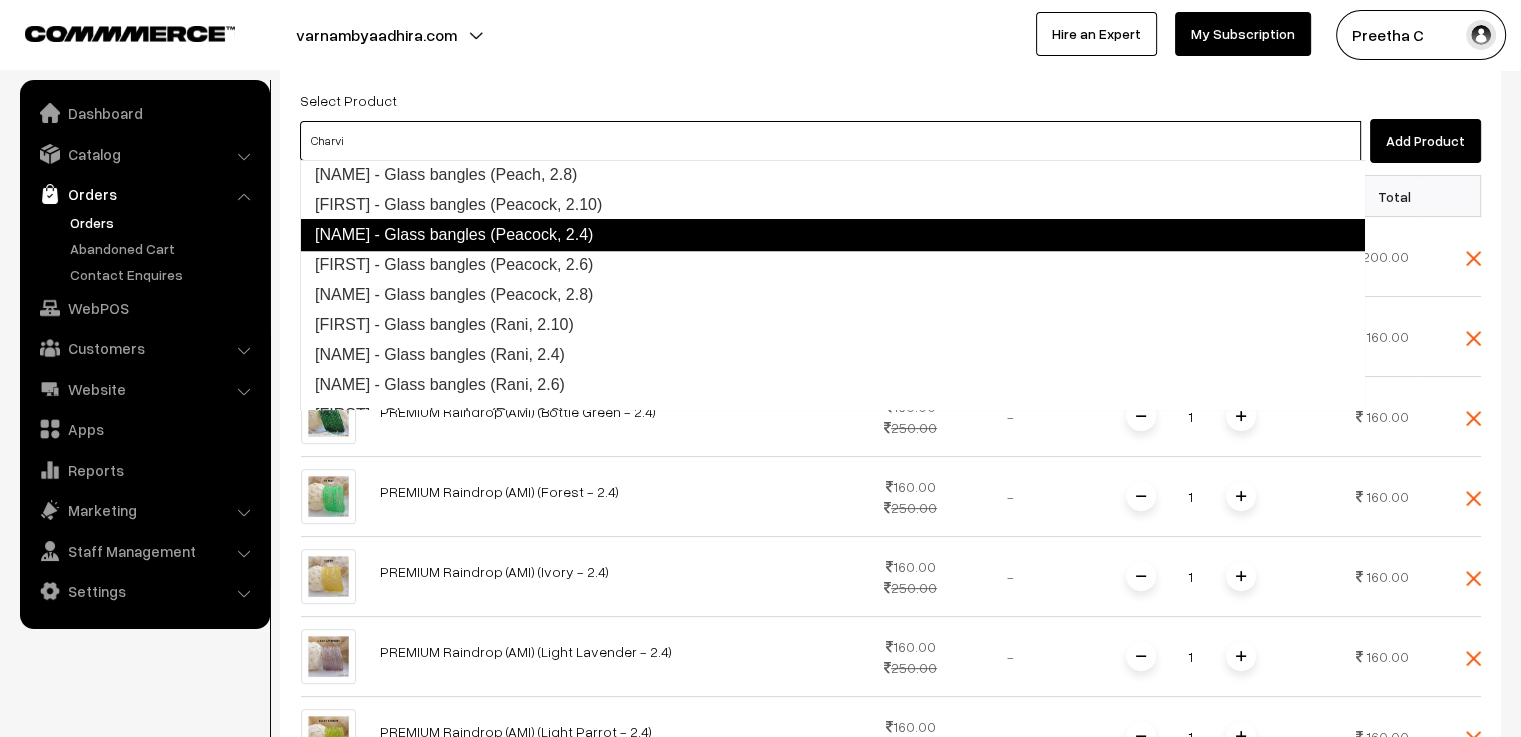 click on "Charvi - Glass bangles (Peacock, 2.4)" at bounding box center [832, 235] 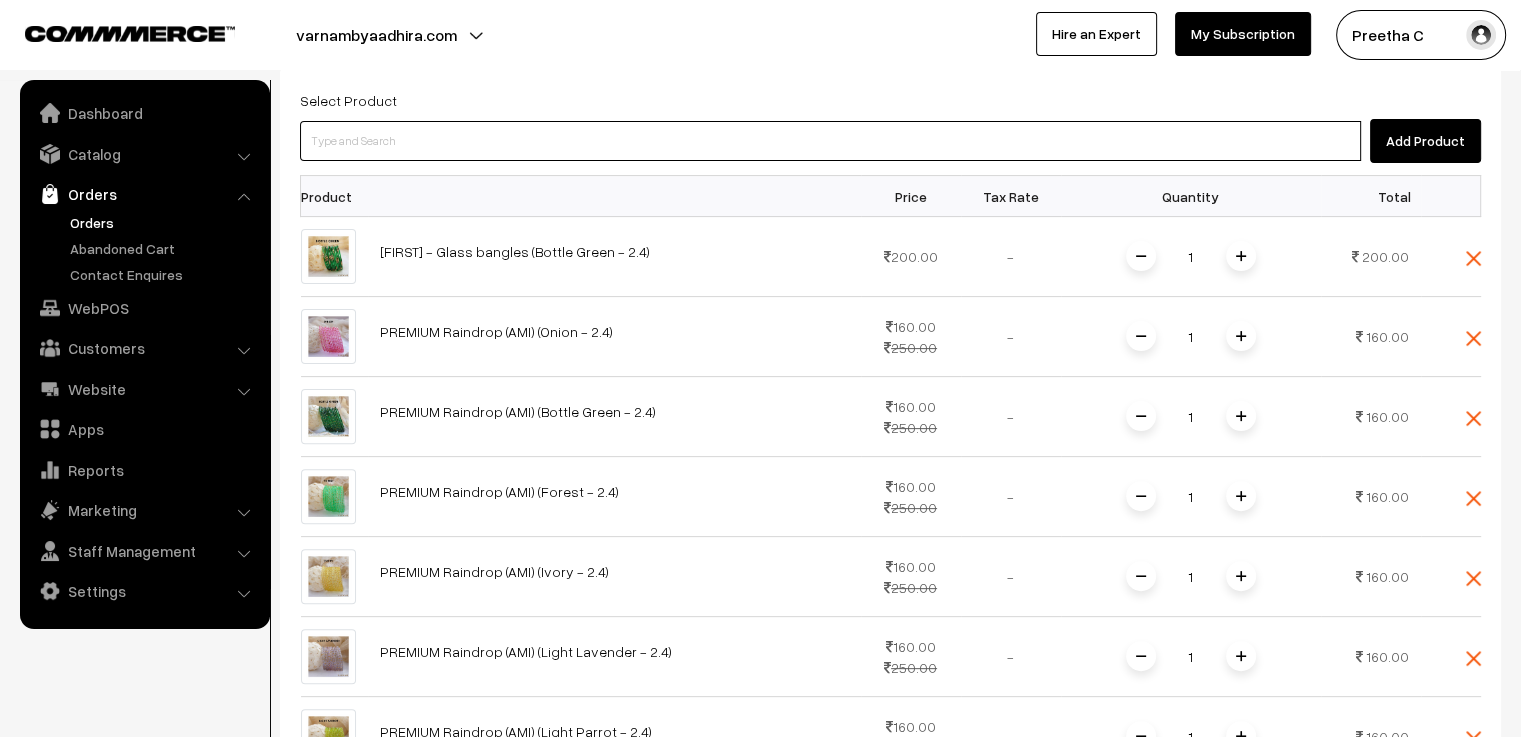 click at bounding box center (830, 141) 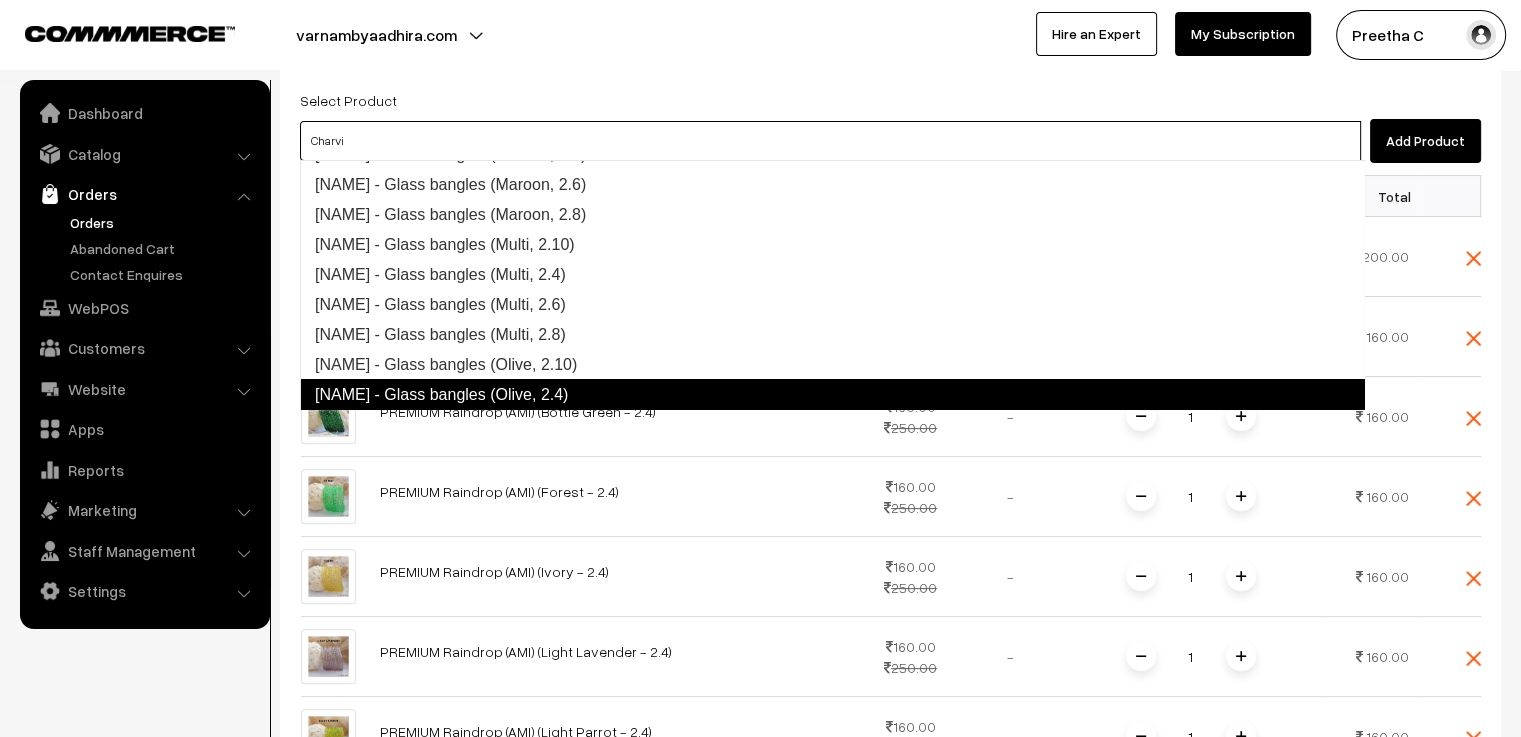 scroll, scrollTop: 461, scrollLeft: 0, axis: vertical 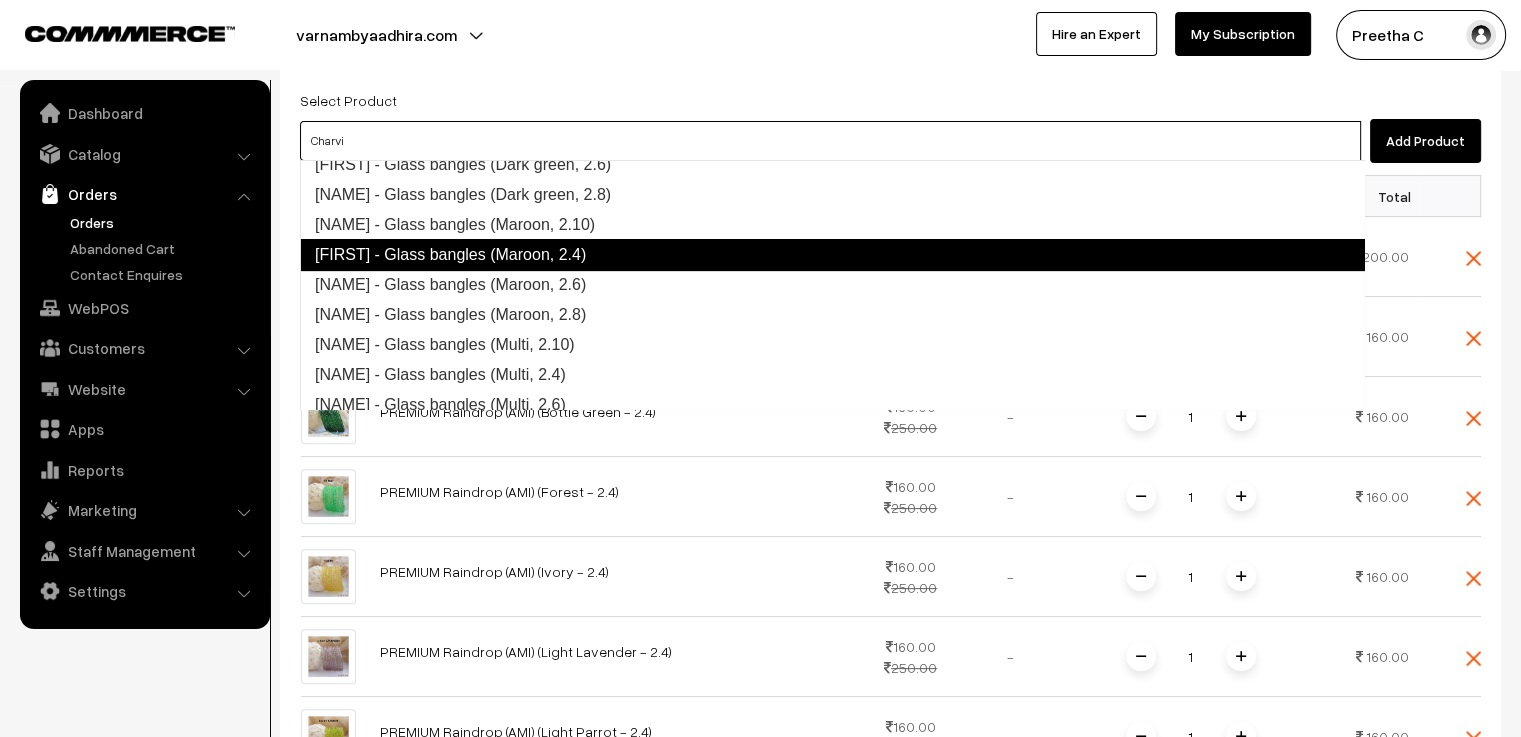 click on "Charvi - Glass bangles (Maroon, 2.4)" at bounding box center [832, 255] 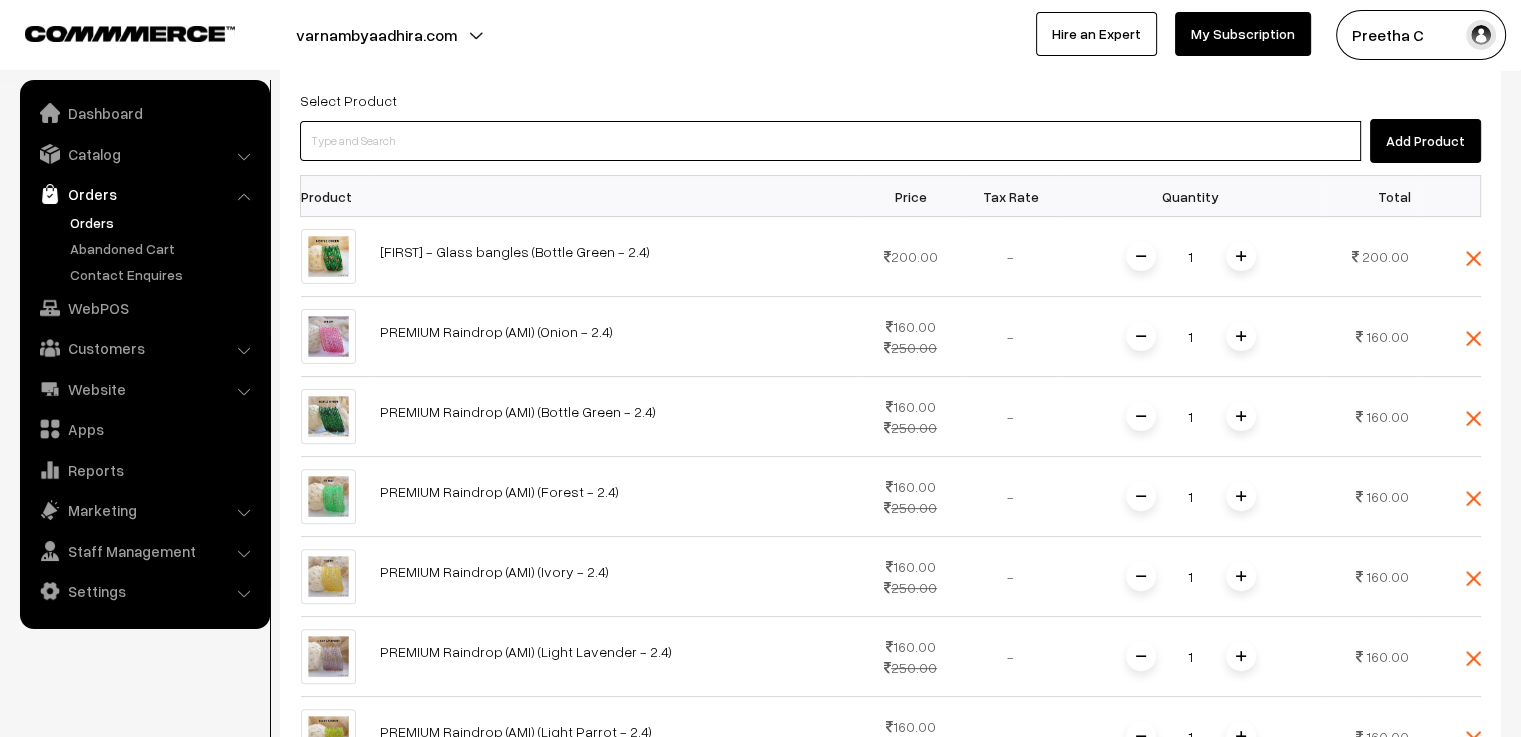 click at bounding box center (830, 141) 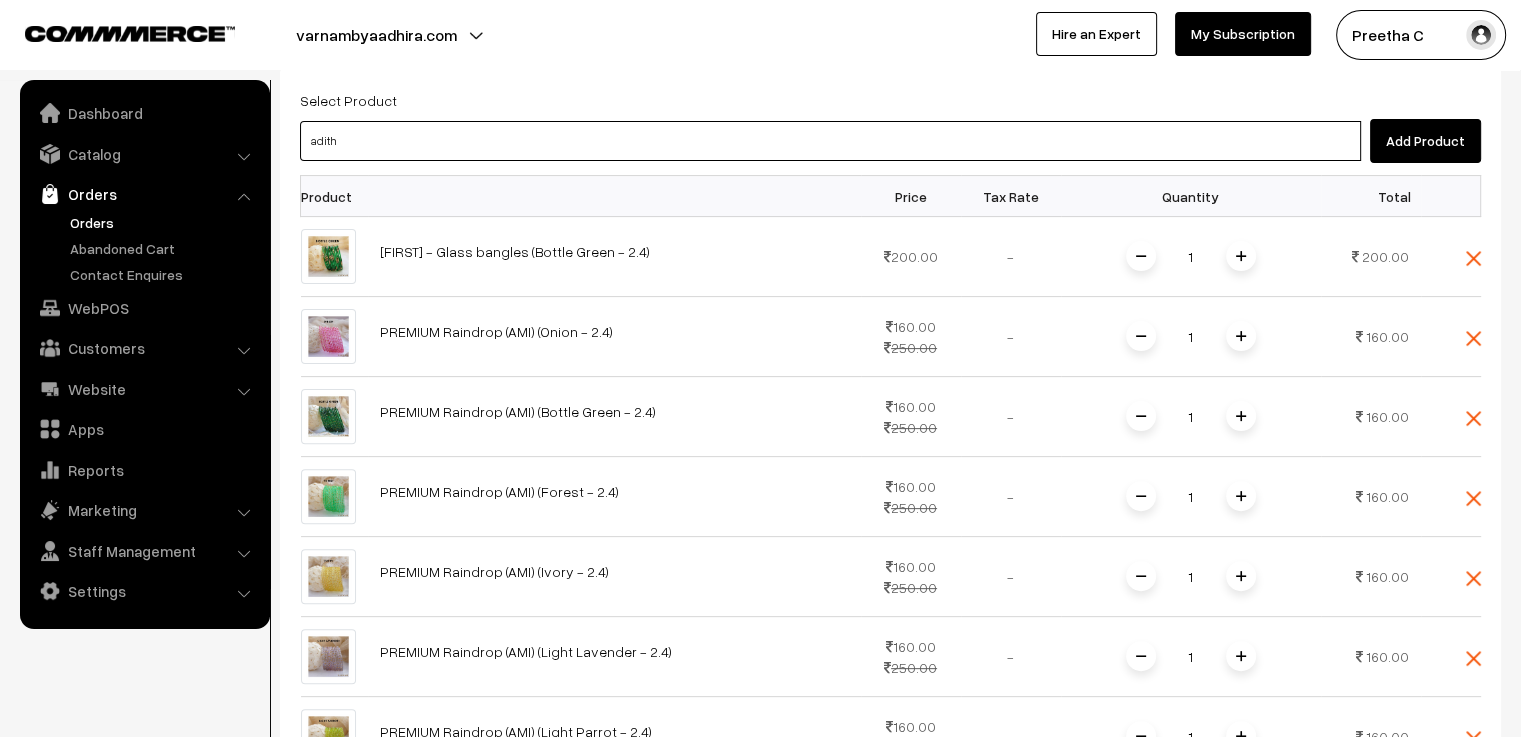 type on "adithi" 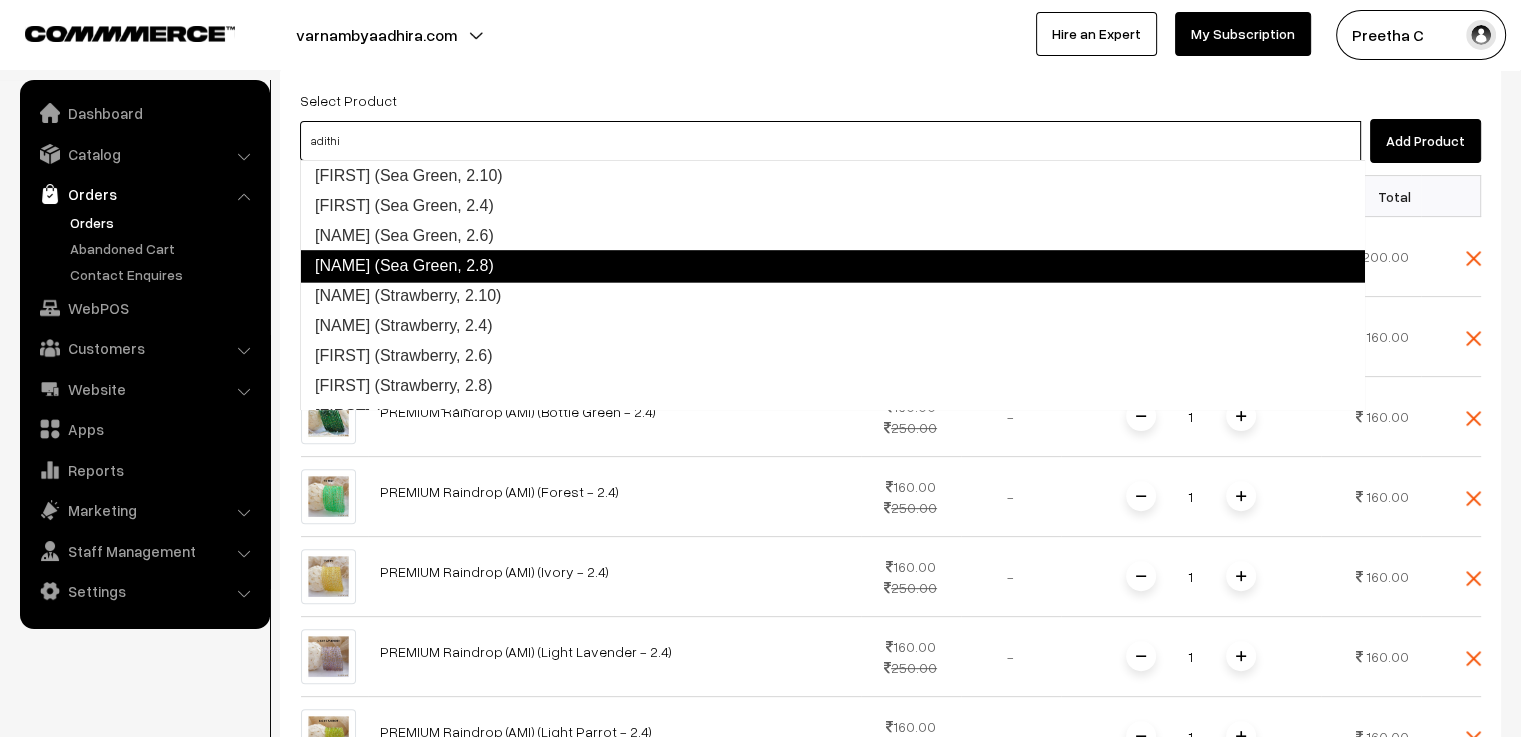 scroll, scrollTop: 3150, scrollLeft: 0, axis: vertical 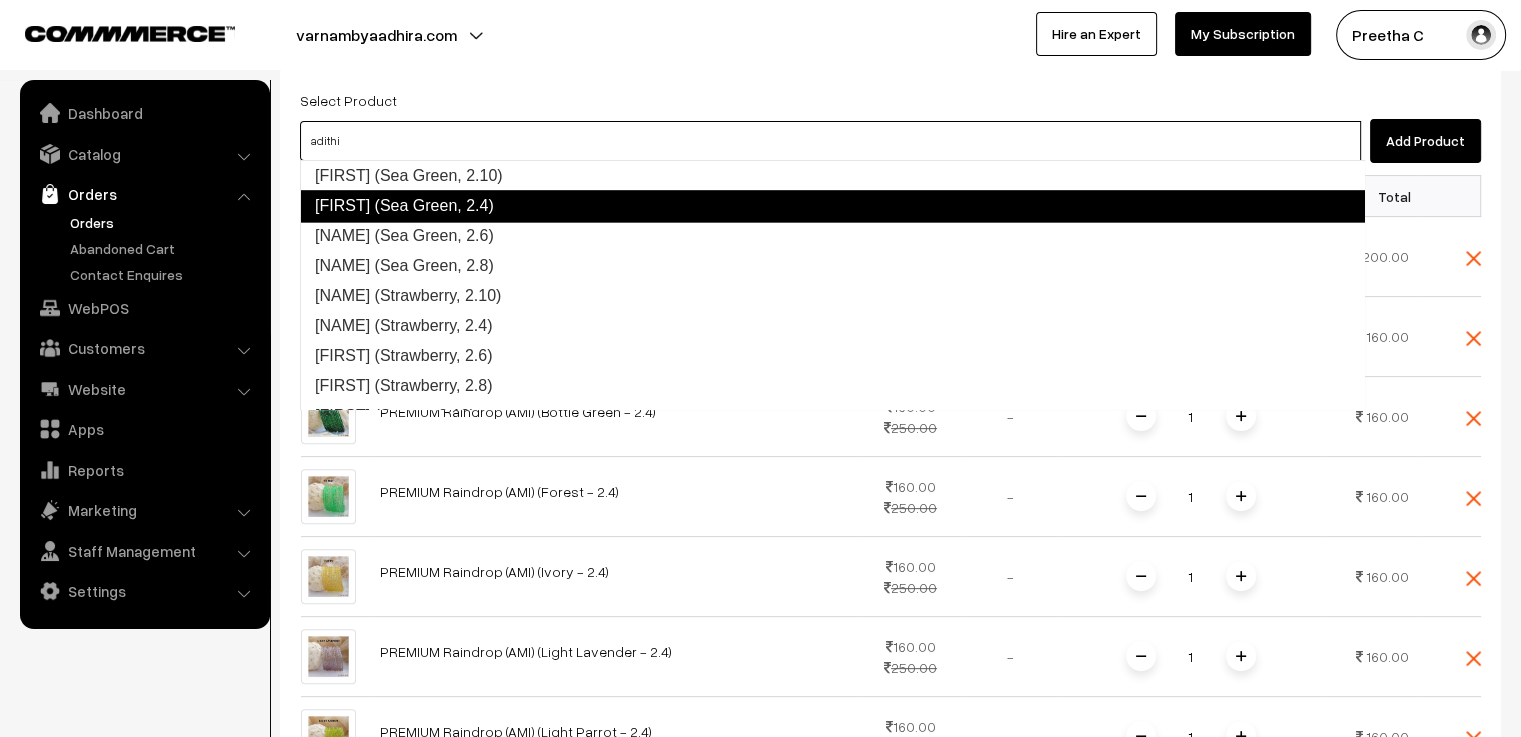 click on "Adithi (Sea Green, 2.4)" at bounding box center [832, 206] 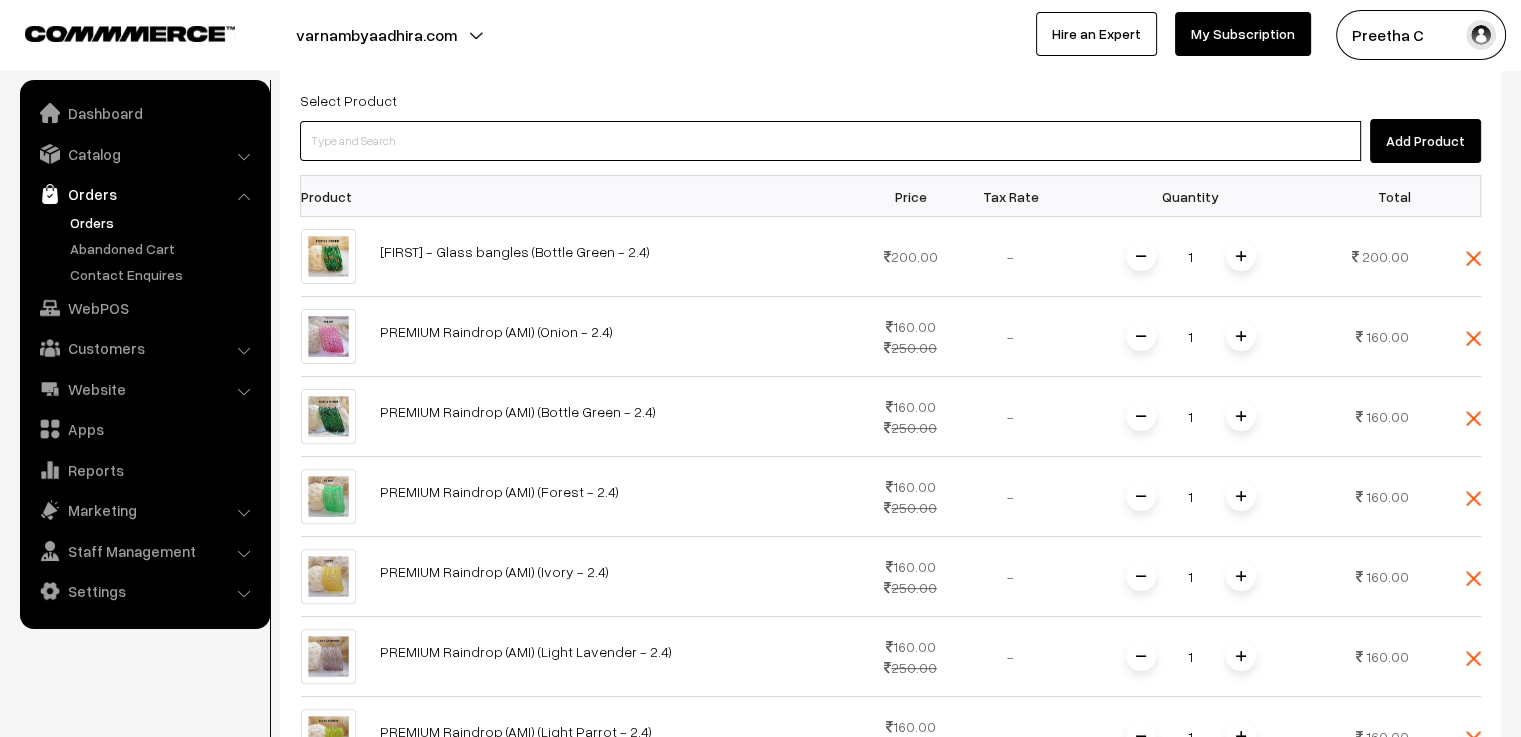 click at bounding box center [830, 141] 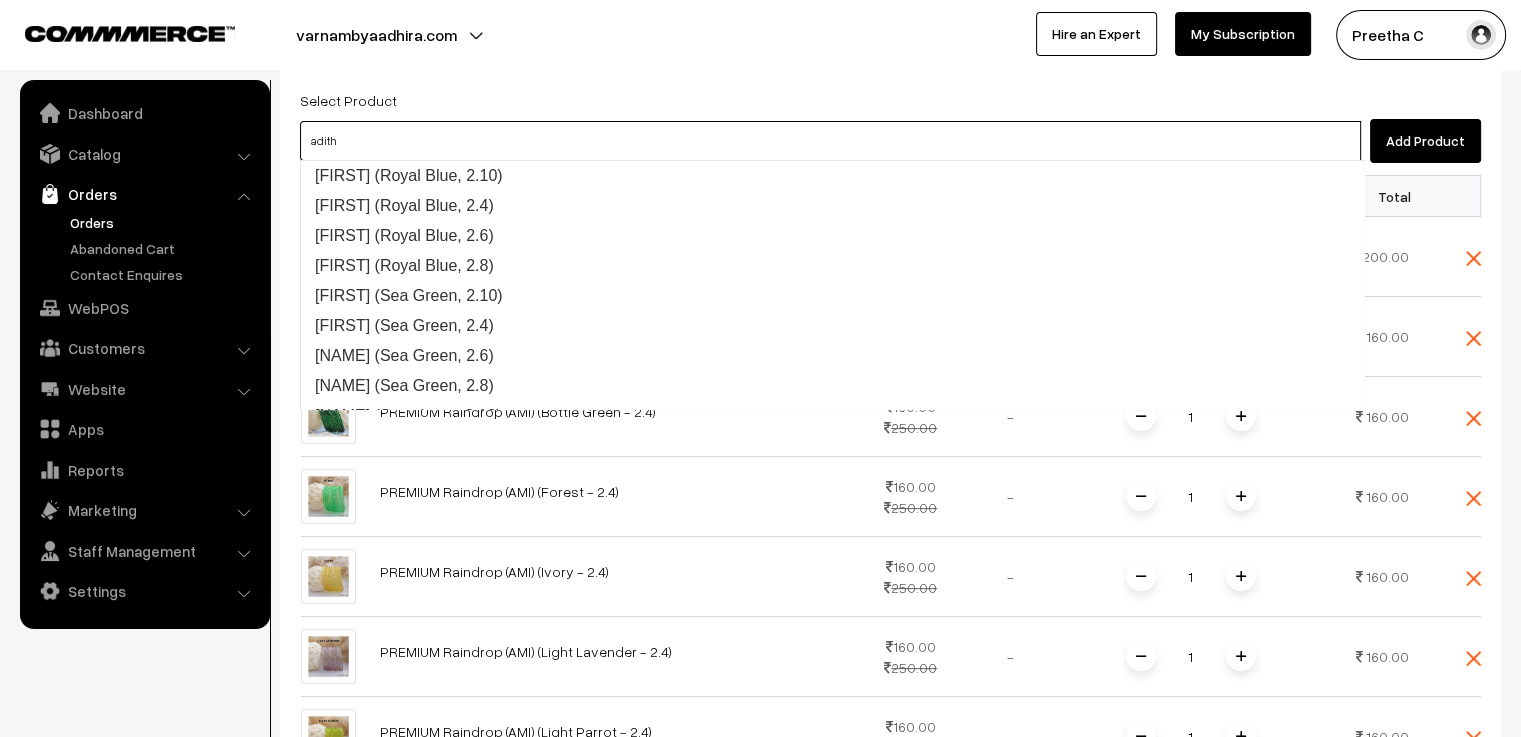 type on "adithi" 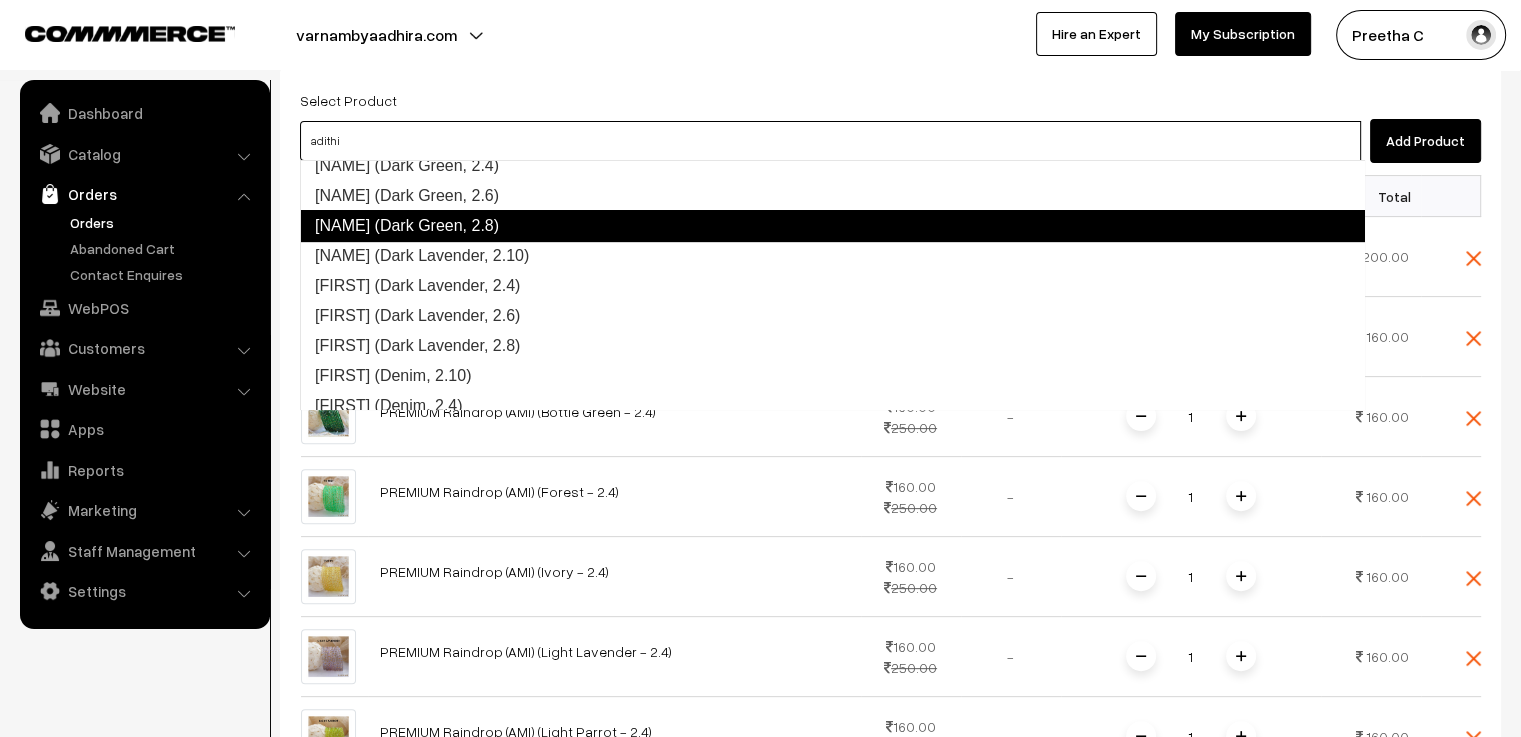 scroll, scrollTop: 450, scrollLeft: 0, axis: vertical 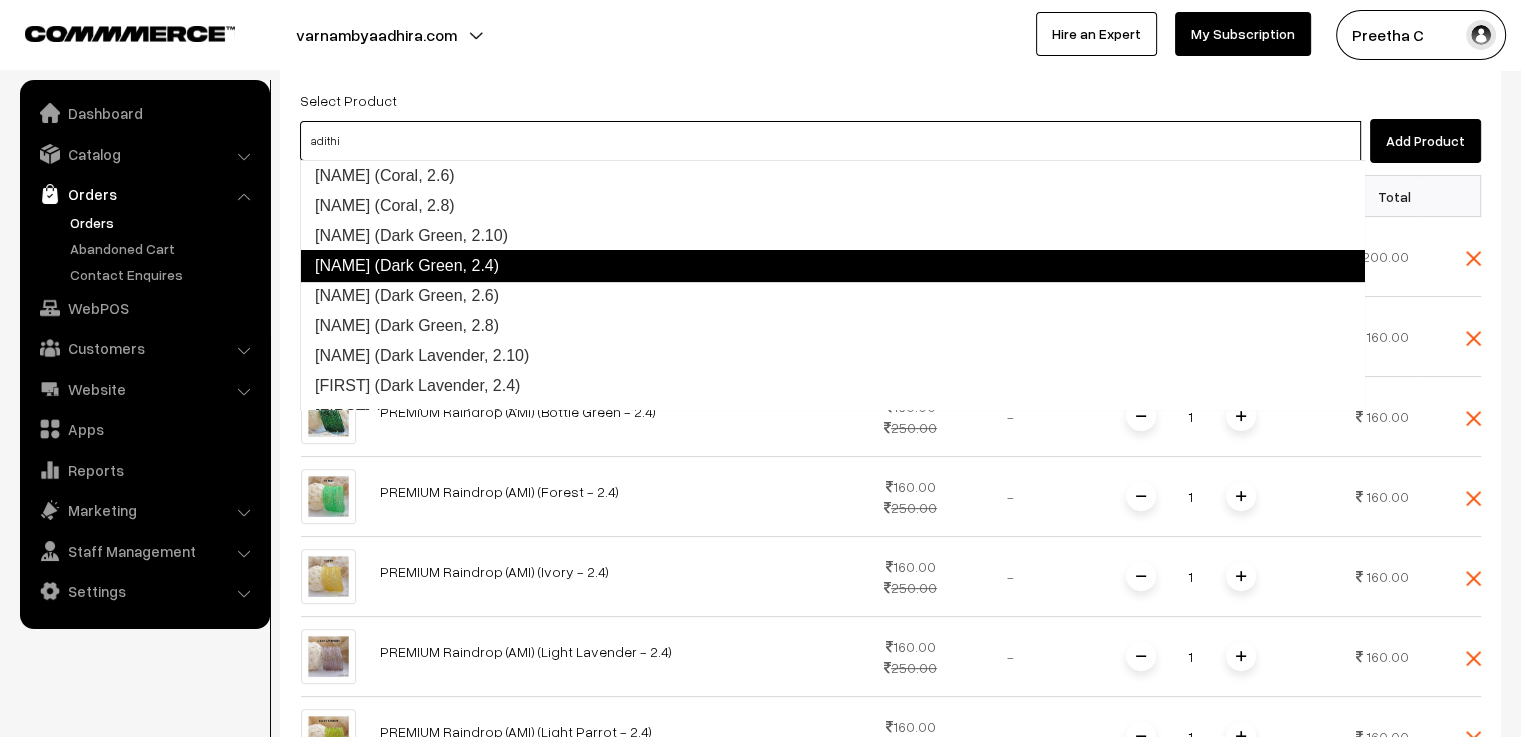 click on "Adithi (Dark Green, 2.4)" at bounding box center (832, 266) 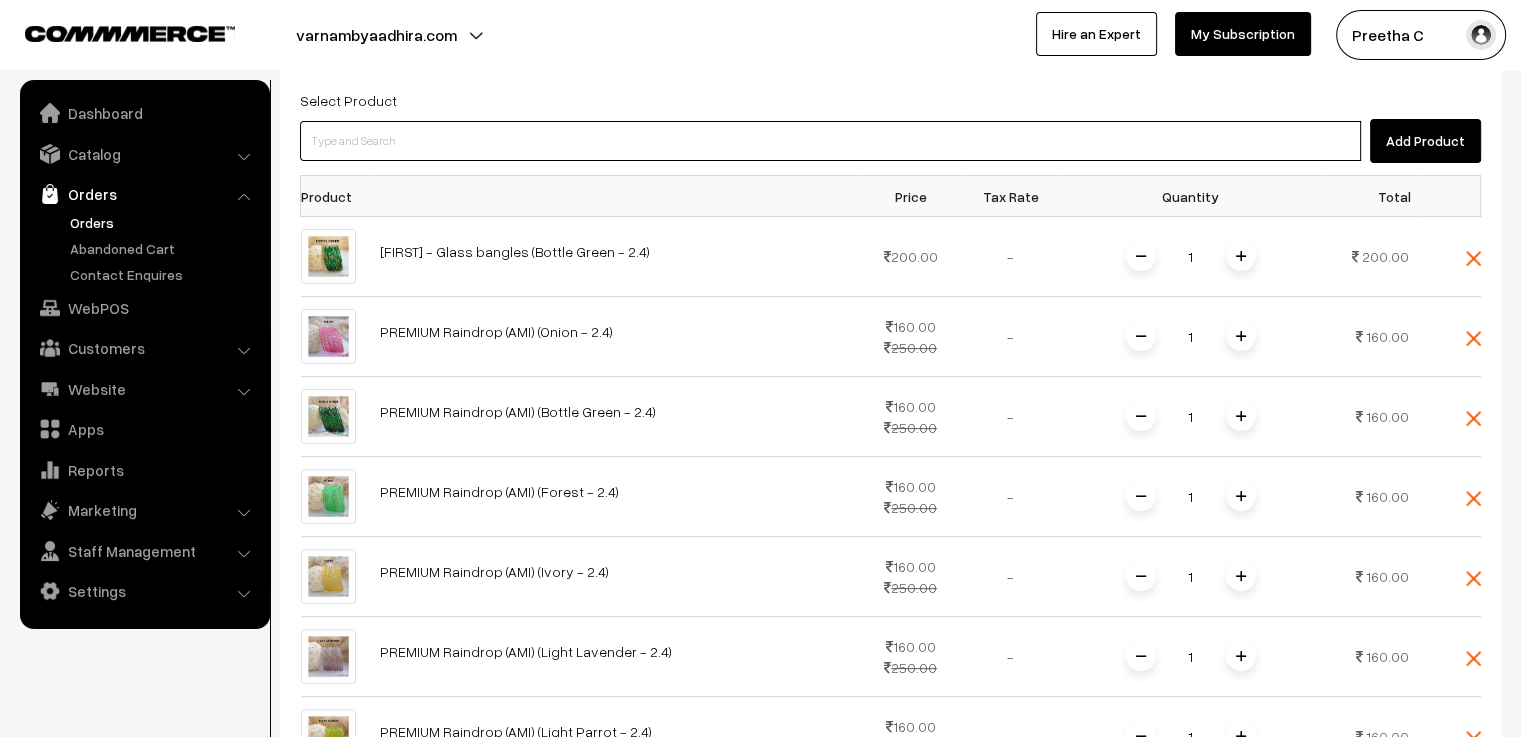 click at bounding box center (830, 141) 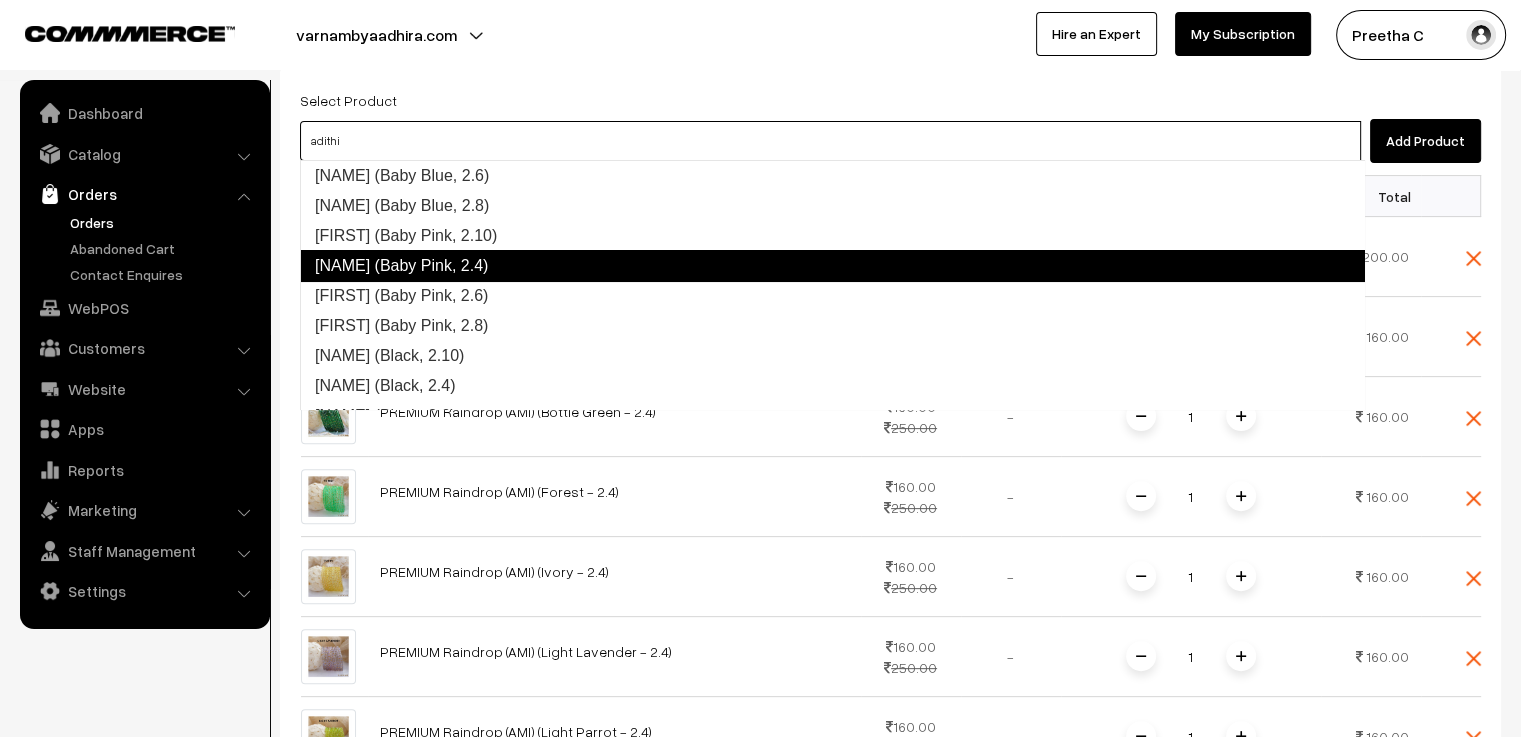 scroll, scrollTop: 0, scrollLeft: 0, axis: both 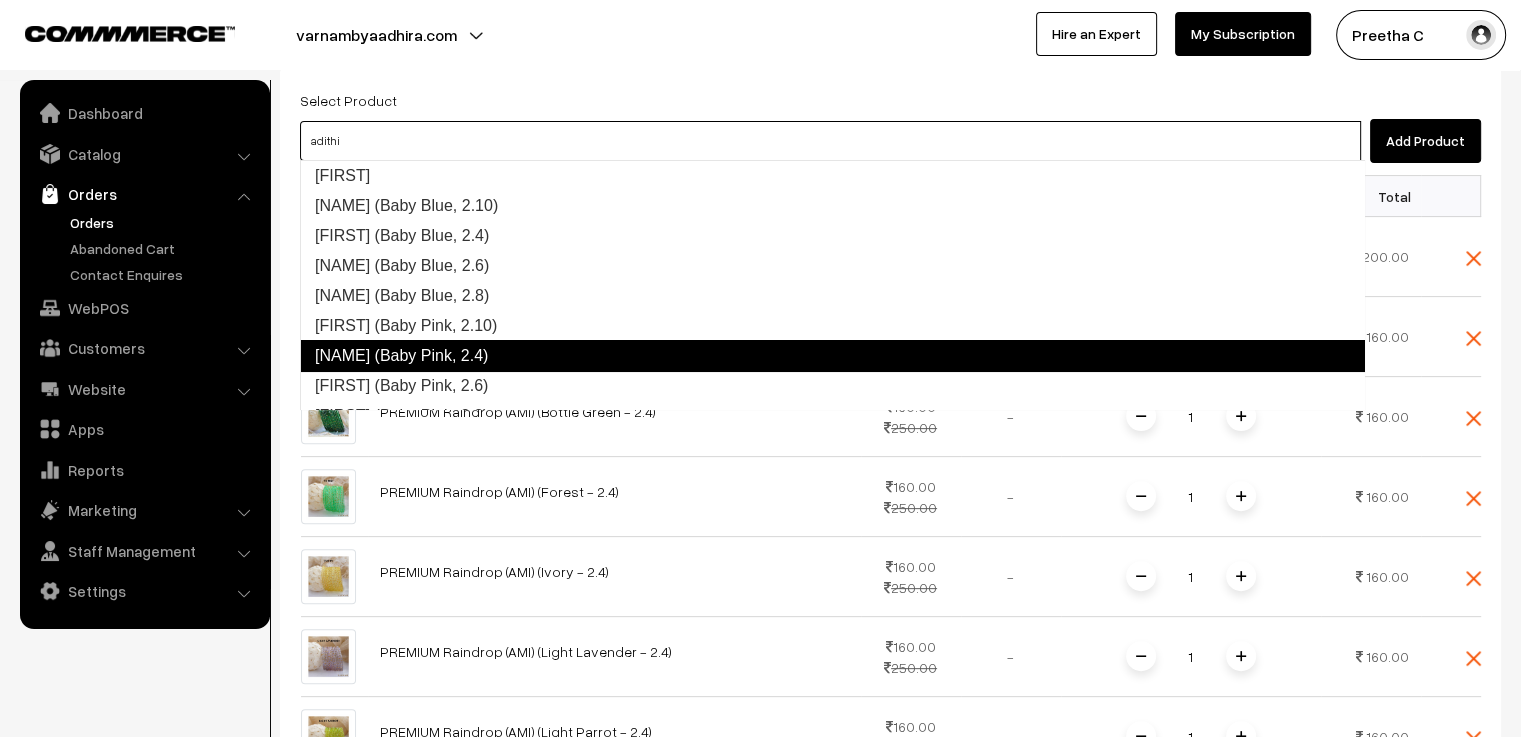 click on "Adithi (Baby Pink, 2.4)" at bounding box center [832, 356] 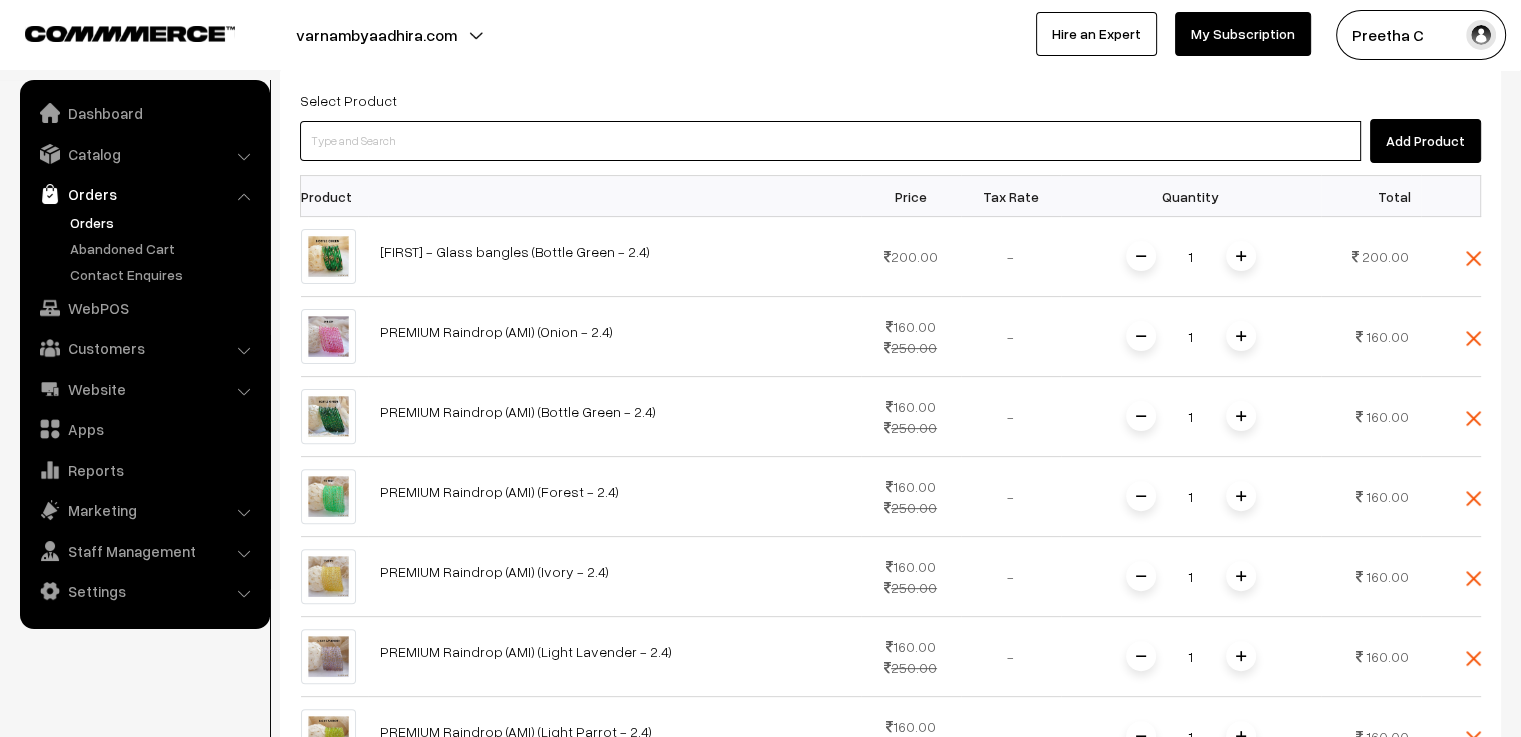 click at bounding box center (830, 141) 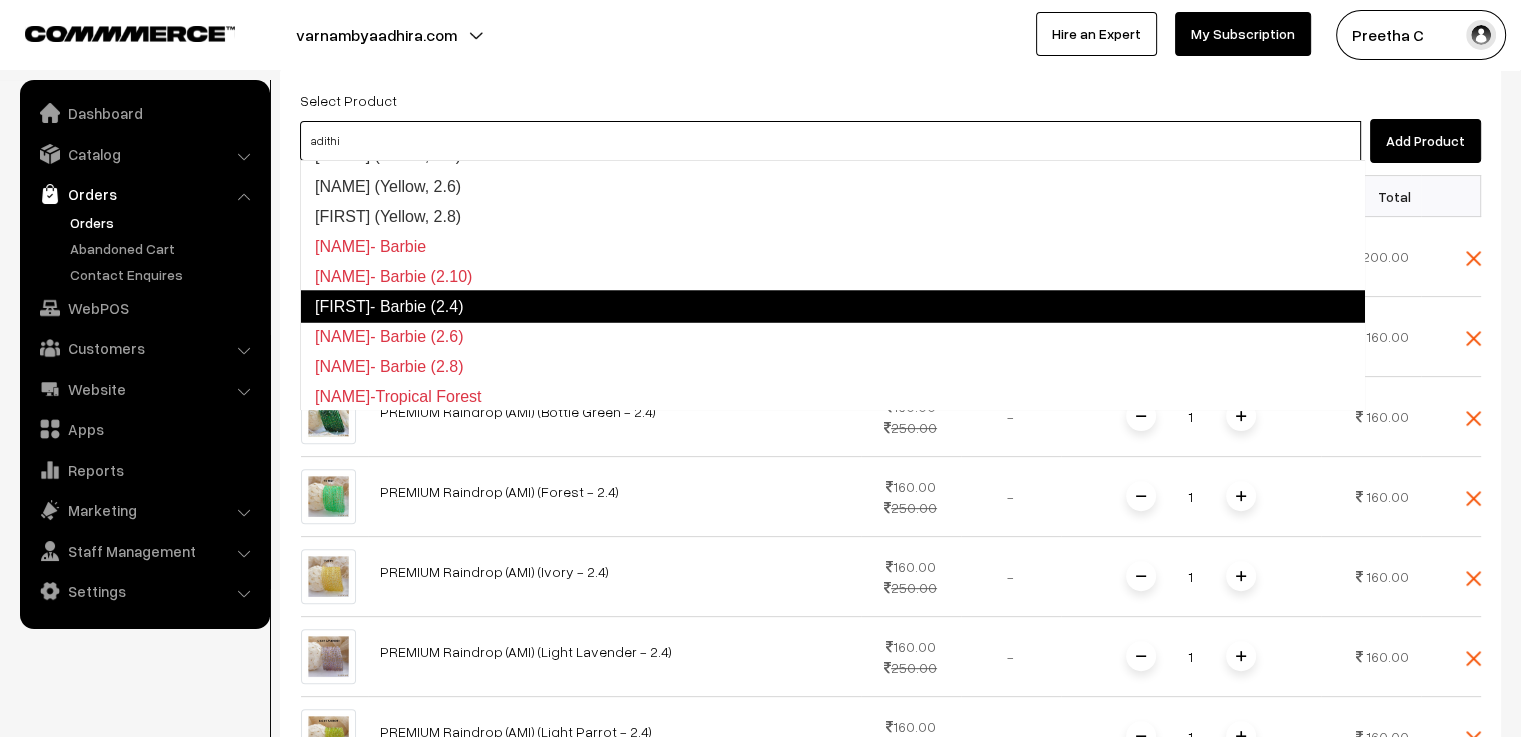 scroll, scrollTop: 3700, scrollLeft: 0, axis: vertical 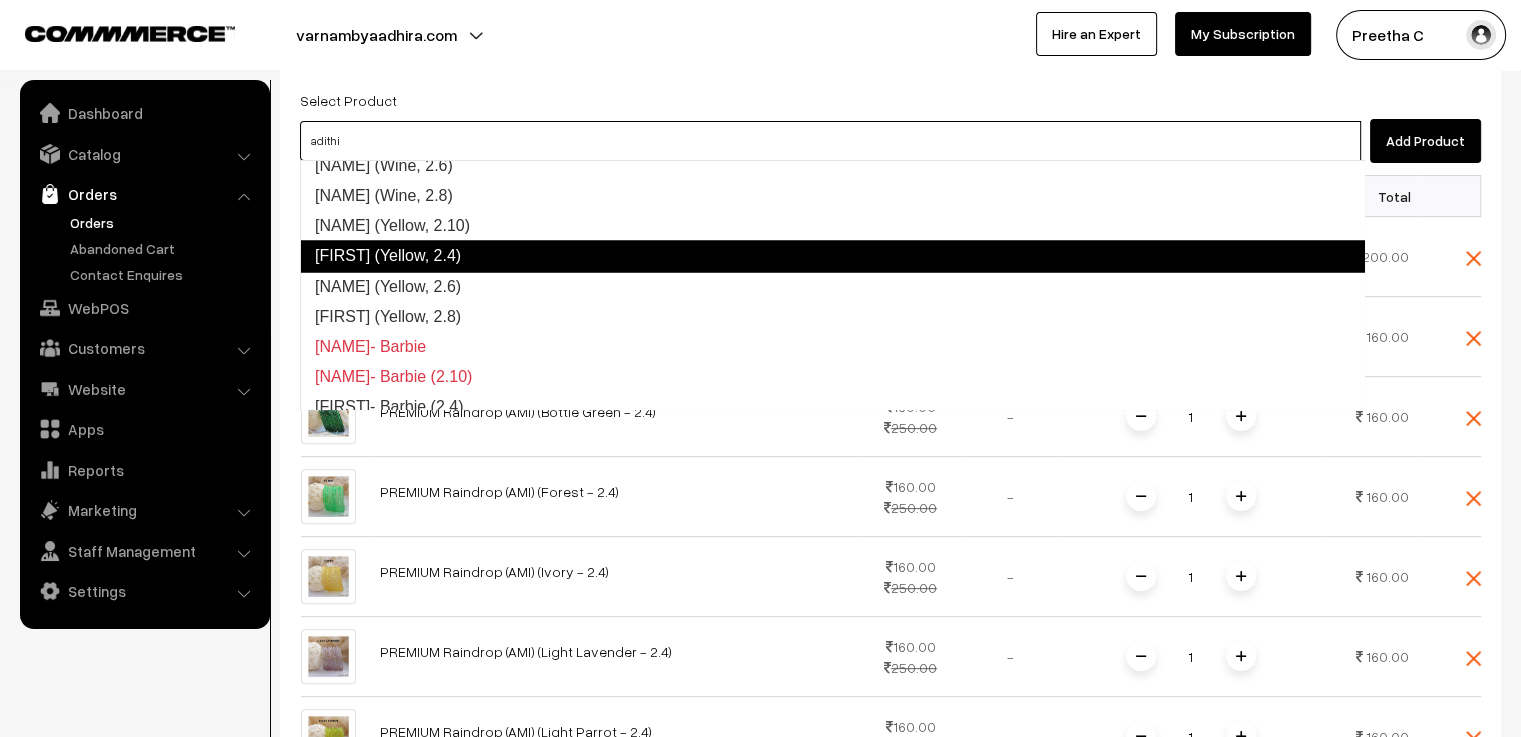 click on "Adithi (Yellow, 2.4)" at bounding box center (832, 256) 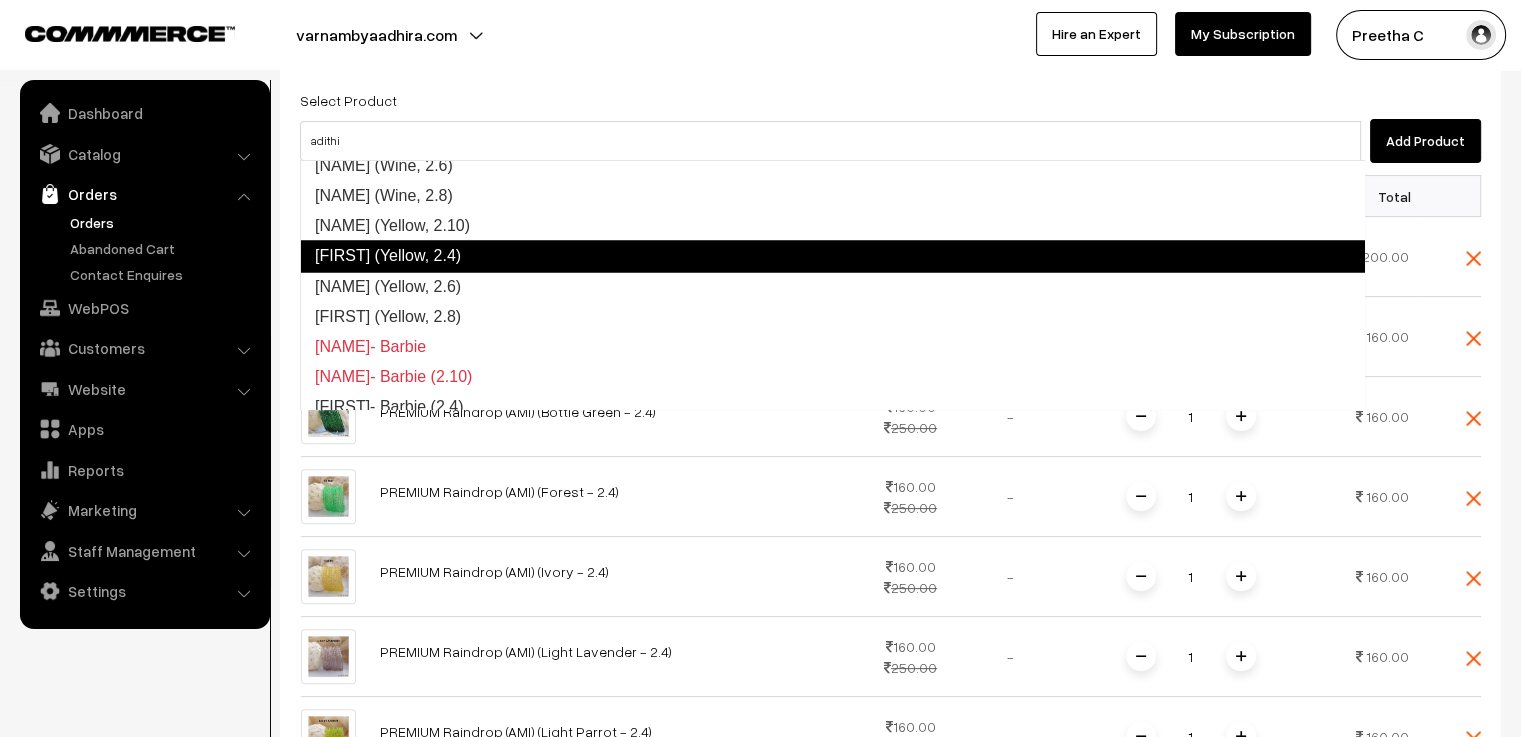 type 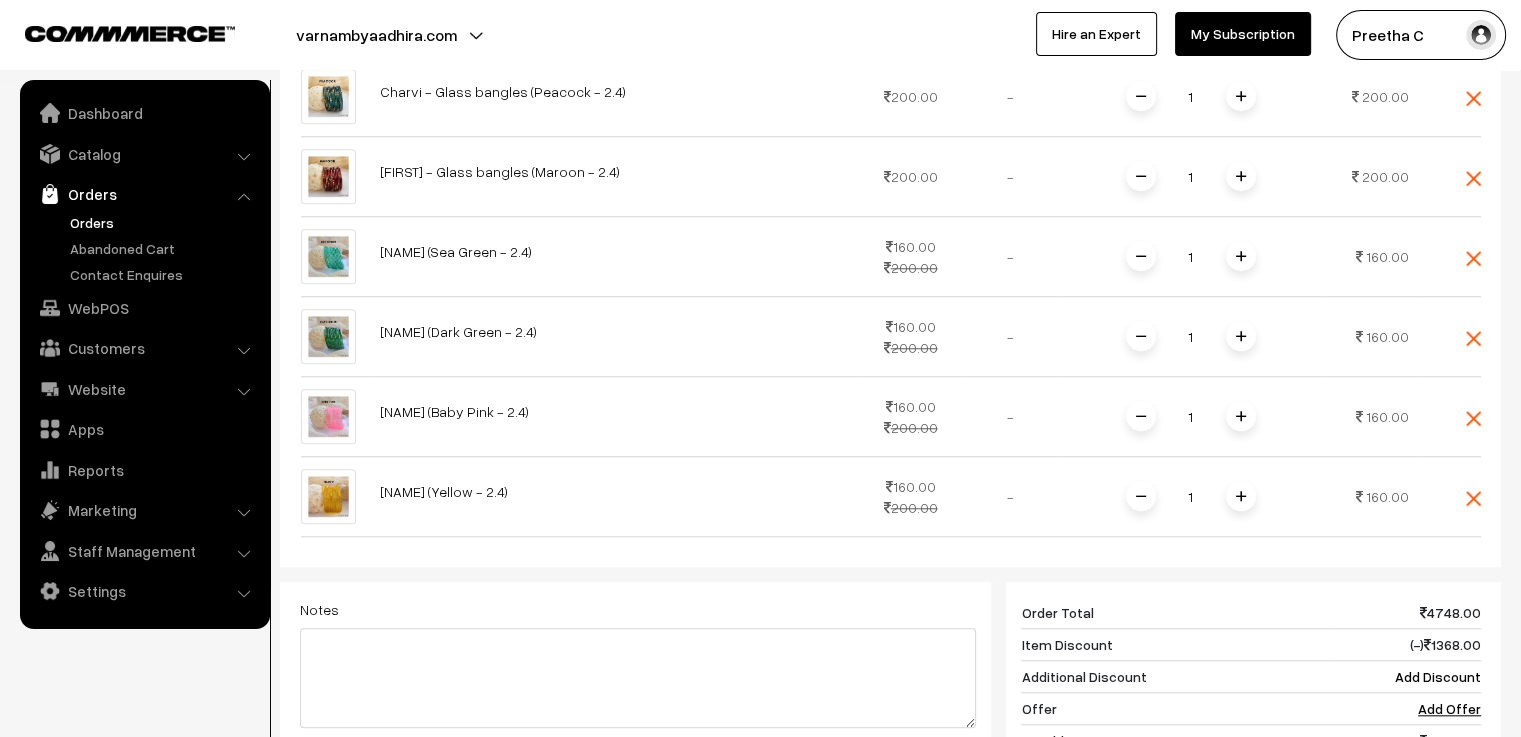 scroll, scrollTop: 2166, scrollLeft: 0, axis: vertical 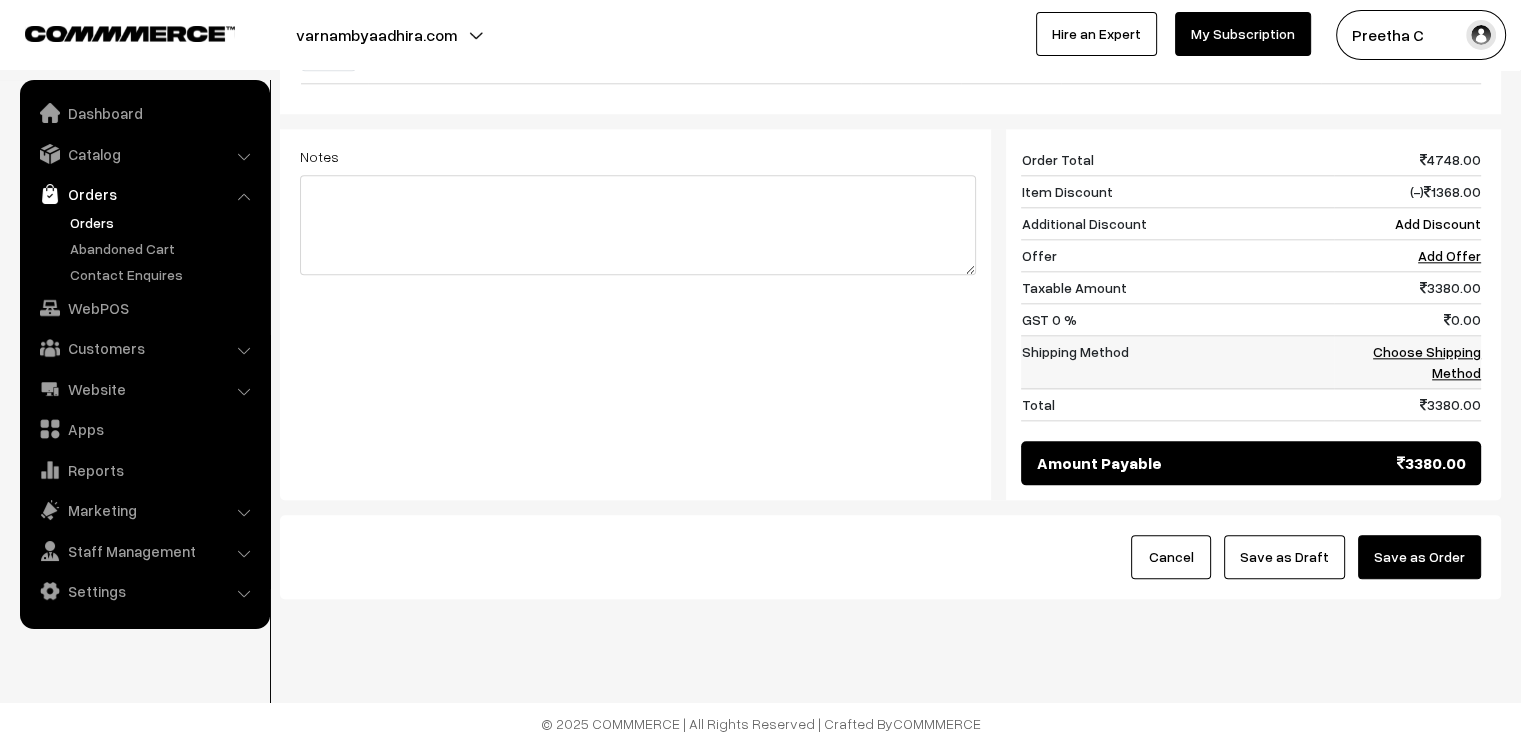 click on "Choose Shipping Method" at bounding box center [1427, 362] 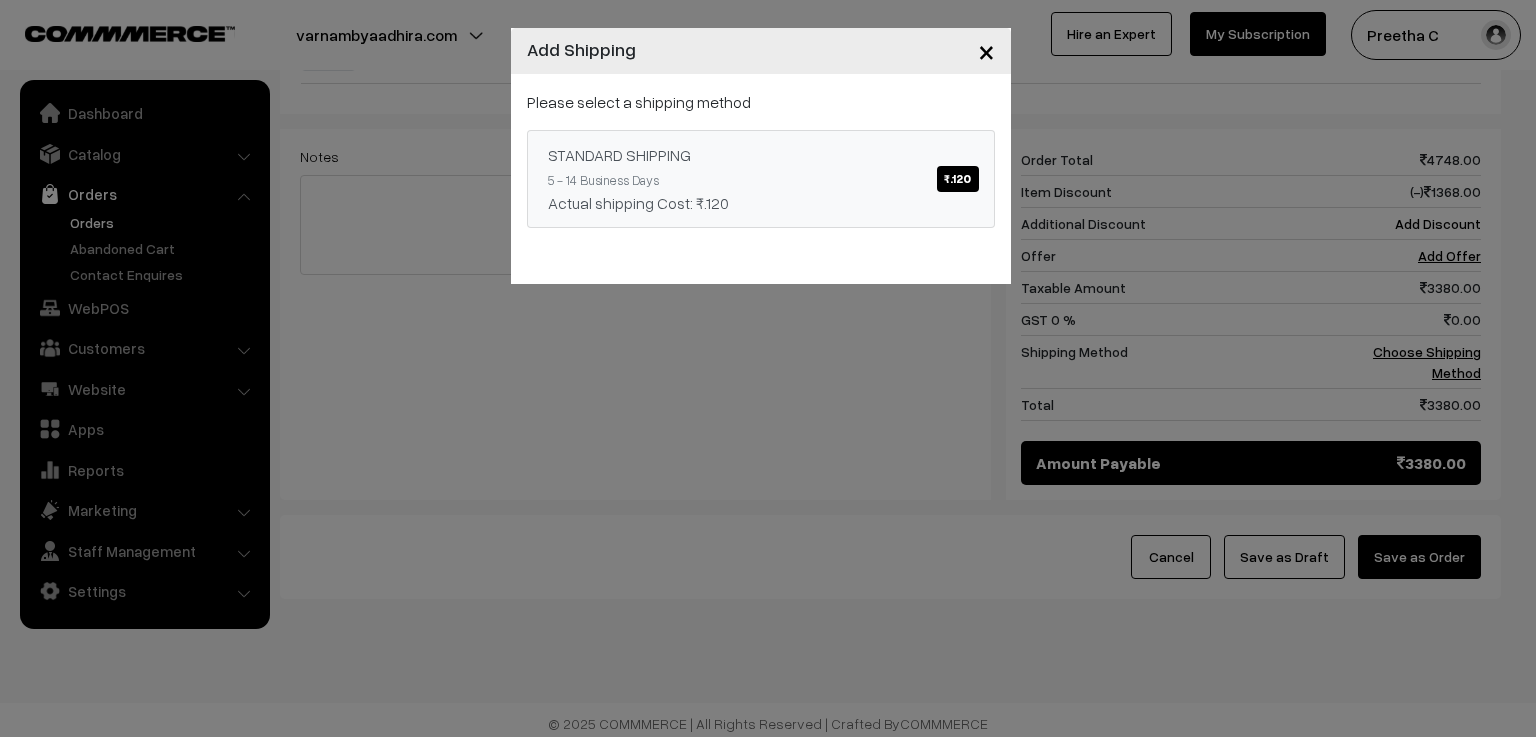click on "₹.120" at bounding box center [957, 179] 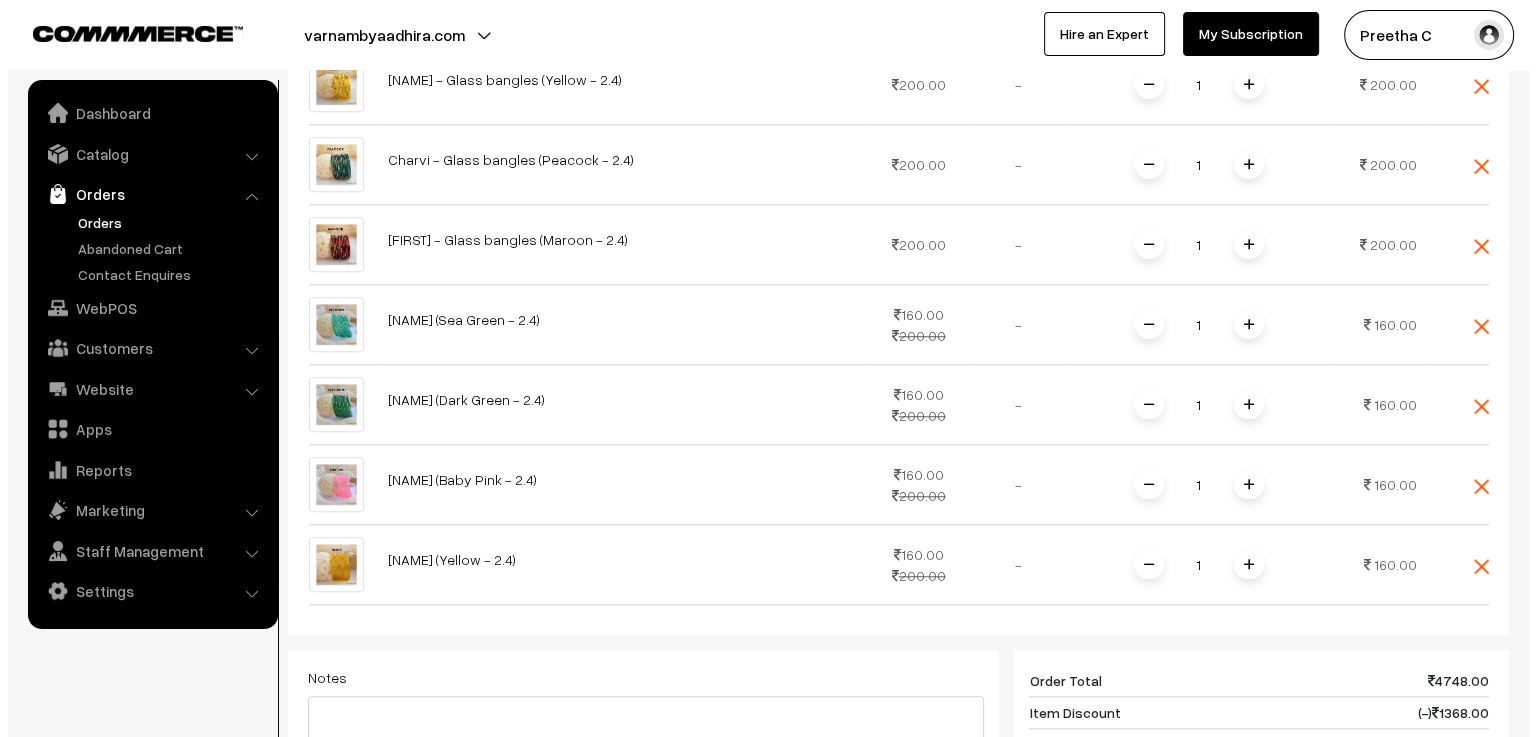 scroll, scrollTop: 2145, scrollLeft: 0, axis: vertical 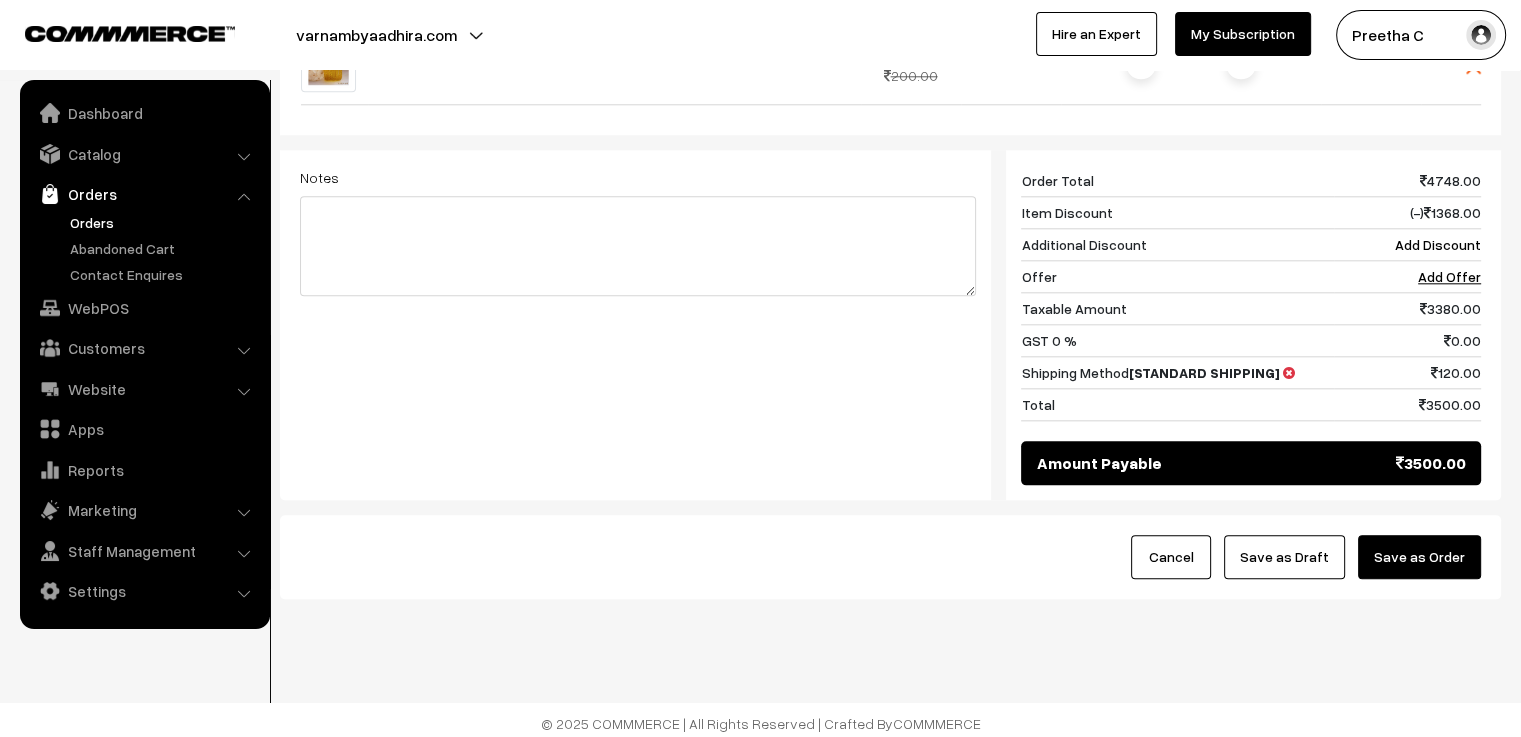 click on "Save as Order" at bounding box center (1419, 557) 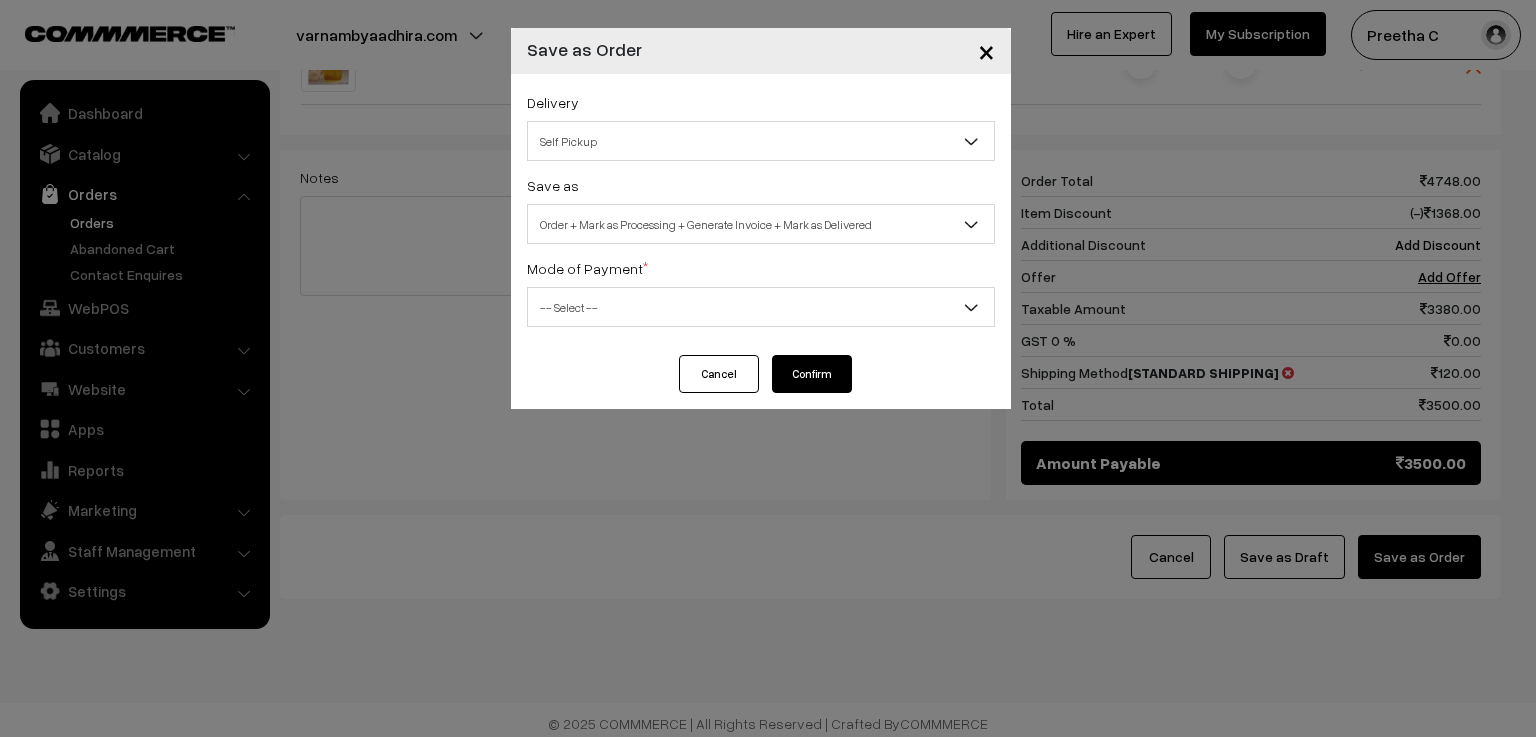click on "Self Pickup" at bounding box center [761, 141] 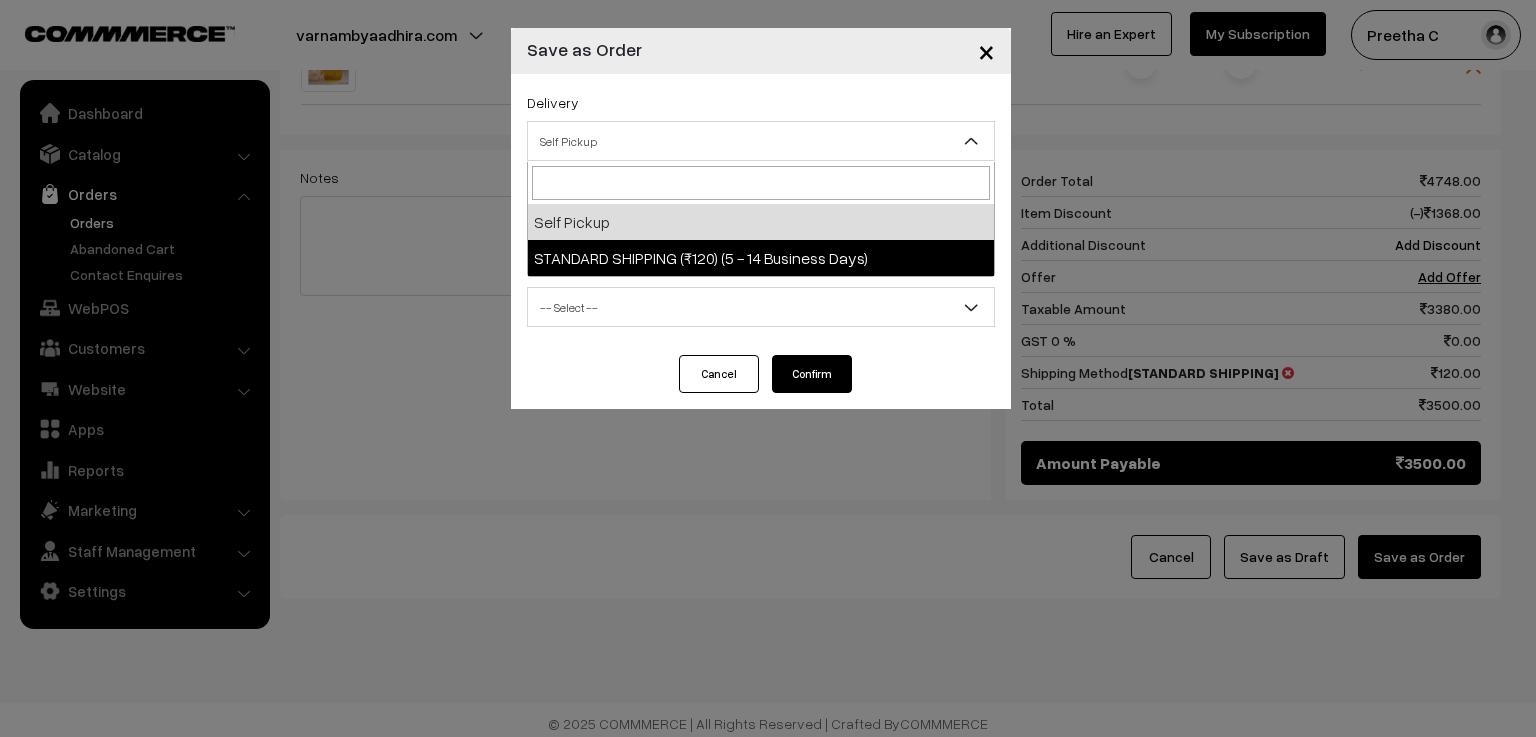 select on "SS2" 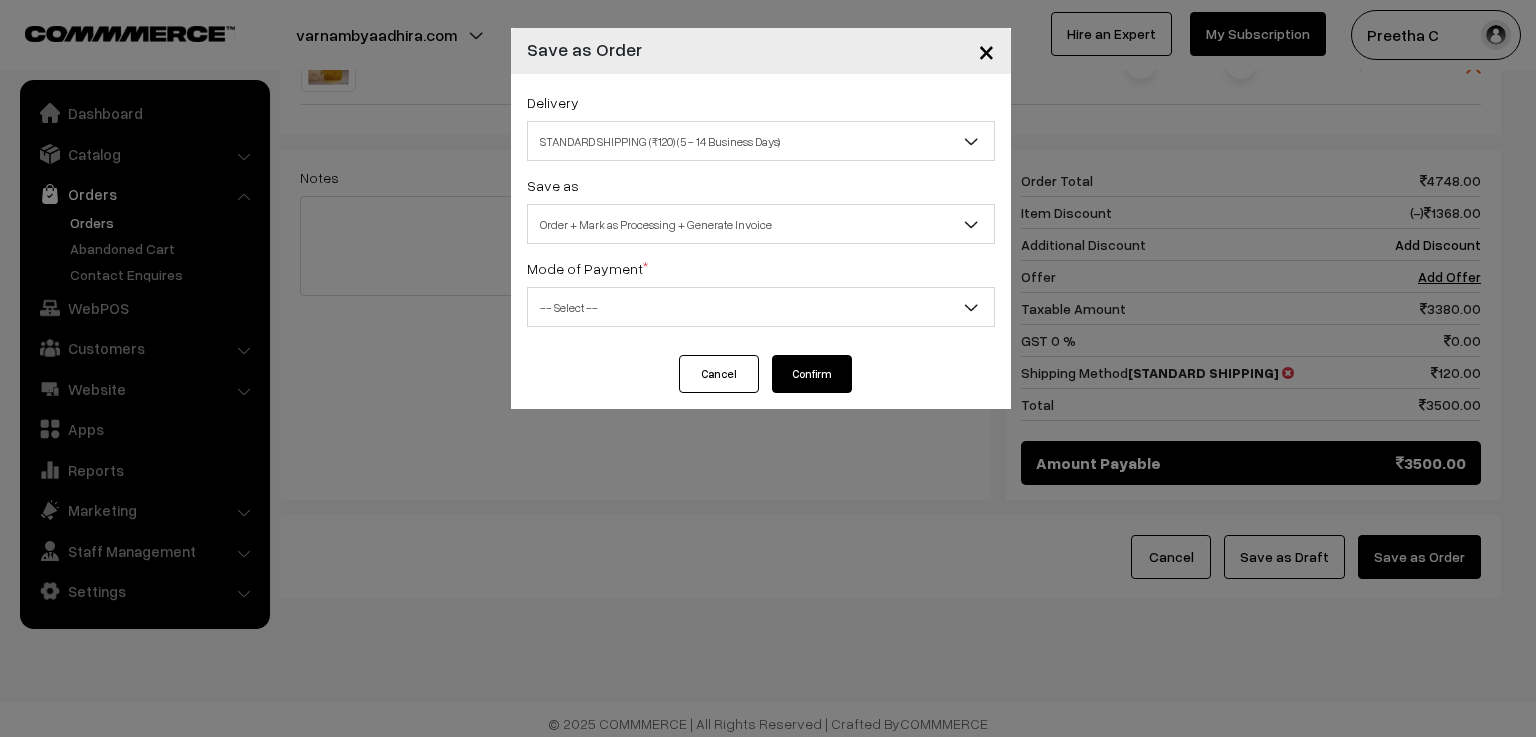 click on "Order + Mark as Processing + Generate Invoice" at bounding box center (761, 224) 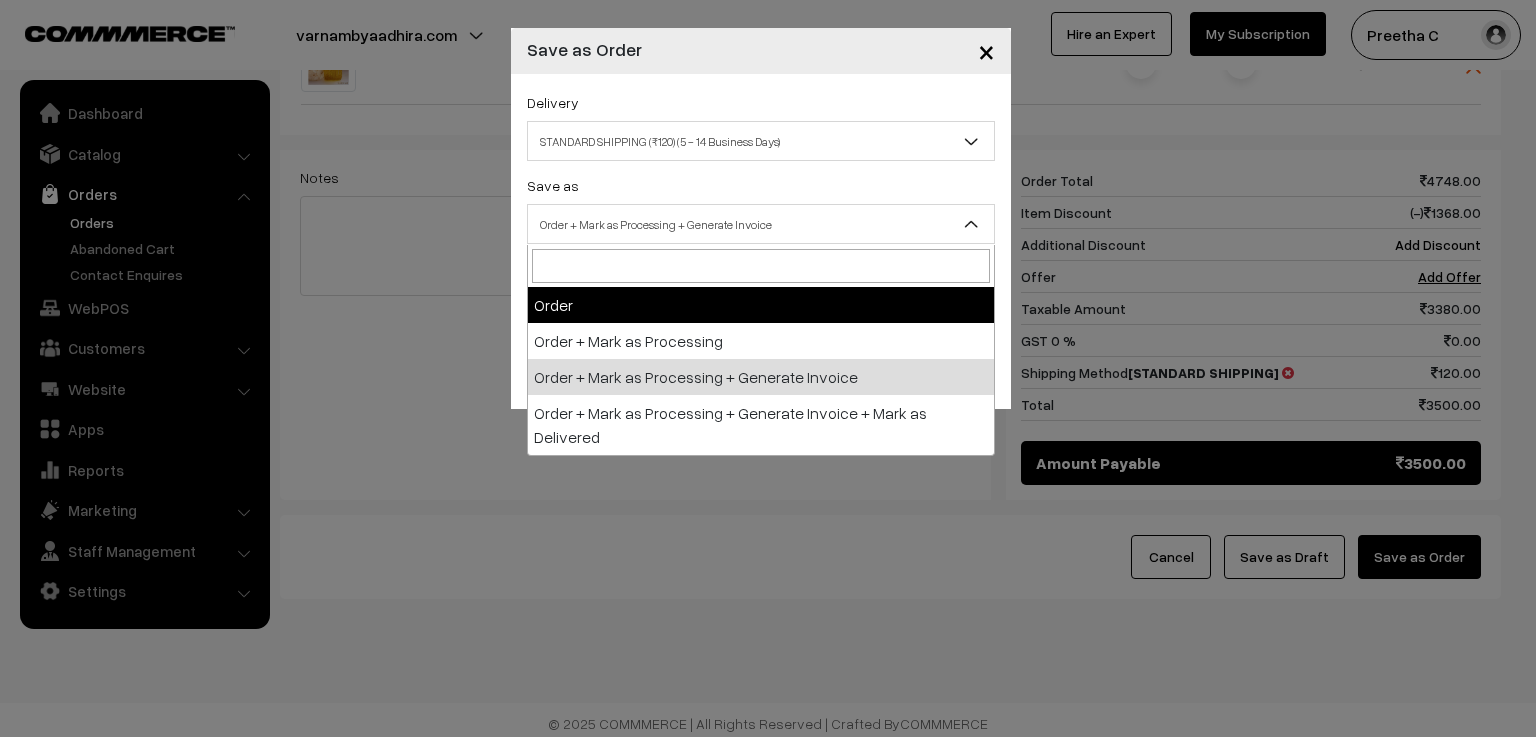select on "1" 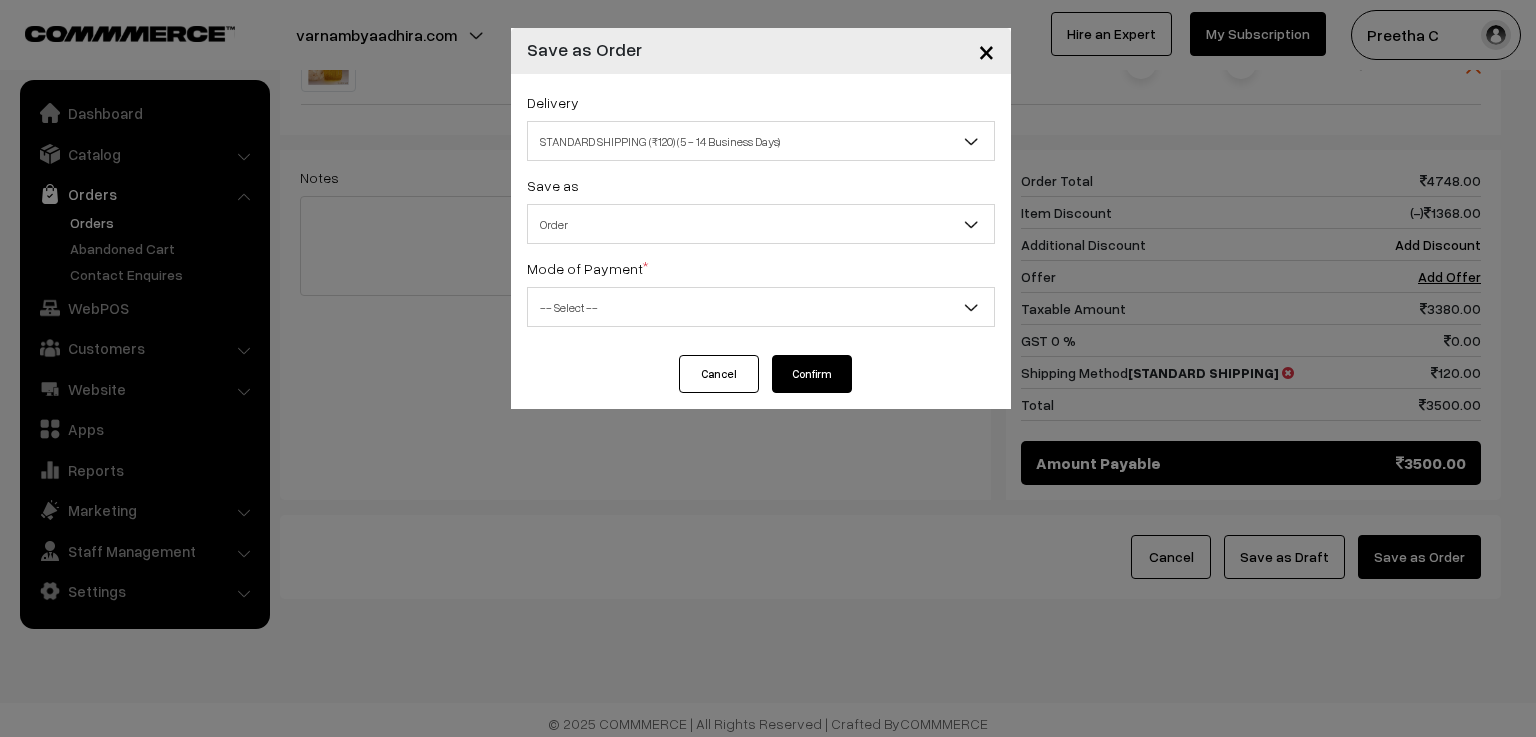 click on "Delivery
Self Pickup
STANDARD SHIPPING
(₹120) (5 - 14 Business Days)
STANDARD SHIPPING
(₹120) (5 - 14 Business Days)
Save as
Order
Order + Mark as Processing
Order + Mark as Processing + Generate Invoice
Order + Mark as Processing + Generate Invoice + Mark as Delivered
Order
Mode of Payment *
-- Select --
COD                                             -- Select --" at bounding box center [761, 214] 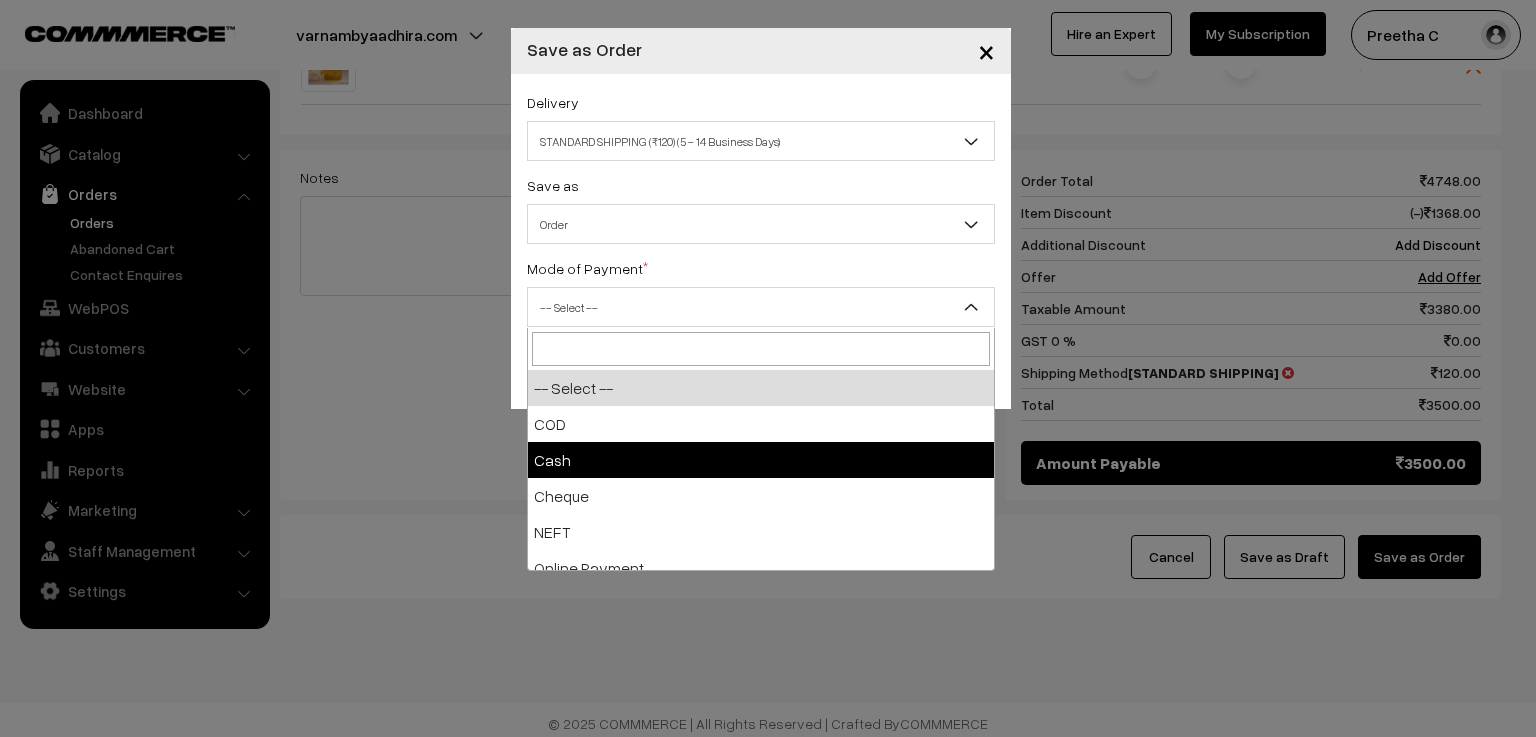 scroll, scrollTop: 88, scrollLeft: 0, axis: vertical 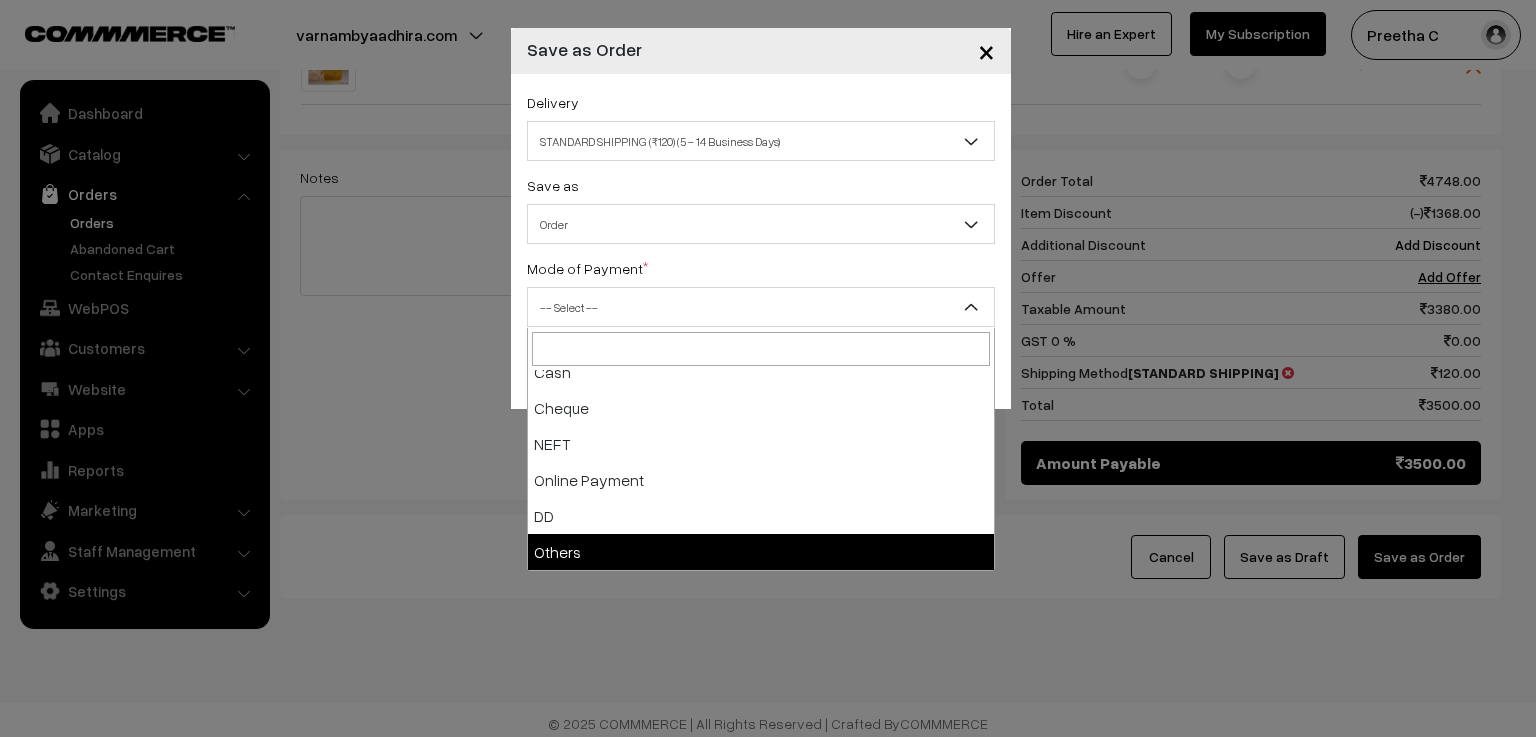 select on "7" 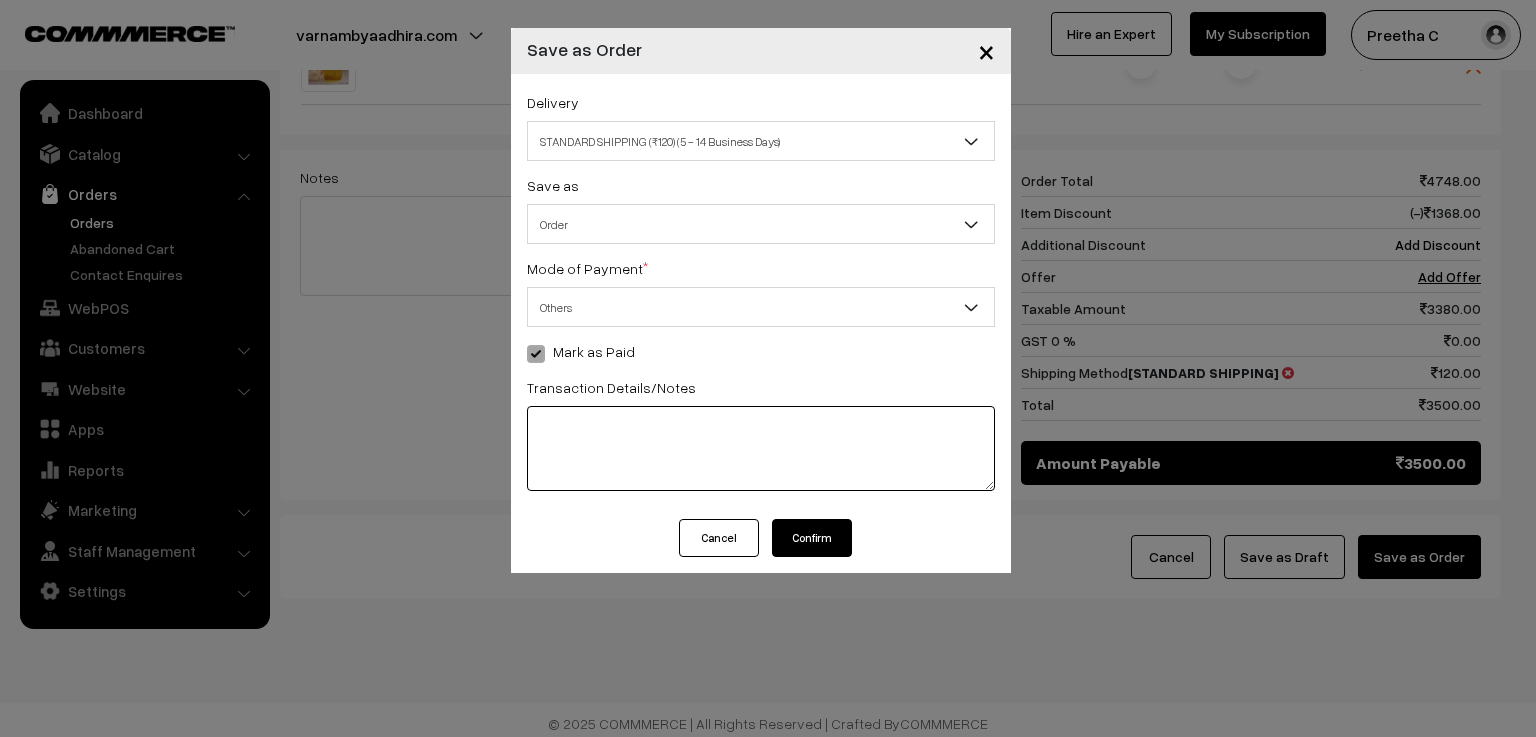 click at bounding box center [761, 448] 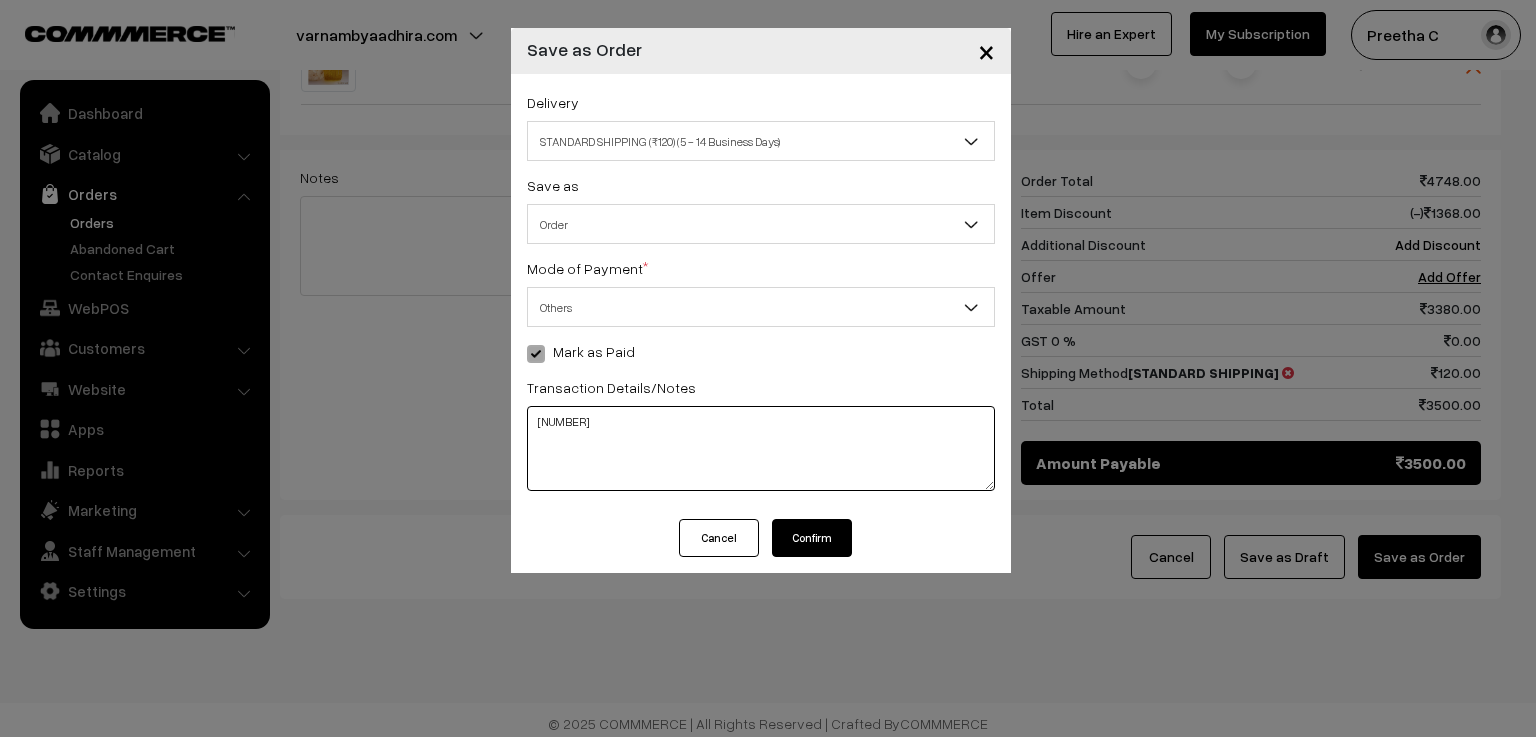 type on "521961232576" 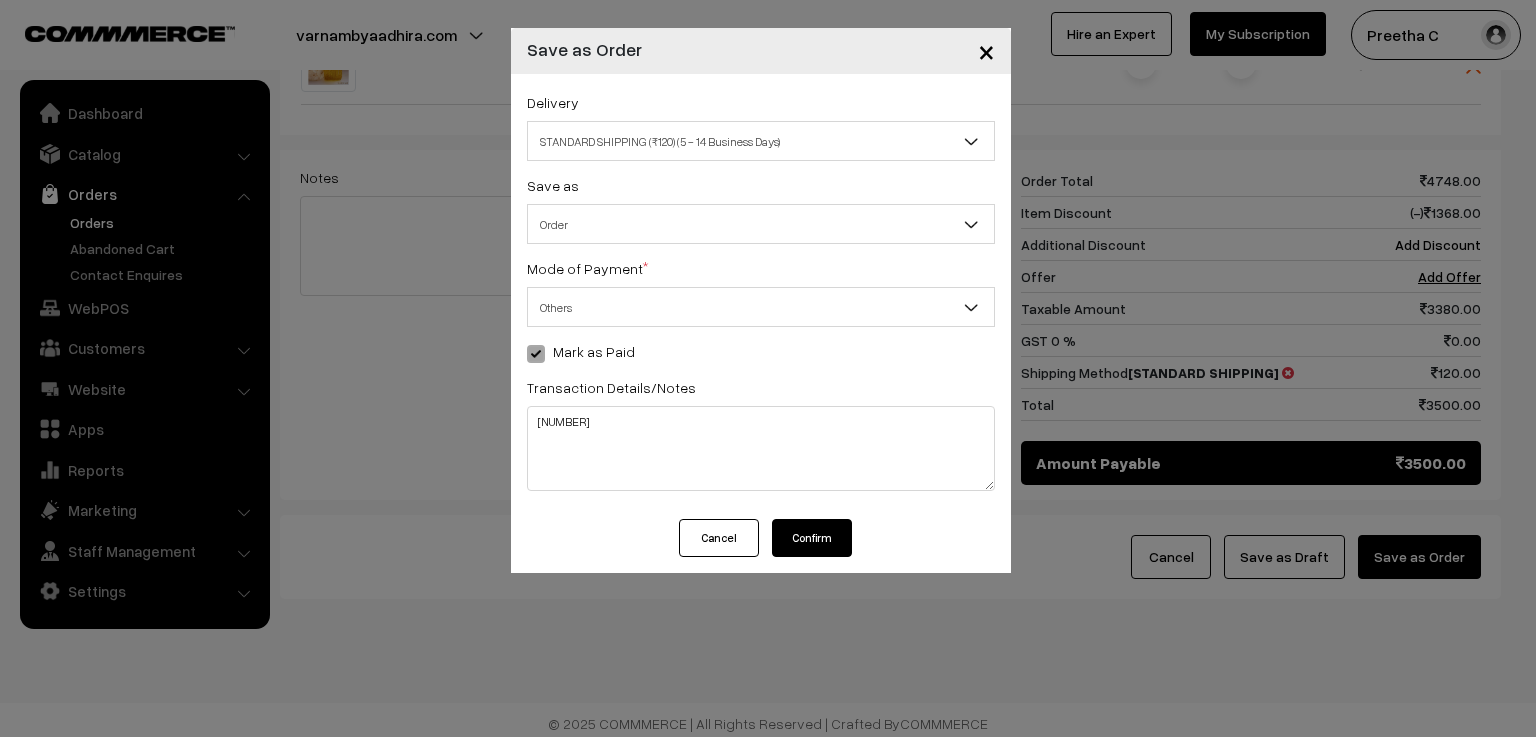 click on "Confirm" at bounding box center [812, 538] 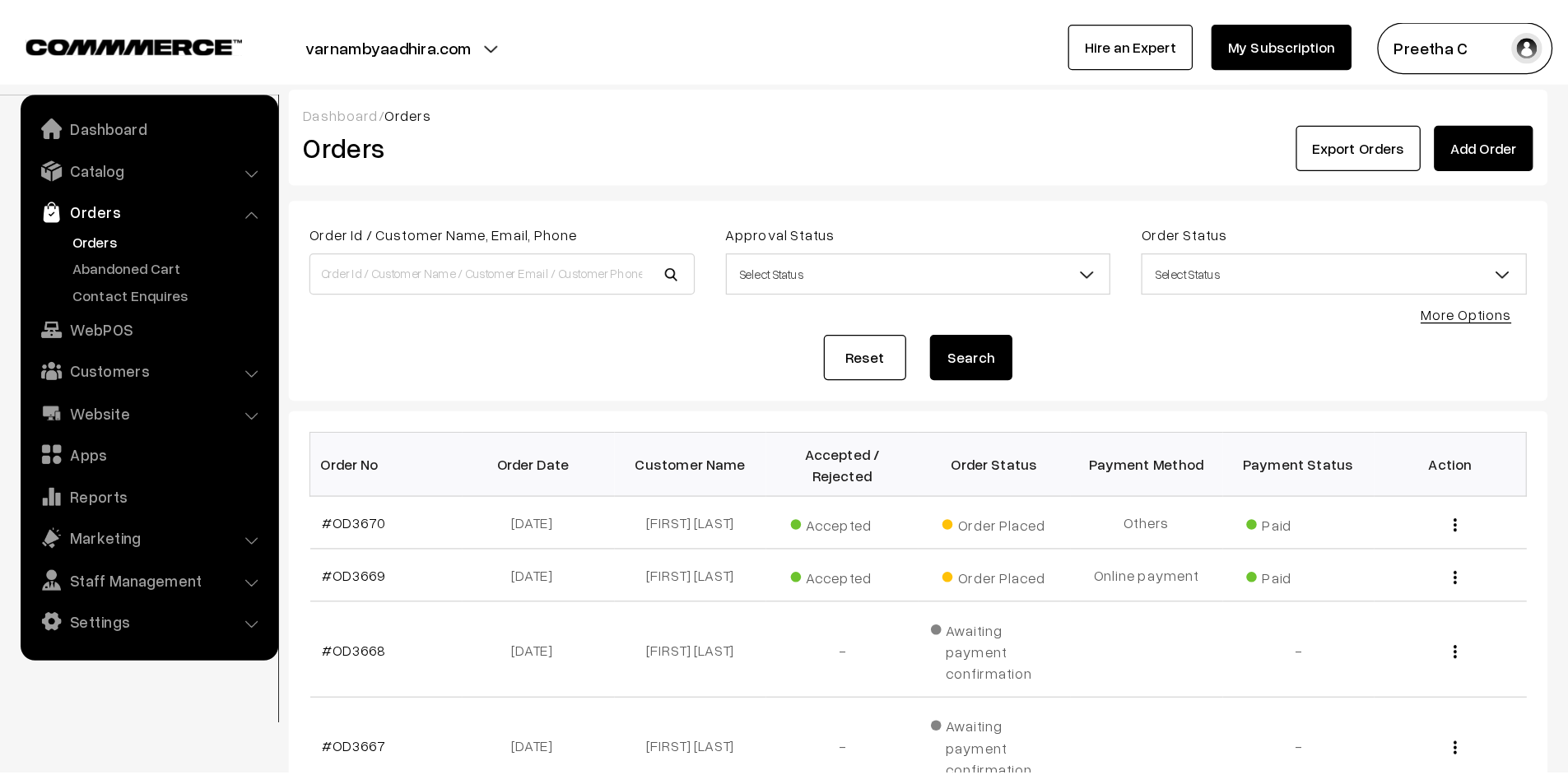 scroll, scrollTop: 0, scrollLeft: 0, axis: both 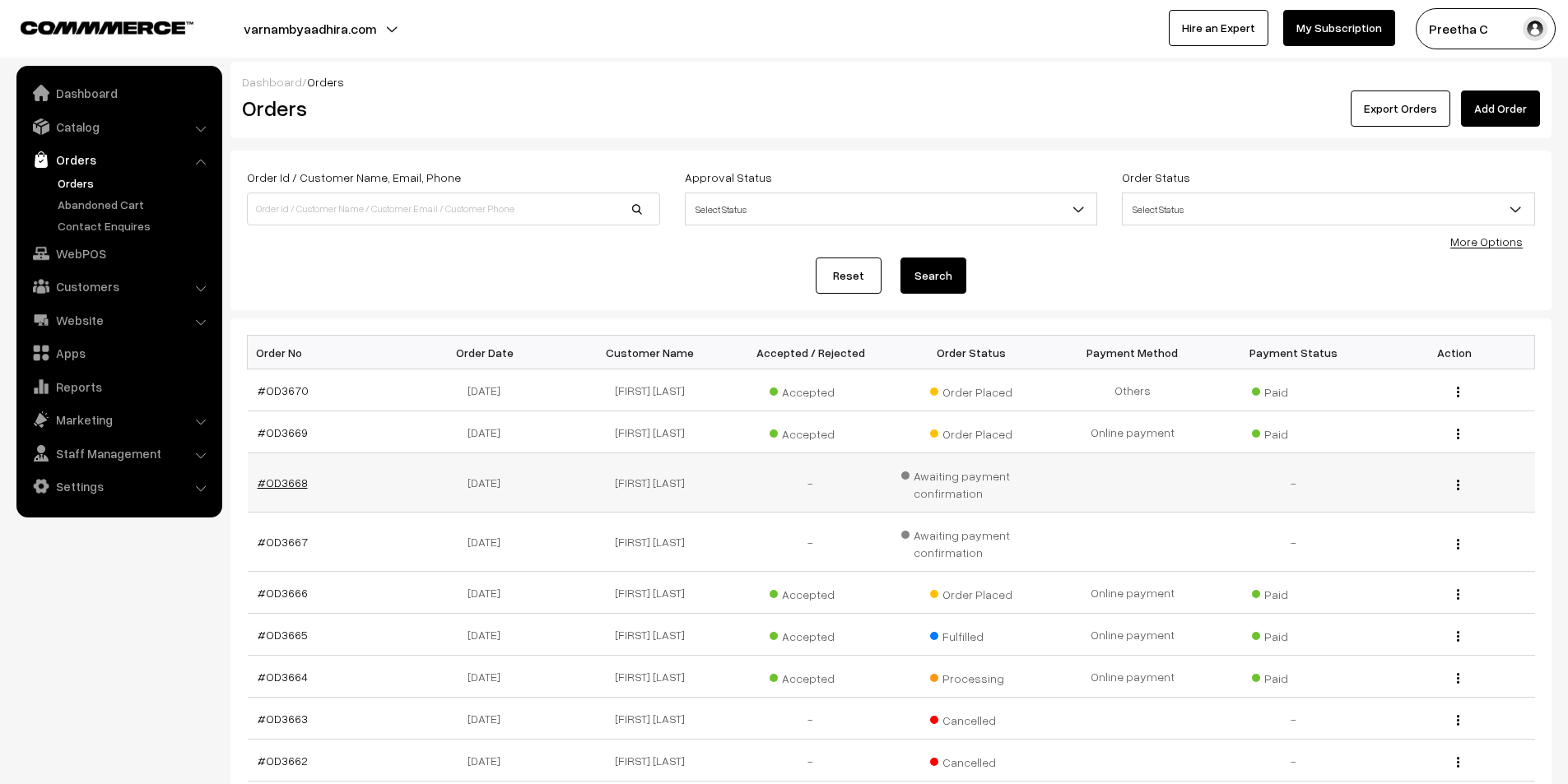 click on "#OD3668" at bounding box center (282, 482) 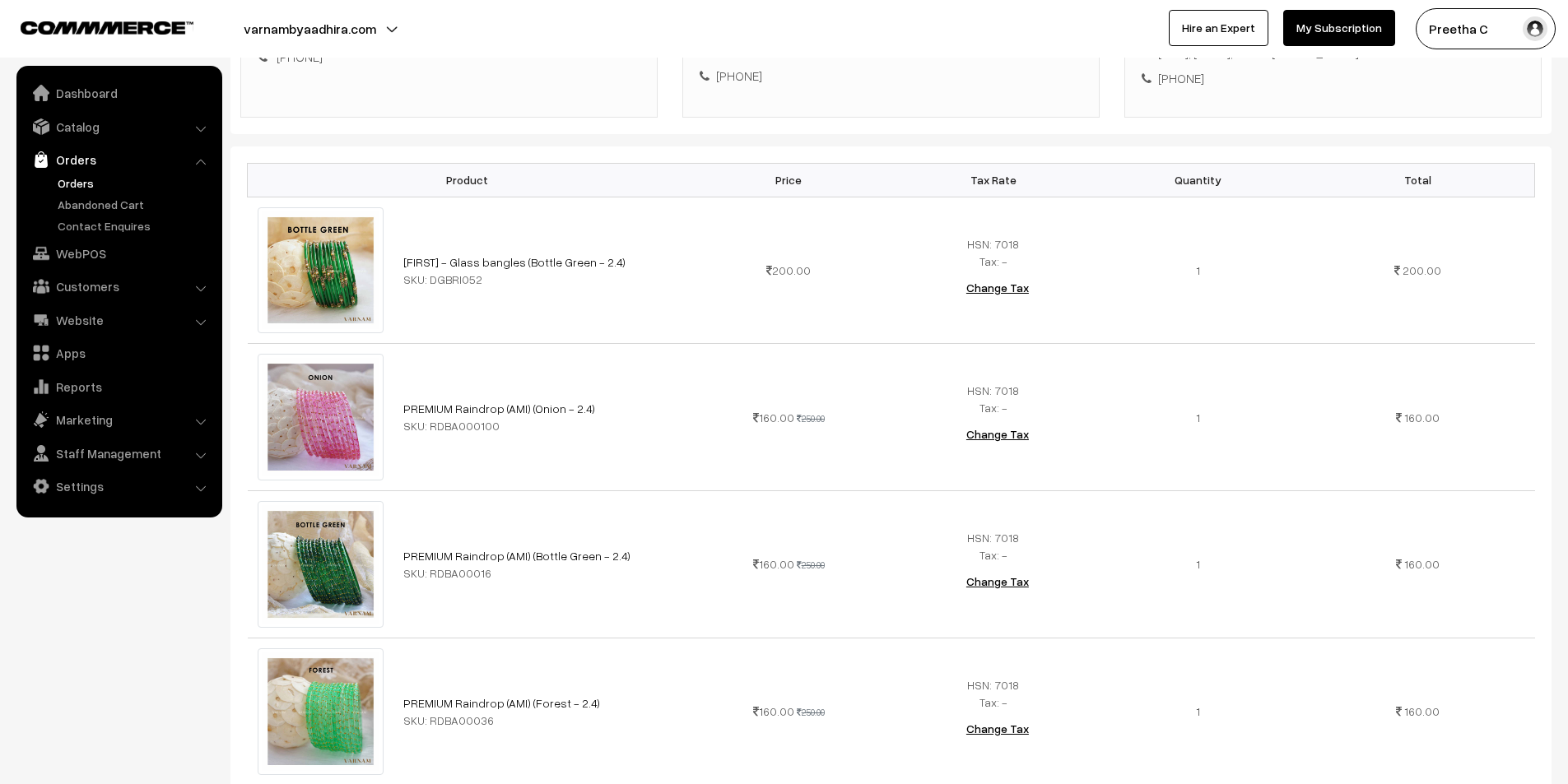 scroll, scrollTop: 0, scrollLeft: 0, axis: both 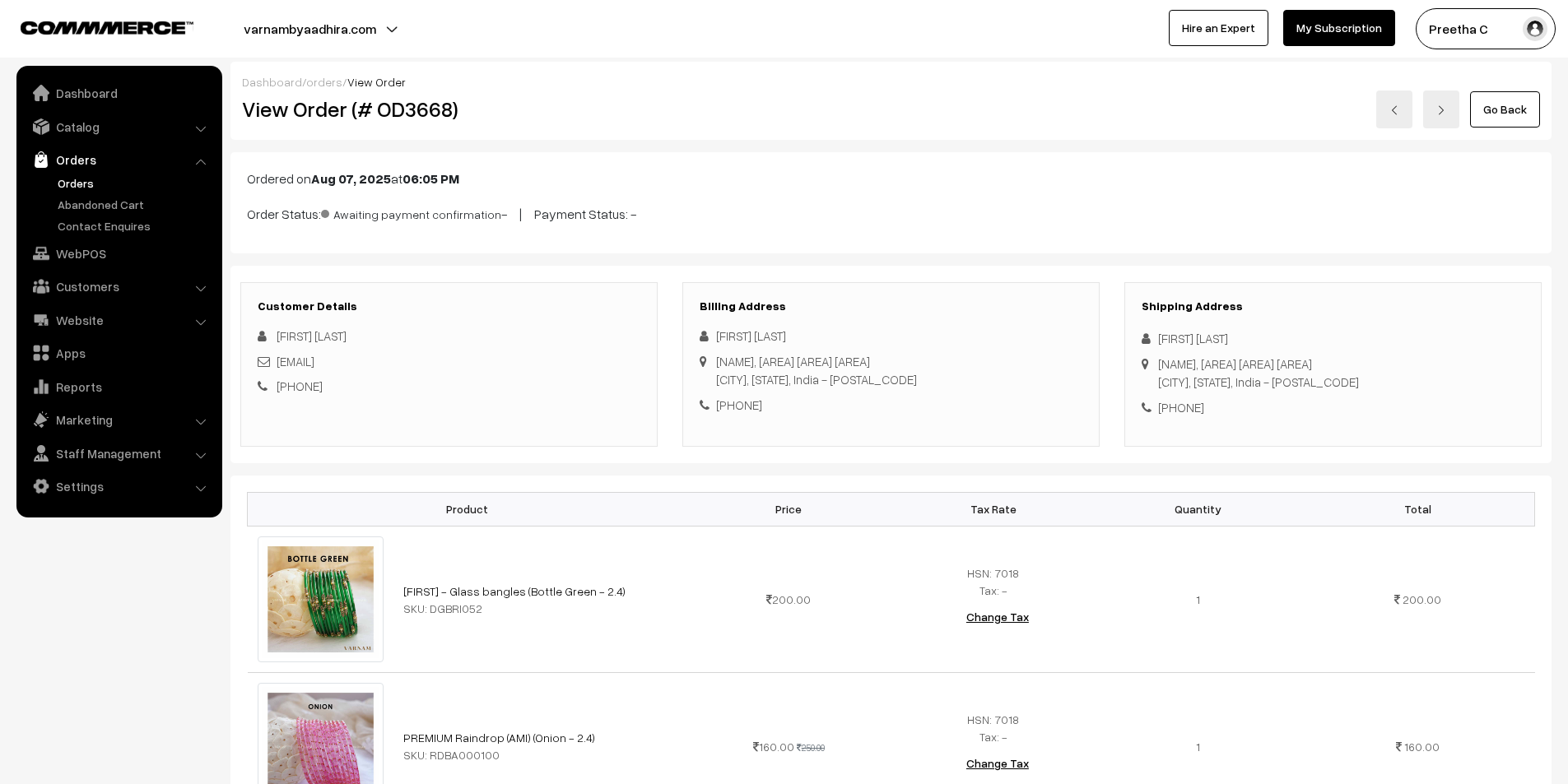 click on "Go Back" at bounding box center [1505, 109] 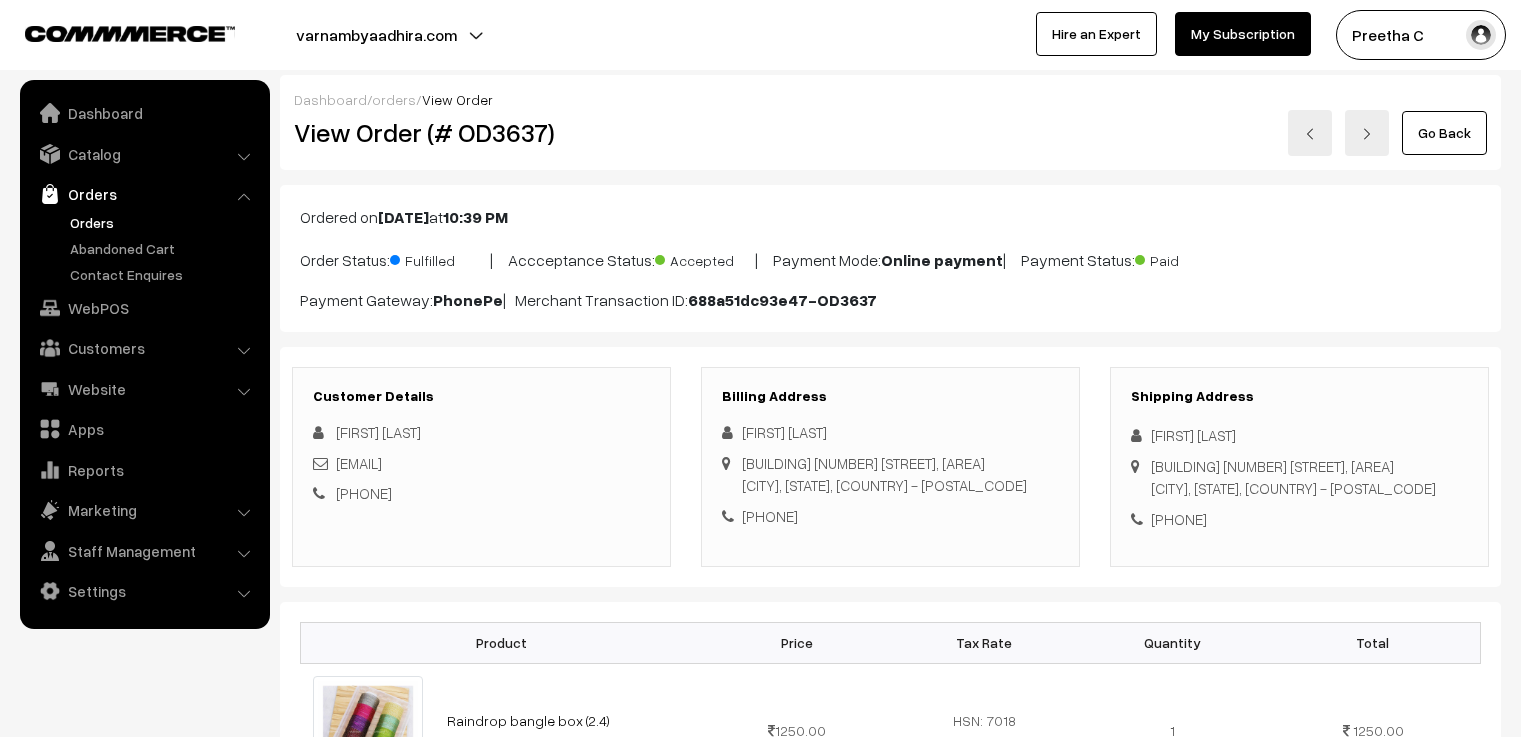 scroll, scrollTop: 0, scrollLeft: 0, axis: both 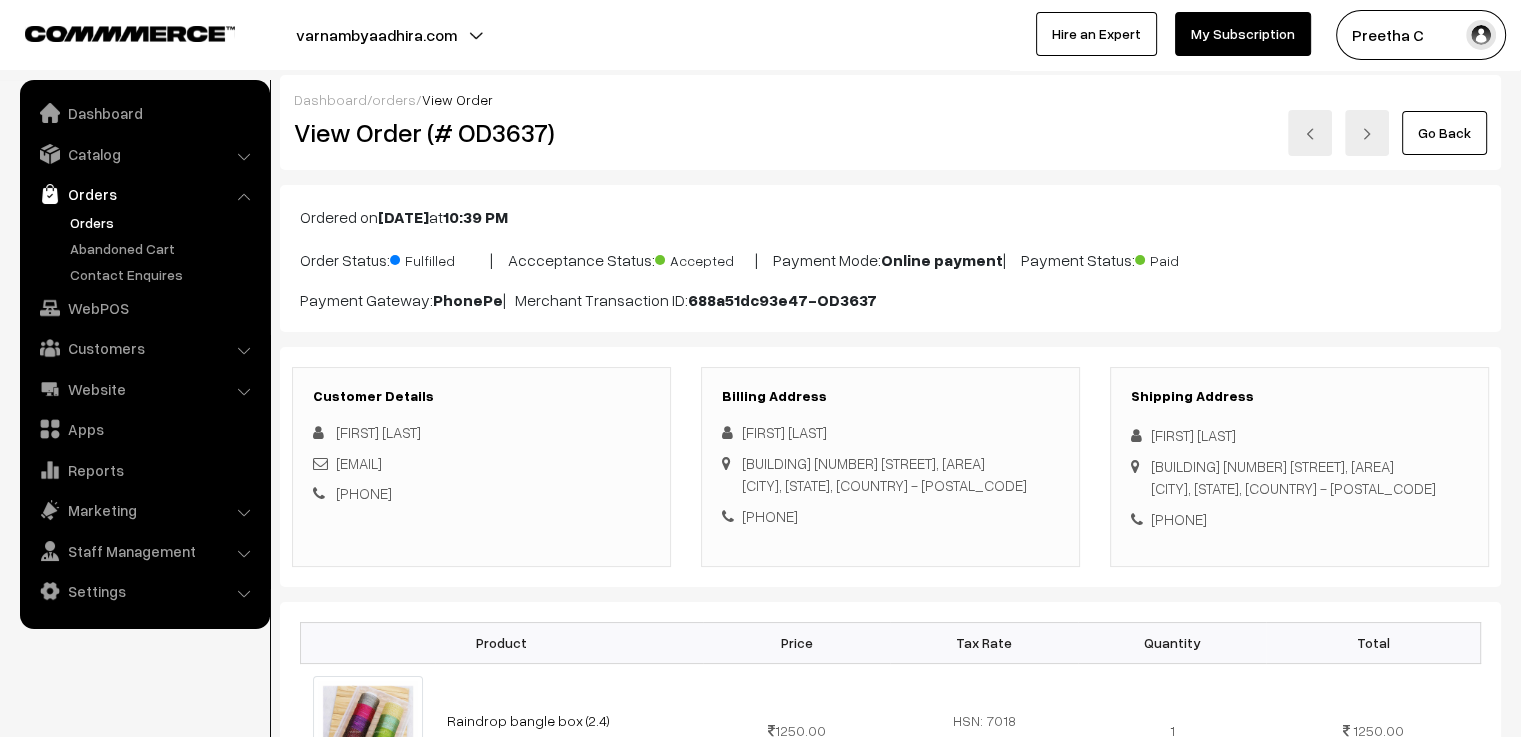 click on "Go Back" at bounding box center [1444, 133] 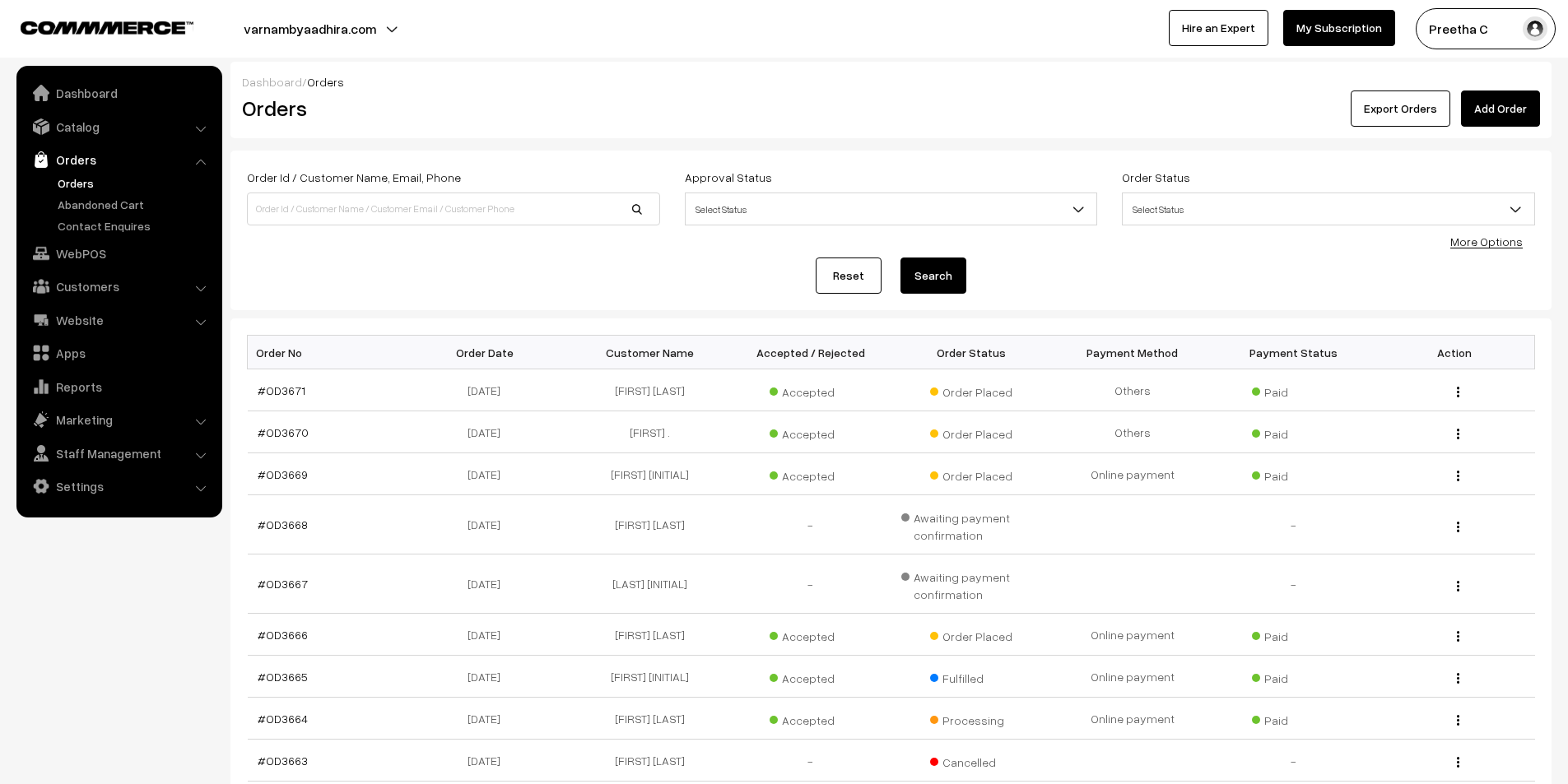 scroll, scrollTop: 0, scrollLeft: 0, axis: both 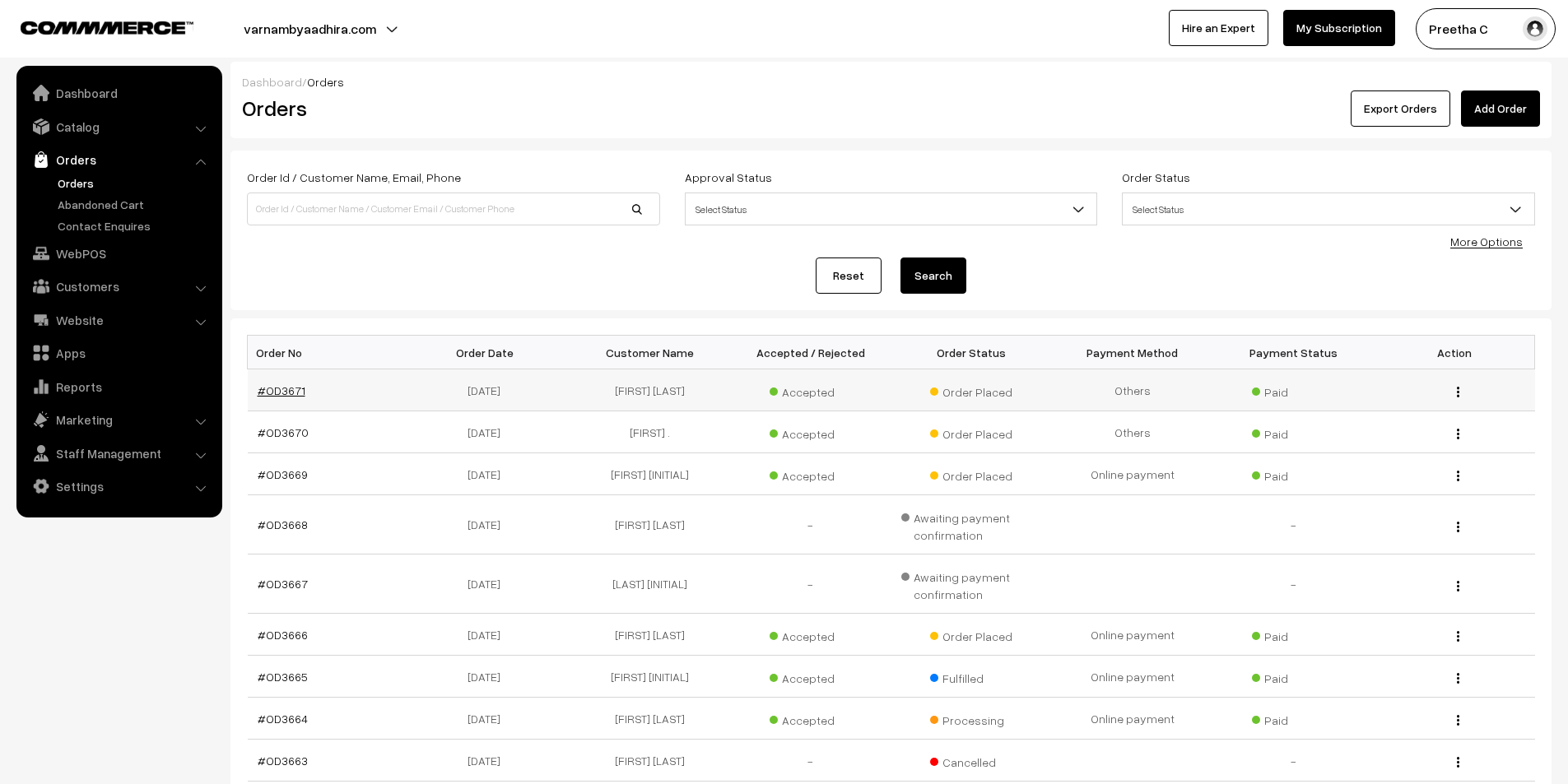 click on "#OD3671" at bounding box center [281, 390] 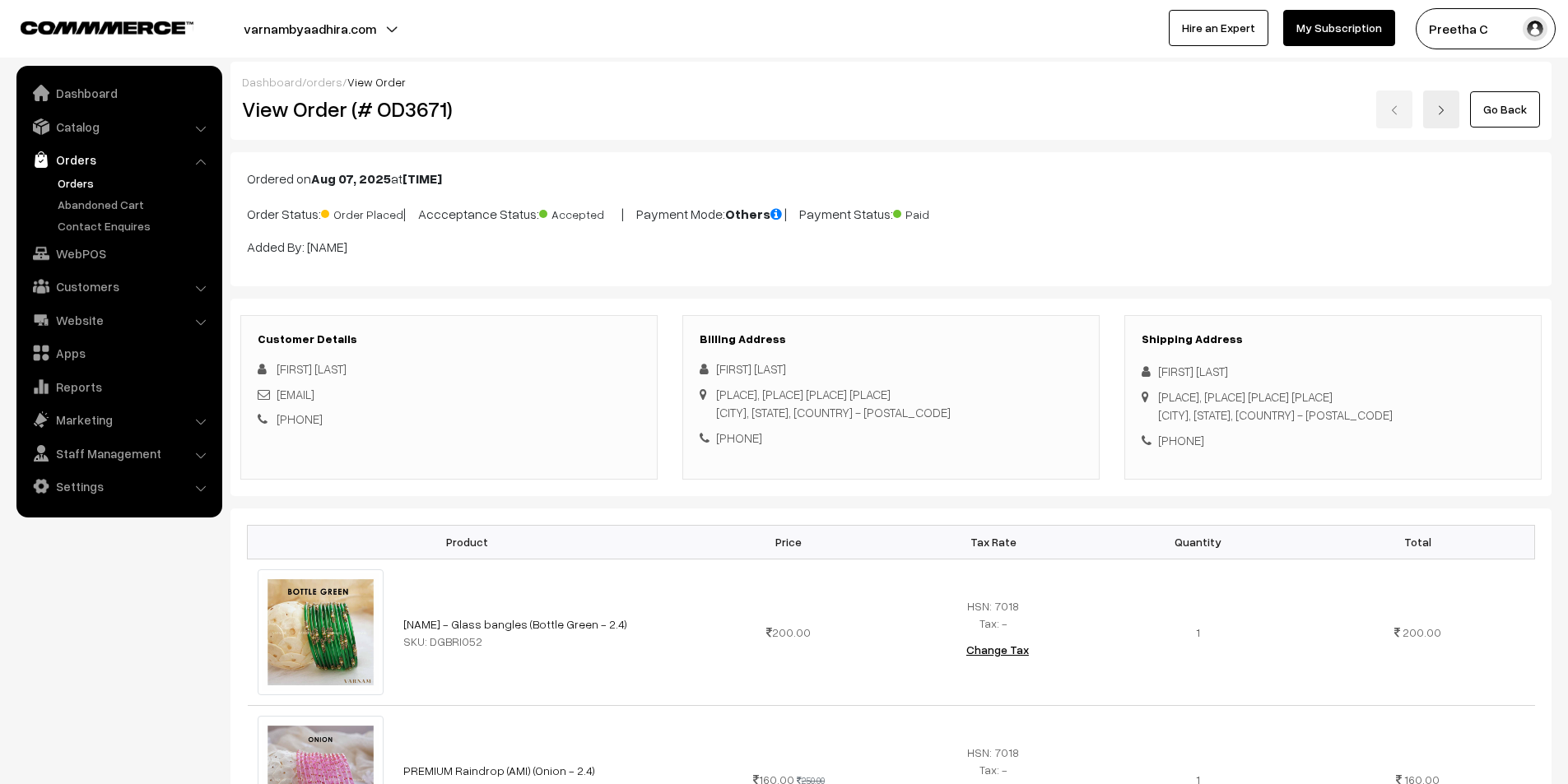 scroll, scrollTop: 0, scrollLeft: 0, axis: both 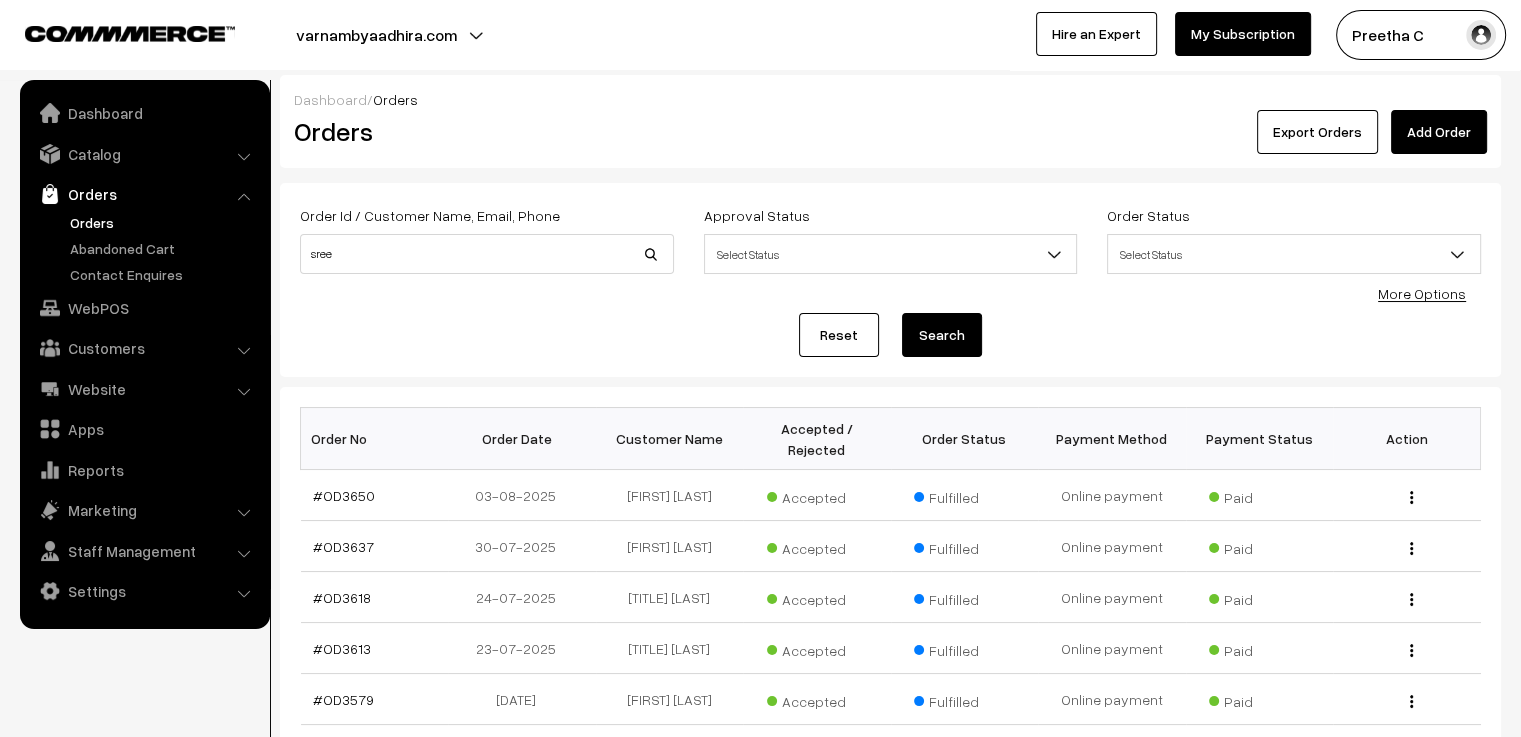 click on "Reset" at bounding box center [839, 335] 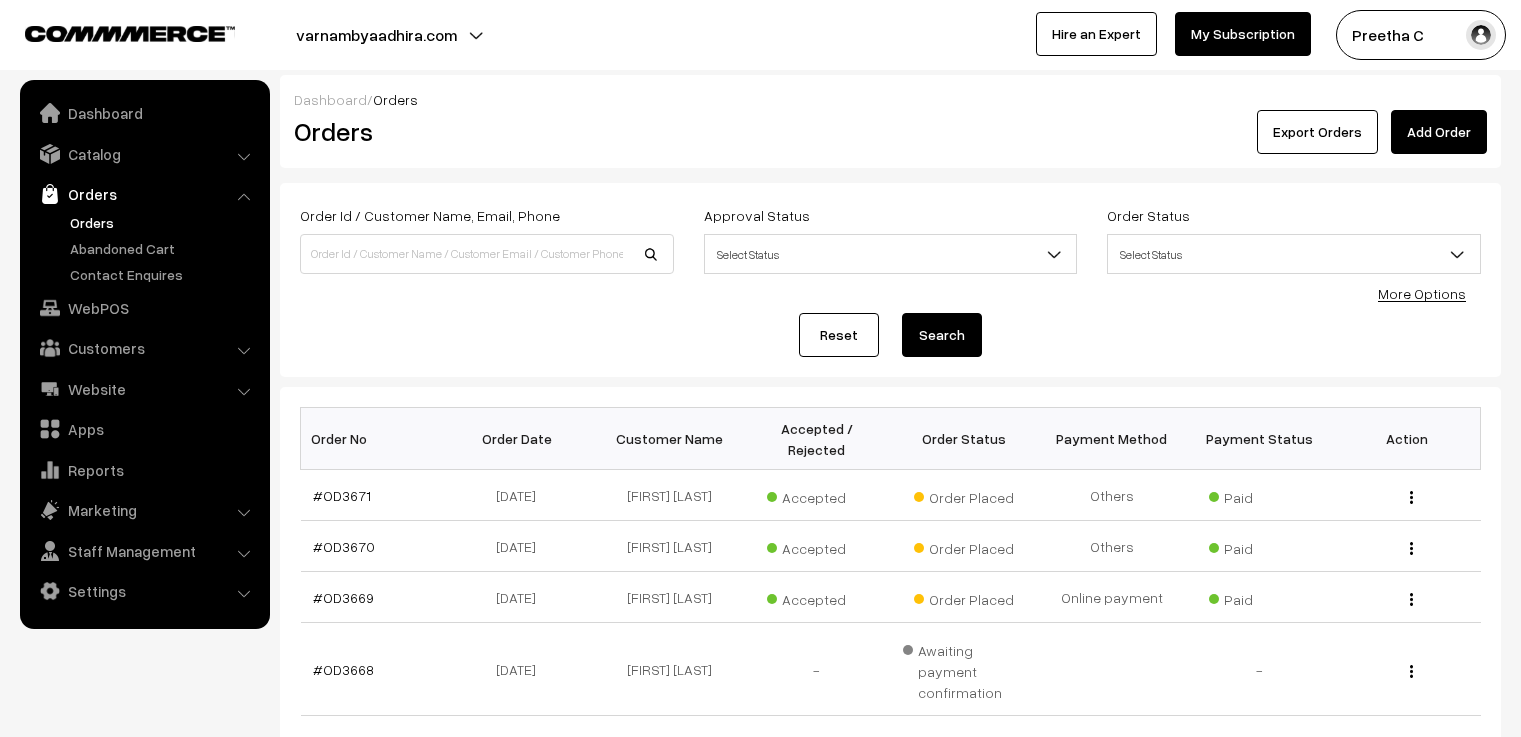 scroll, scrollTop: 0, scrollLeft: 0, axis: both 